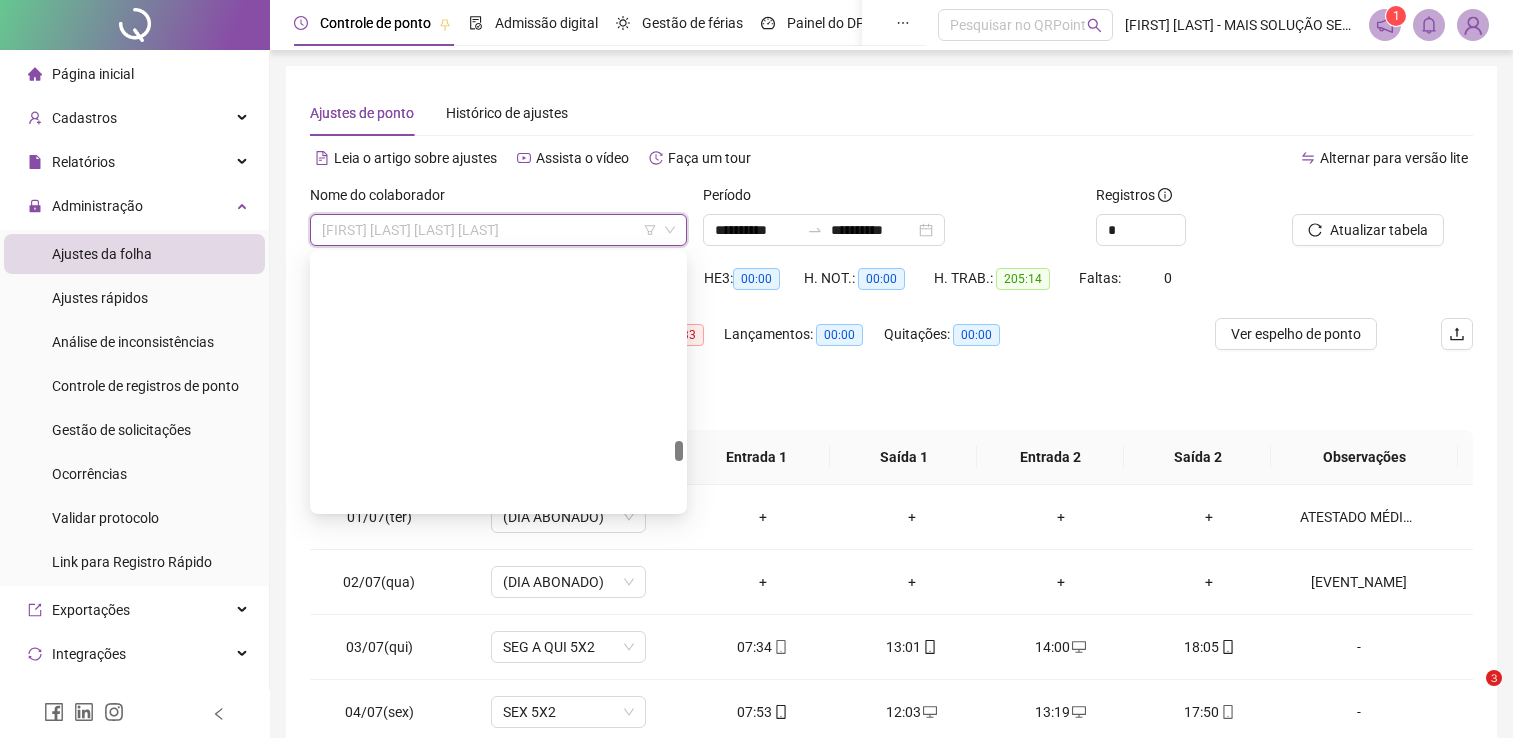 scroll, scrollTop: 0, scrollLeft: 0, axis: both 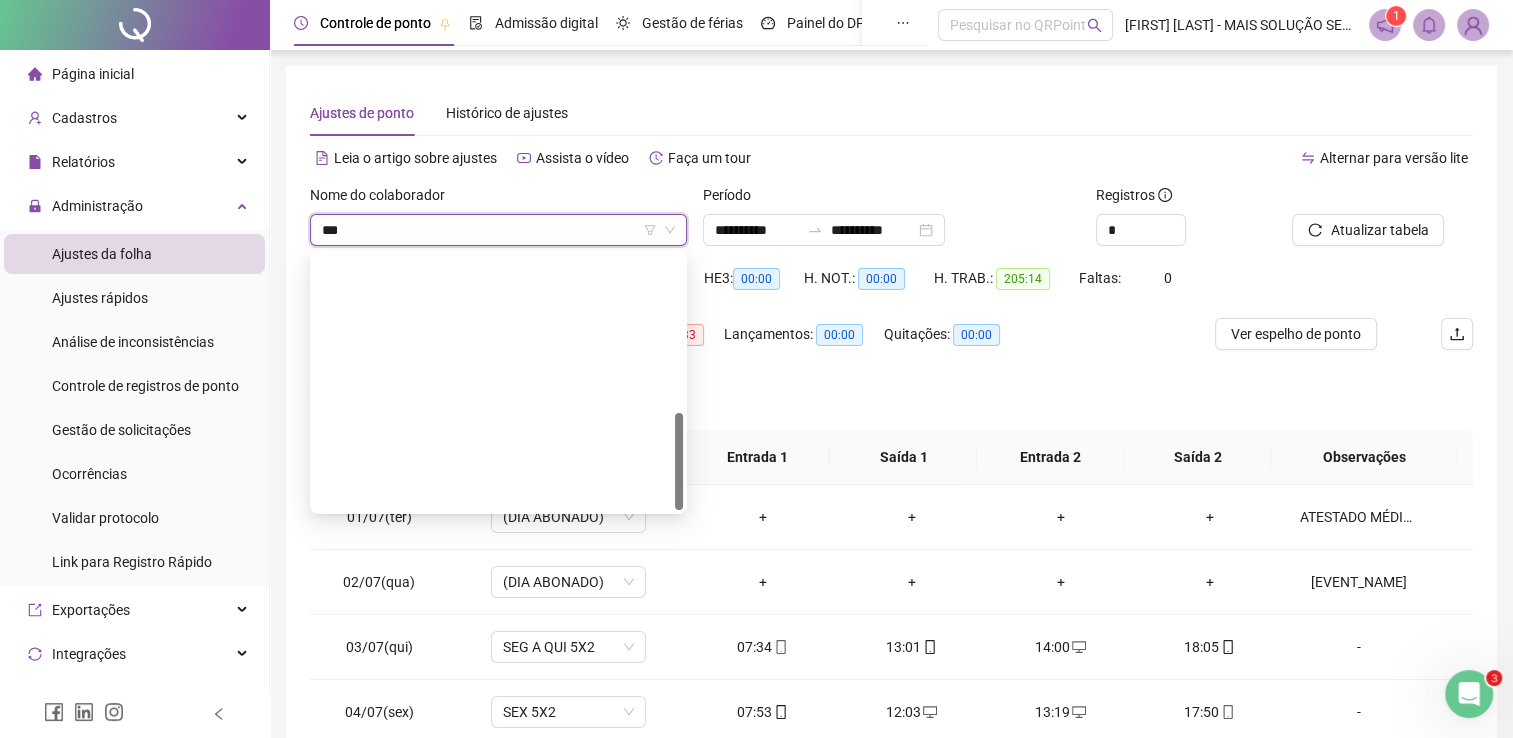 type on "****" 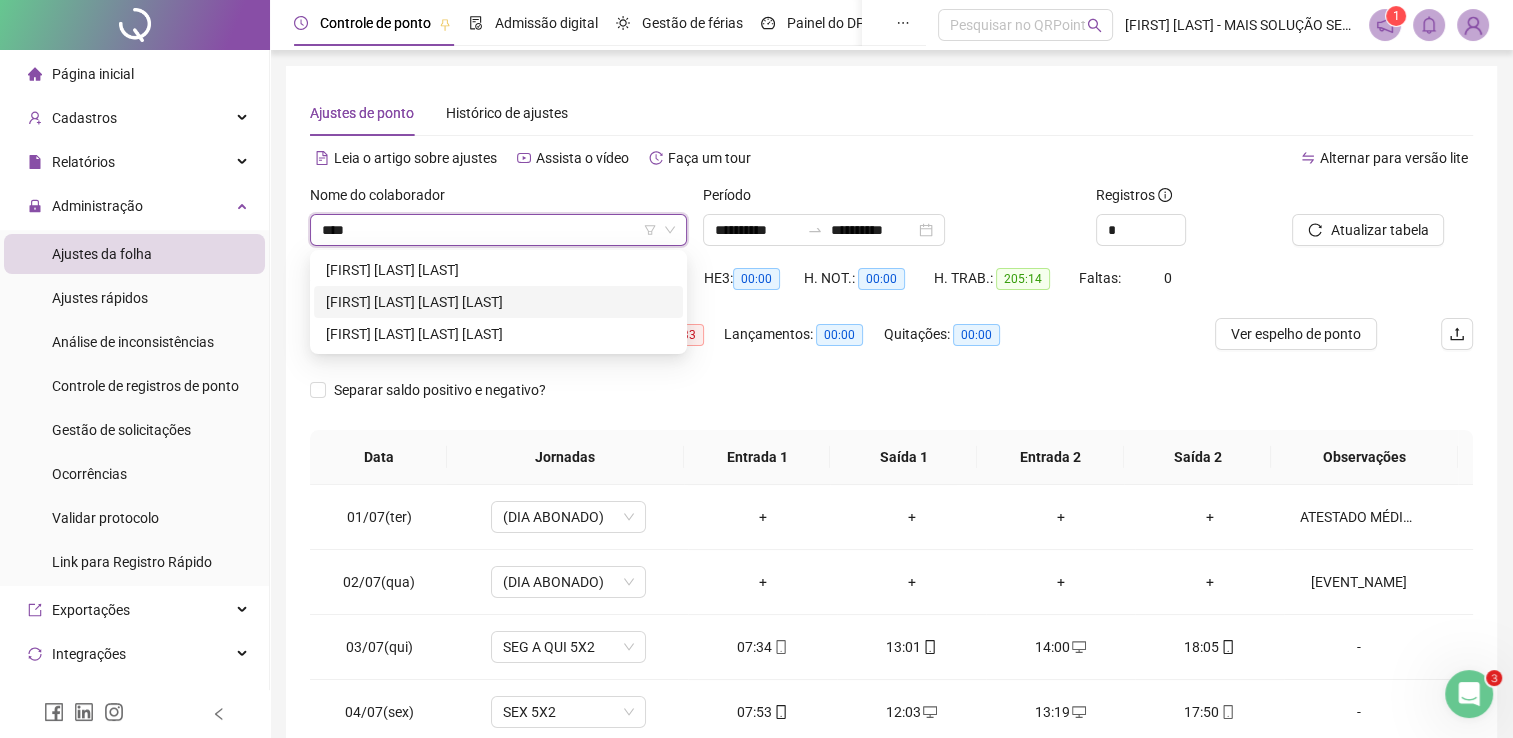click on "[FIRST] [LAST] [LAST] [LAST]" at bounding box center (498, 302) 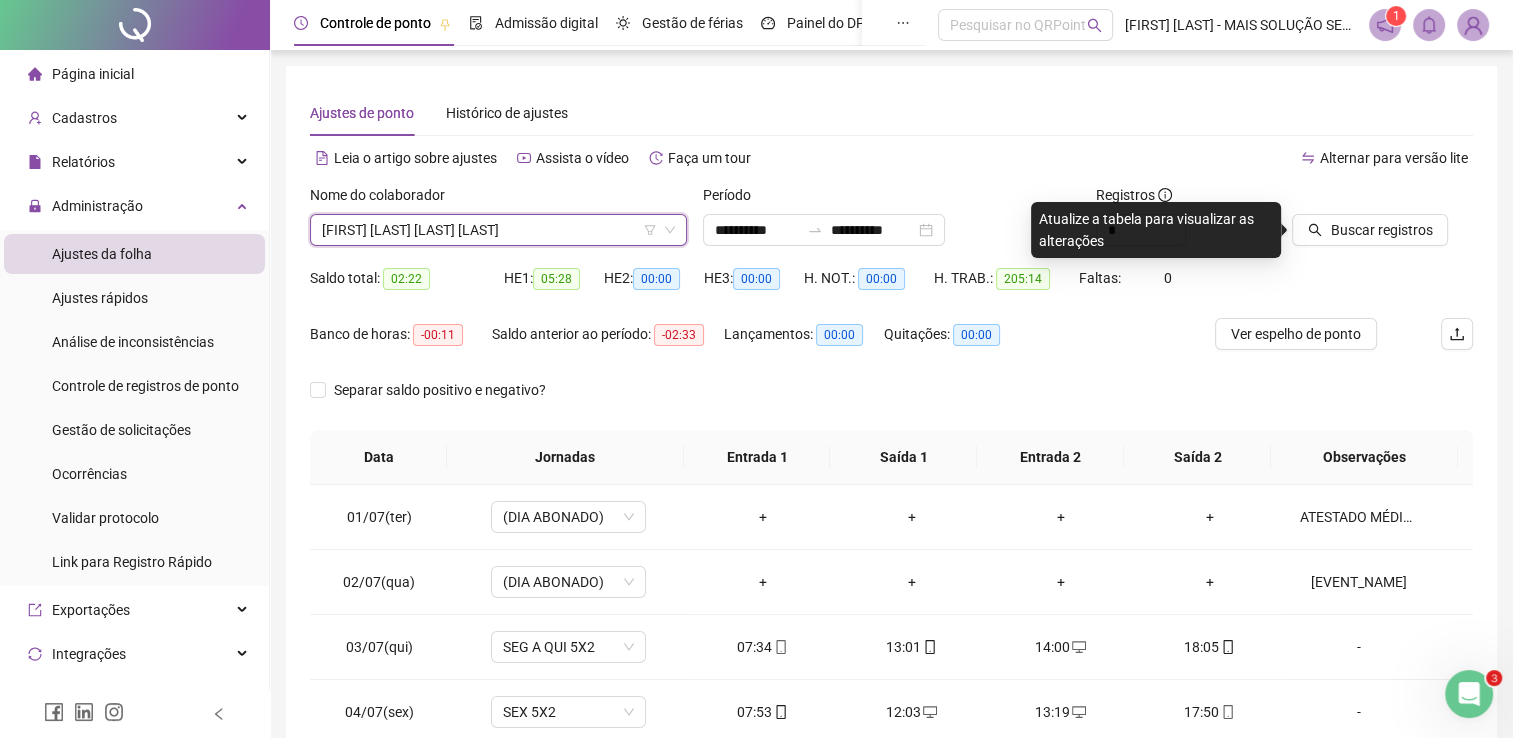 click on "Buscar registros" at bounding box center (1382, 223) 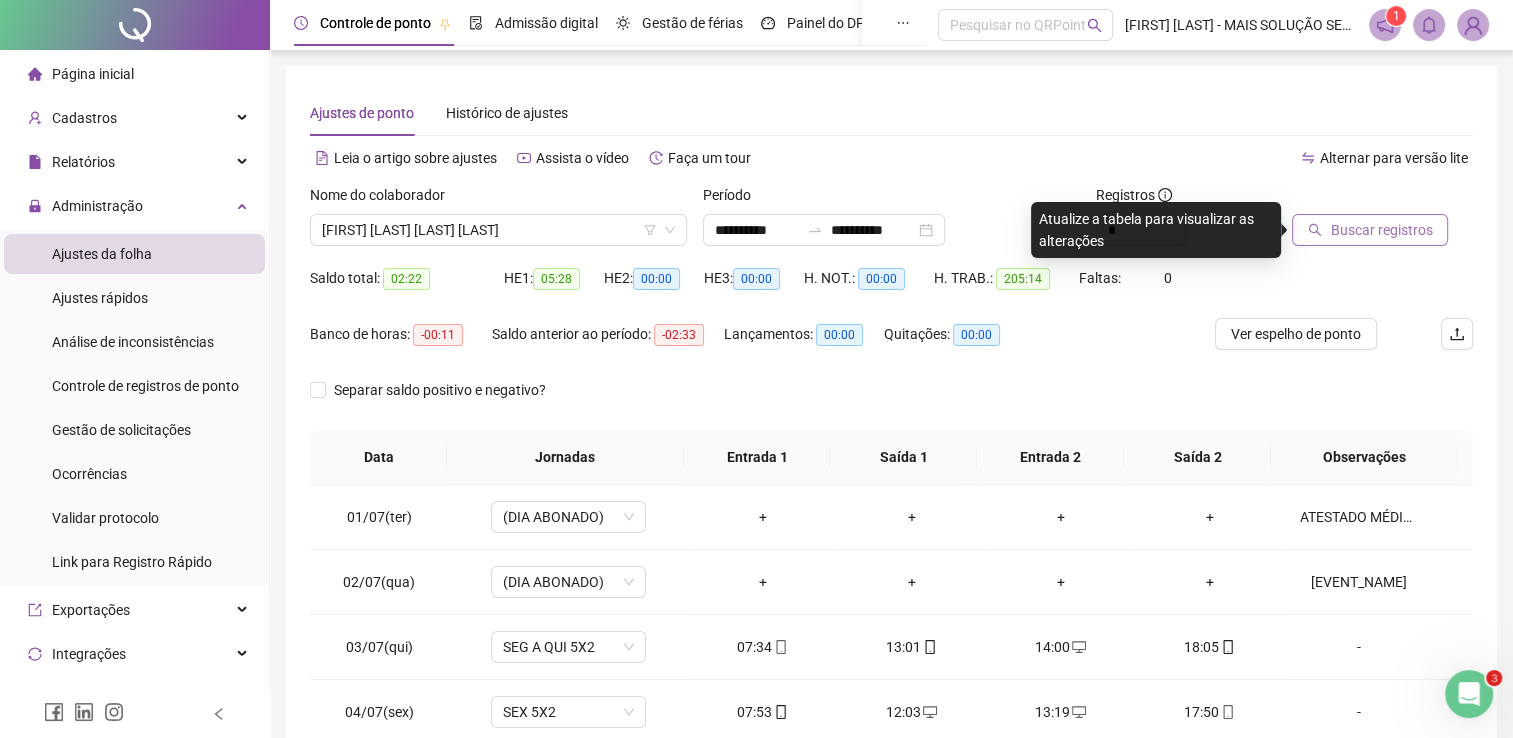 click on "Buscar registros" at bounding box center [1381, 230] 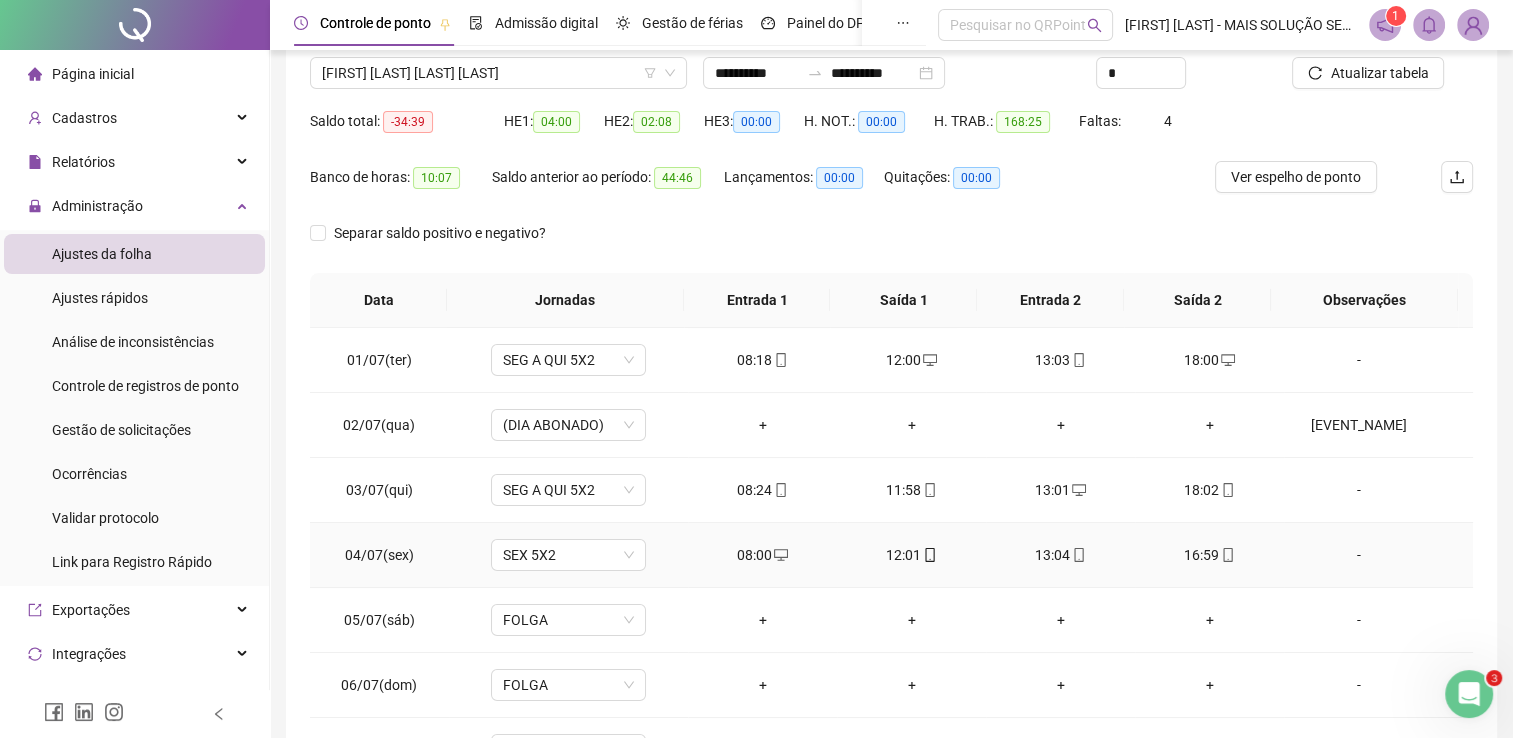 scroll, scrollTop: 283, scrollLeft: 0, axis: vertical 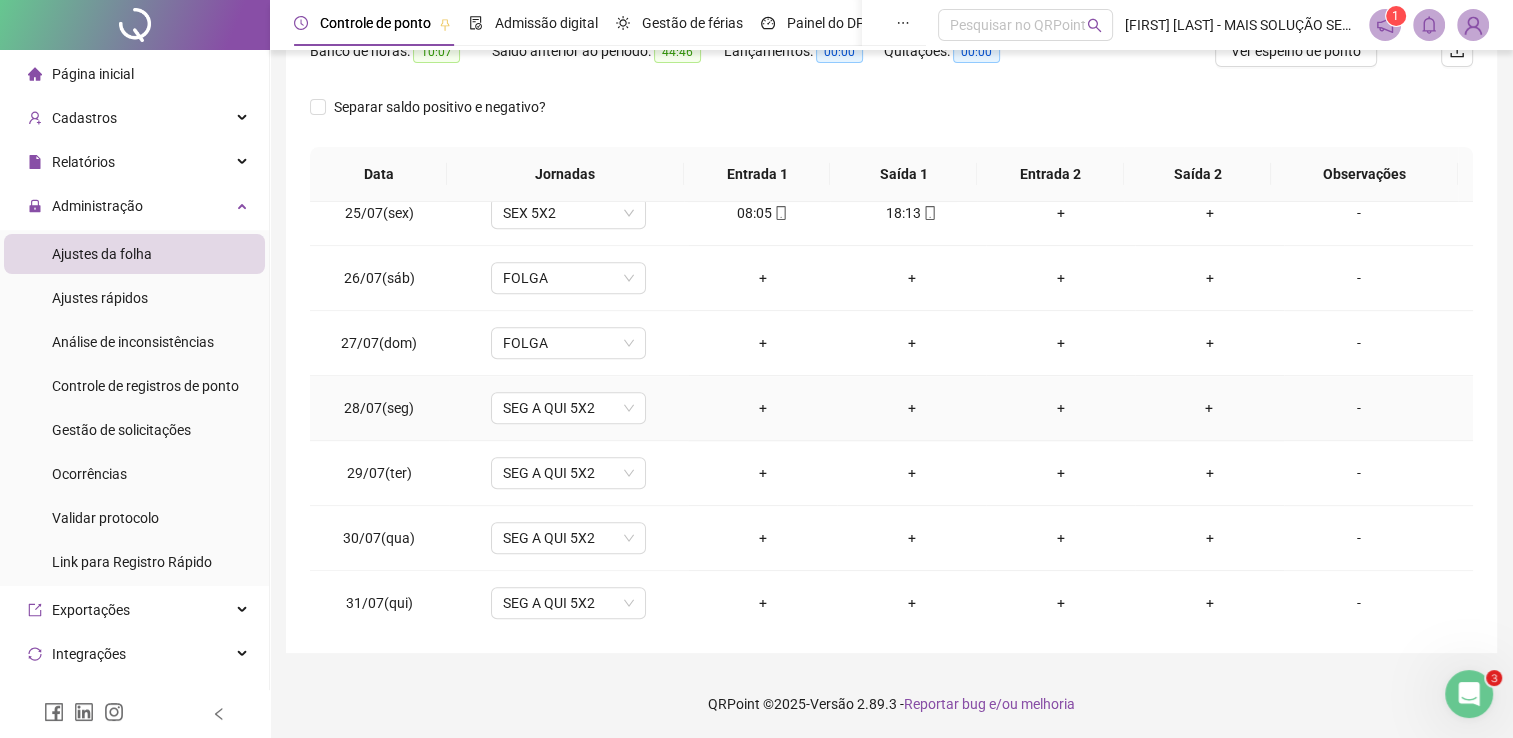 click on "-" at bounding box center (1359, 408) 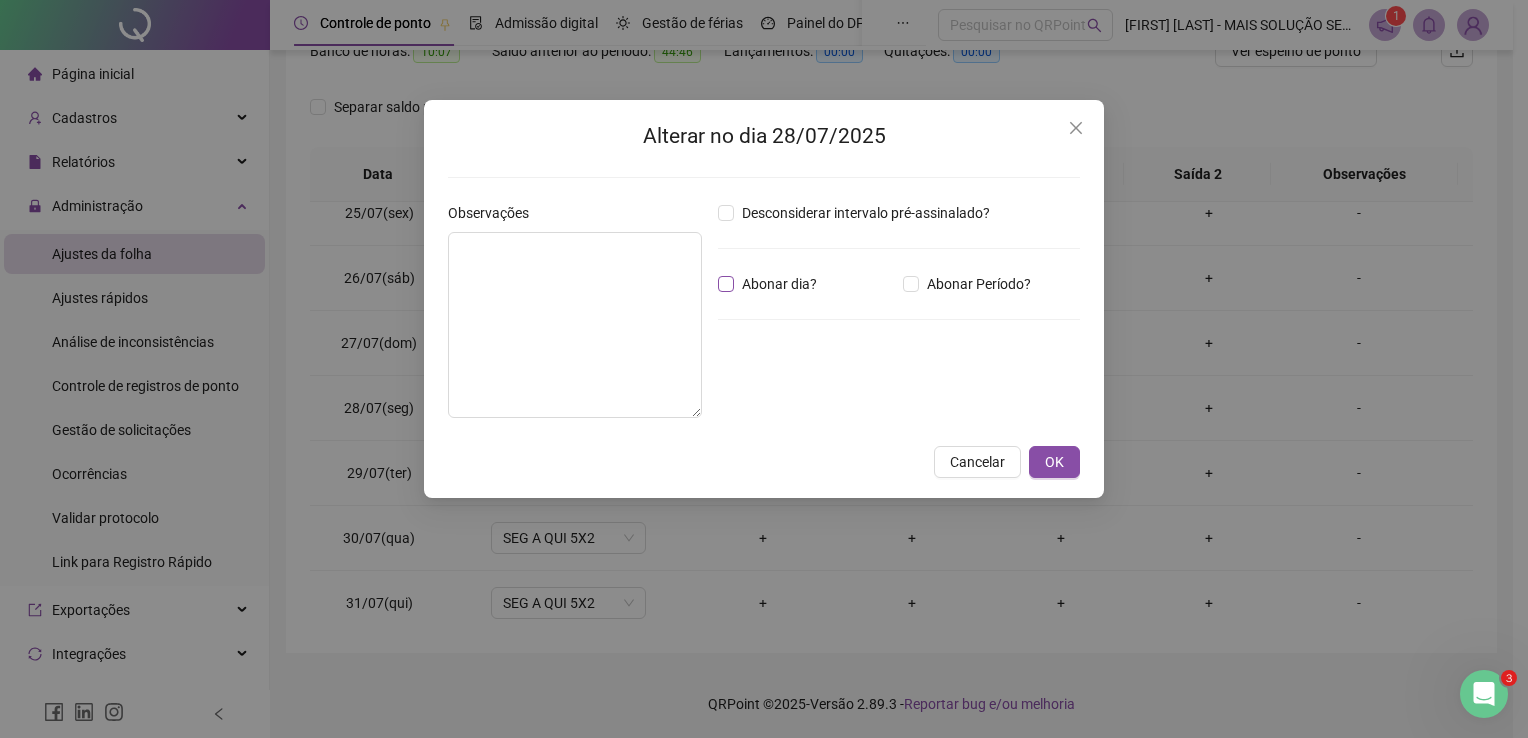 click on "Abonar dia?" at bounding box center (779, 284) 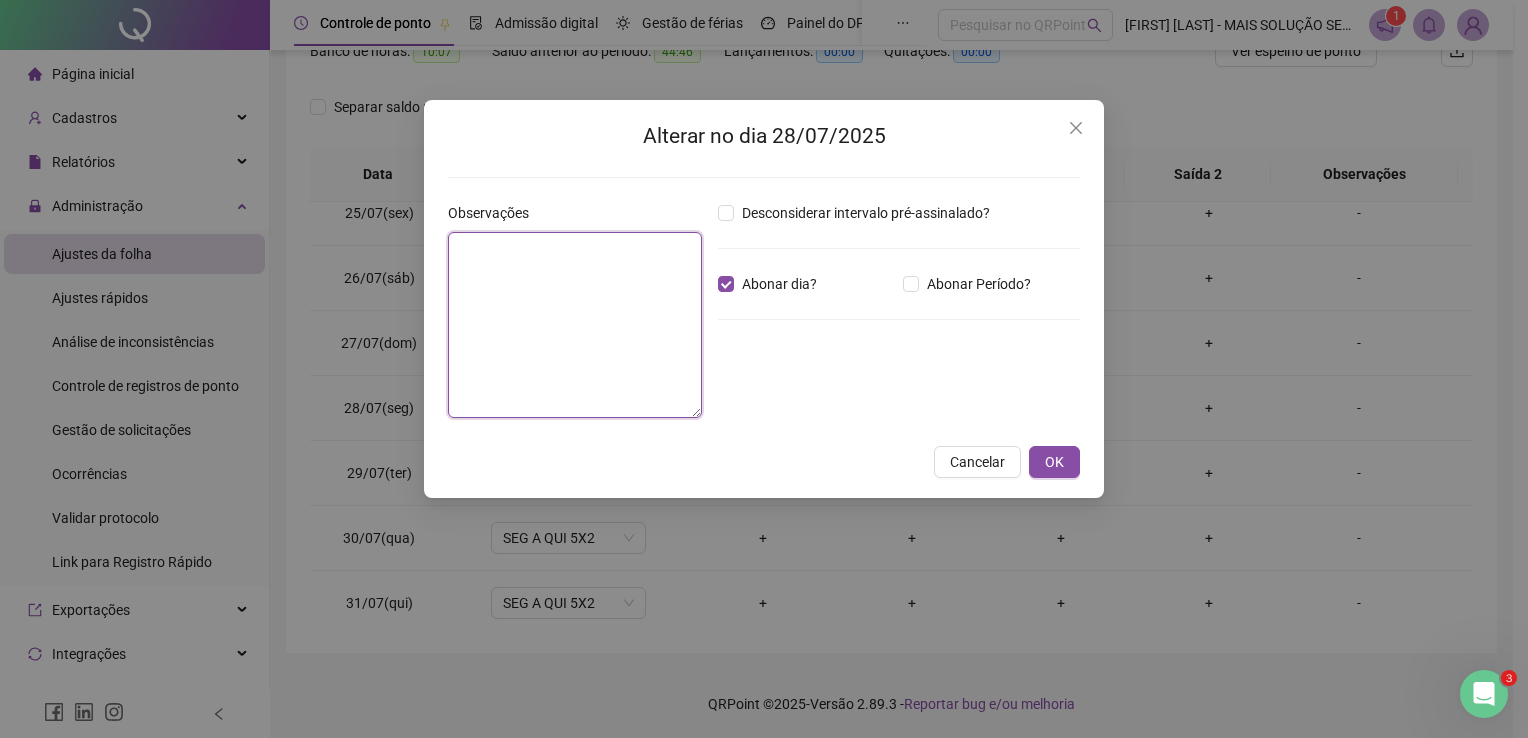 click at bounding box center (575, 325) 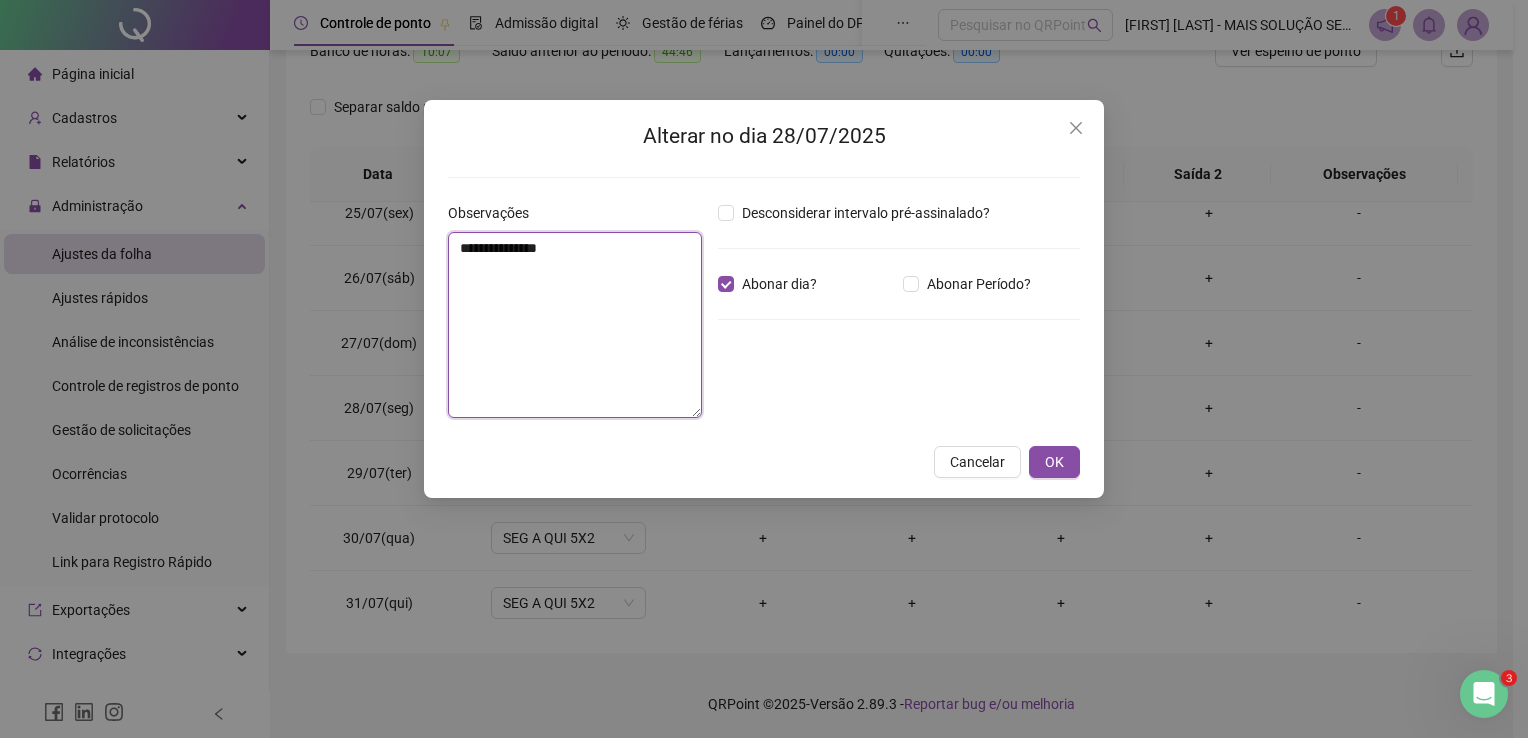 drag, startPoint x: 634, startPoint y: 242, endPoint x: 428, endPoint y: 251, distance: 206.1965 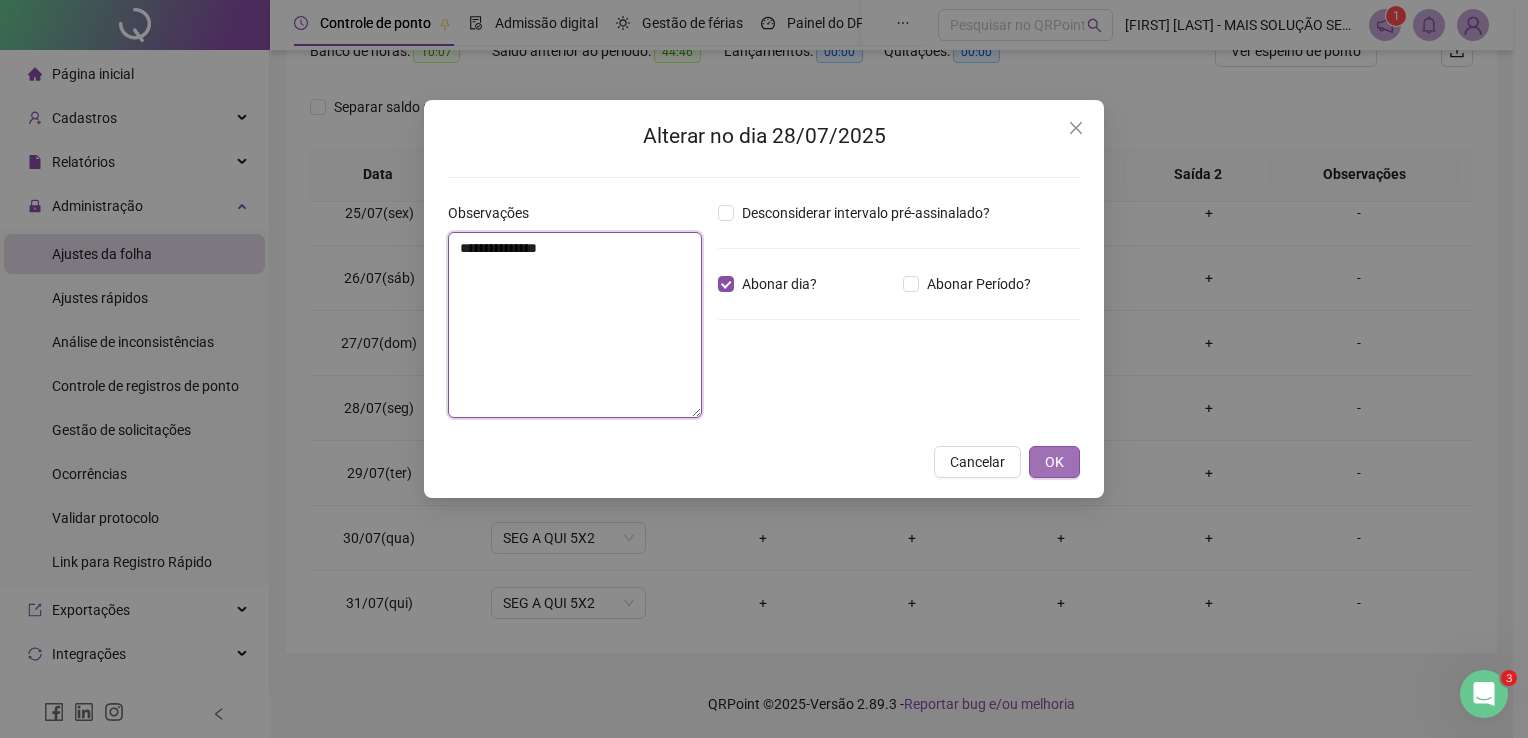 type on "**********" 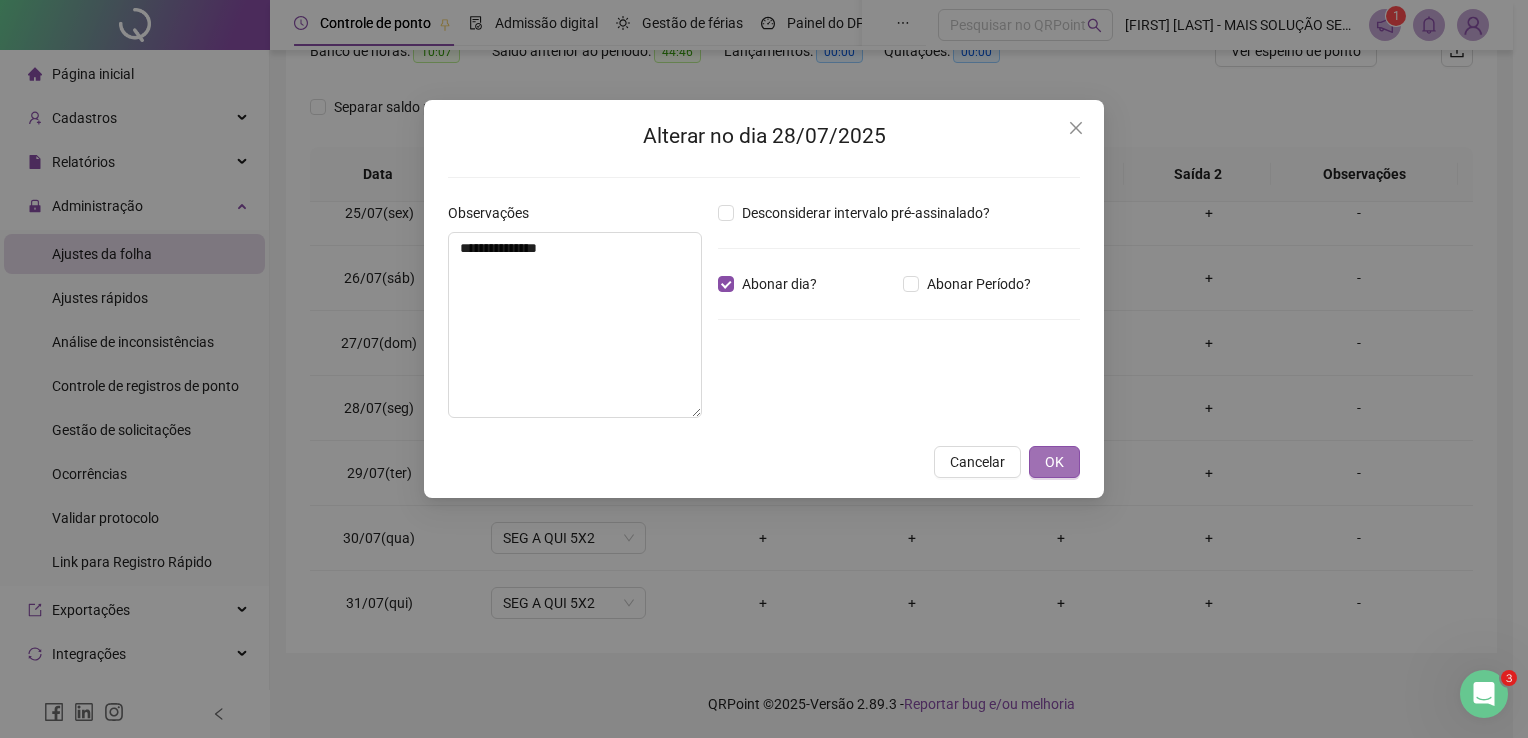 click on "OK" at bounding box center [1054, 462] 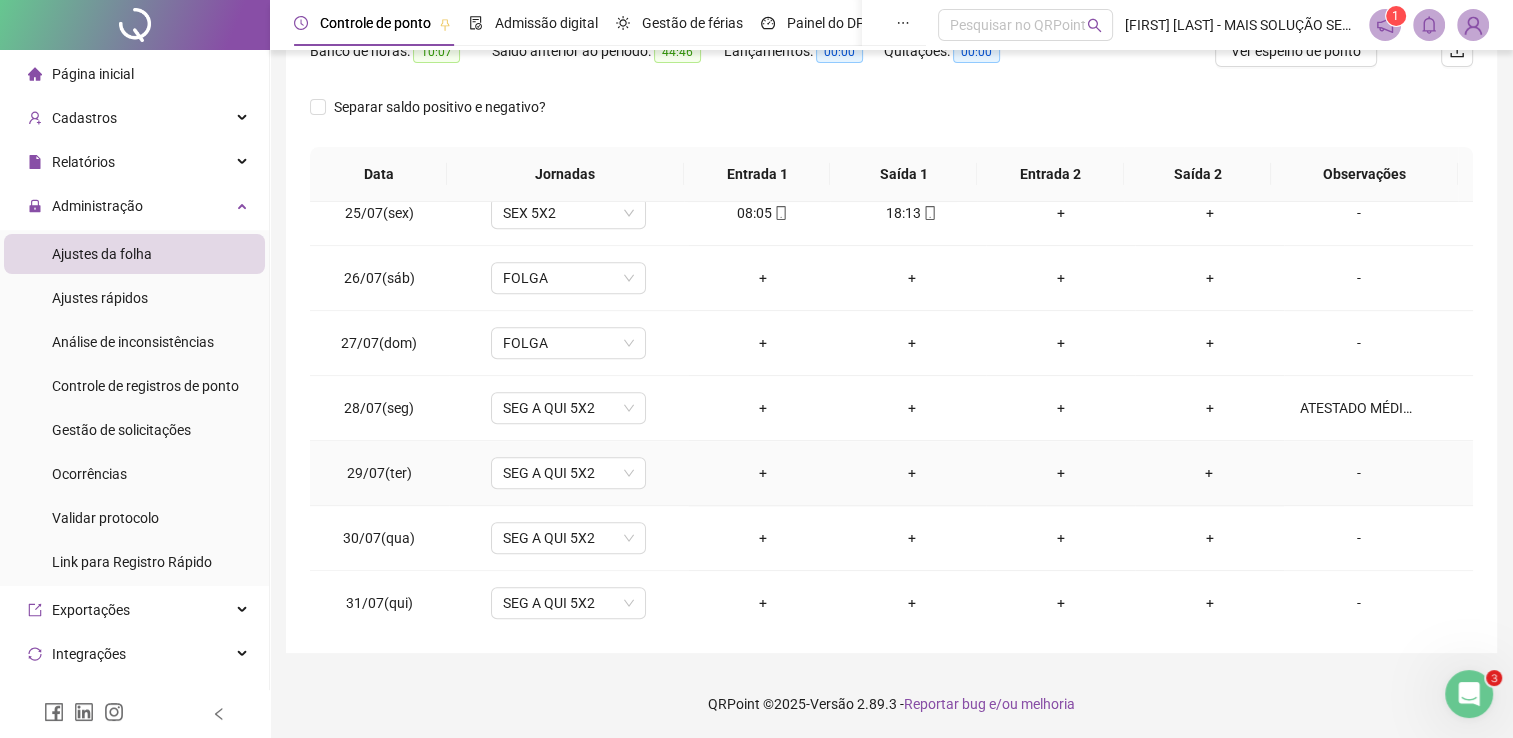 click on "-" at bounding box center [1359, 473] 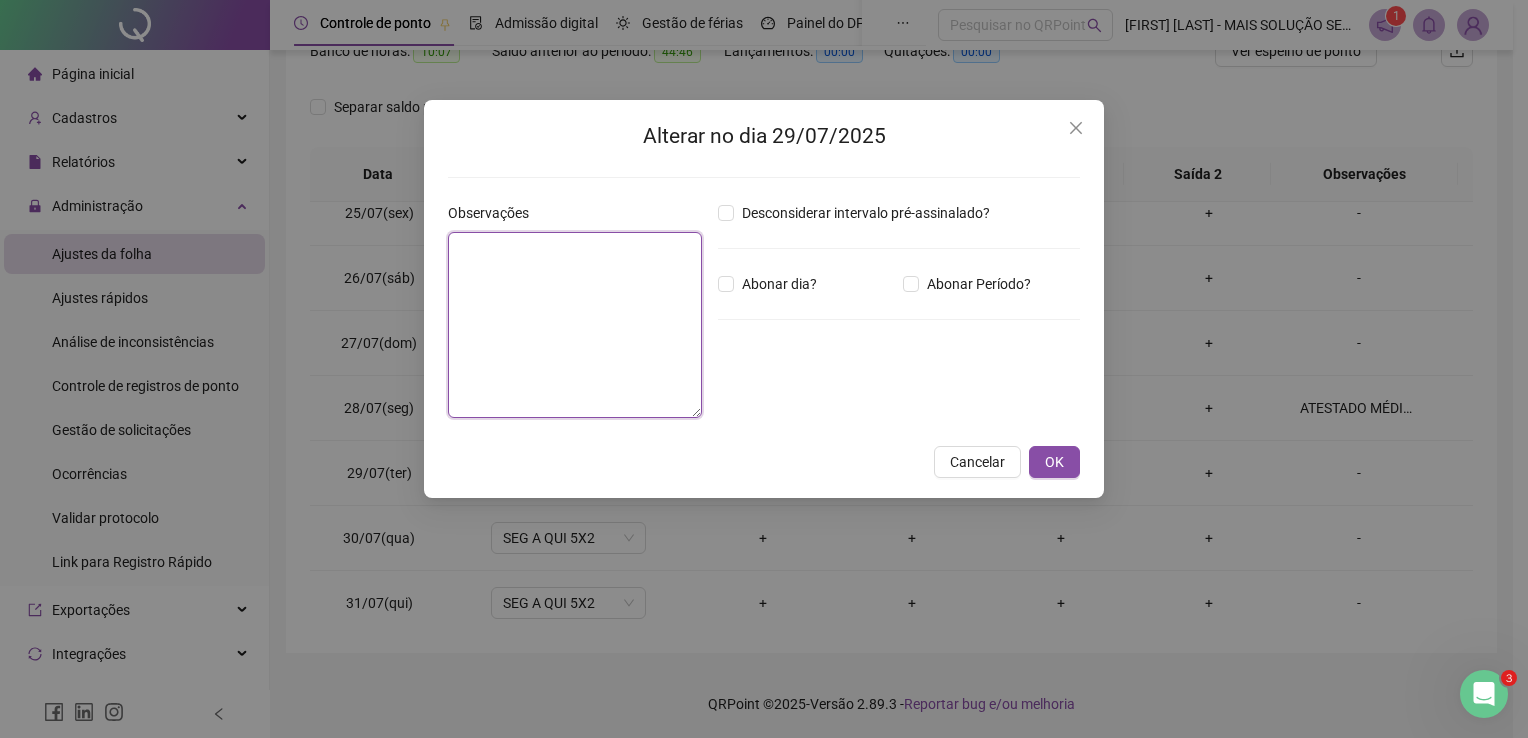 click at bounding box center (575, 325) 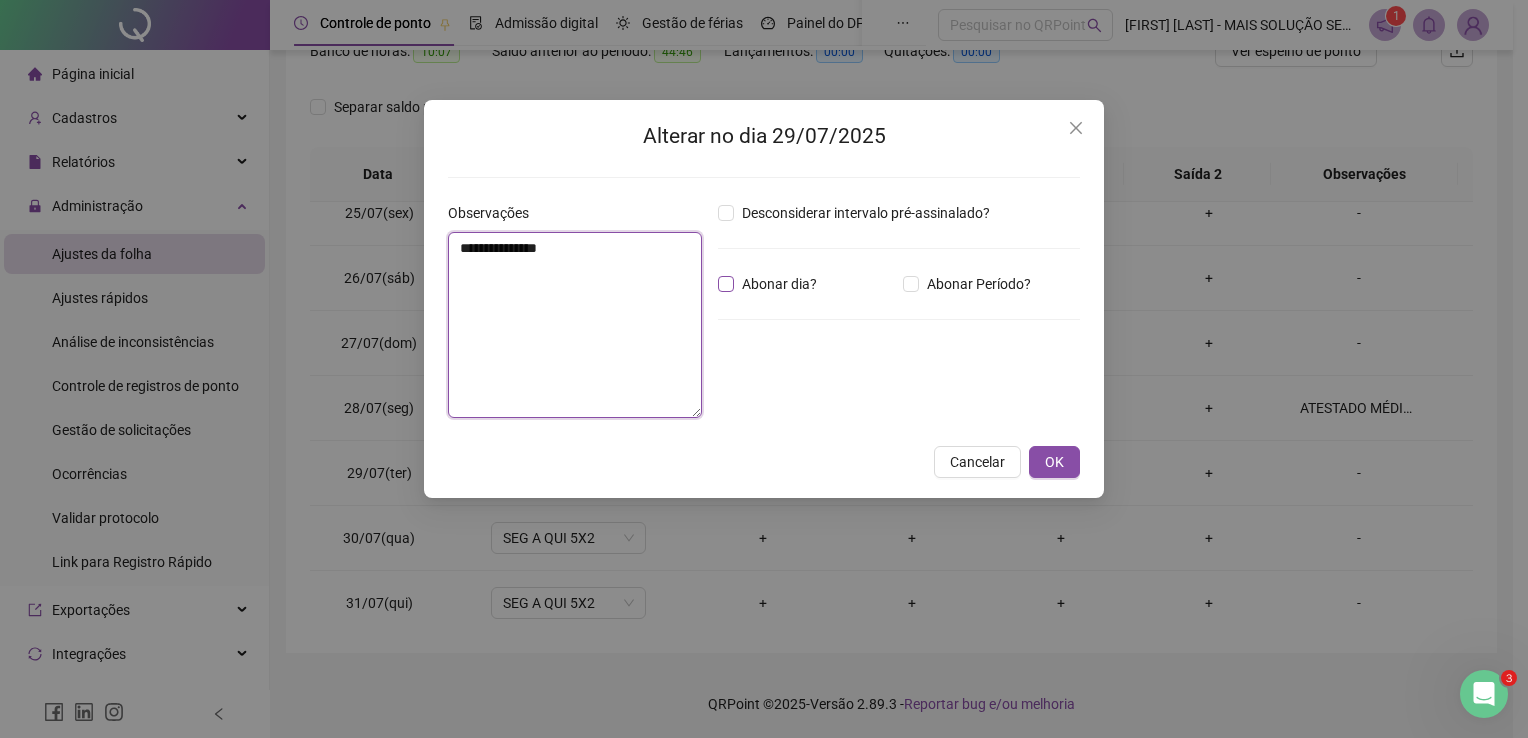 type on "**********" 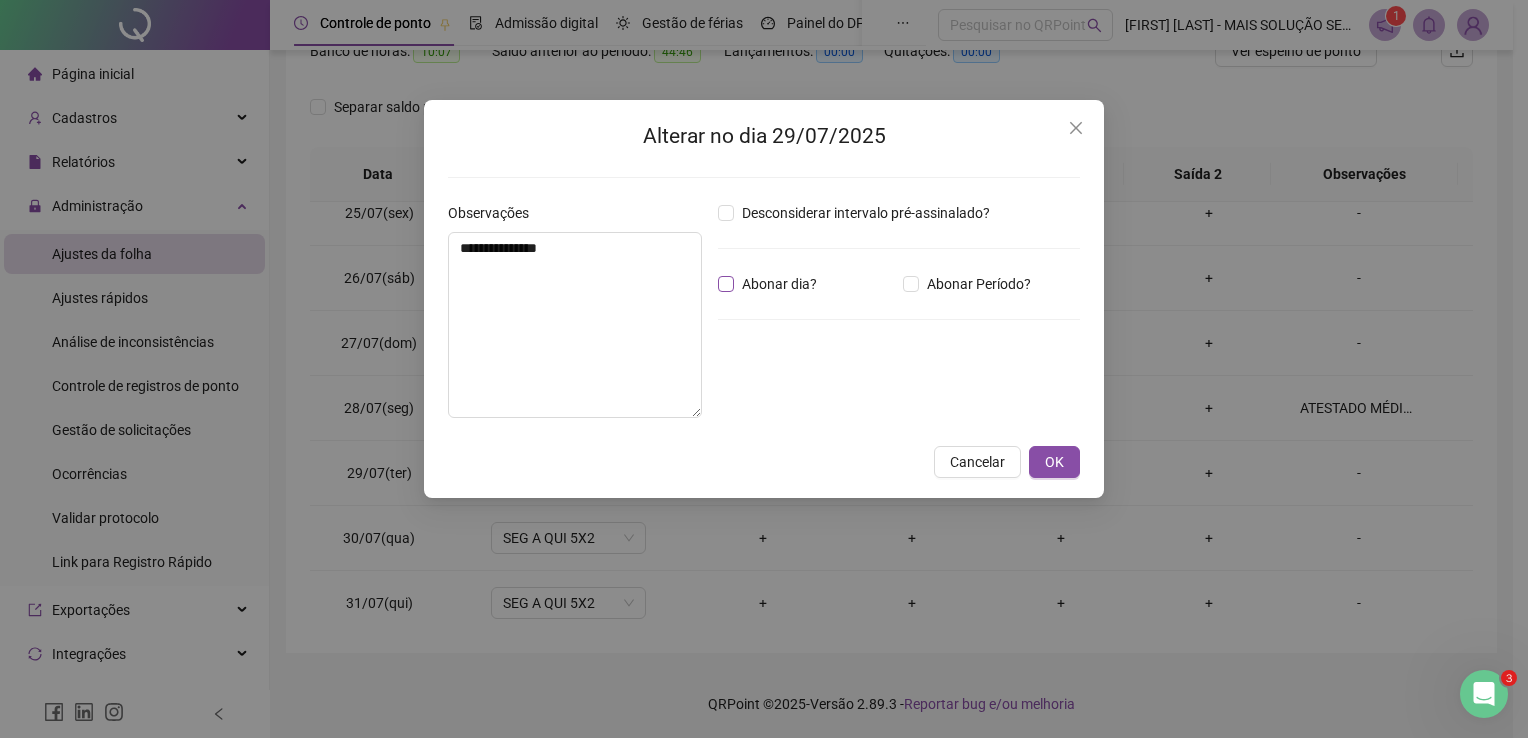 drag, startPoint x: 742, startPoint y: 287, endPoint x: 834, endPoint y: 293, distance: 92.19544 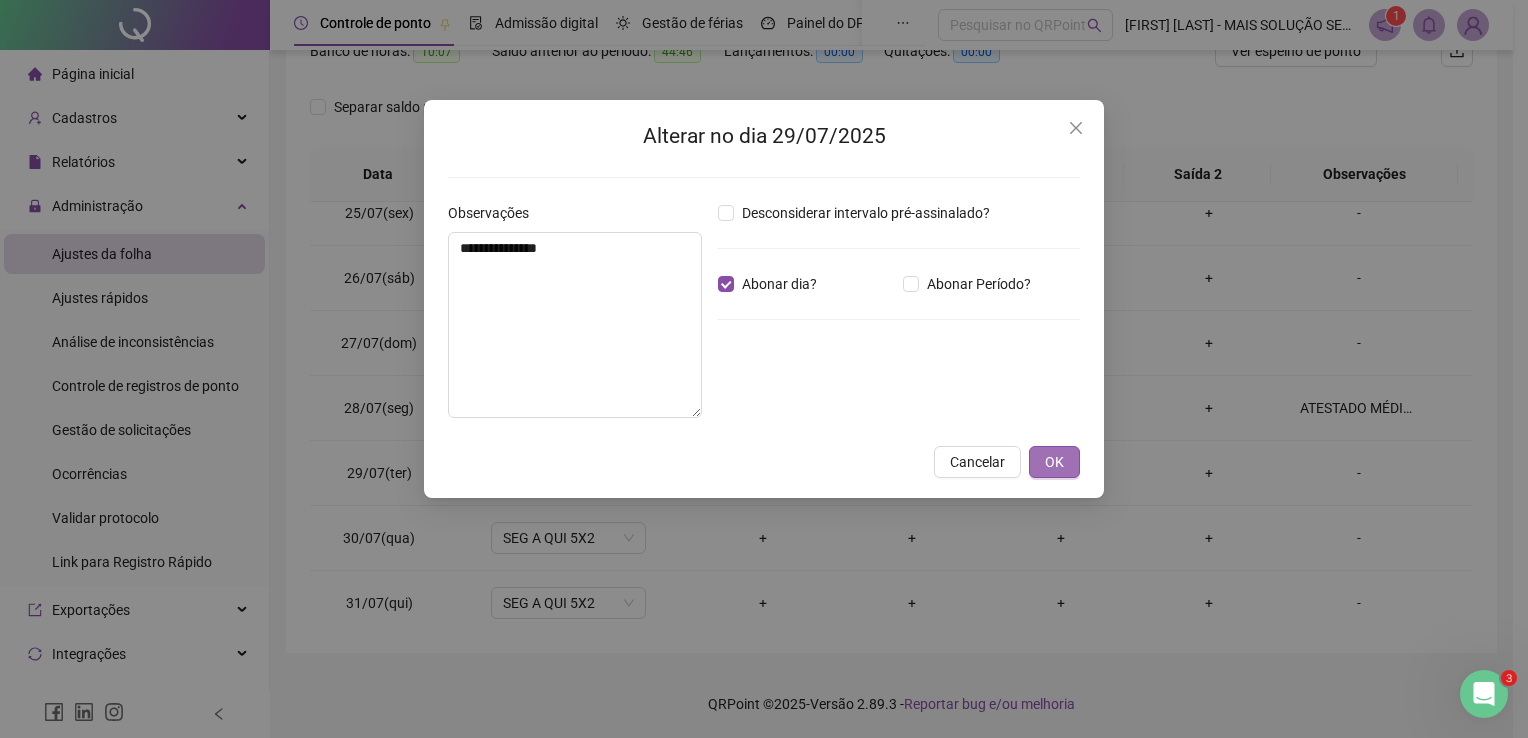 click on "OK" at bounding box center [1054, 462] 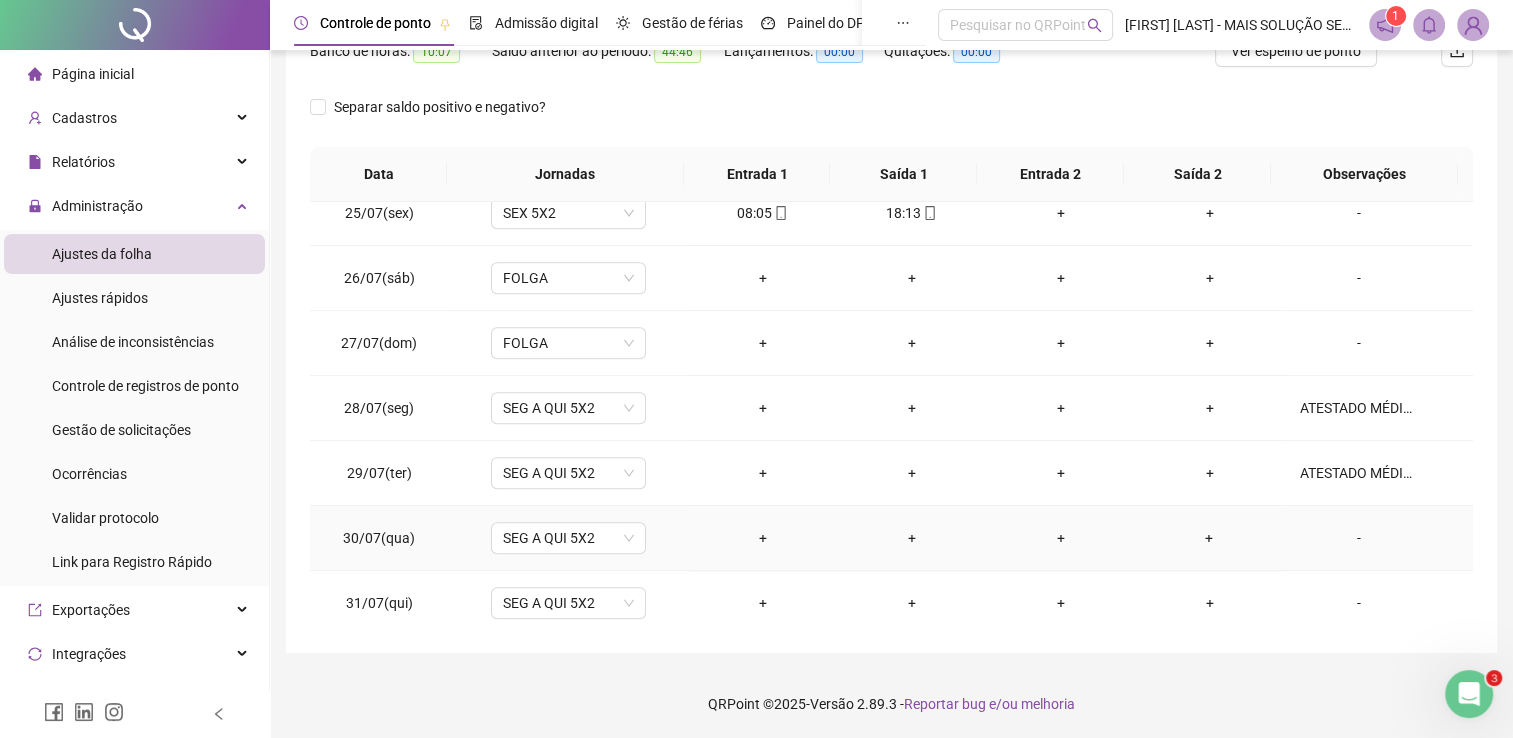 click on "-" at bounding box center (1359, 538) 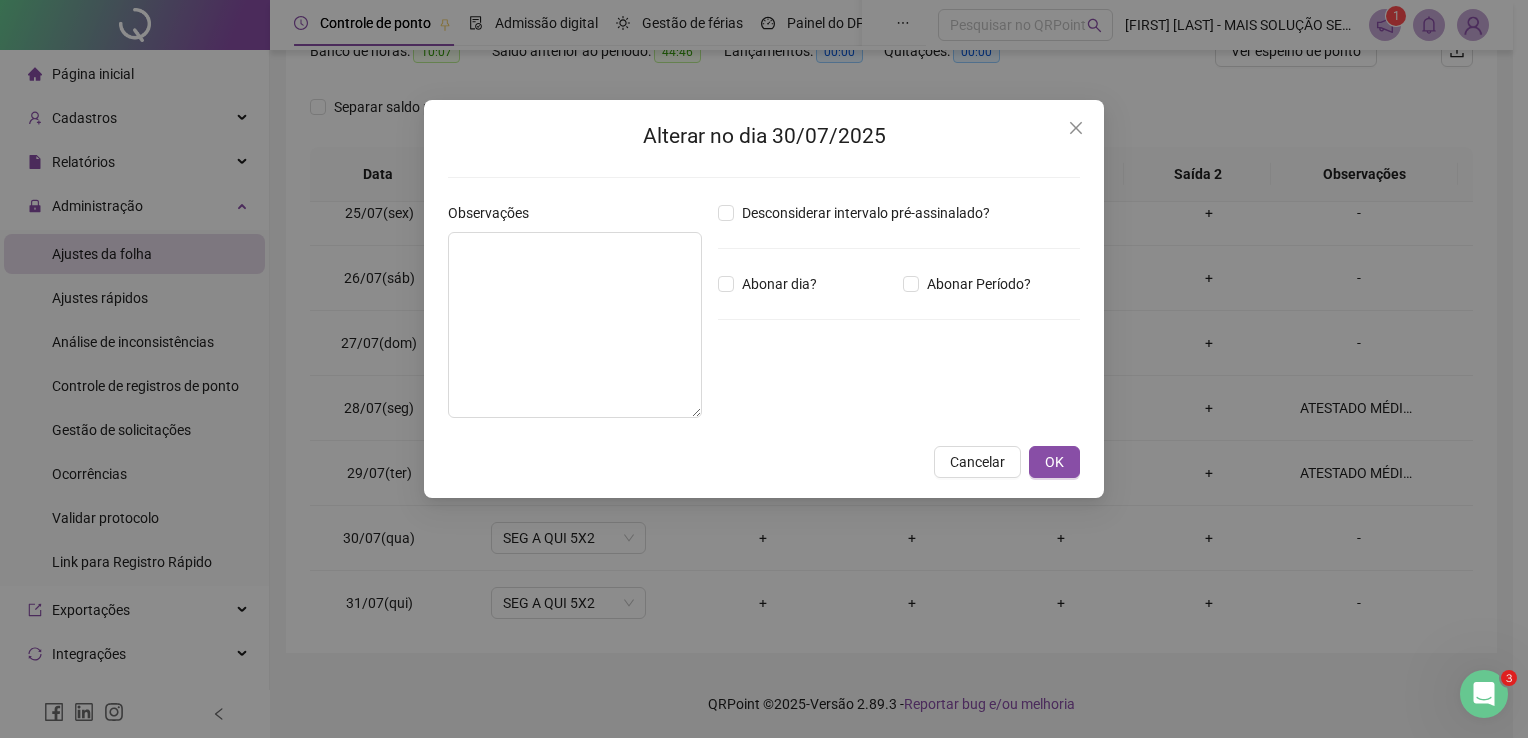 click on "Observações" at bounding box center [495, 213] 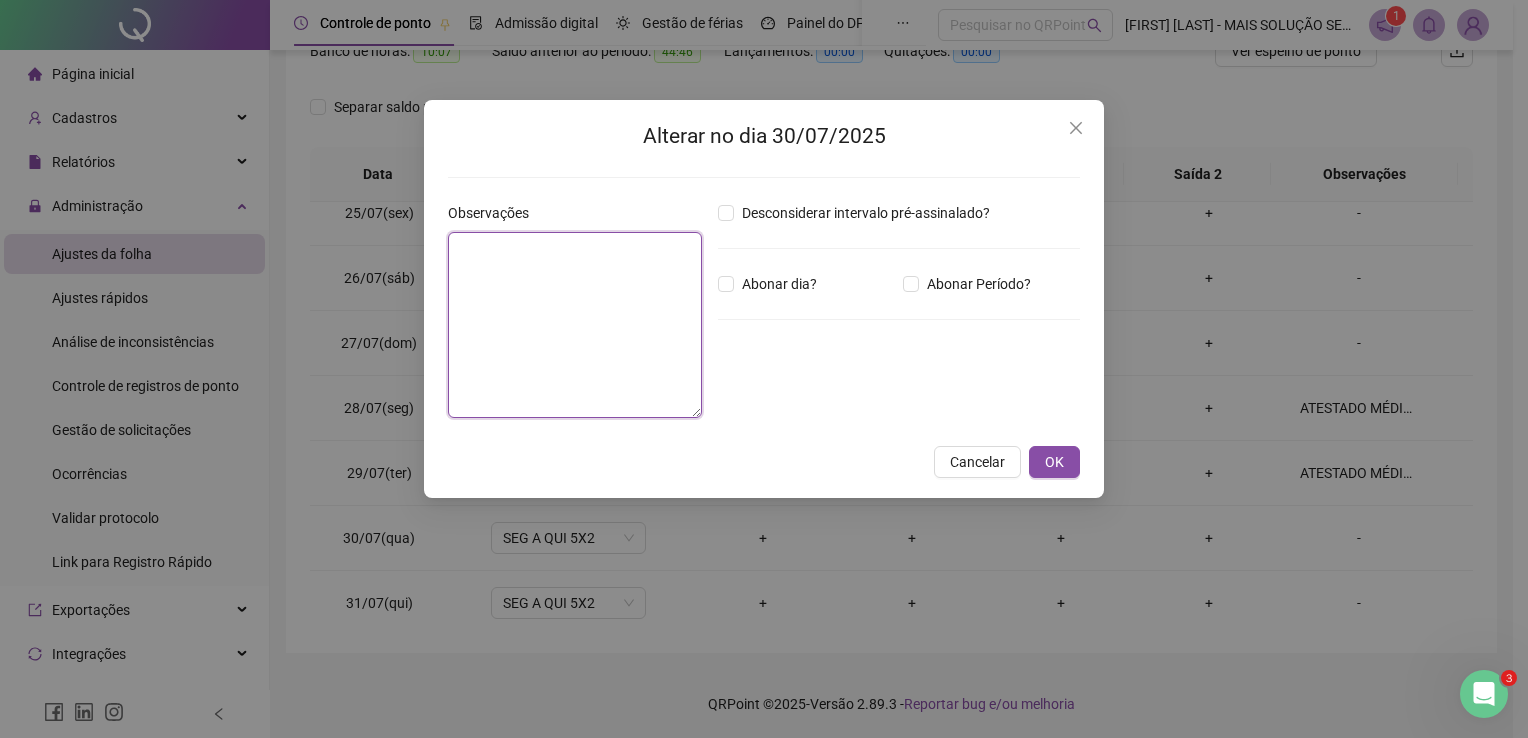 click at bounding box center [575, 325] 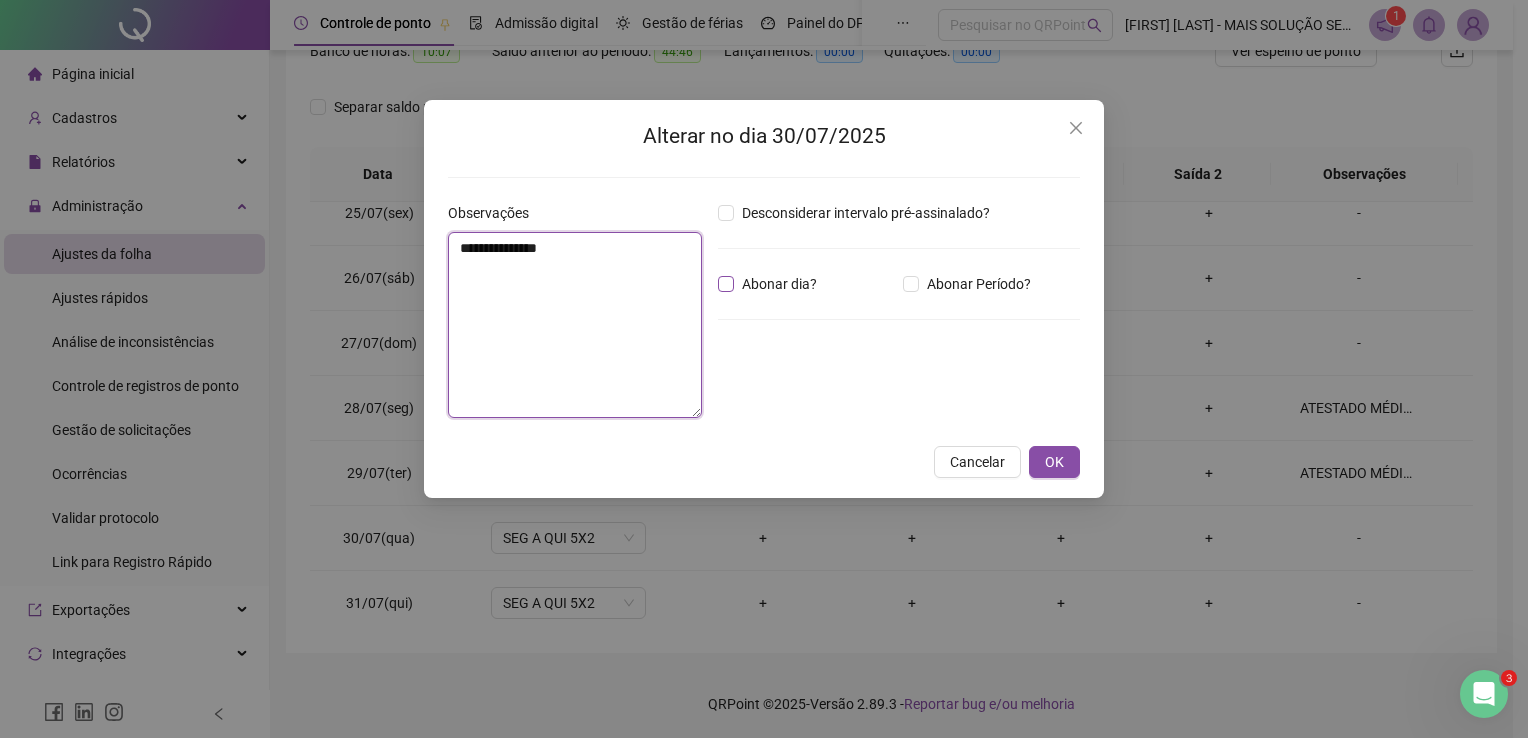 type on "**********" 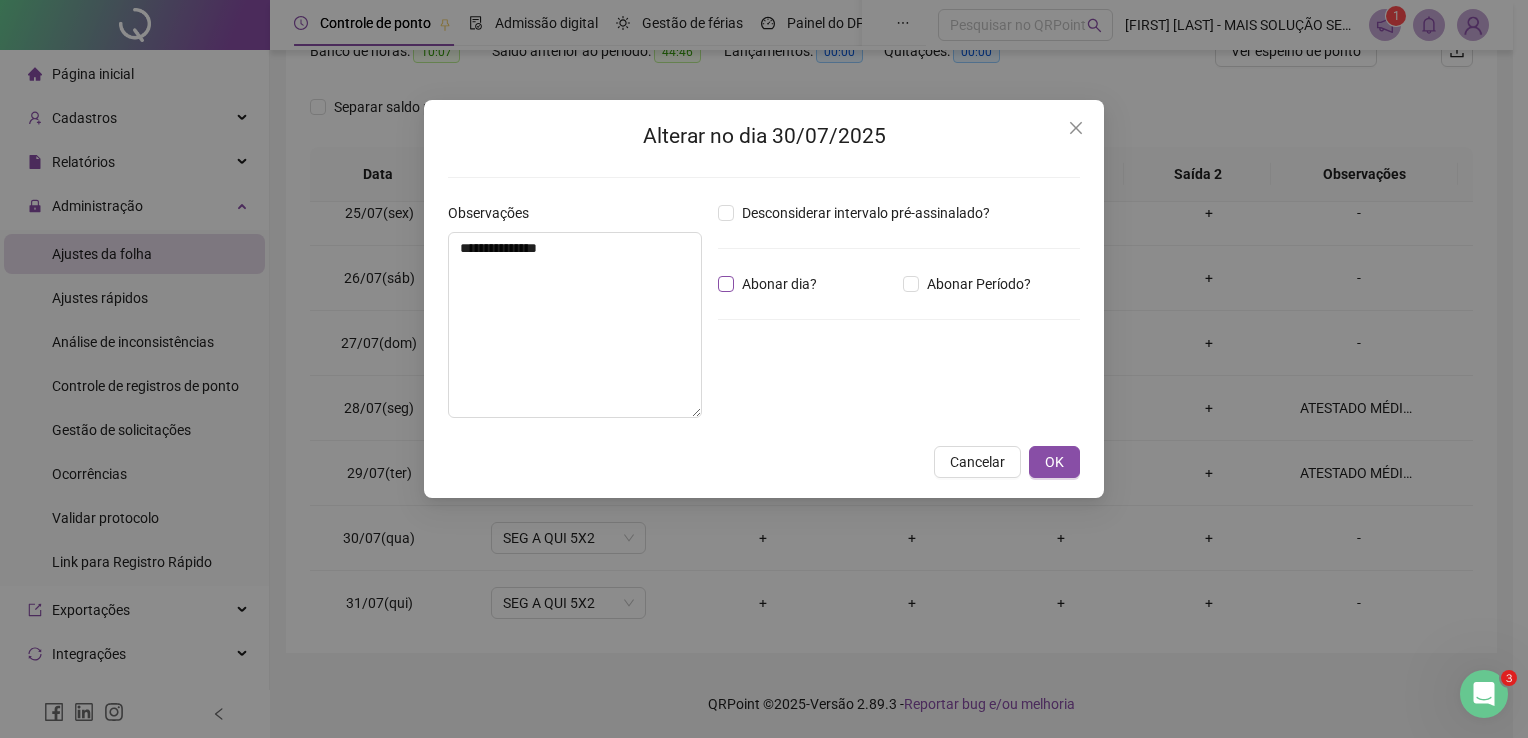 click on "Abonar dia?" at bounding box center (779, 284) 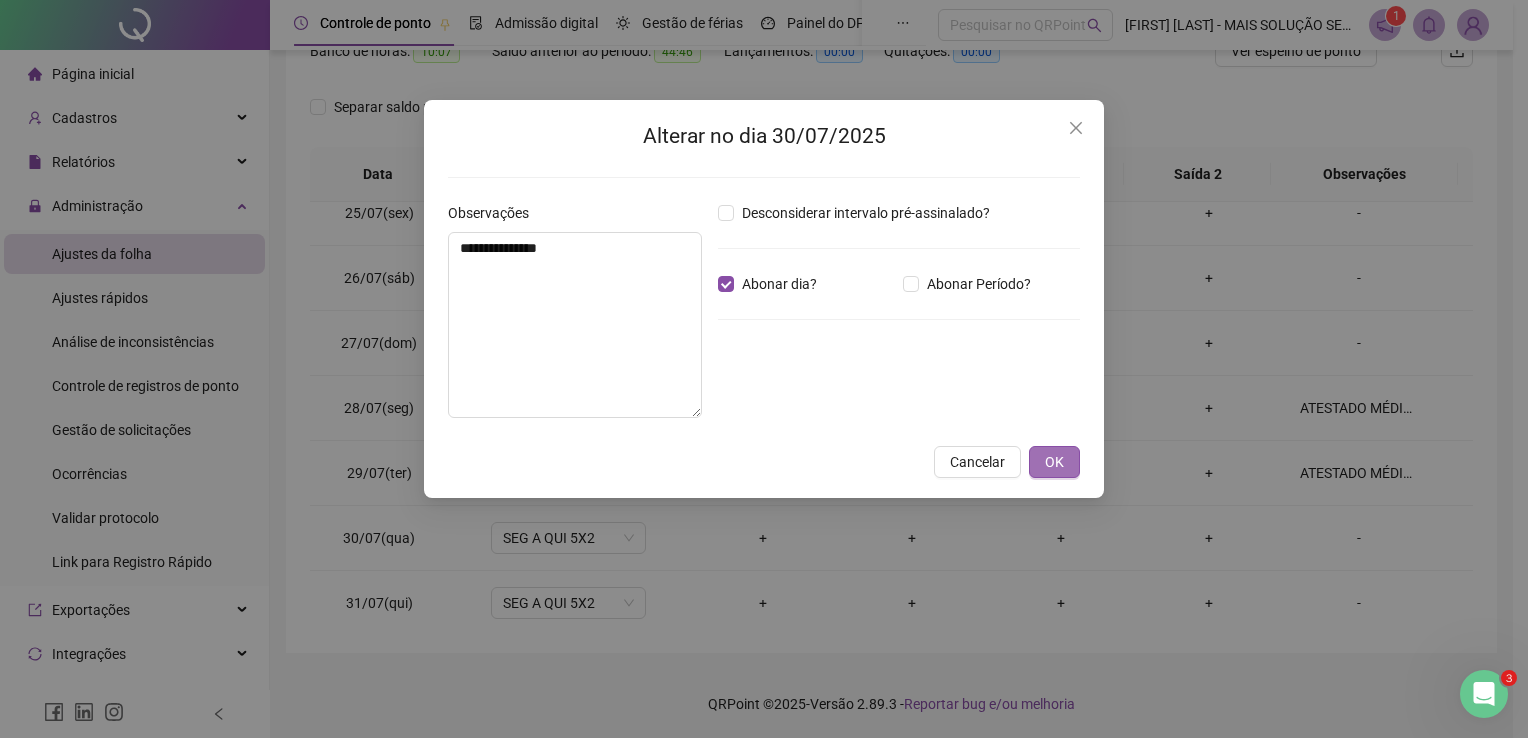 click on "OK" at bounding box center (1054, 462) 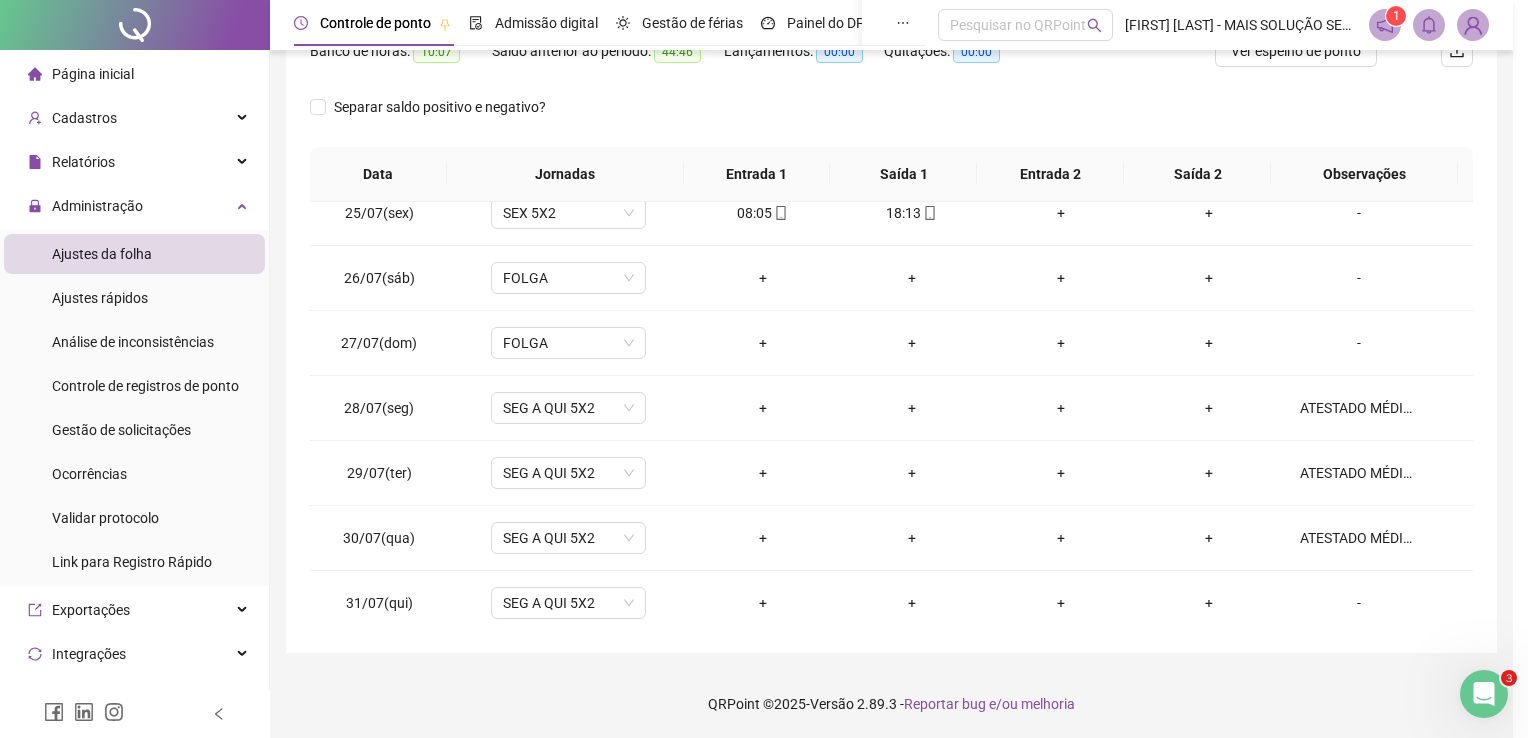 click on "**********" at bounding box center [764, 369] 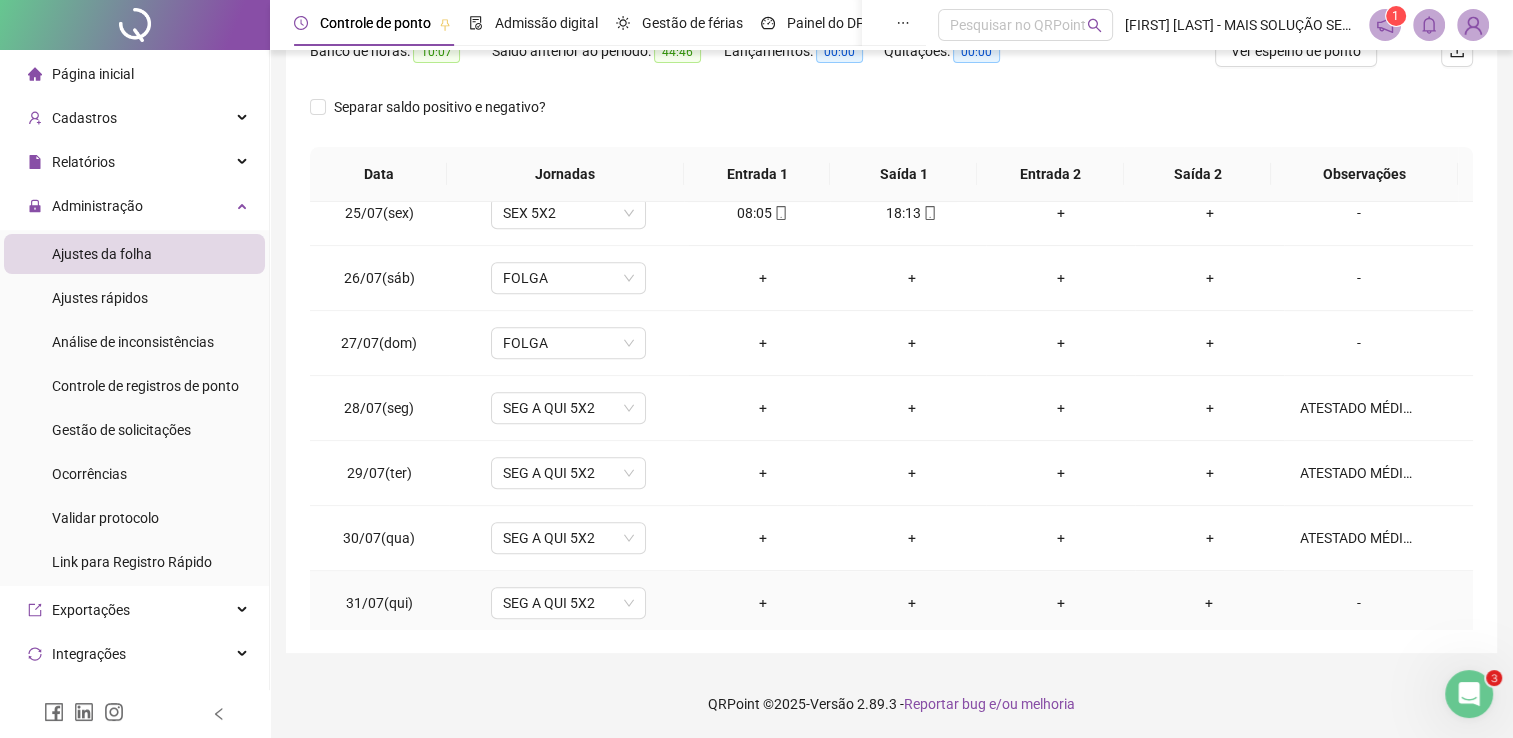 click on "-" at bounding box center [1359, 603] 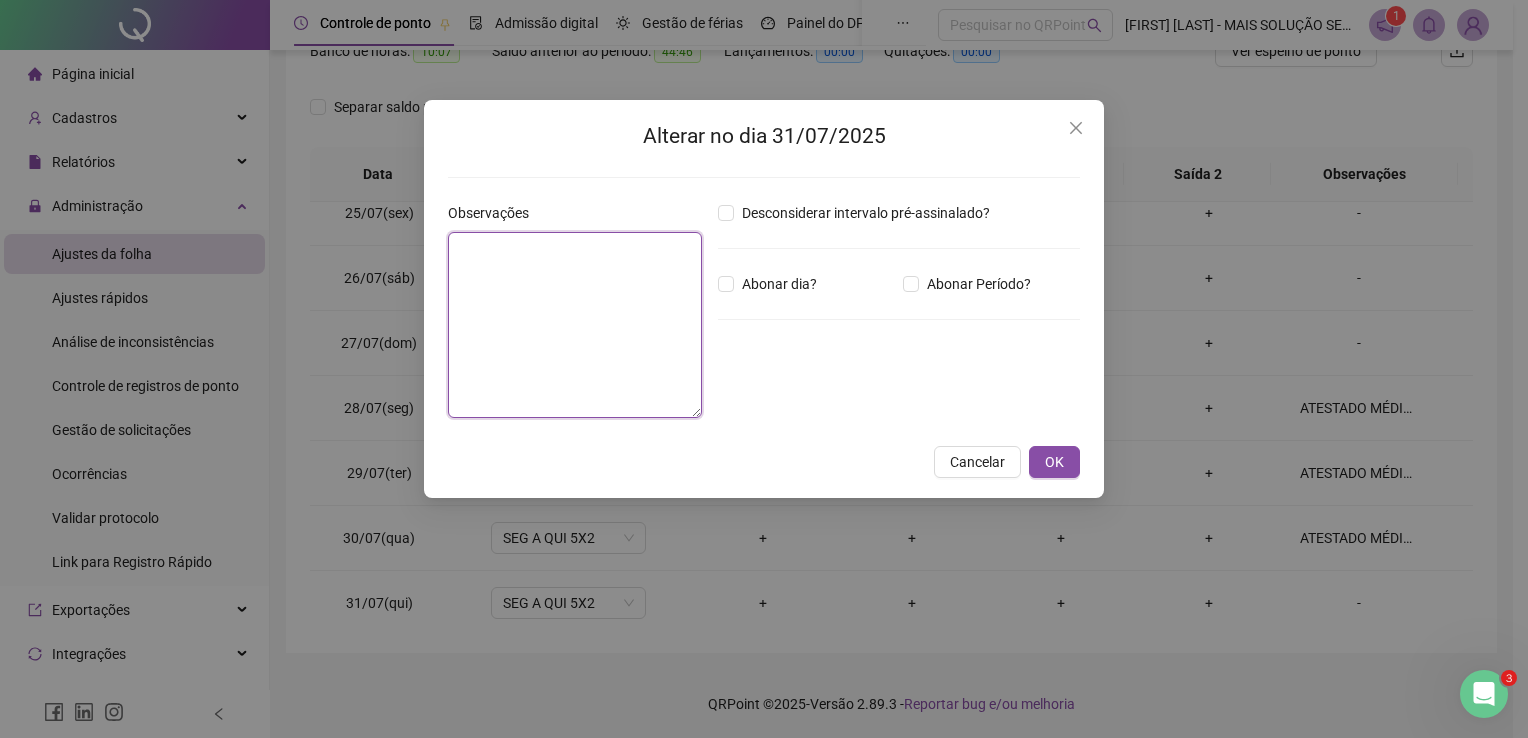 click at bounding box center [575, 325] 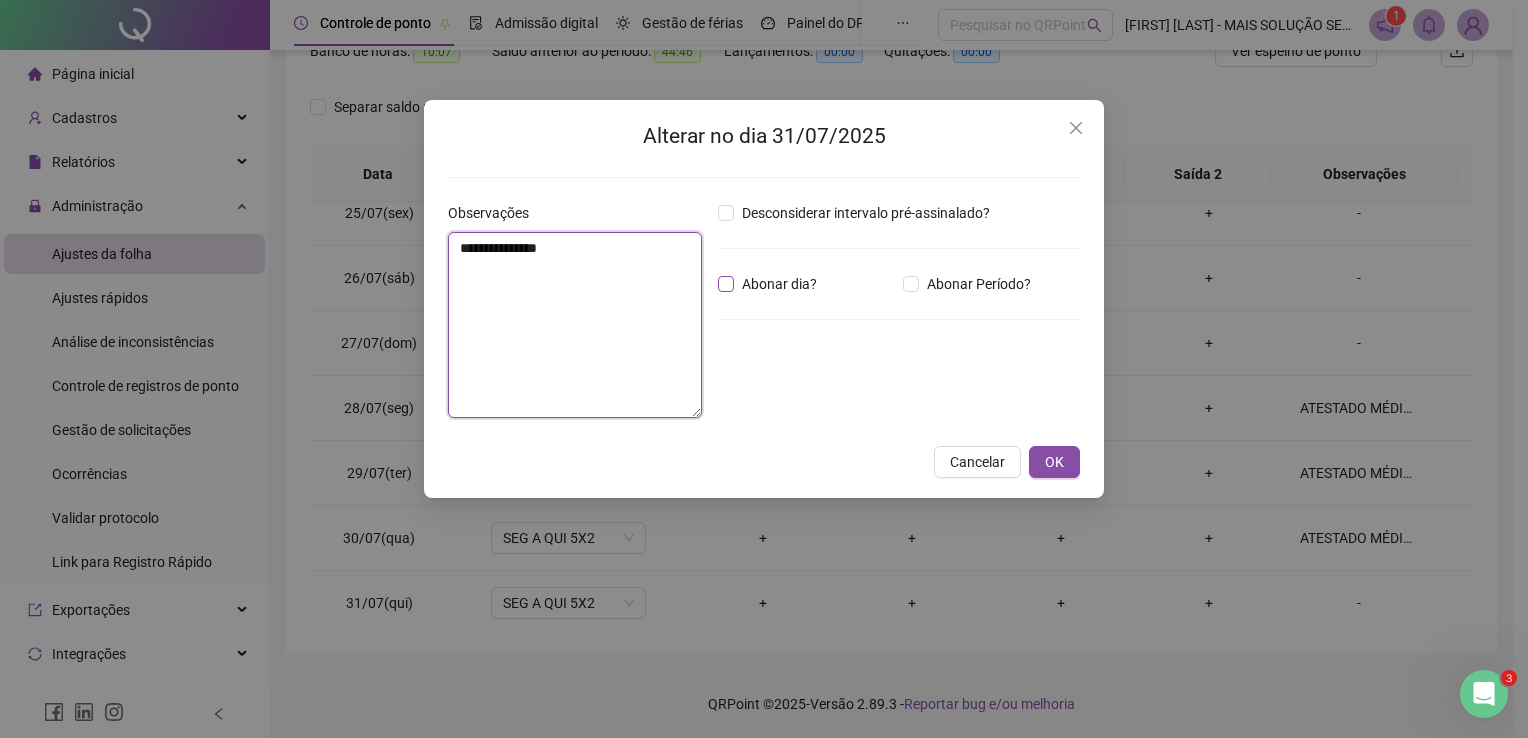 type on "**********" 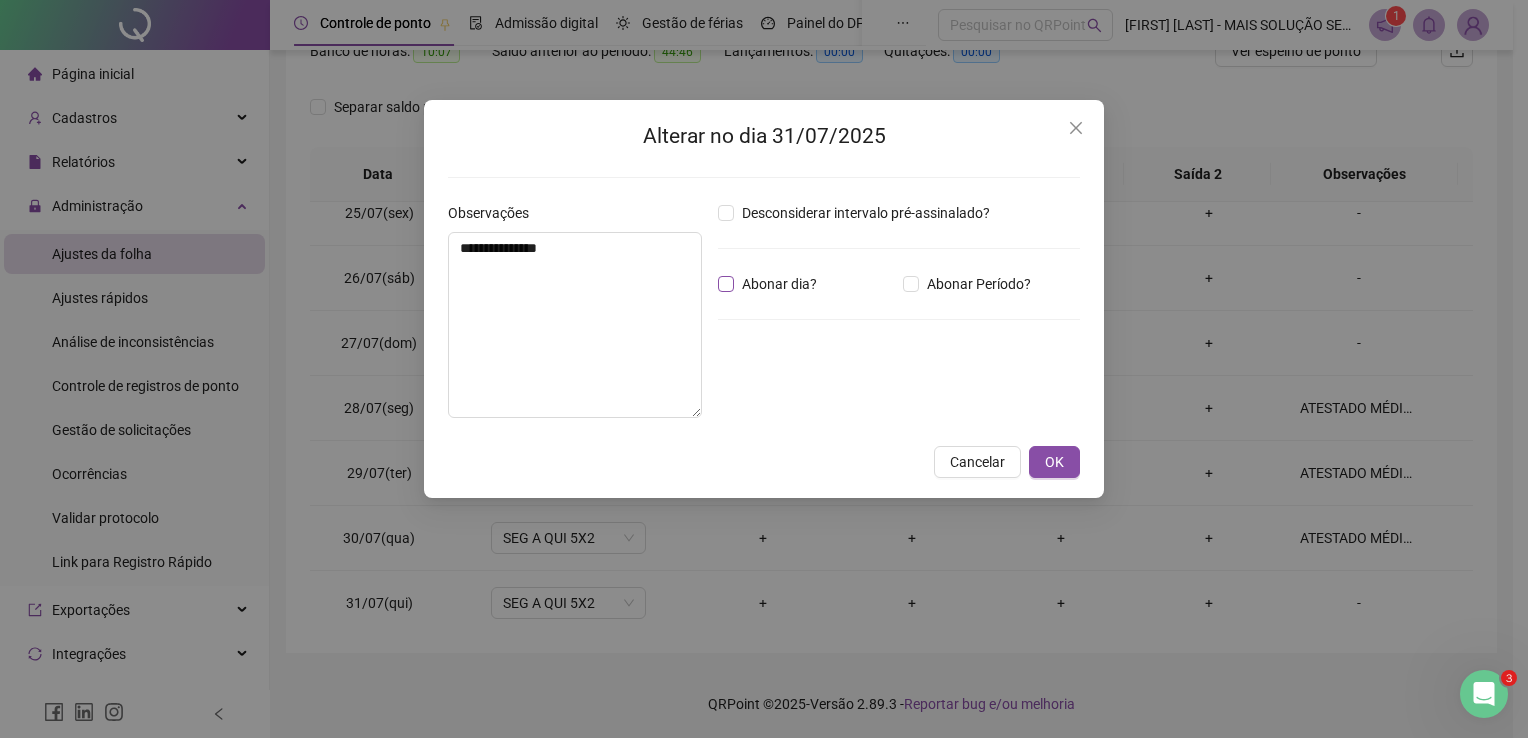 click on "Abonar dia?" at bounding box center [779, 284] 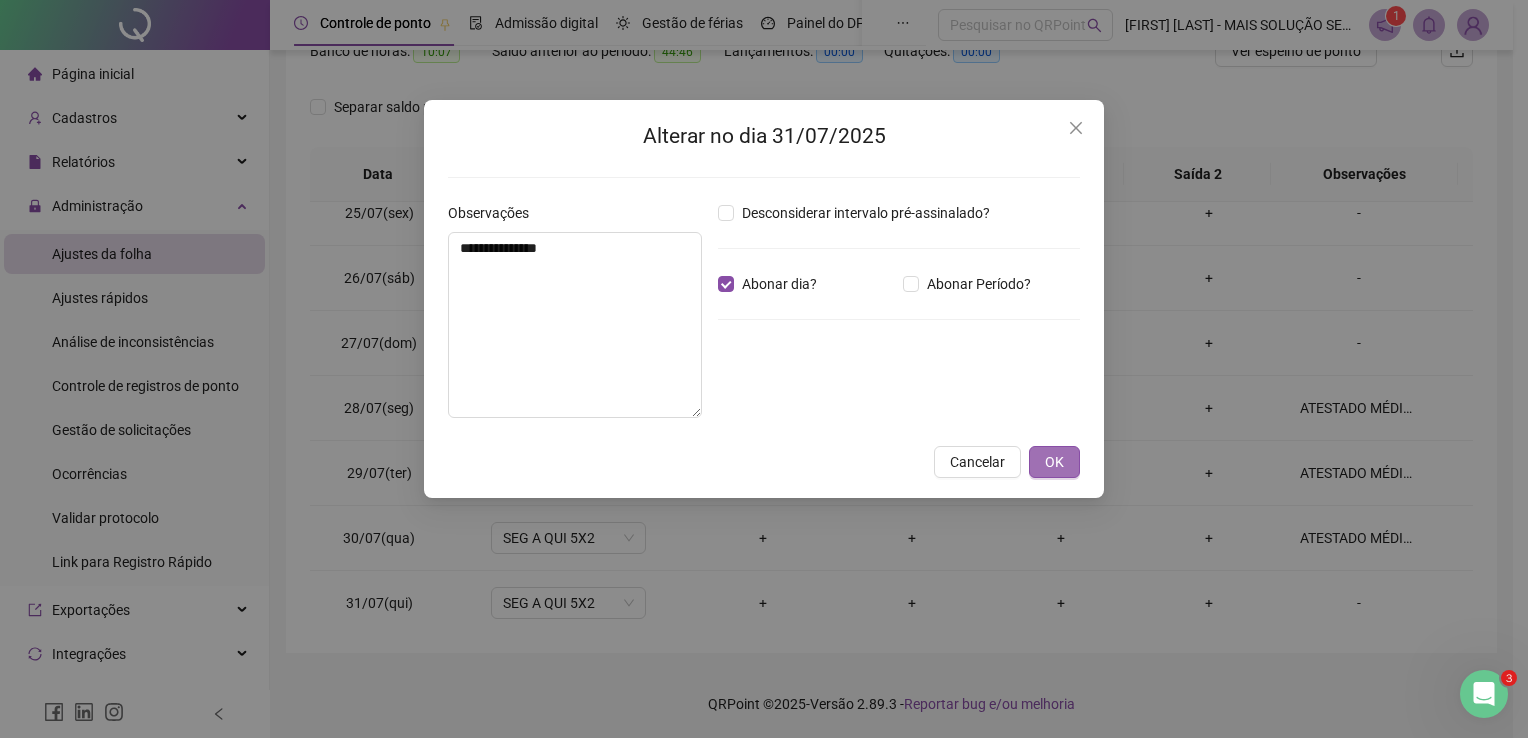 click on "OK" at bounding box center (1054, 462) 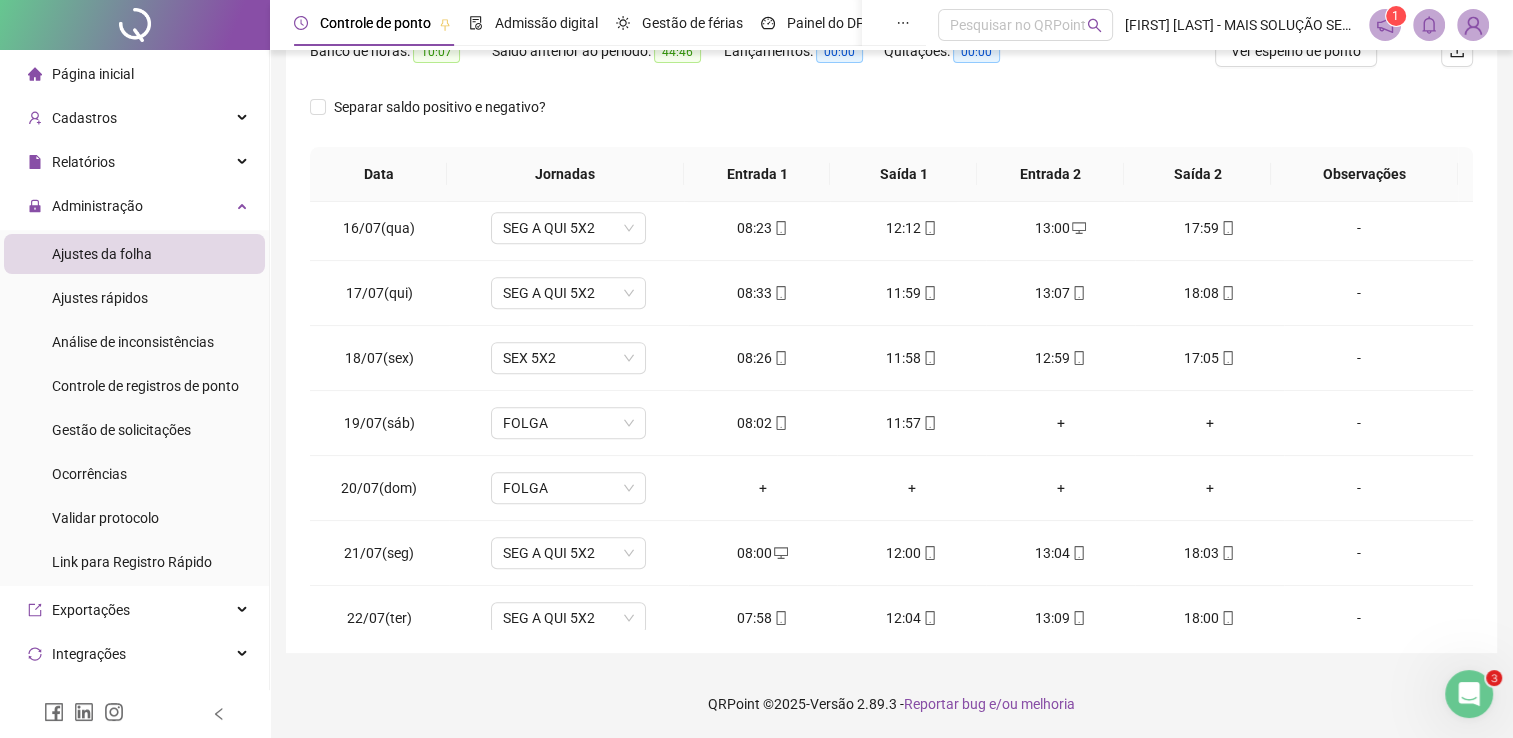 scroll, scrollTop: 481, scrollLeft: 0, axis: vertical 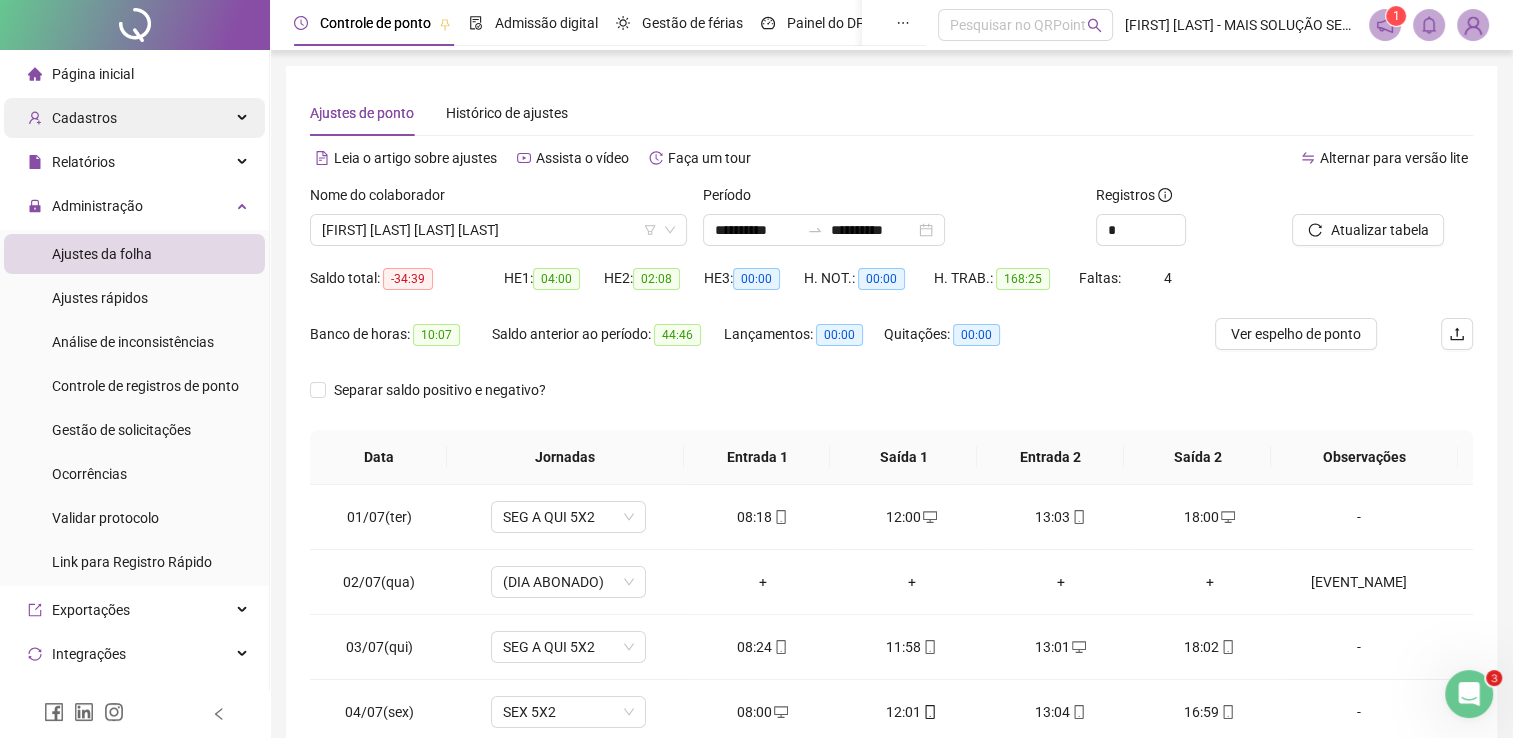 click on "Cadastros" at bounding box center (134, 118) 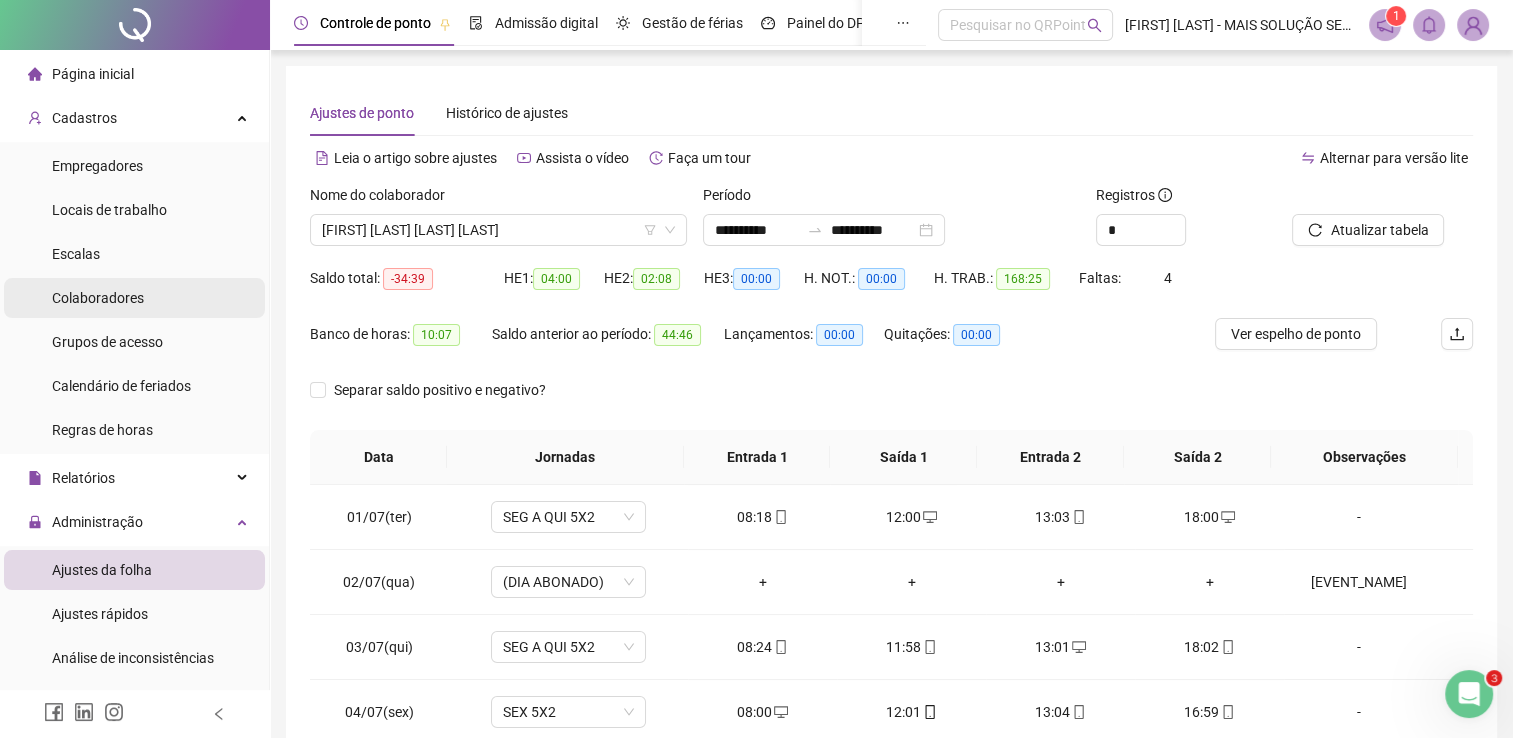 click on "Colaboradores" at bounding box center [98, 298] 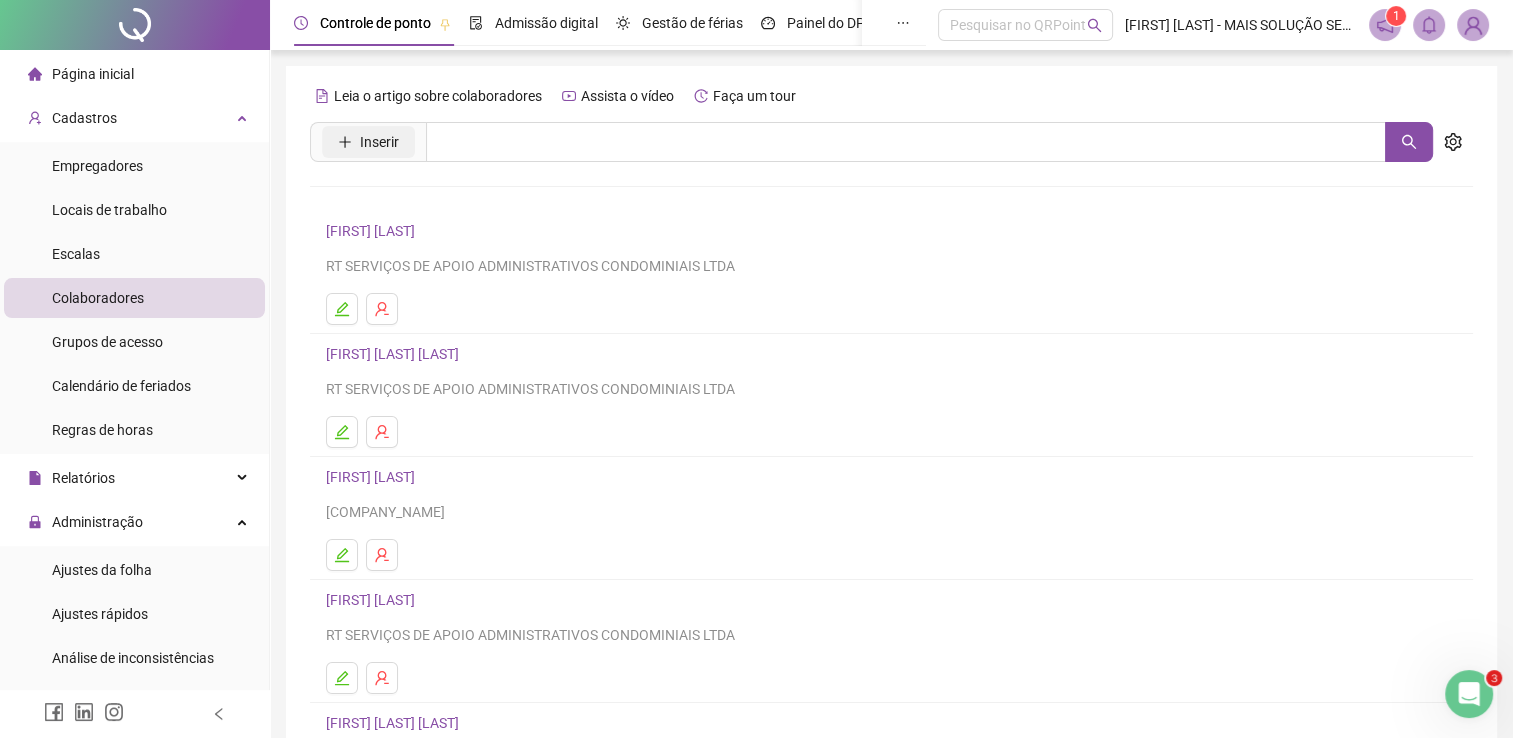 click on "Inserir" at bounding box center (368, 142) 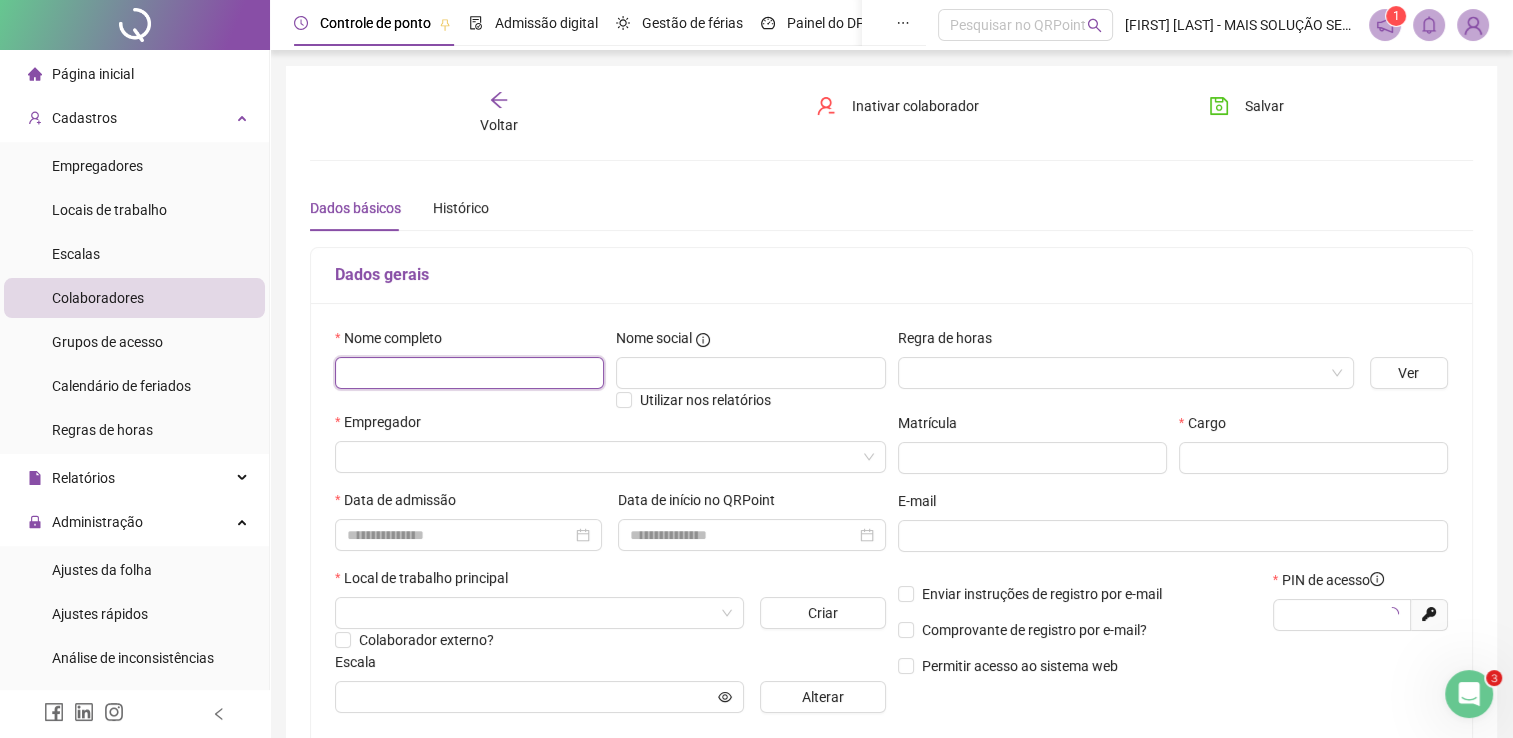 click at bounding box center (469, 373) 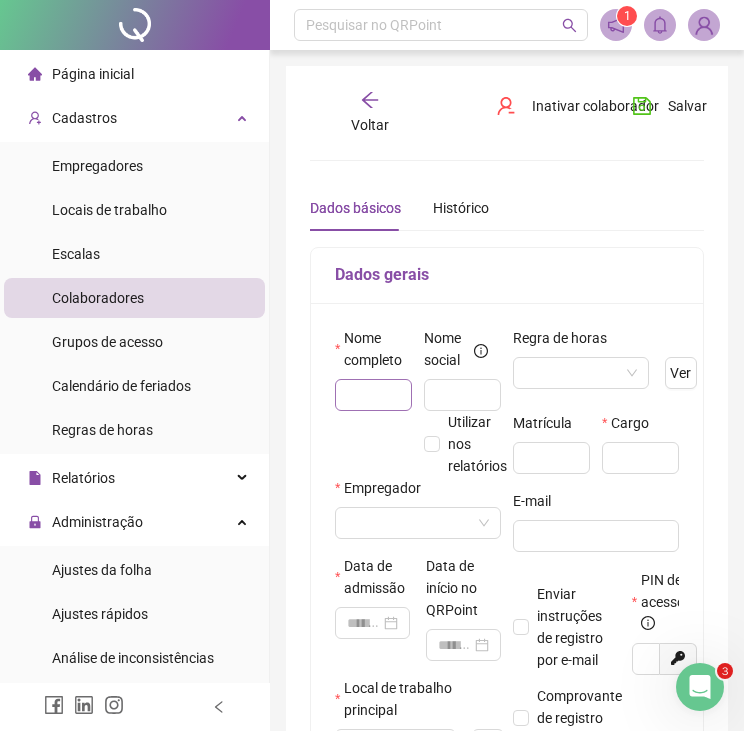 drag, startPoint x: 414, startPoint y: 382, endPoint x: 402, endPoint y: 385, distance: 12.369317 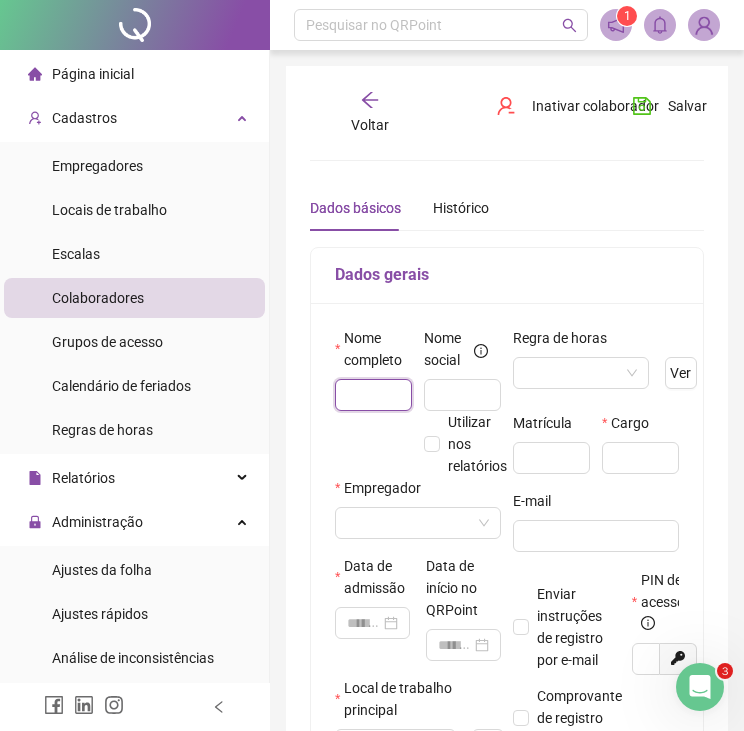 paste on "**********" 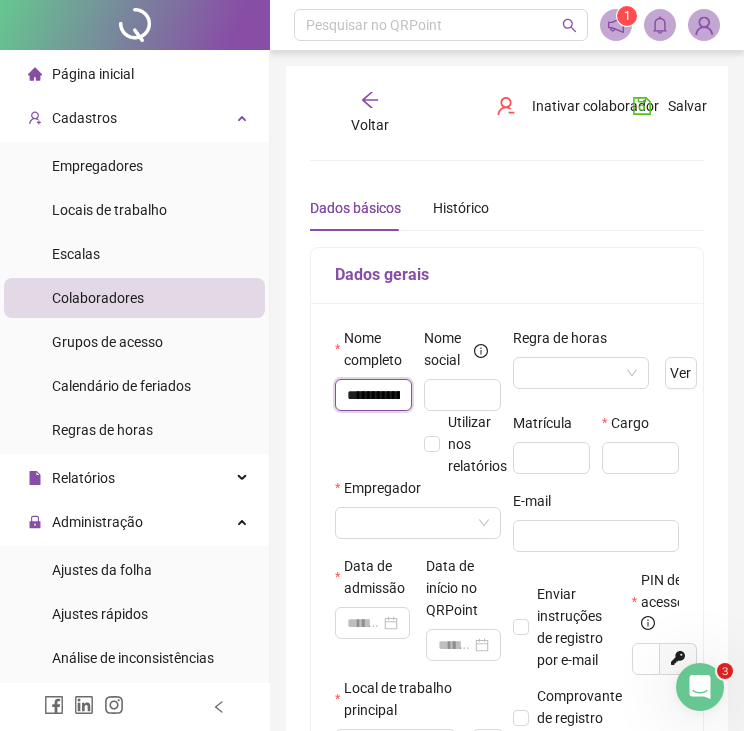 scroll, scrollTop: 0, scrollLeft: 200, axis: horizontal 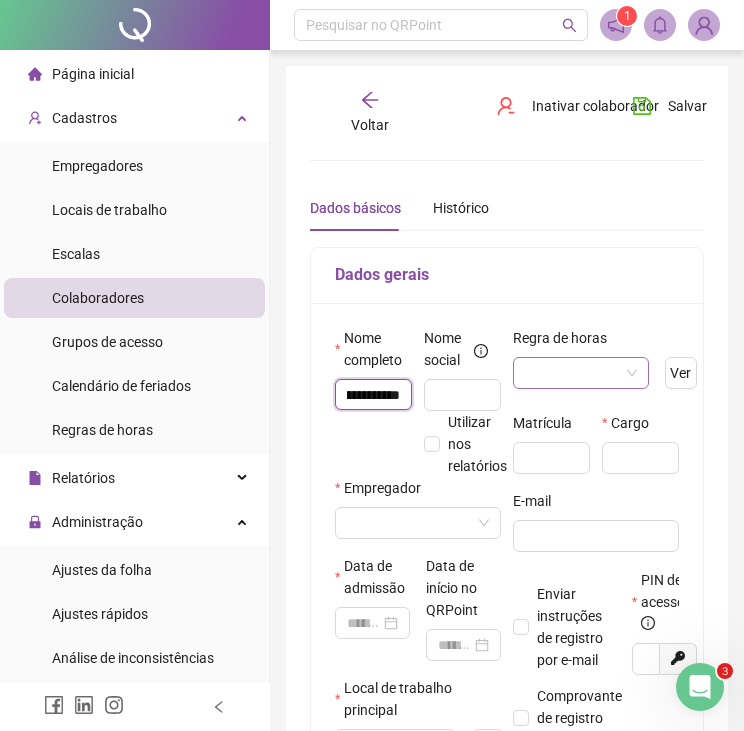 type on "**********" 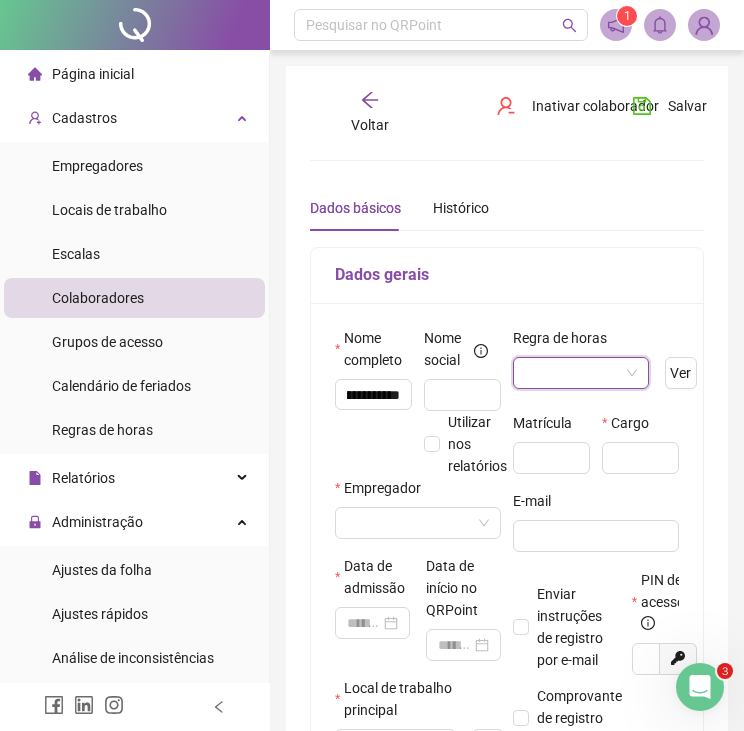 click at bounding box center (572, 373) 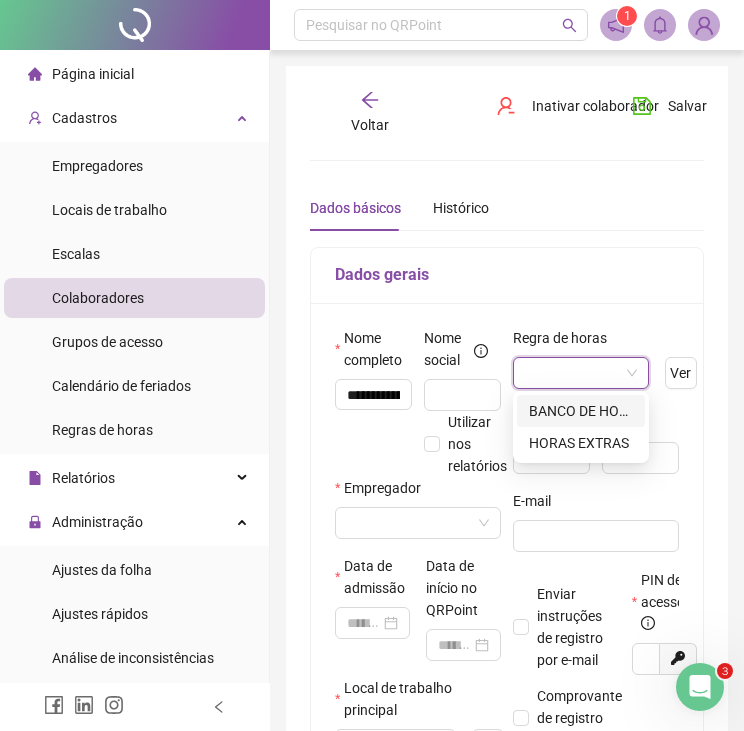 click on "BANCO DE HORAS" at bounding box center [581, 411] 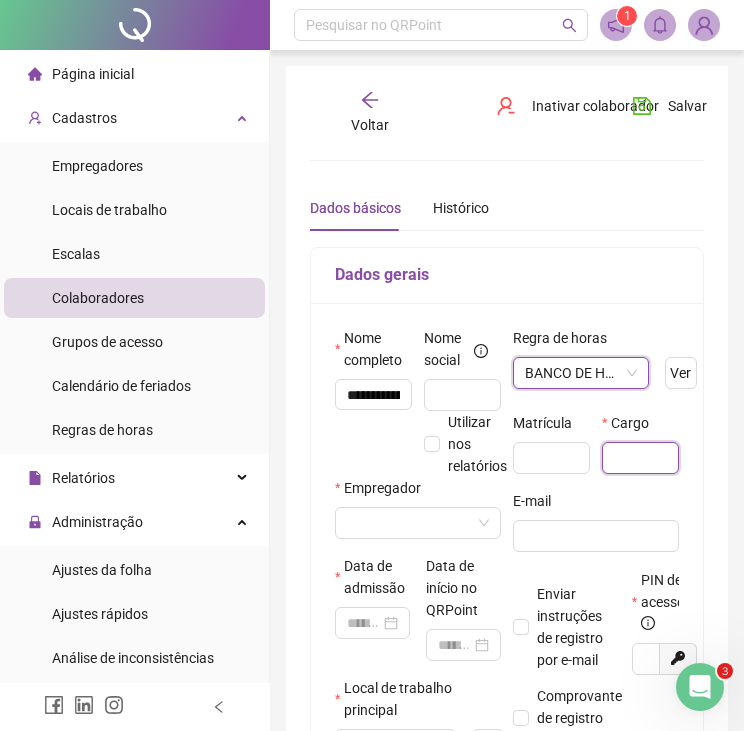 click at bounding box center [640, 458] 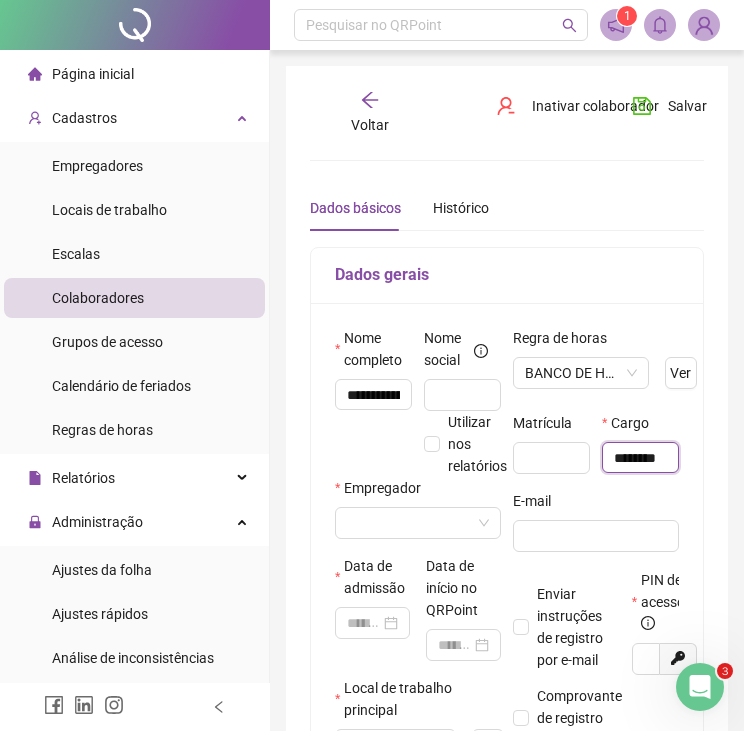 scroll, scrollTop: 0, scrollLeft: 0, axis: both 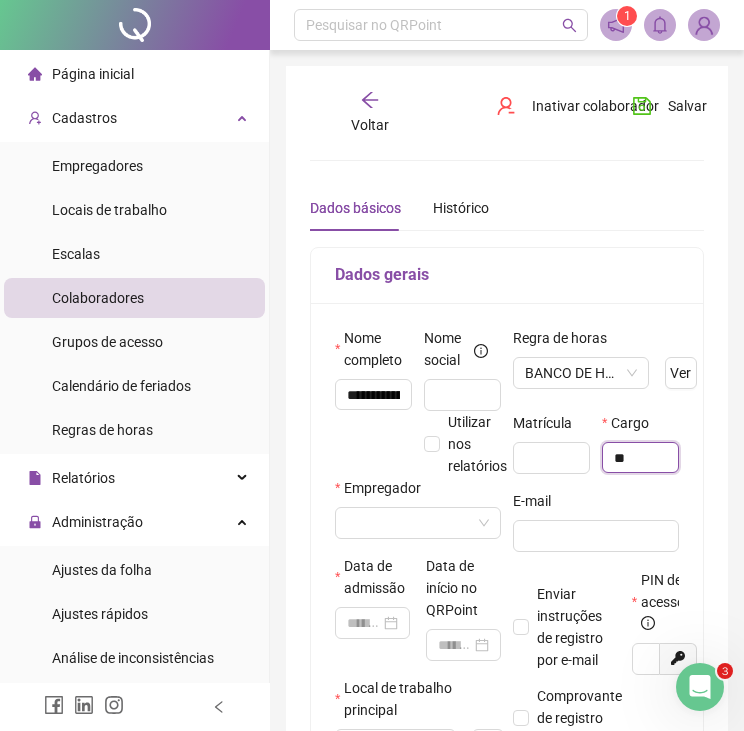 type on "*" 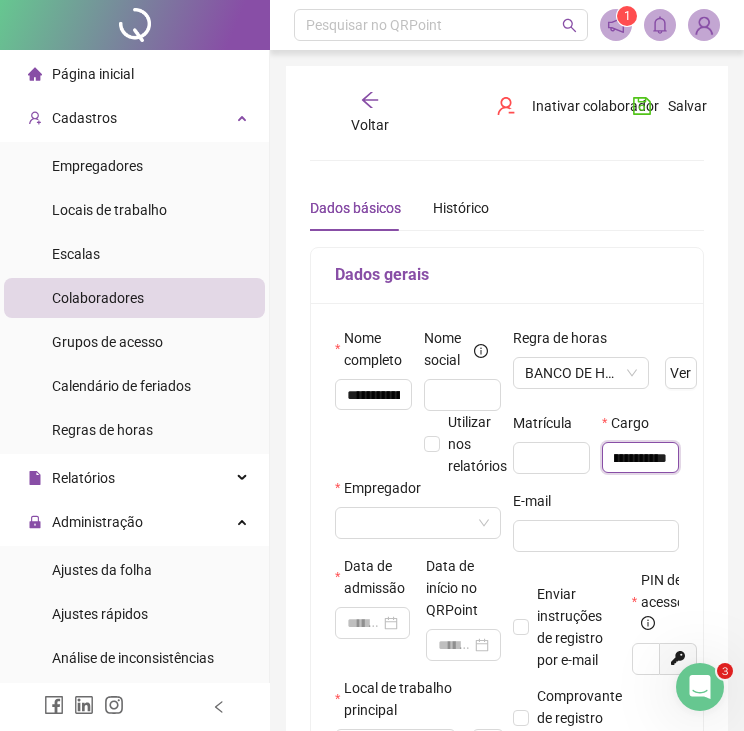 scroll, scrollTop: 0, scrollLeft: 166, axis: horizontal 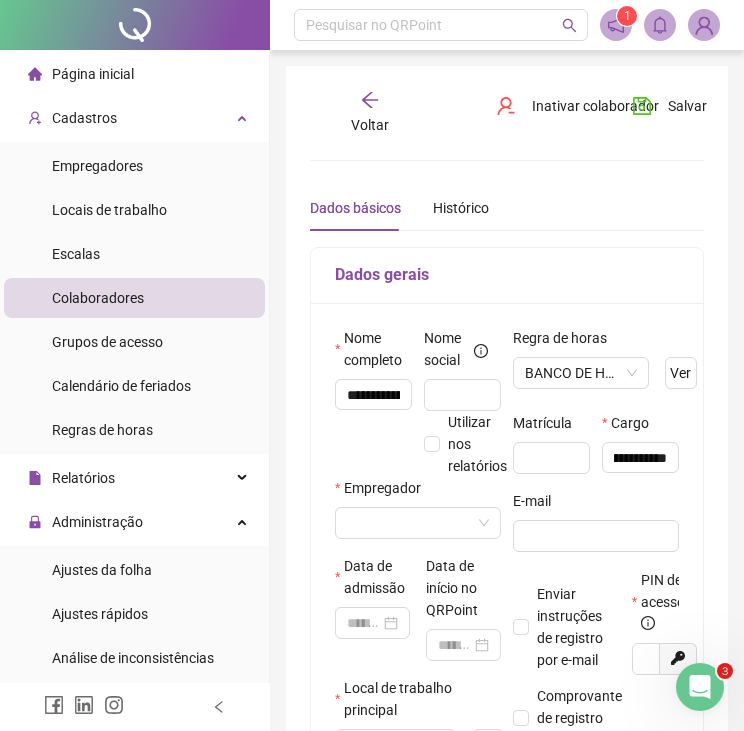 click on "Voltar Inativar colaborador Salvar Dados básicos Histórico Este colaborador é apenas para ser utilizado como teste e será excluído após a contratação.   Venha aprender a como registrar um ponto! Dados gerais Nome completo [NAME] Nome social Utilizar nos relatórios Empregador Data de admissão Data de início no QRPoint Local de trabalho principal Criar Colaborador externo? Escala Alterar Regra de horas BANCO DE HORAS   Ver Matrícula Cargo [NAME] E-mail Enviar instruções de registro por e-mail Comprovante de registro por e-mail? Permitir acesso ao sistema web PIN de acesso  [PIN] Gerar novo pin Documentos principais PIS/PASEP RG CPF CTPS" at bounding box center (507, 637) 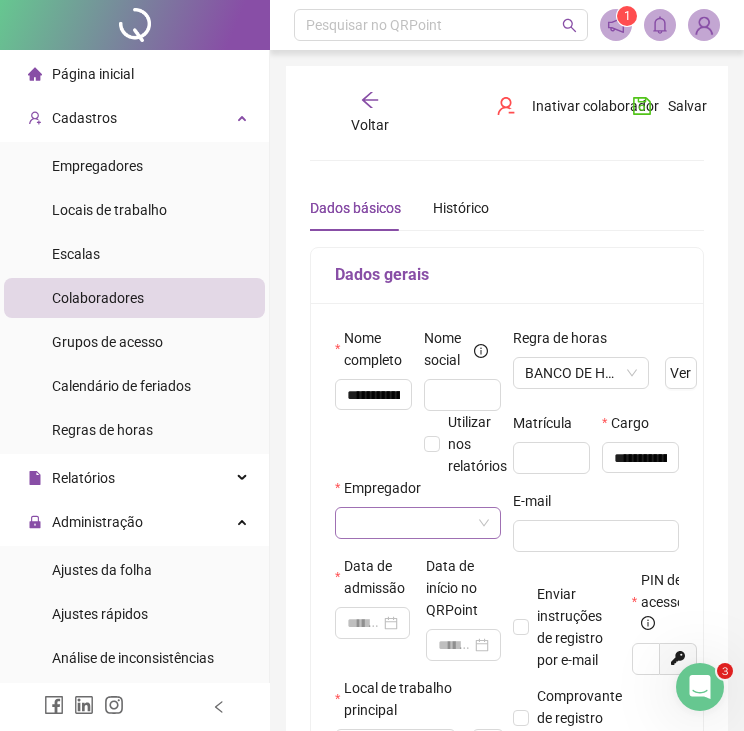 click at bounding box center (409, 523) 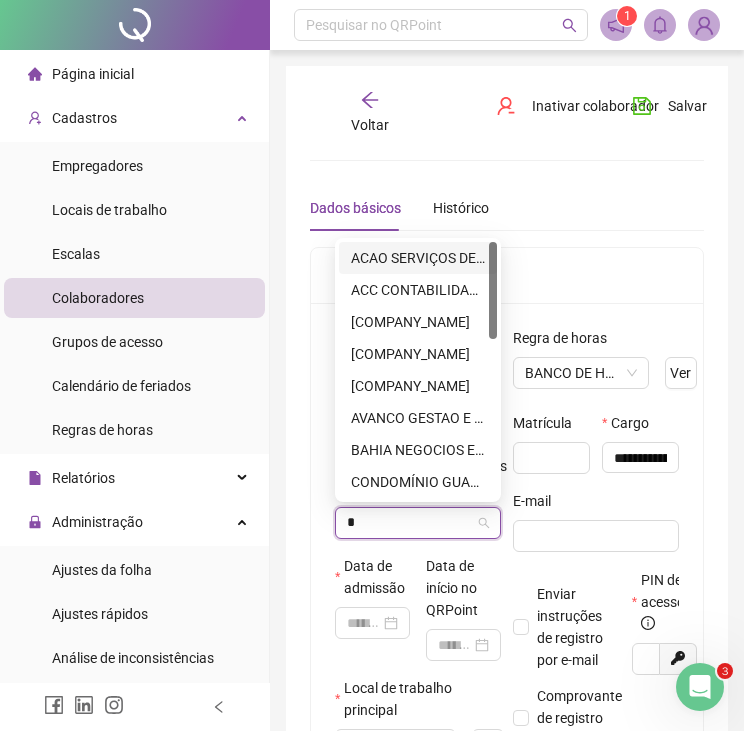 type on "**" 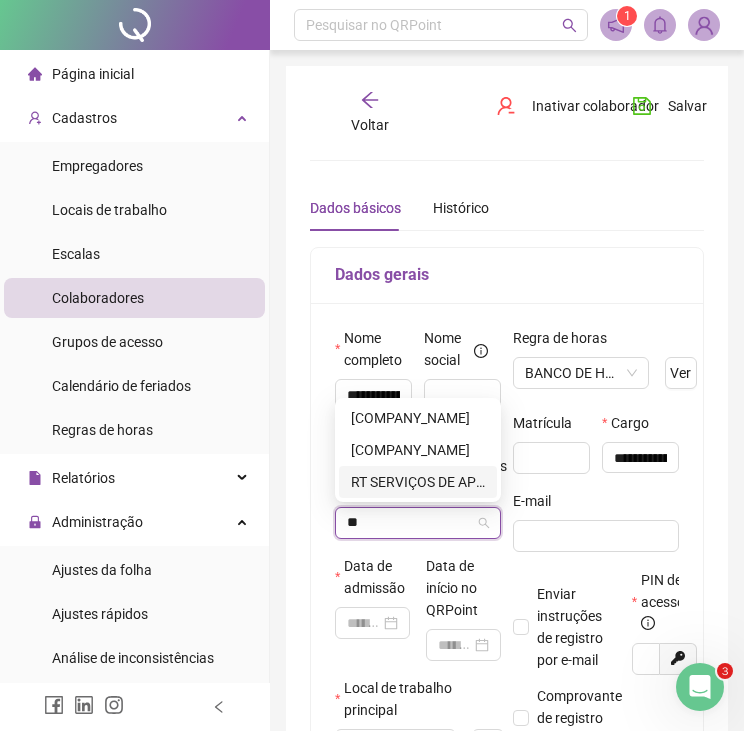 click on "RT SERVIÇOS DE APOIO ADMINISTRATIVOS CONDOMINIAIS LTDA" at bounding box center (418, 482) 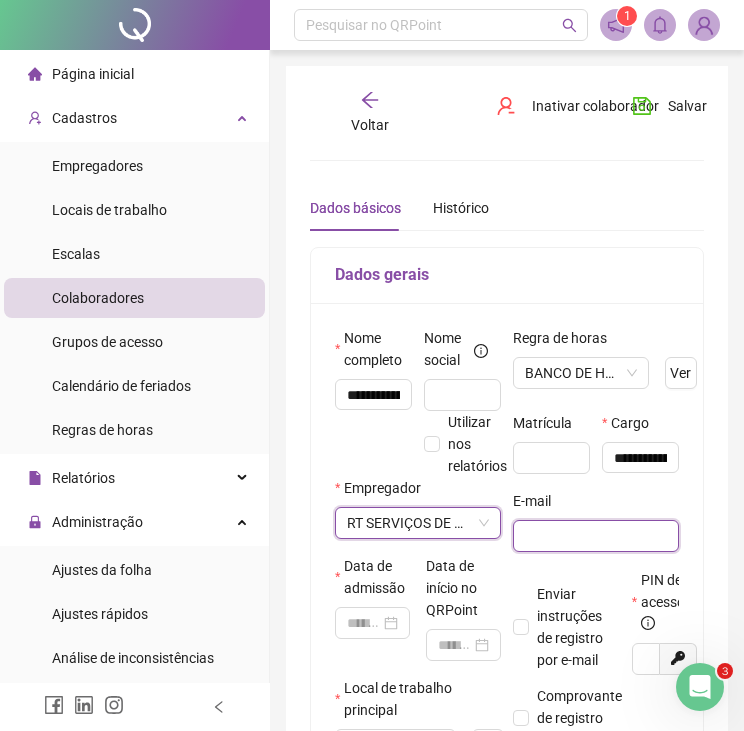 click at bounding box center [594, 536] 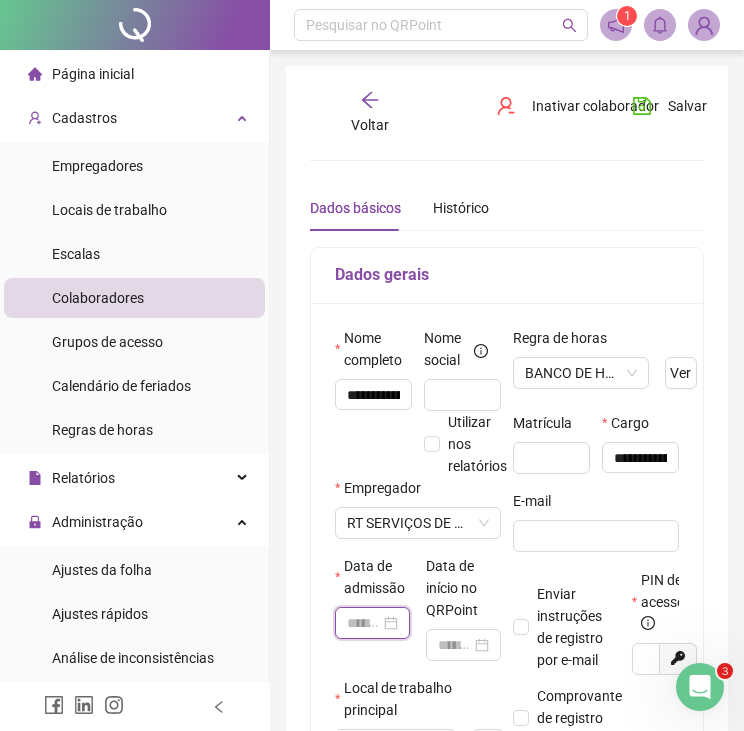 click at bounding box center [363, 623] 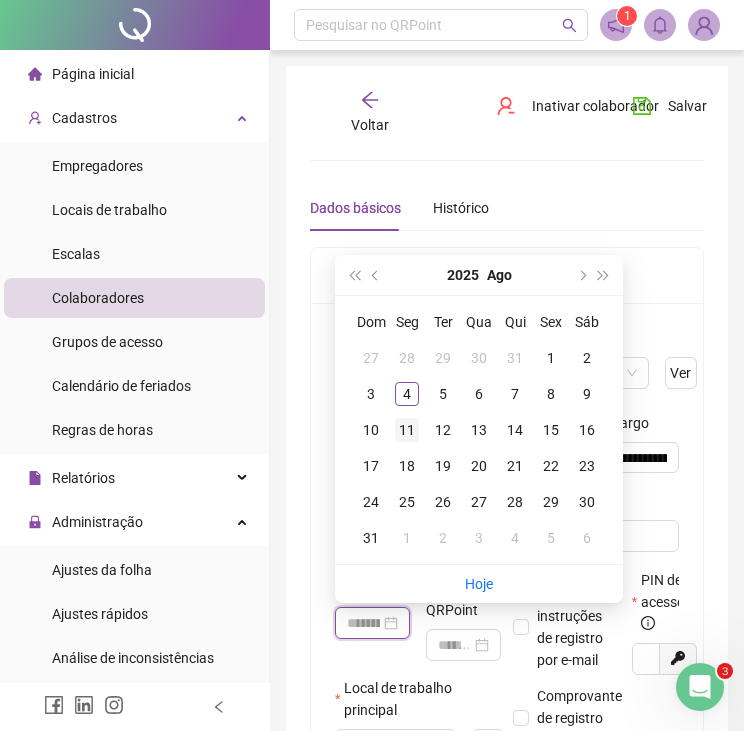 type on "**********" 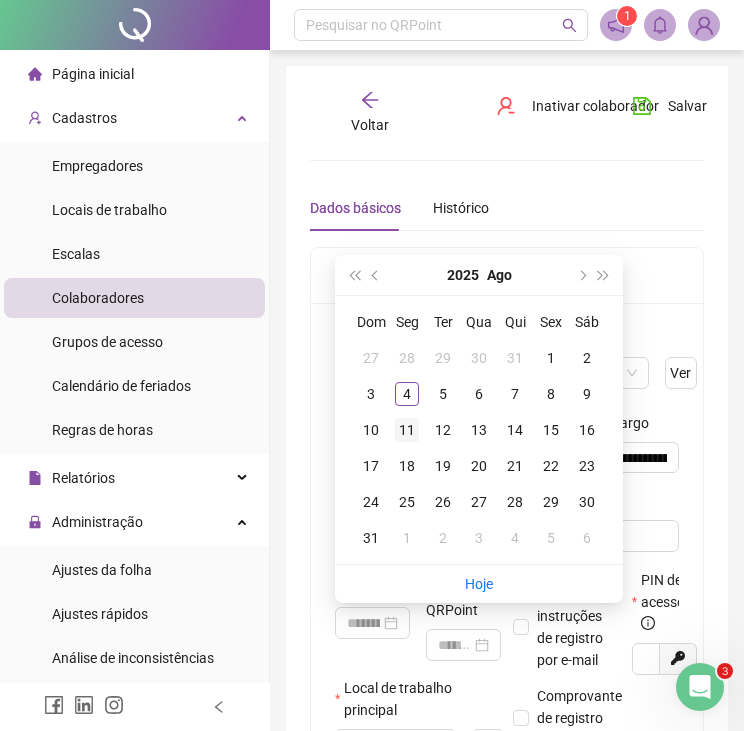 click on "11" at bounding box center (407, 430) 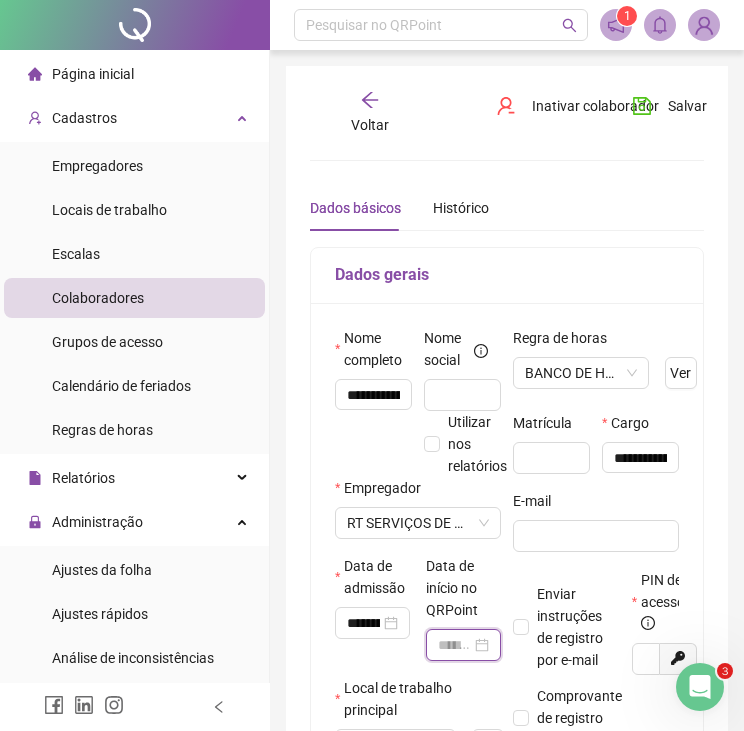 click at bounding box center [454, 645] 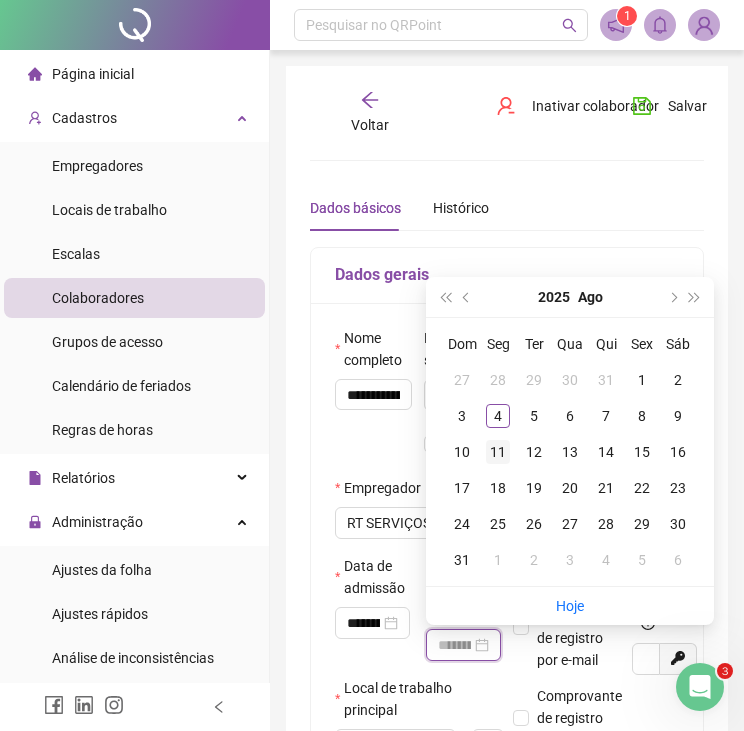 type on "**********" 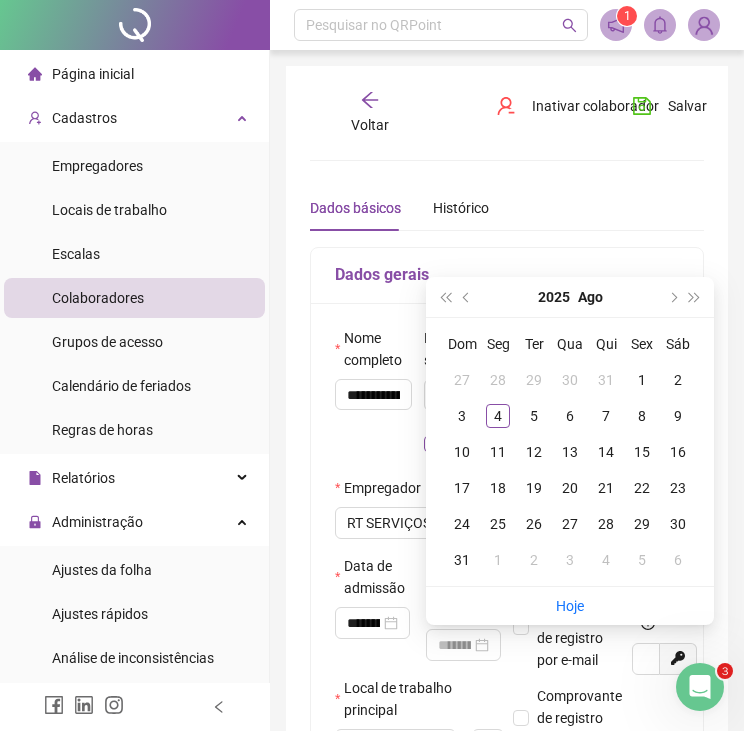 click on "11" at bounding box center [498, 452] 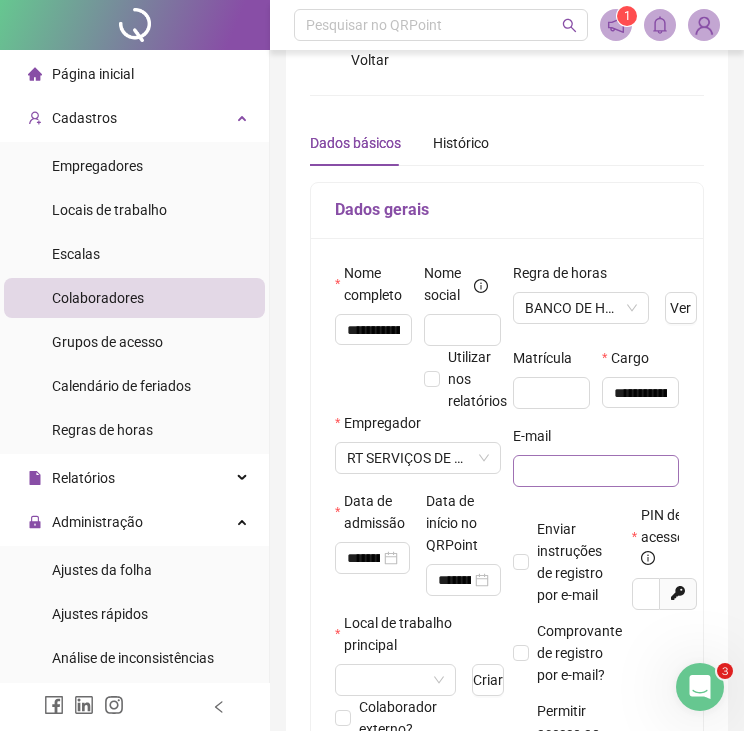 scroll, scrollTop: 100, scrollLeft: 0, axis: vertical 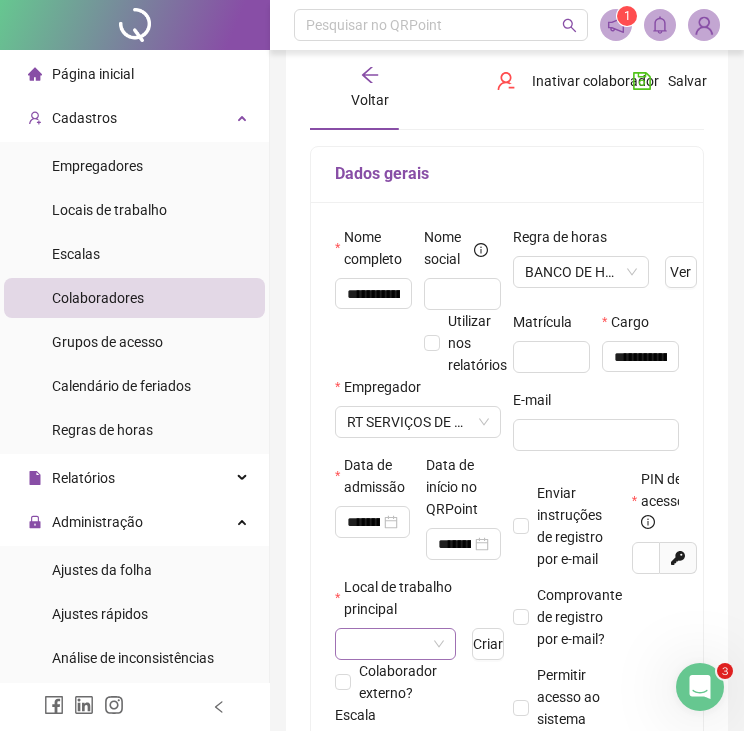 click at bounding box center [386, 644] 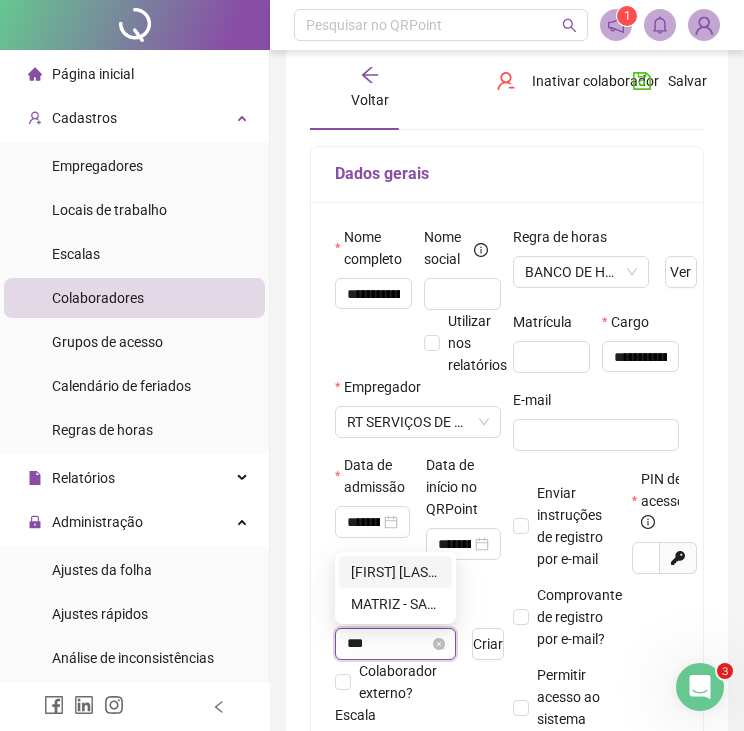 type on "****" 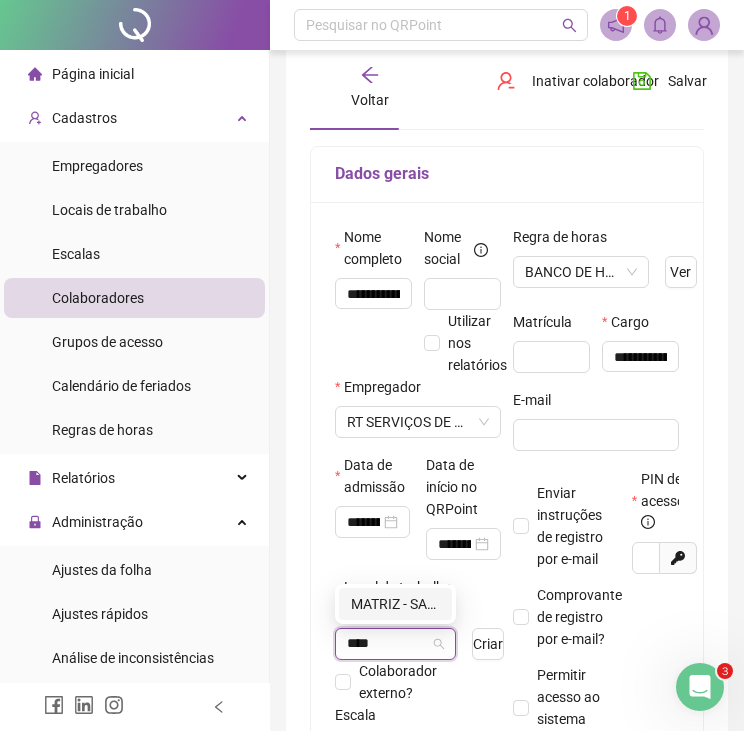 click on "MATRIZ - SALVADOR" at bounding box center (395, 604) 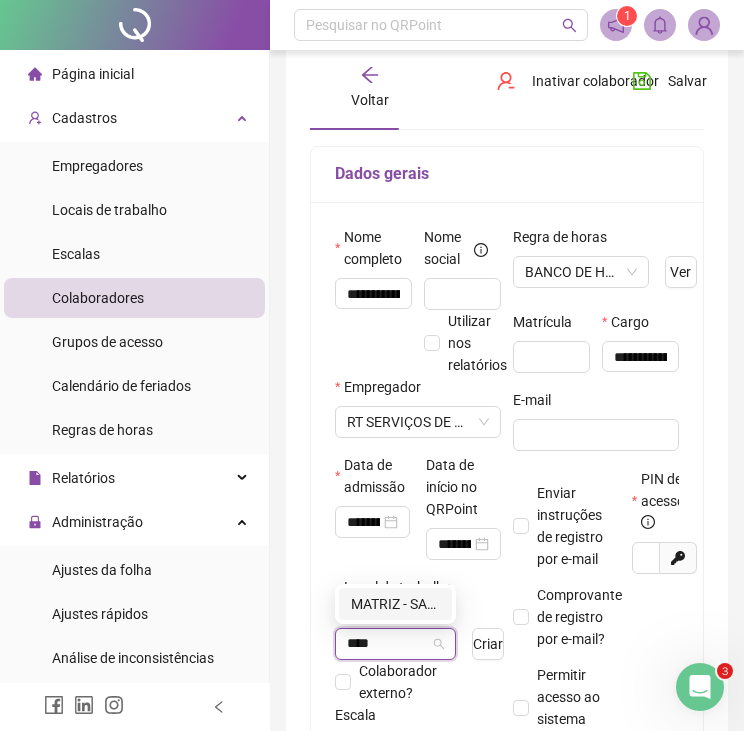 type 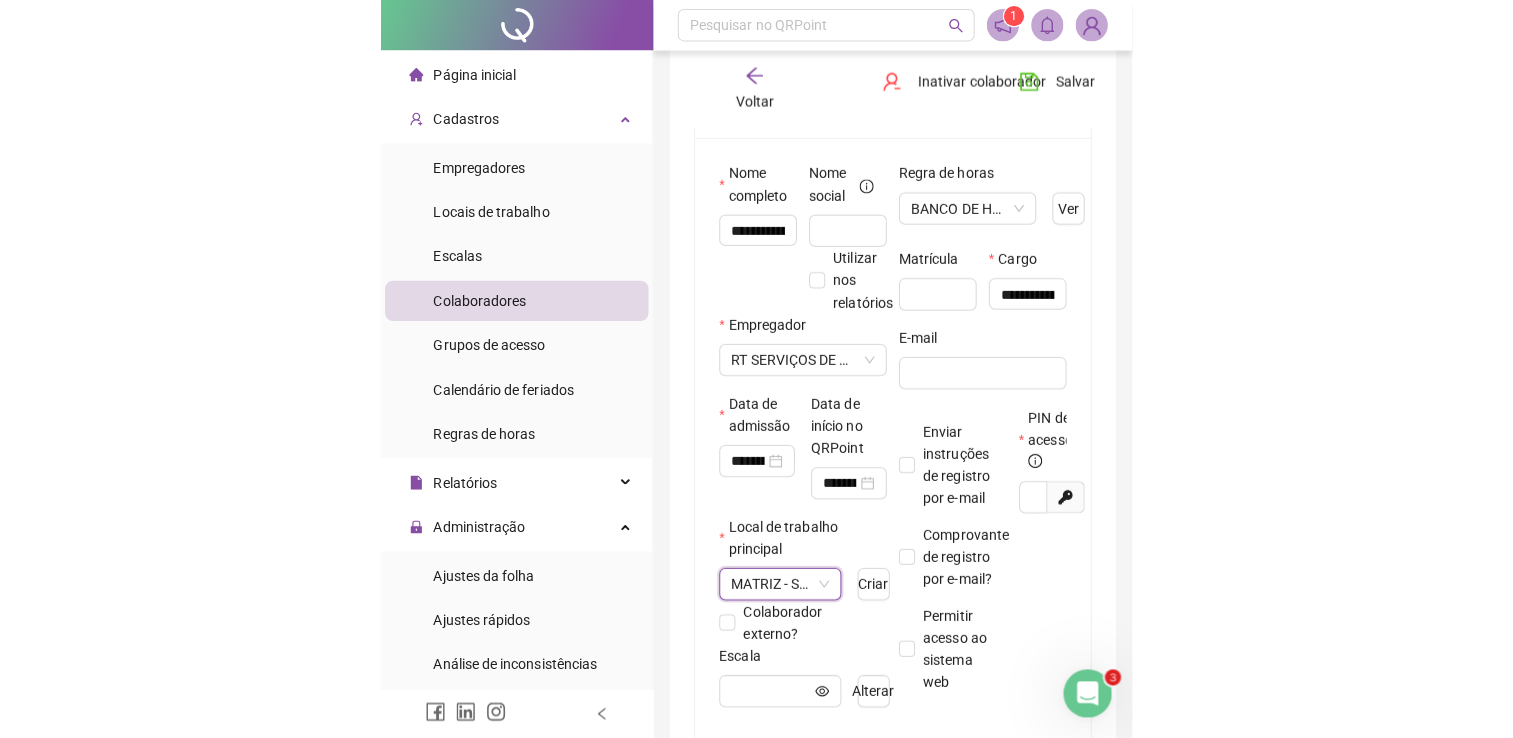 scroll, scrollTop: 200, scrollLeft: 0, axis: vertical 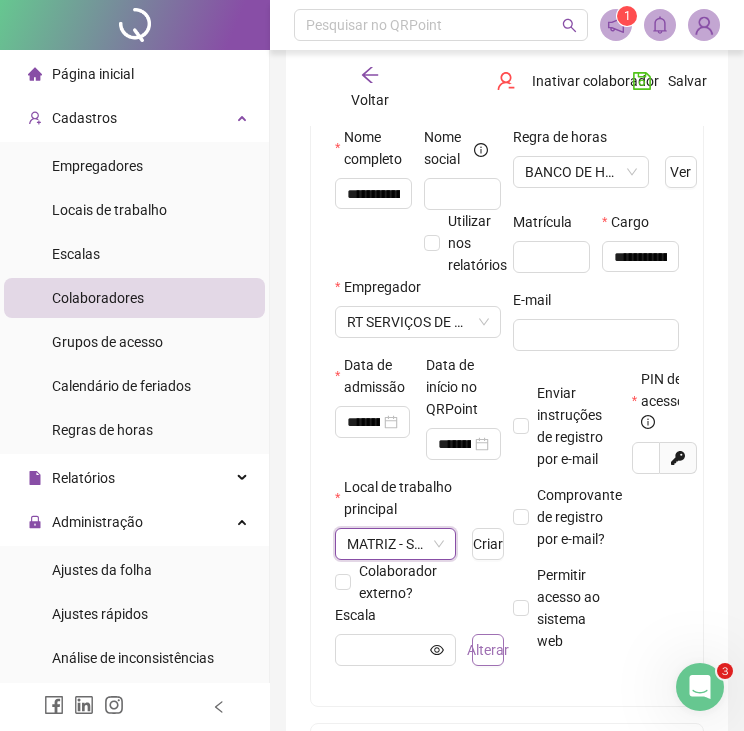 click on "Alterar" at bounding box center [488, 650] 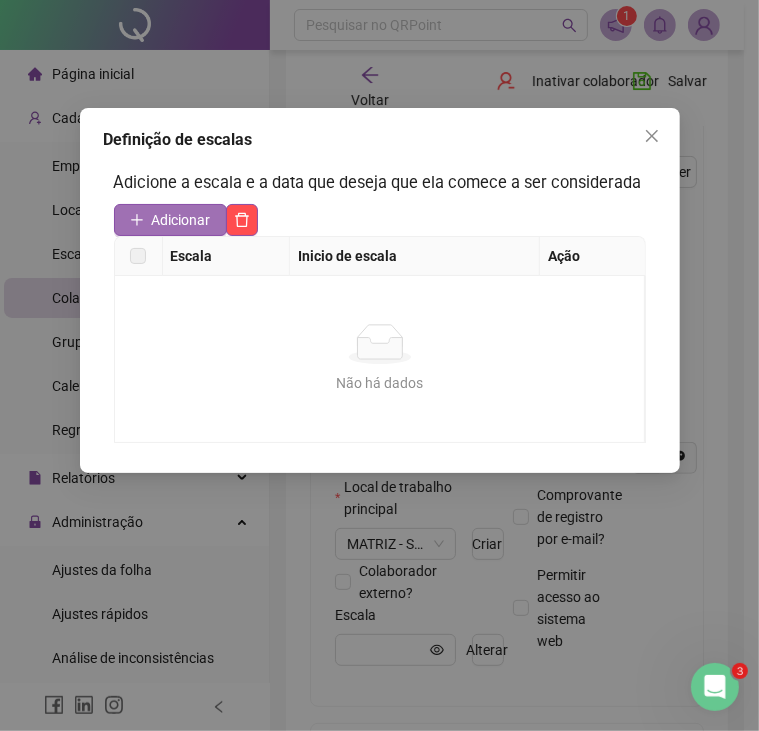 click on "Adicionar" at bounding box center [181, 220] 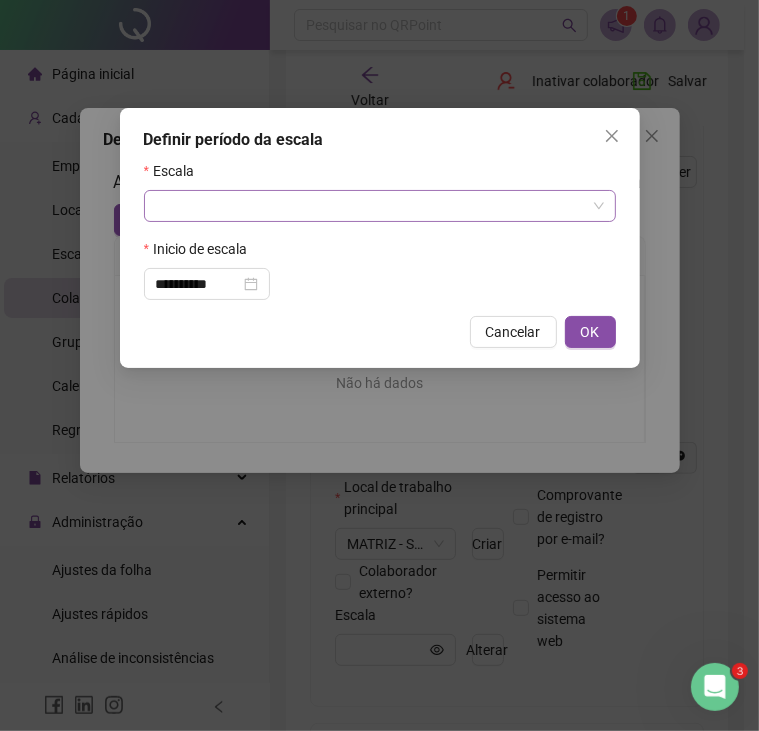 click at bounding box center (371, 206) 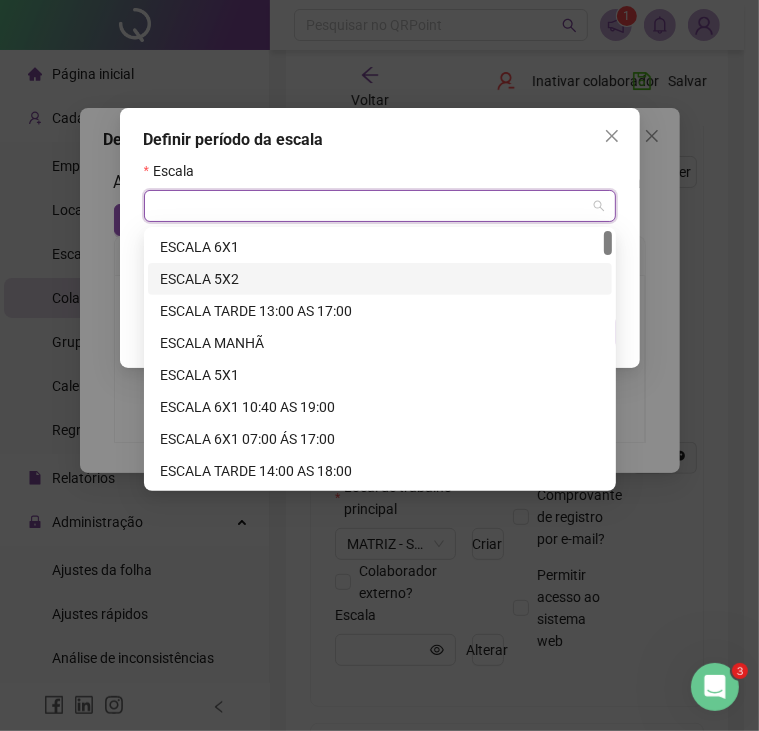 click on "ESCALA 5X2" at bounding box center [380, 279] 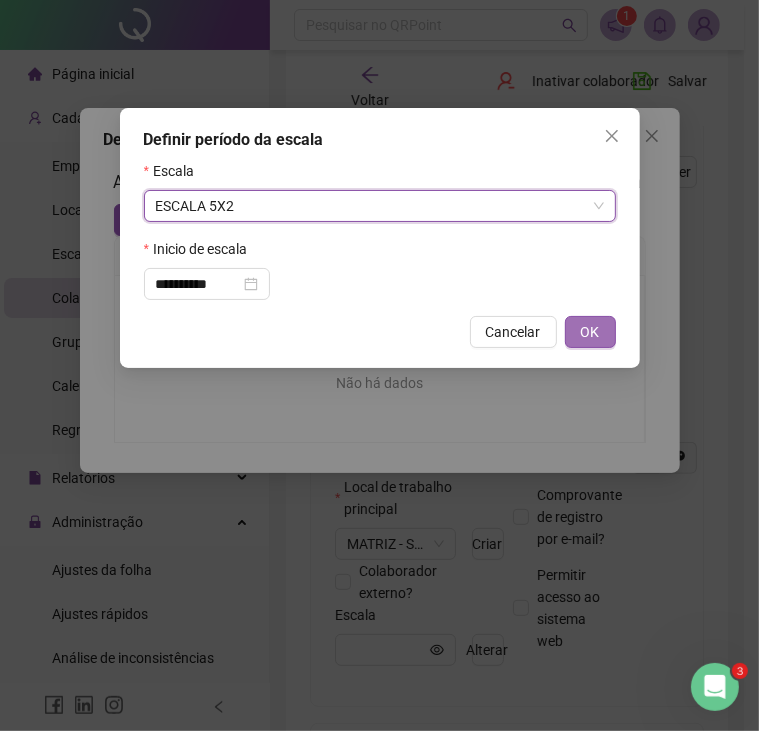 click on "OK" at bounding box center [590, 332] 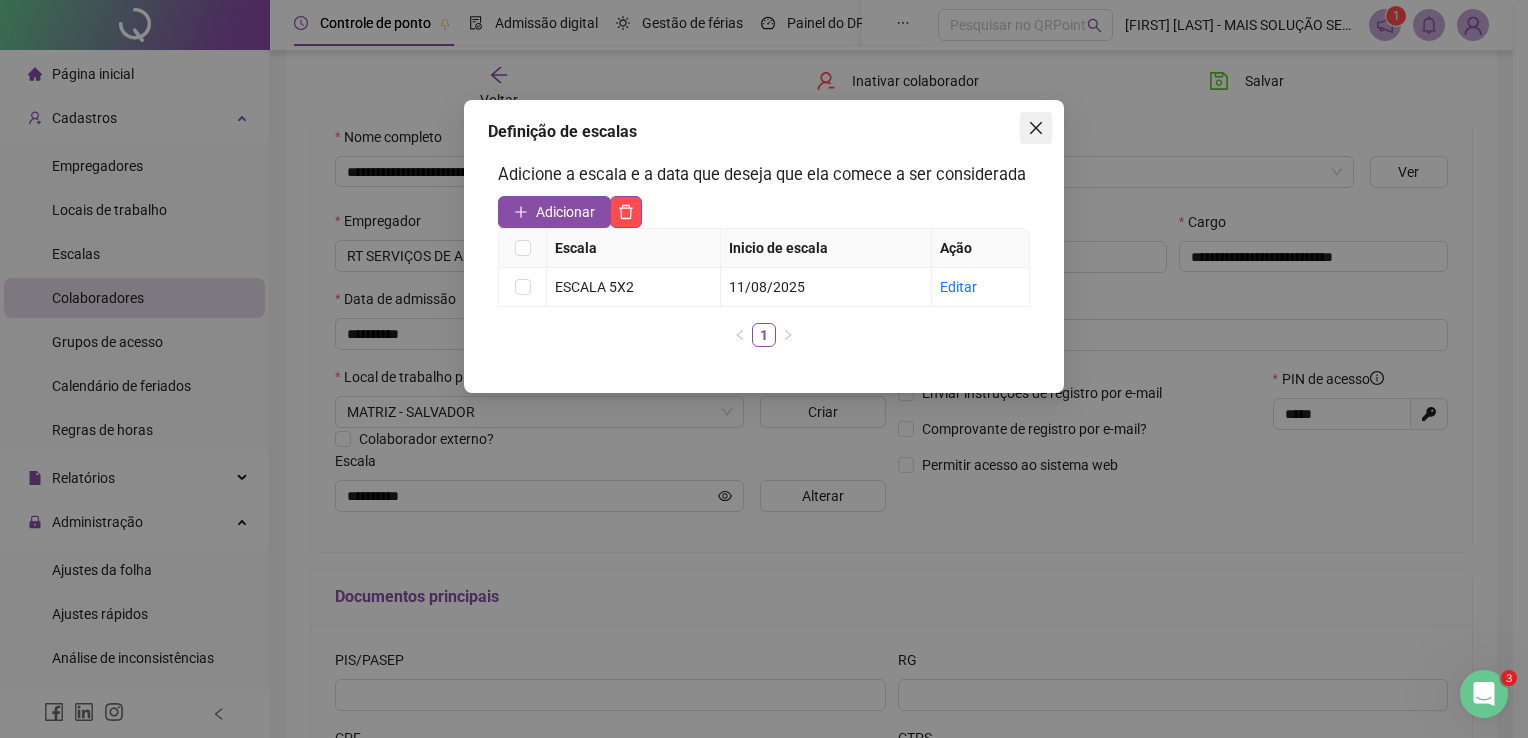 click 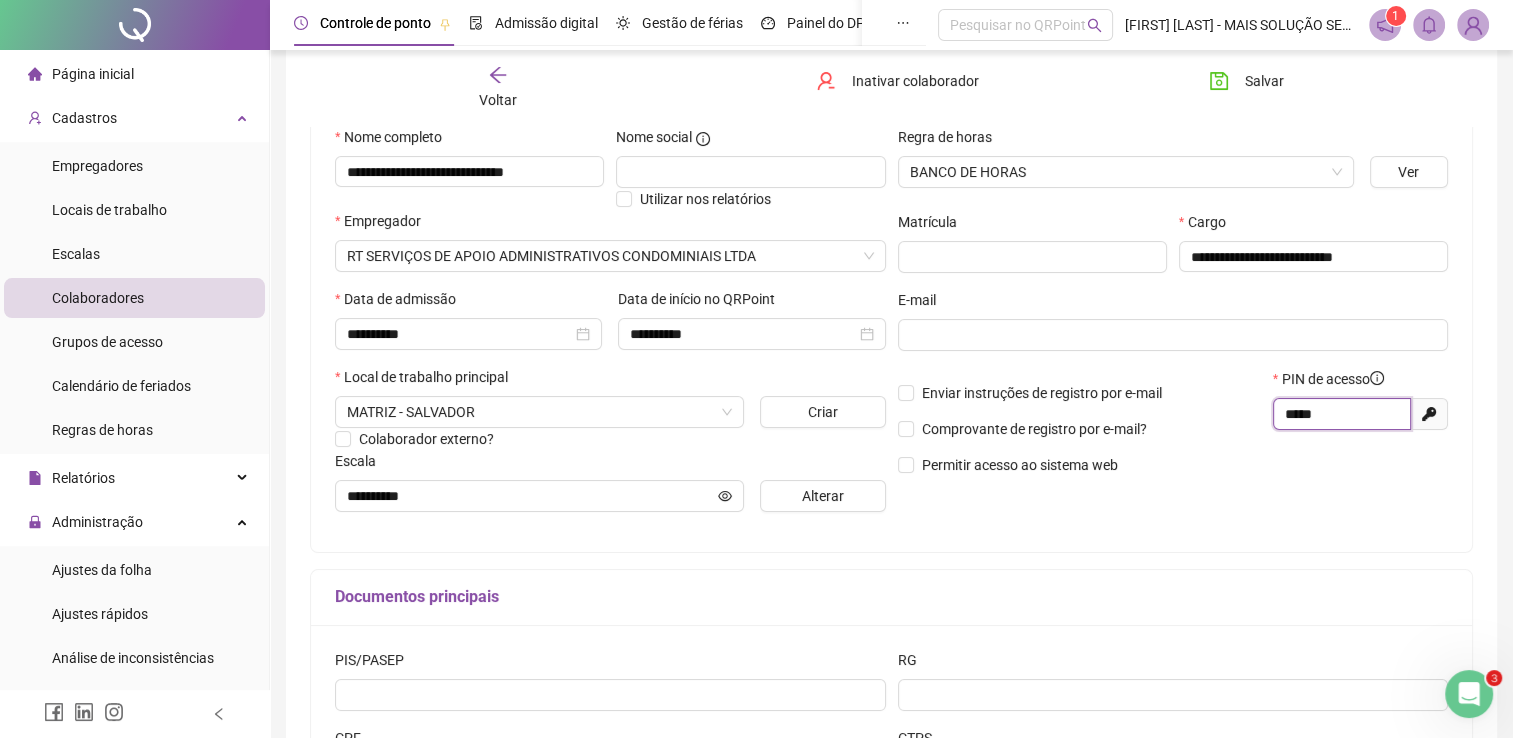 drag, startPoint x: 1347, startPoint y: 410, endPoint x: 1194, endPoint y: 427, distance: 153.94154 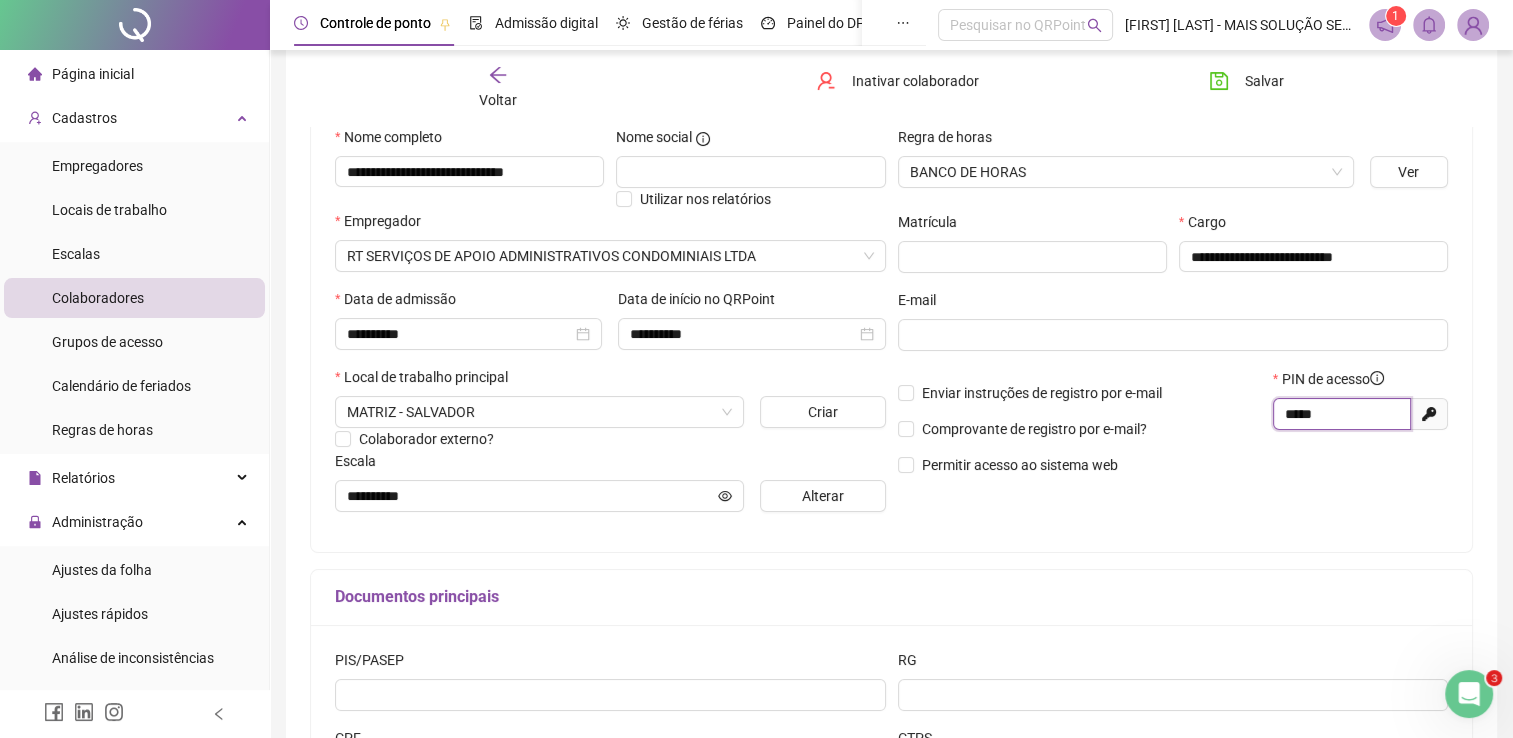 paste 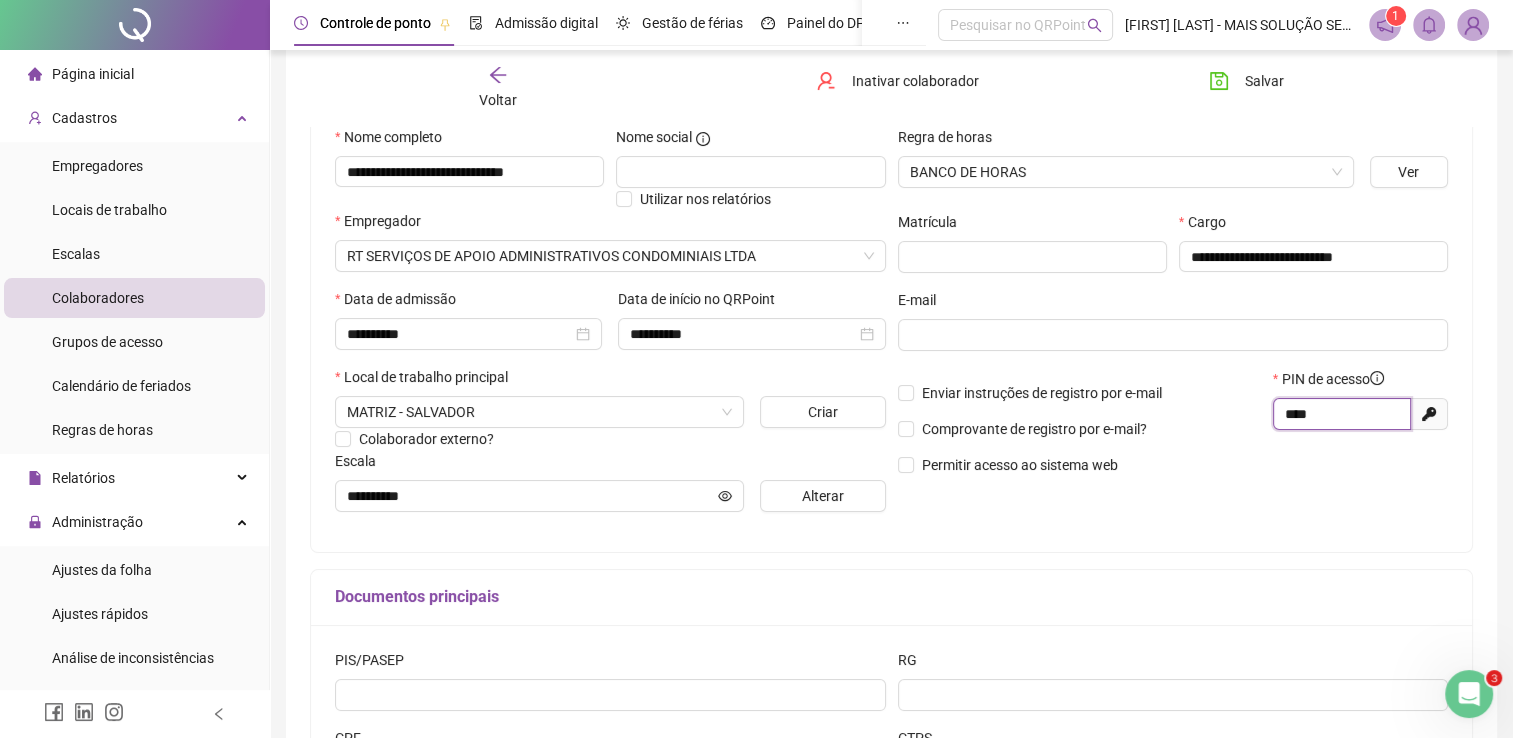 type on "****" 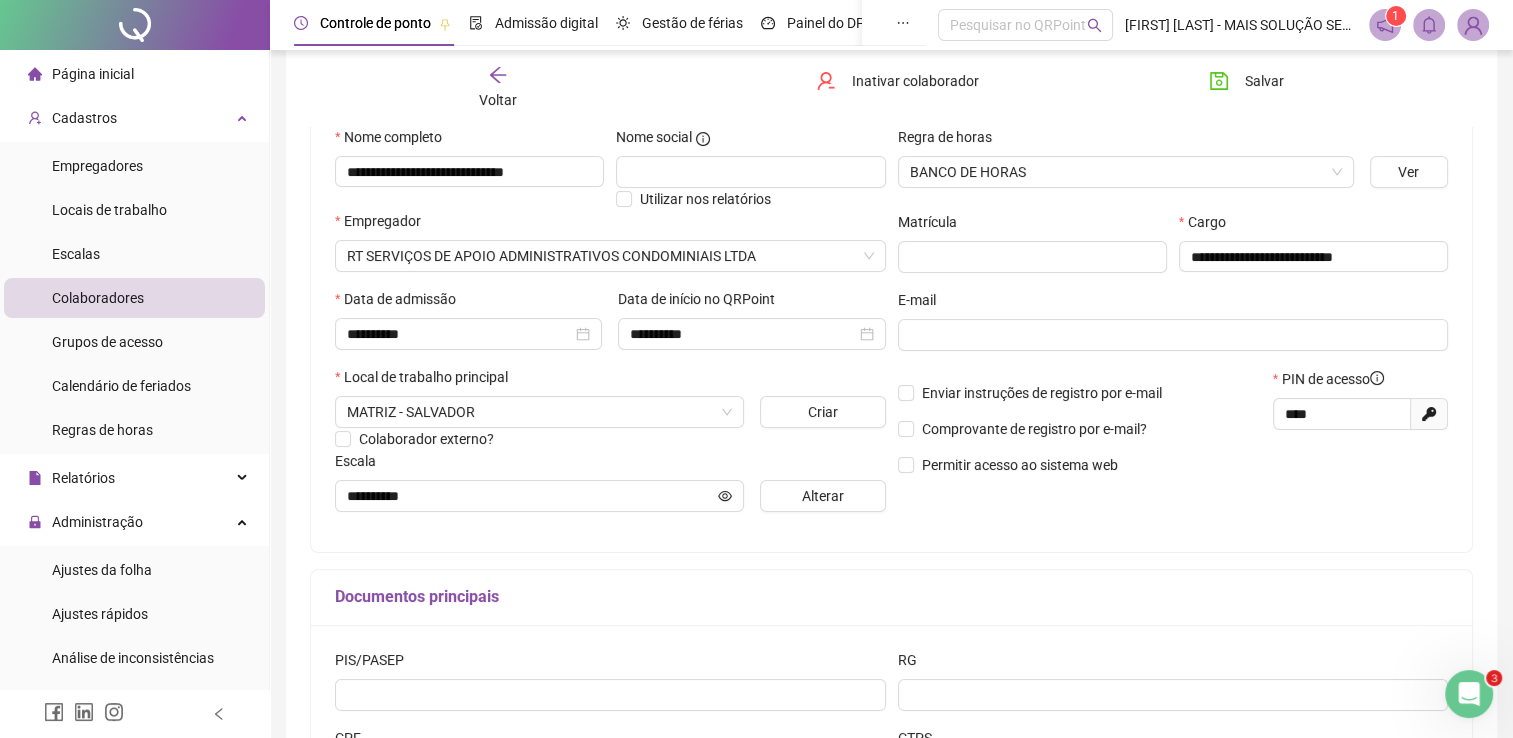 click on "PIN de acesso  **** Gerar novo pin" at bounding box center [1360, 429] 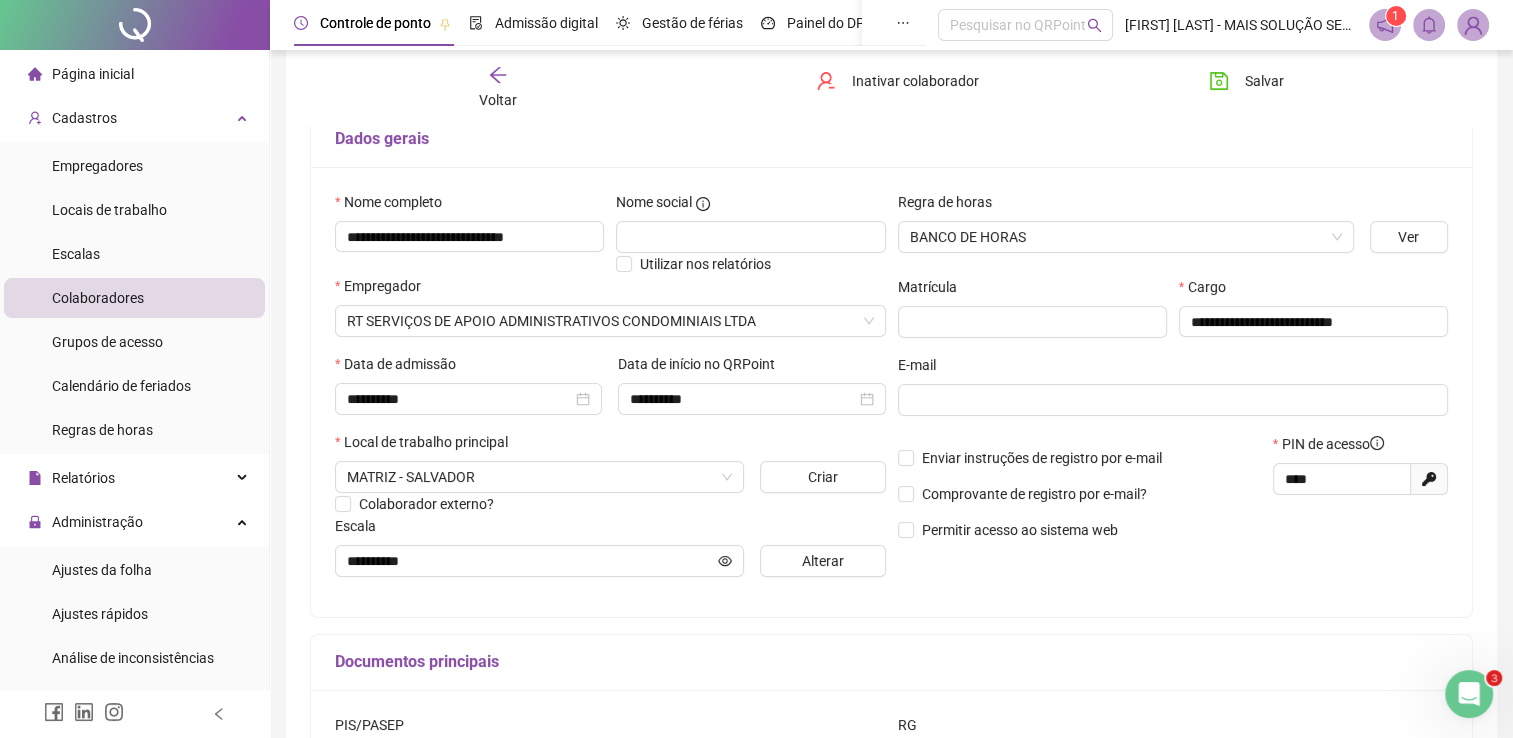 scroll, scrollTop: 100, scrollLeft: 0, axis: vertical 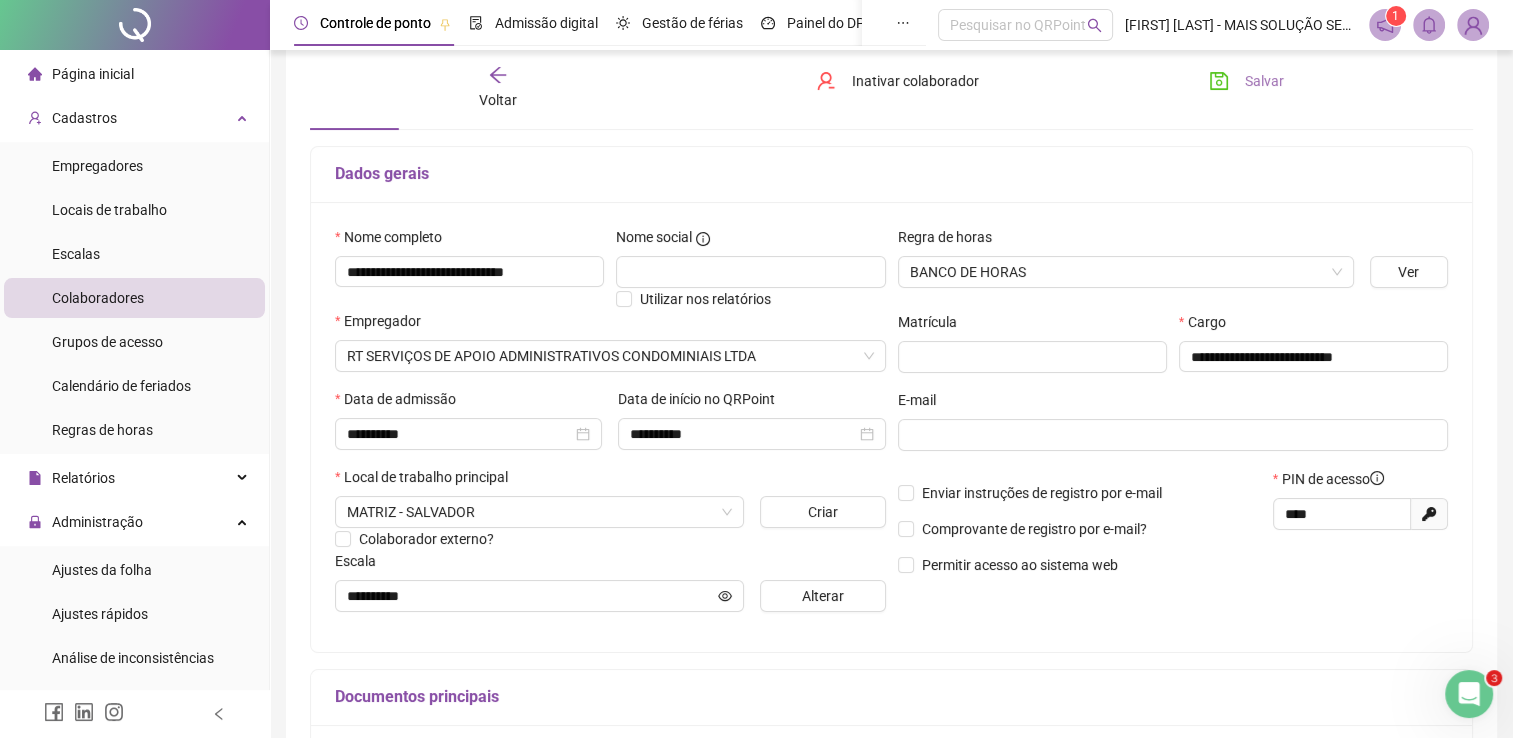 click on "Salvar" at bounding box center (1264, 81) 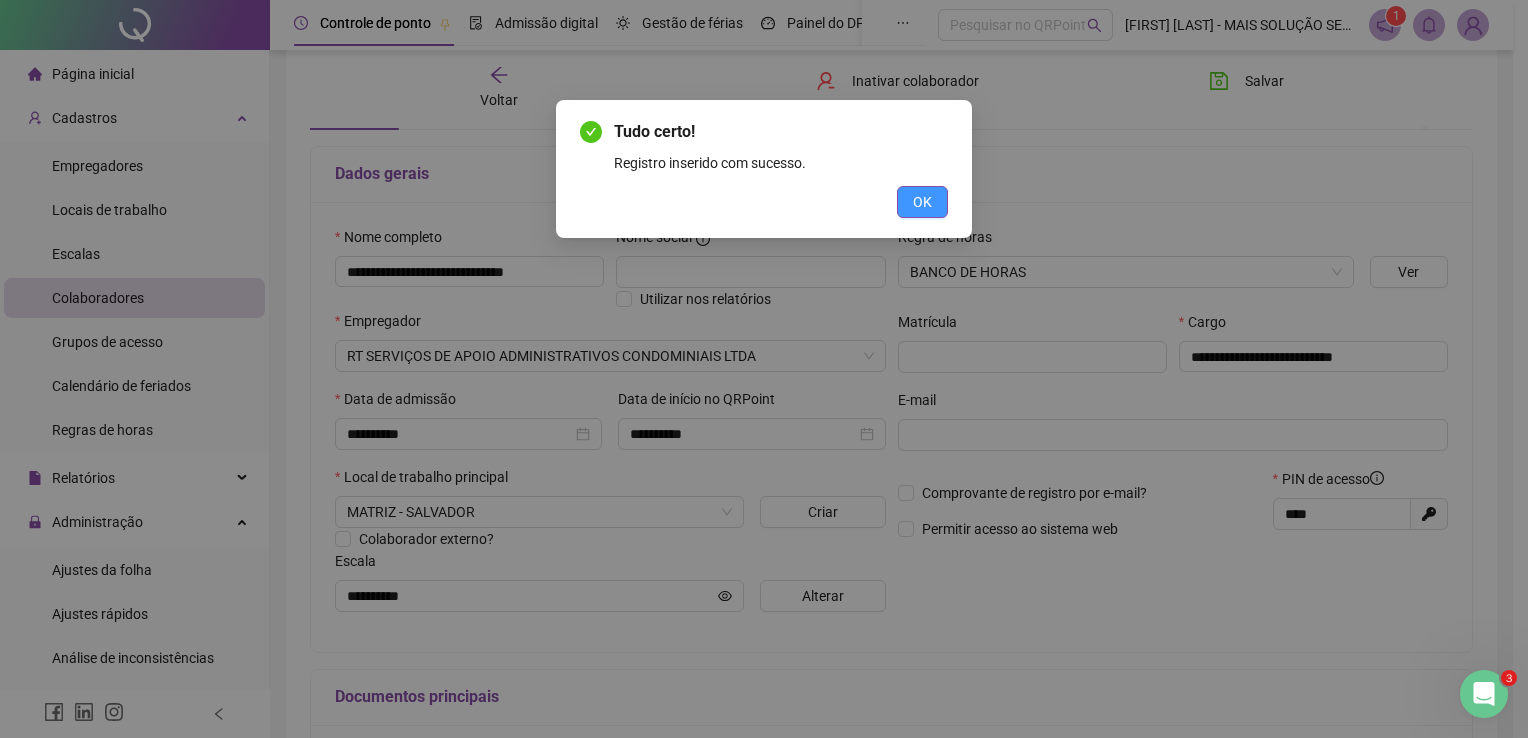 click on "OK" at bounding box center [922, 202] 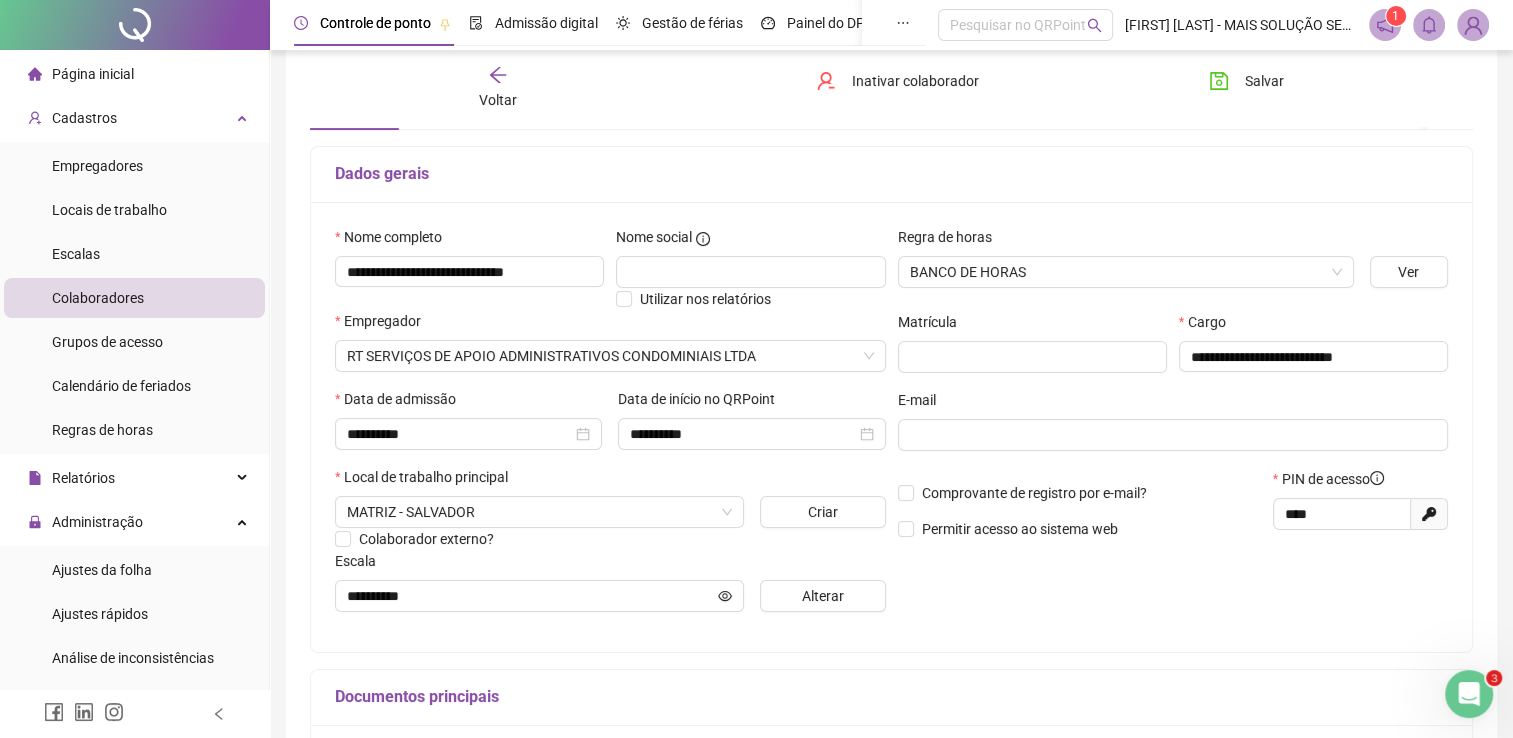 click on "Voltar" at bounding box center (498, 100) 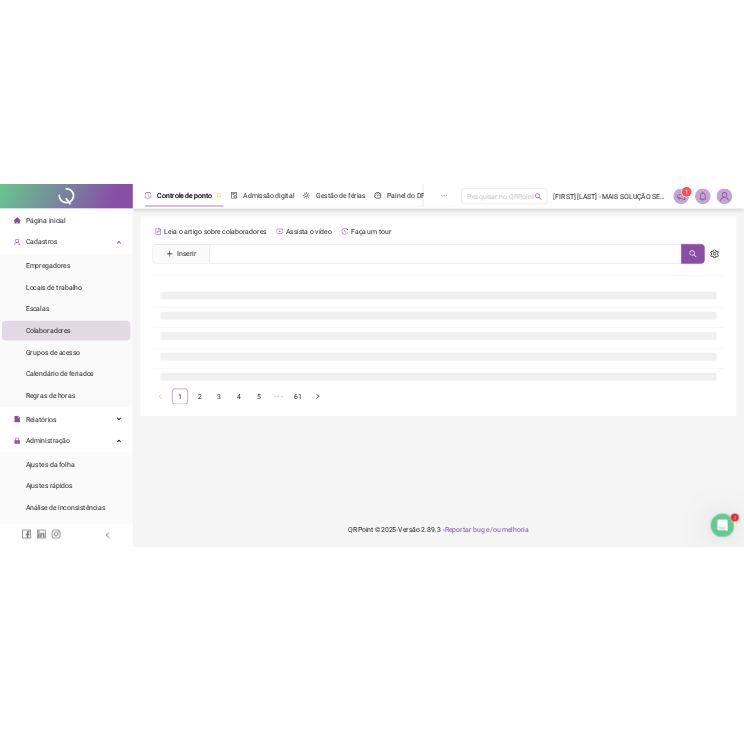 scroll, scrollTop: 0, scrollLeft: 0, axis: both 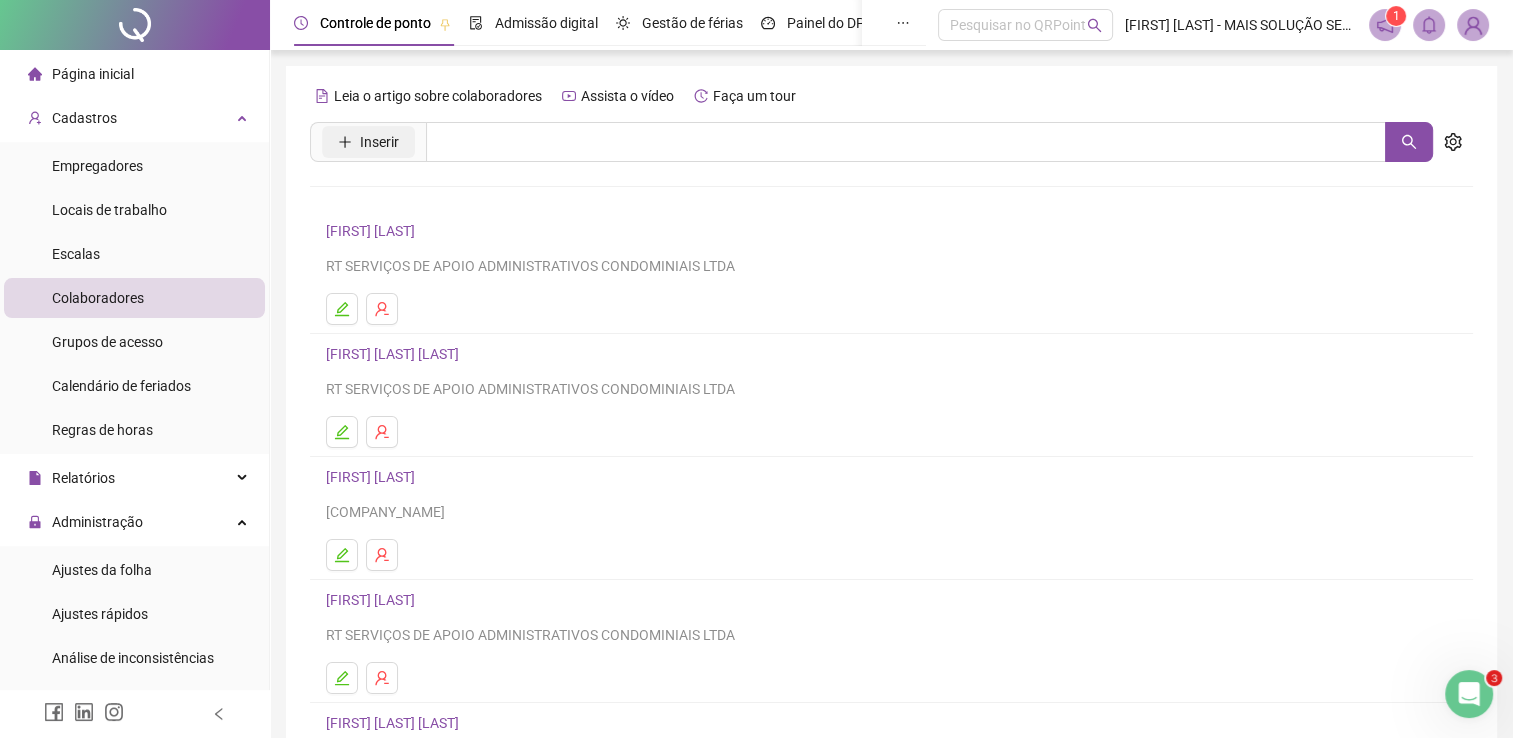 click on "Inserir" at bounding box center (379, 142) 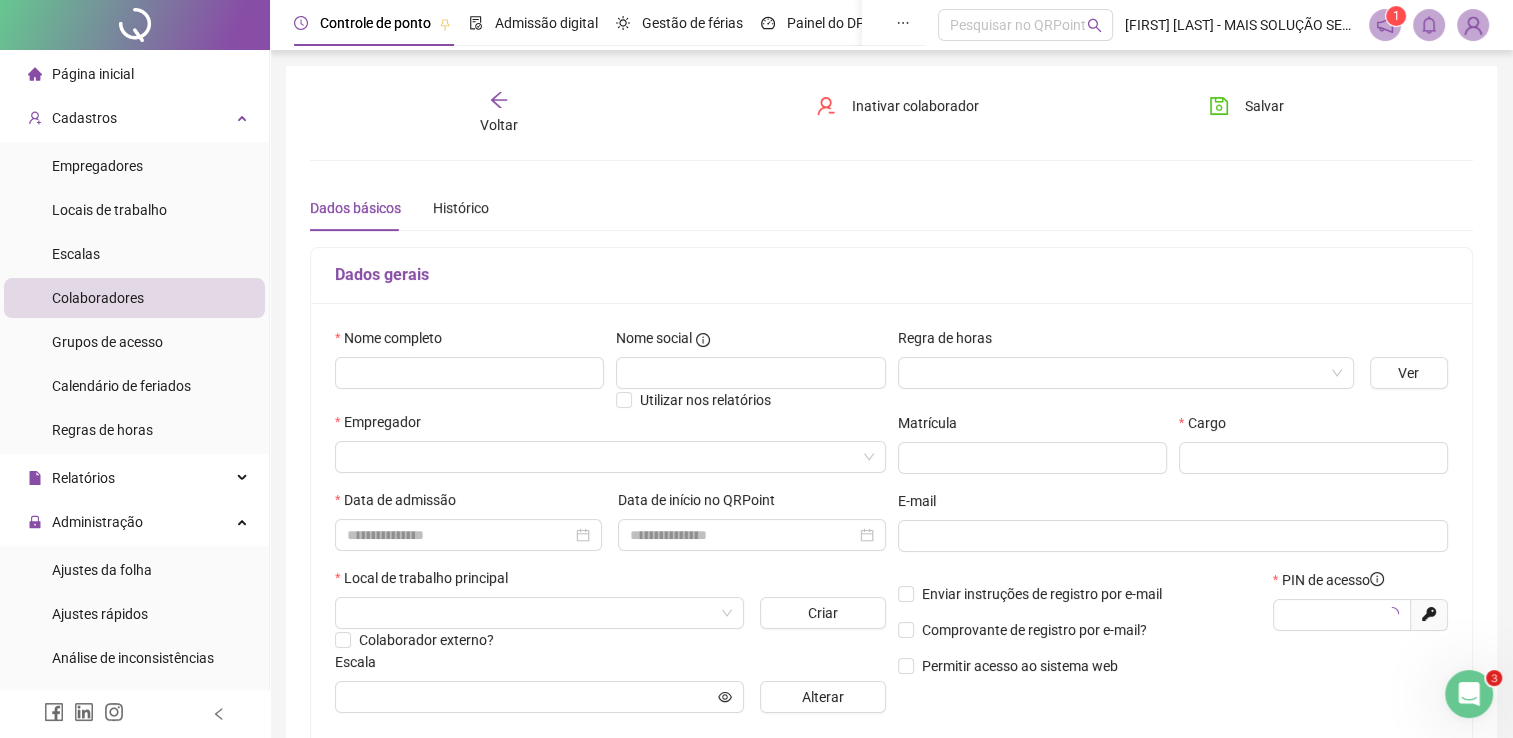 type on "*****" 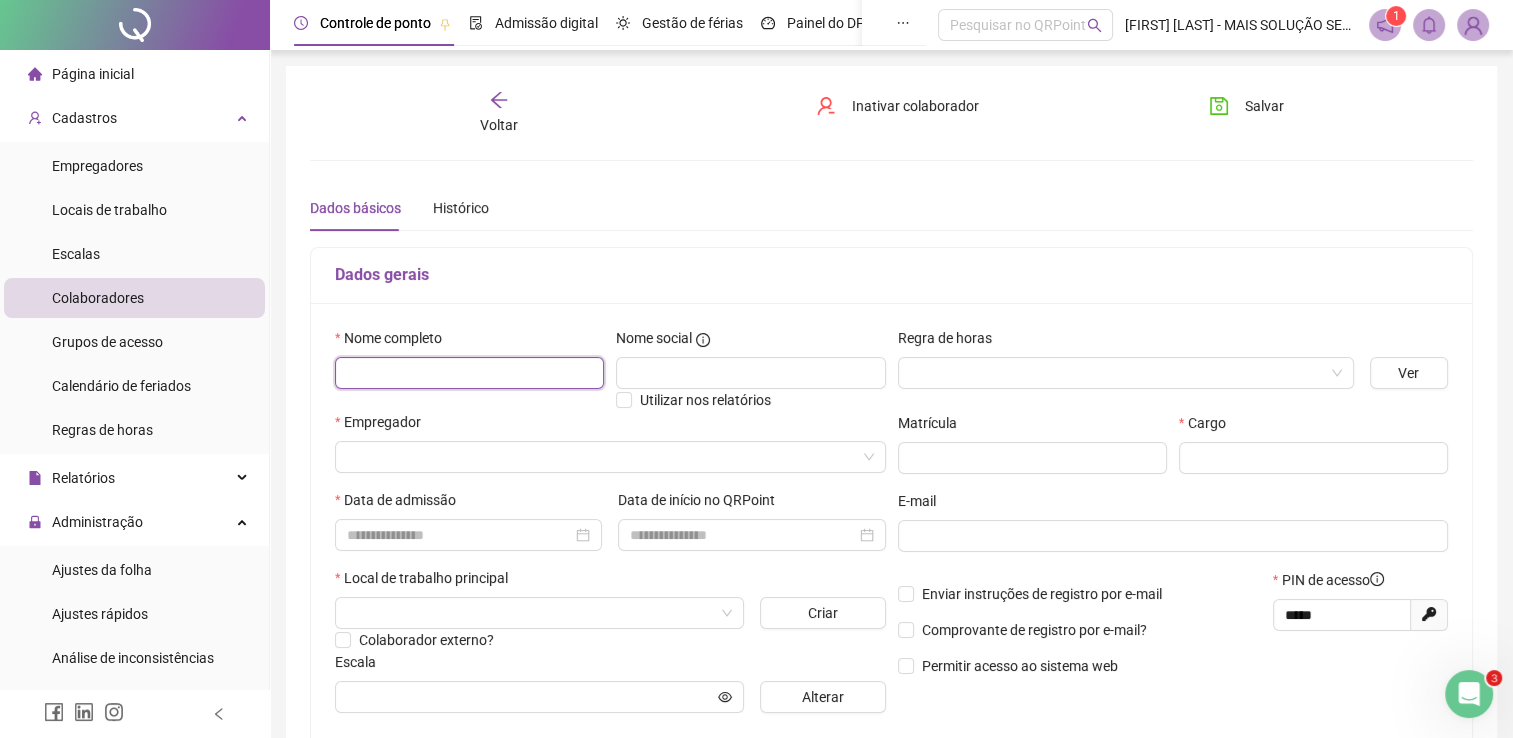 click at bounding box center (469, 373) 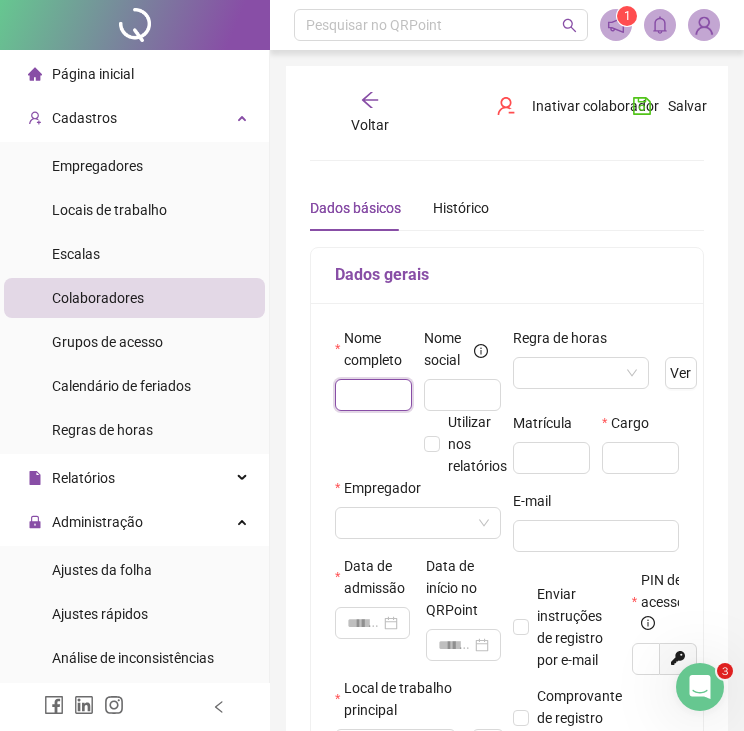 click at bounding box center [373, 395] 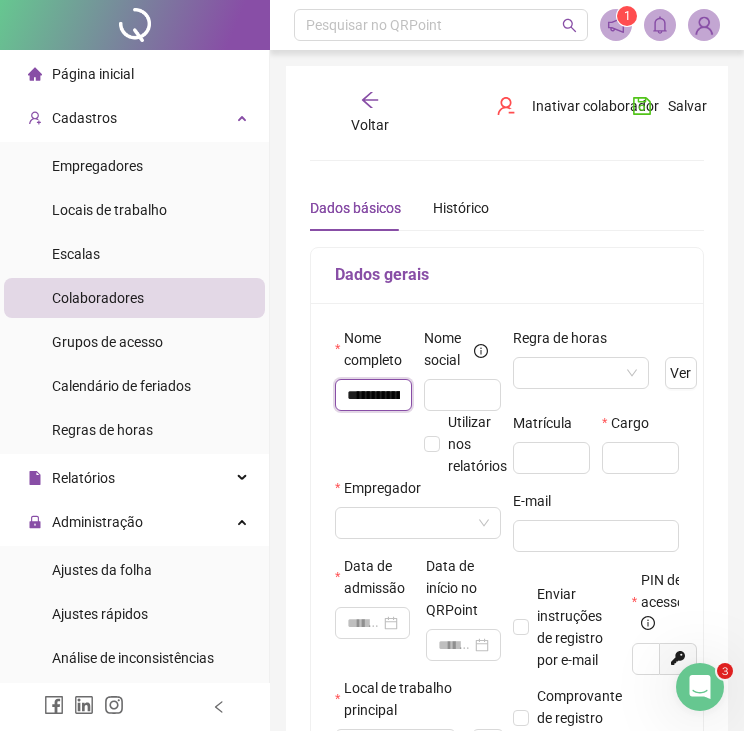 scroll, scrollTop: 0, scrollLeft: 153, axis: horizontal 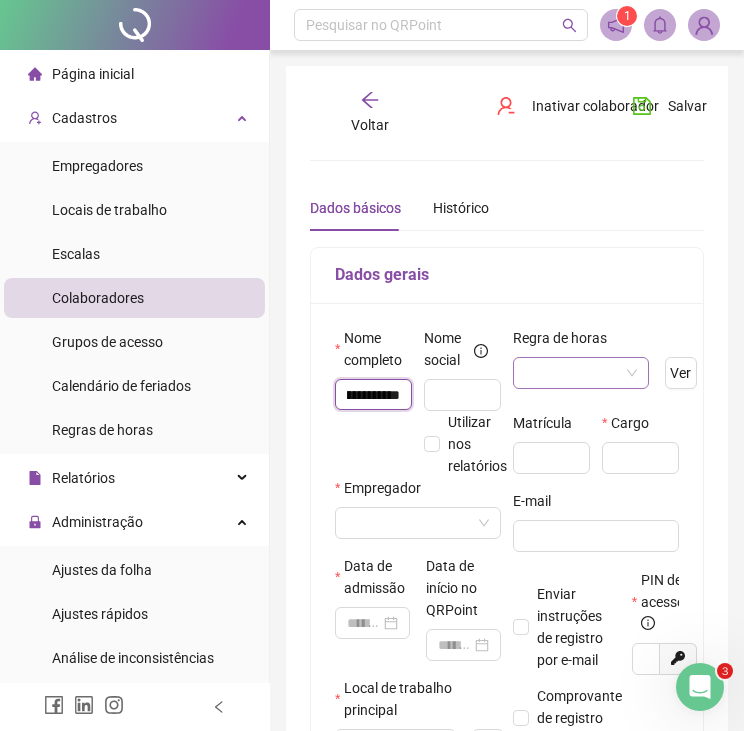 type on "**********" 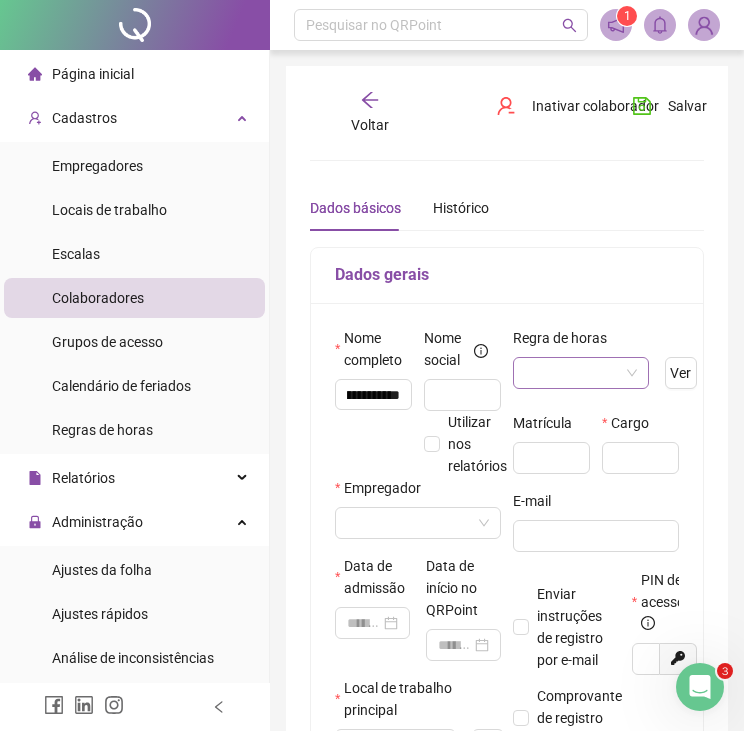 click at bounding box center [572, 373] 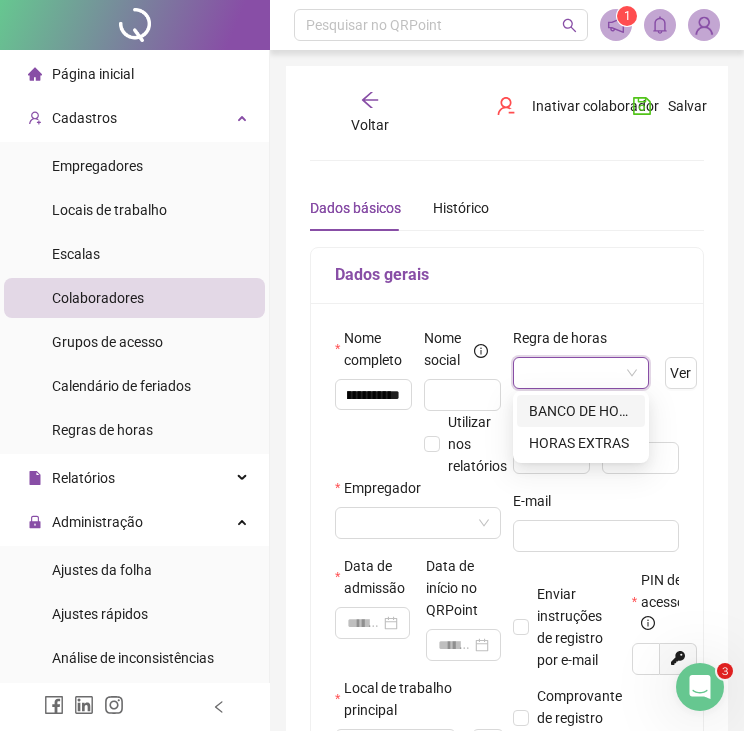 scroll, scrollTop: 0, scrollLeft: 0, axis: both 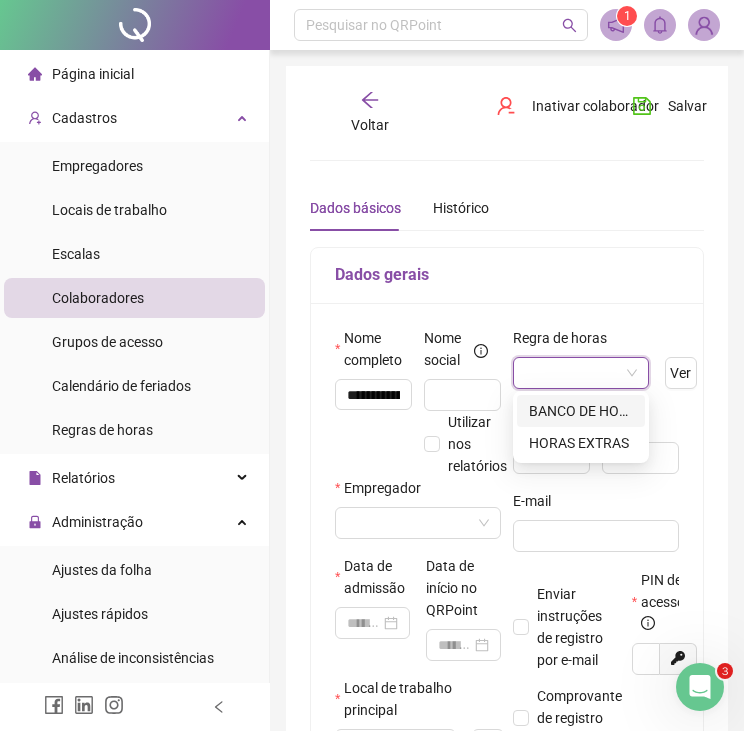 click on "BANCO DE HORAS" at bounding box center (581, 411) 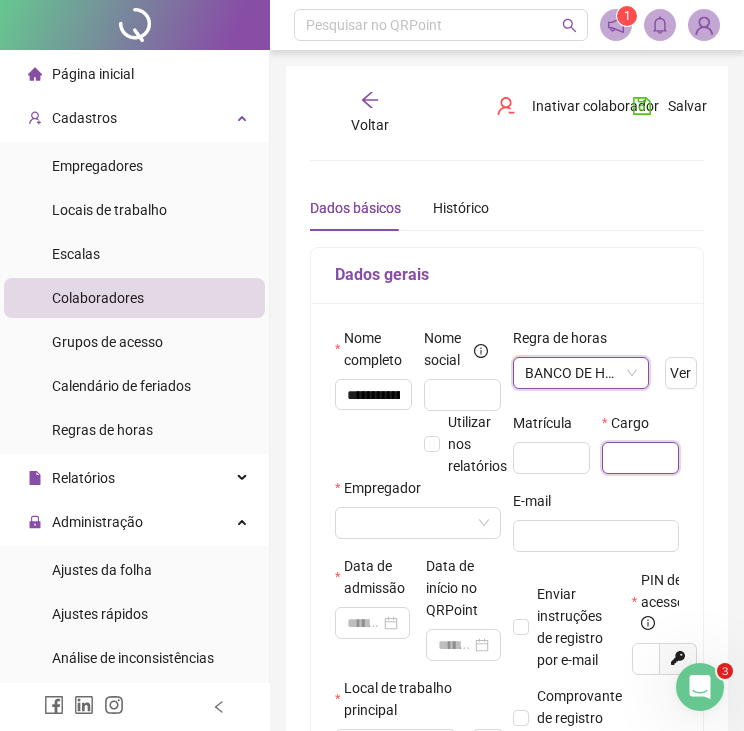 click at bounding box center (640, 458) 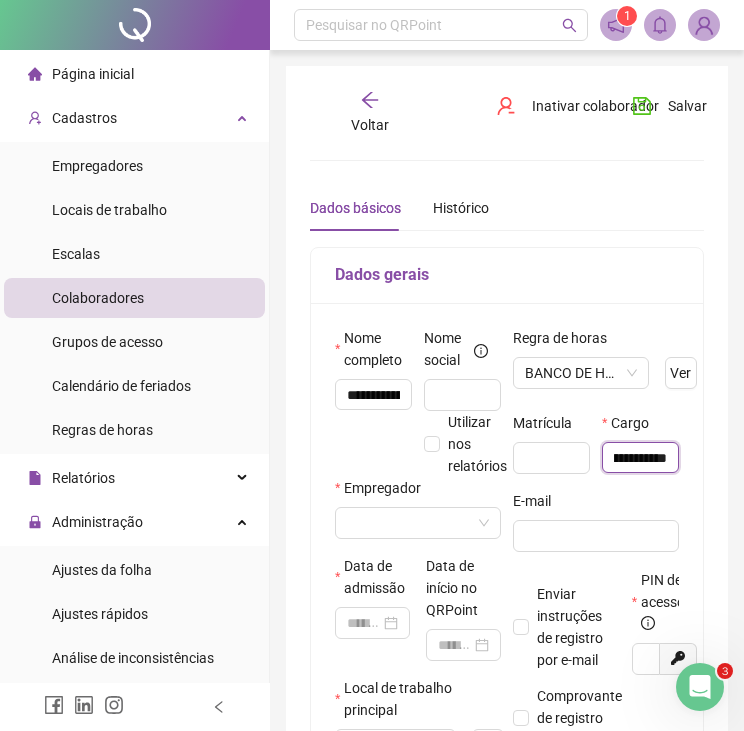 scroll, scrollTop: 0, scrollLeft: 166, axis: horizontal 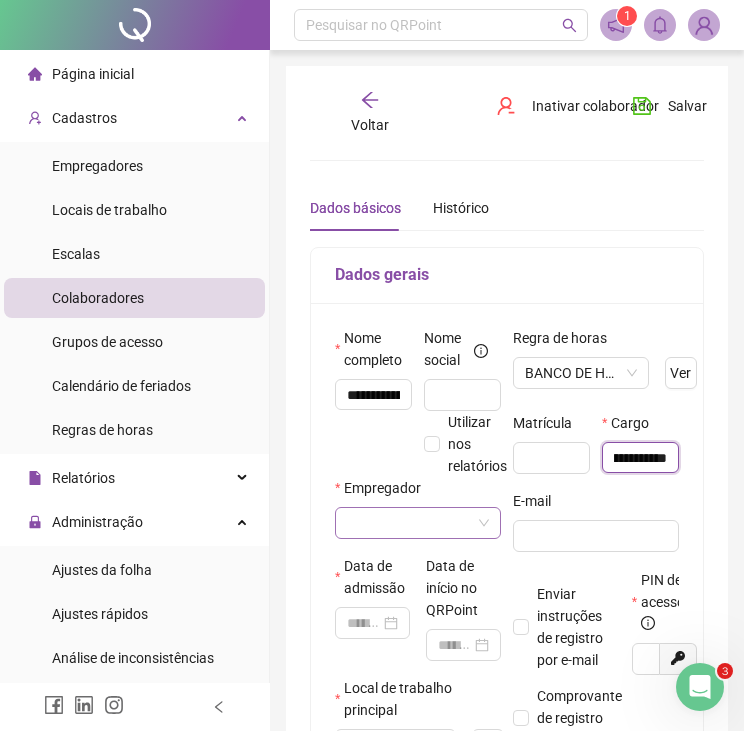 type on "**********" 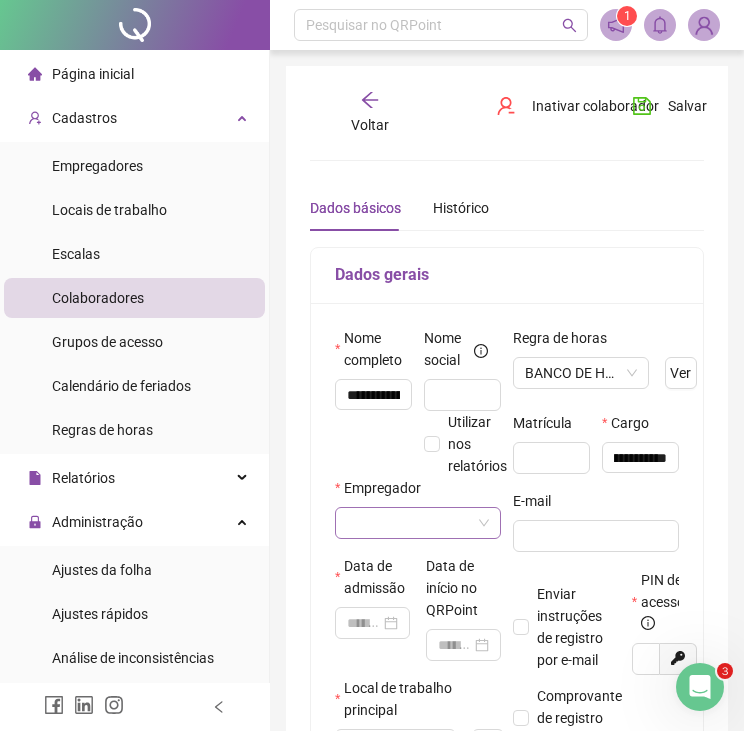 click at bounding box center [409, 523] 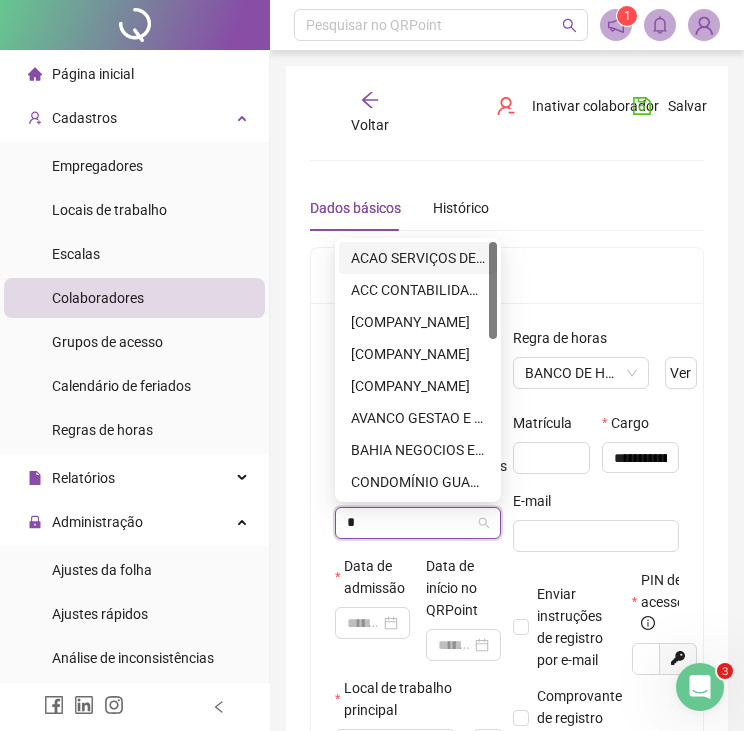 type on "**" 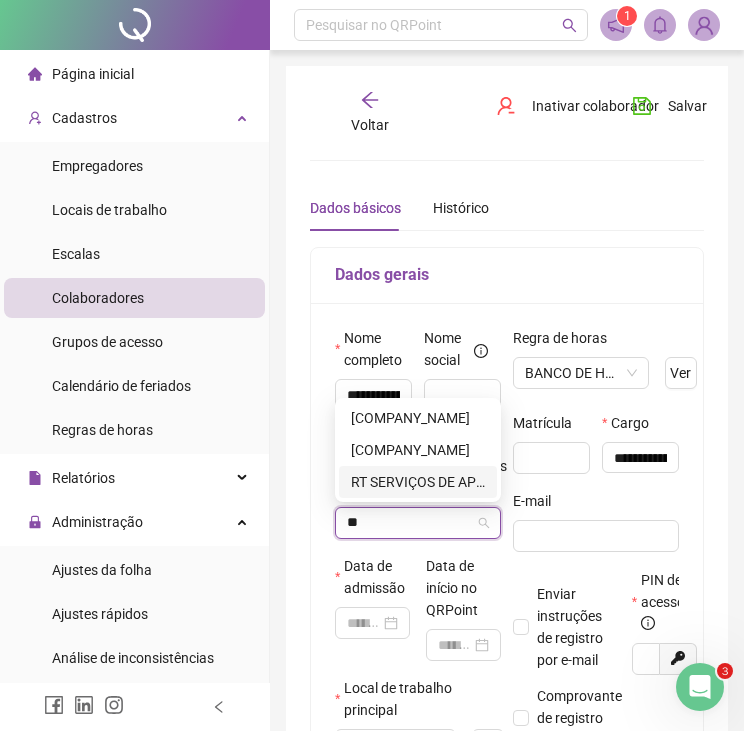 click on "RT SERVIÇOS DE APOIO ADMINISTRATIVOS CONDOMINIAIS LTDA" at bounding box center (418, 482) 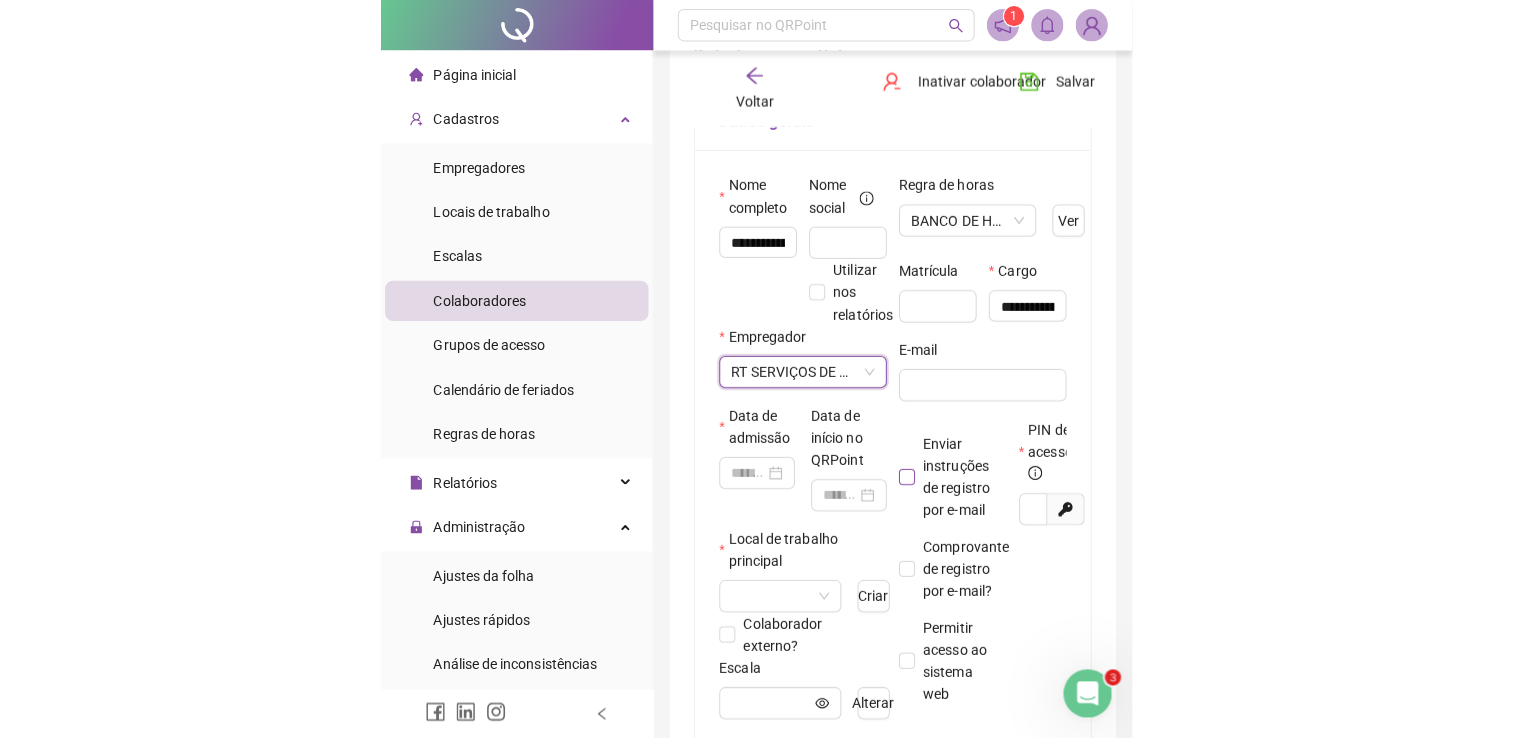 scroll, scrollTop: 200, scrollLeft: 0, axis: vertical 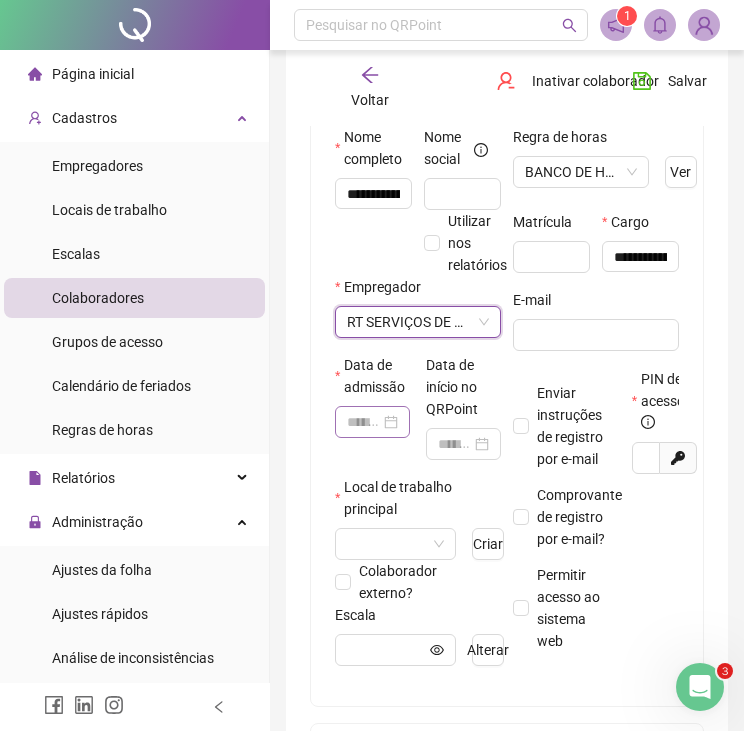click at bounding box center (372, 422) 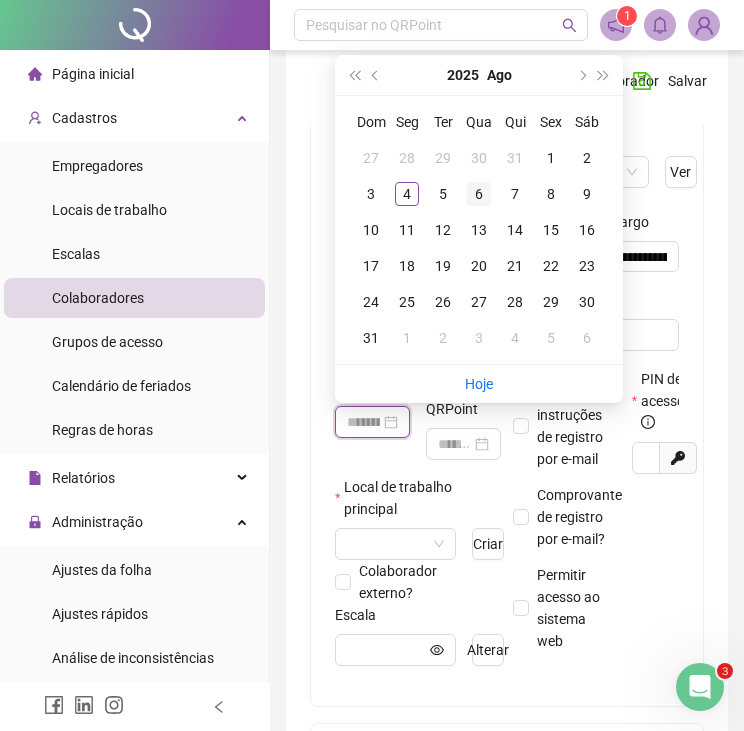 type on "**********" 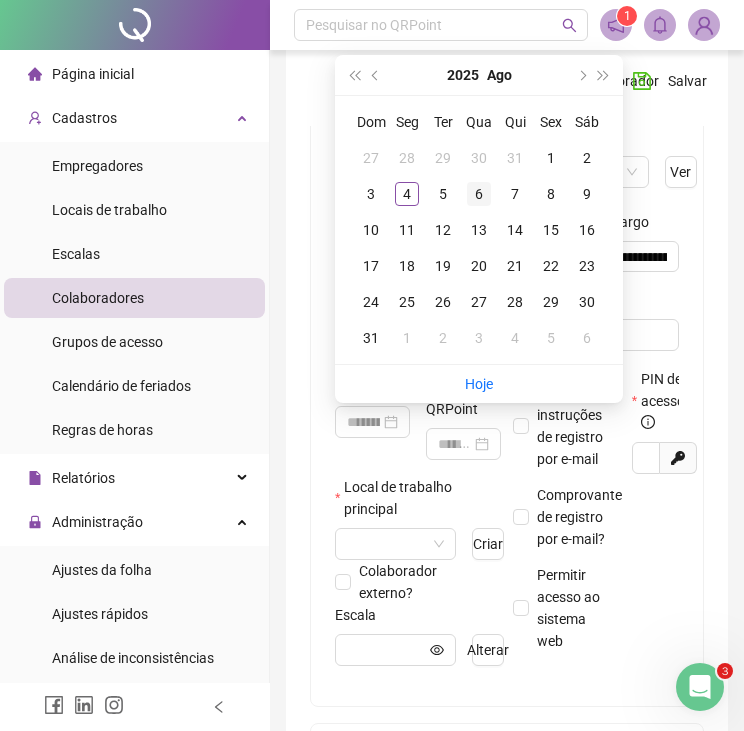 click on "6" at bounding box center (479, 194) 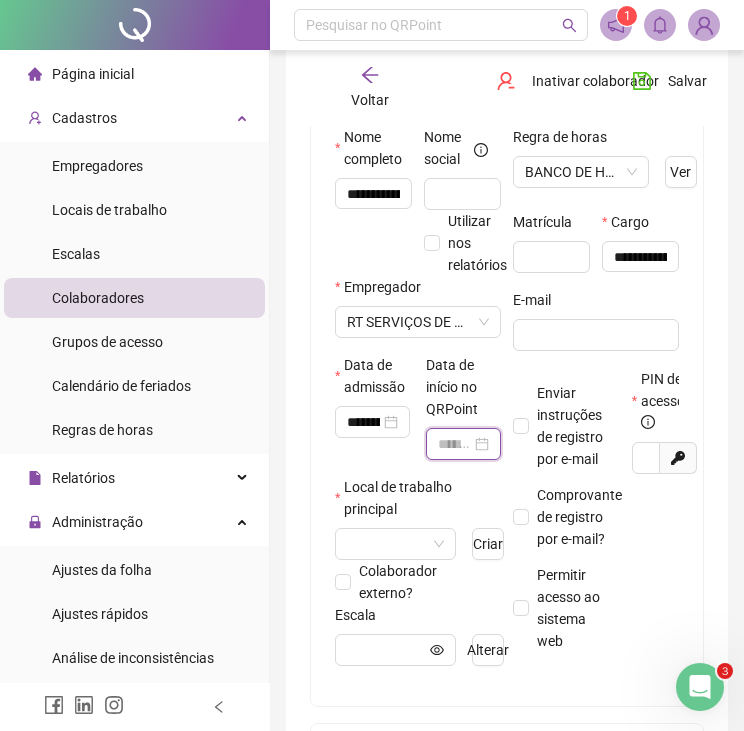 click at bounding box center [454, 444] 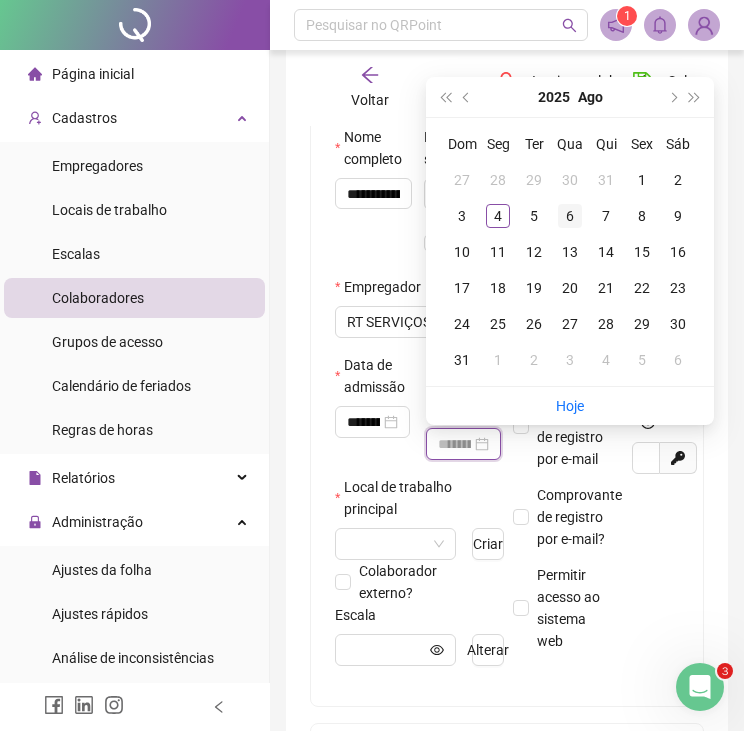type on "**********" 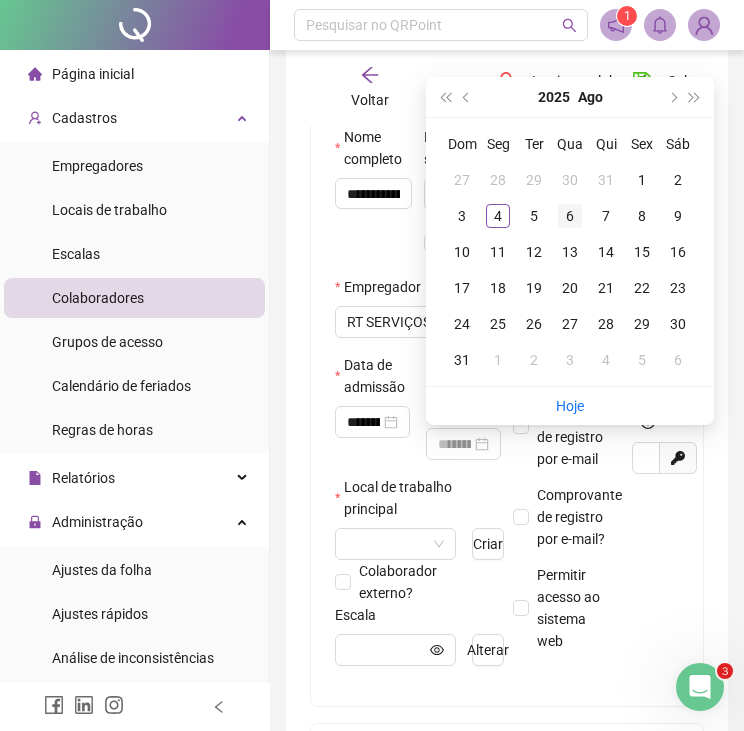 click on "6" at bounding box center [570, 216] 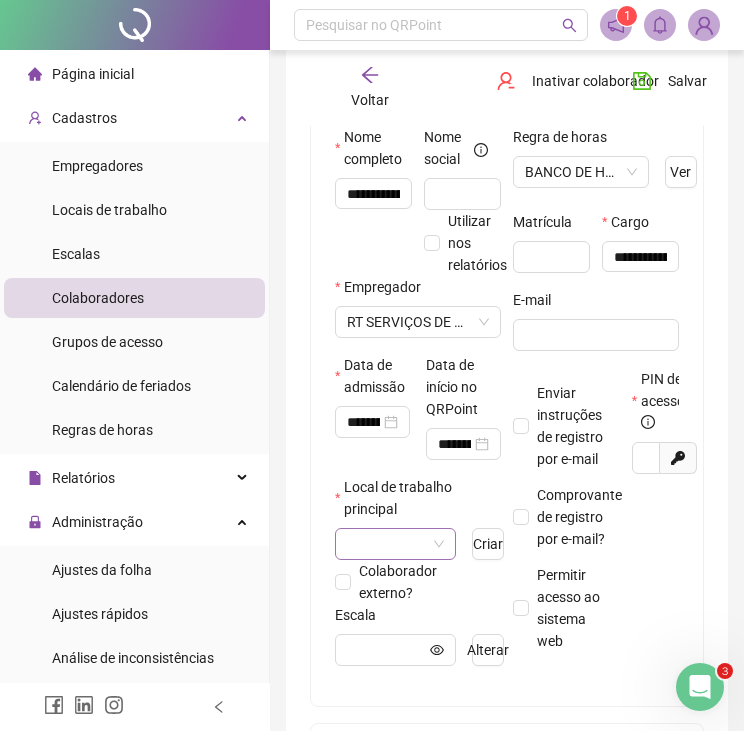 click at bounding box center (386, 544) 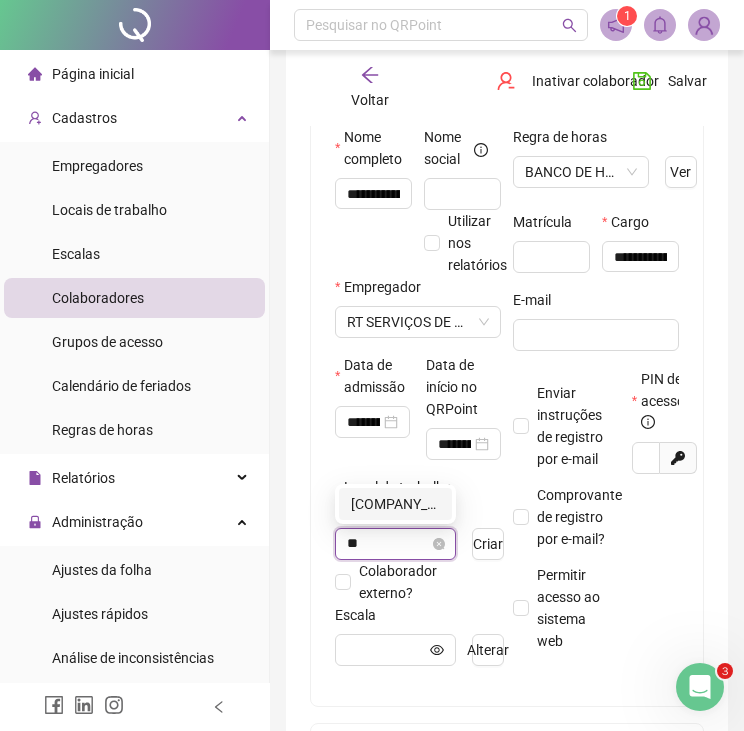 type on "*" 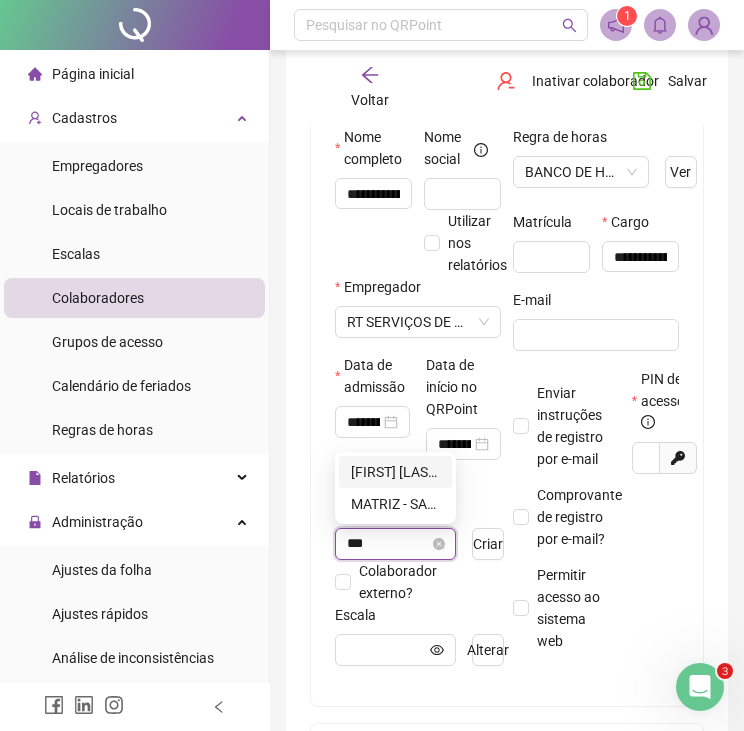 type on "****" 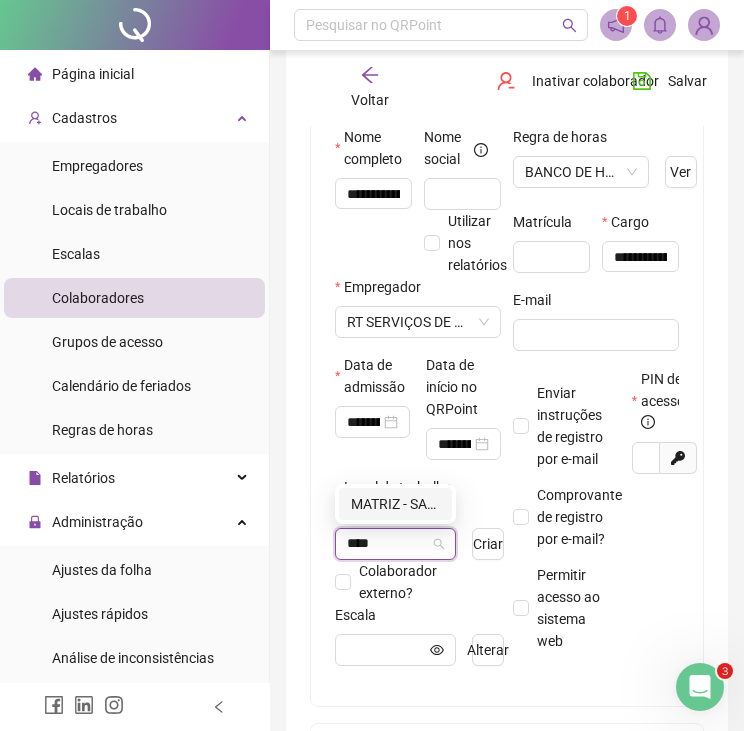 click on "MATRIZ - SALVADOR" at bounding box center [395, 504] 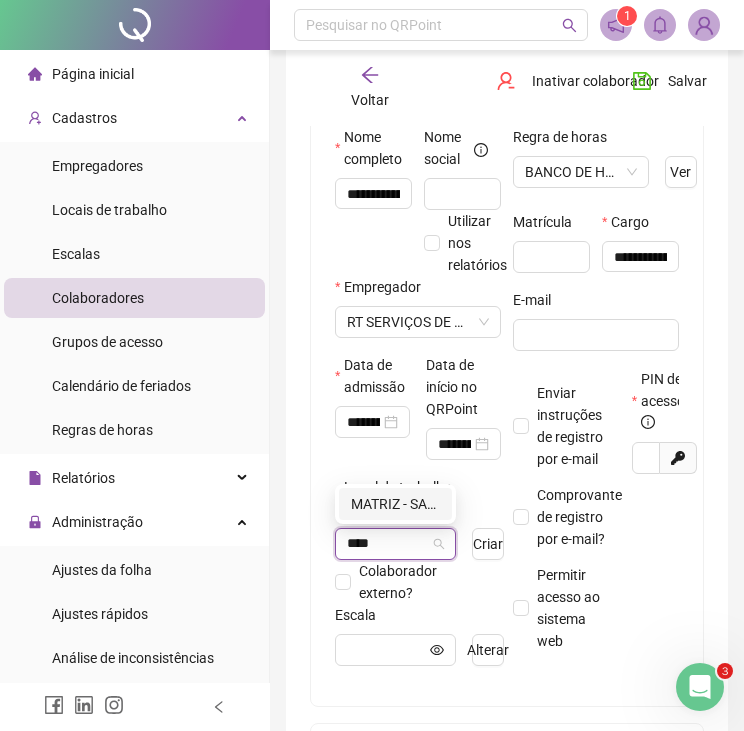 type 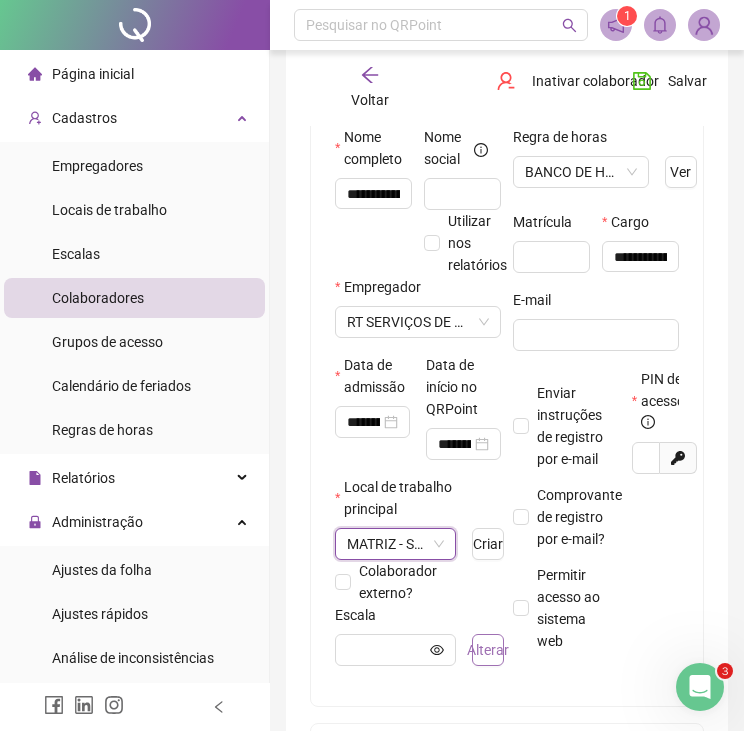 click on "Alterar" at bounding box center [488, 650] 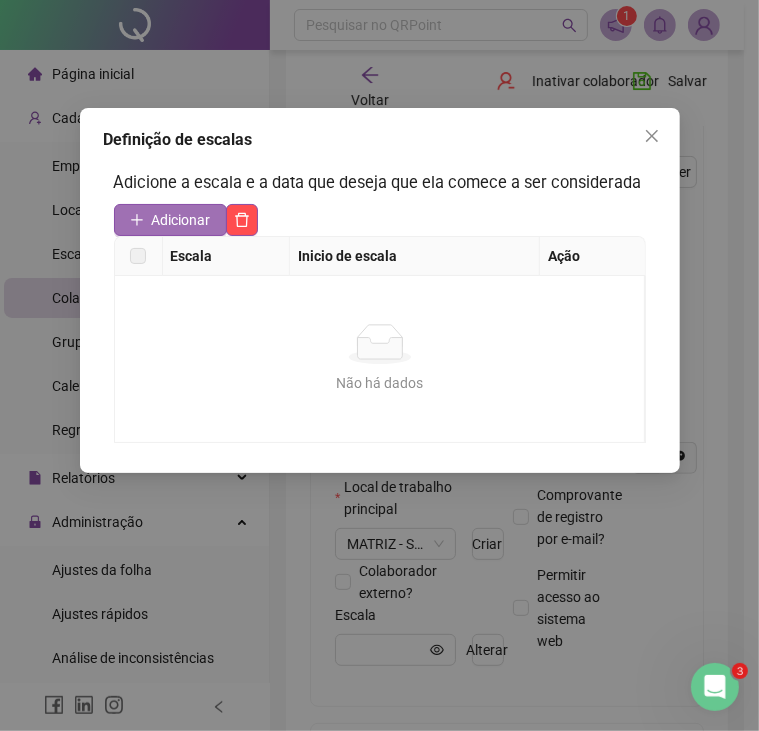 click on "Adicionar" at bounding box center (181, 220) 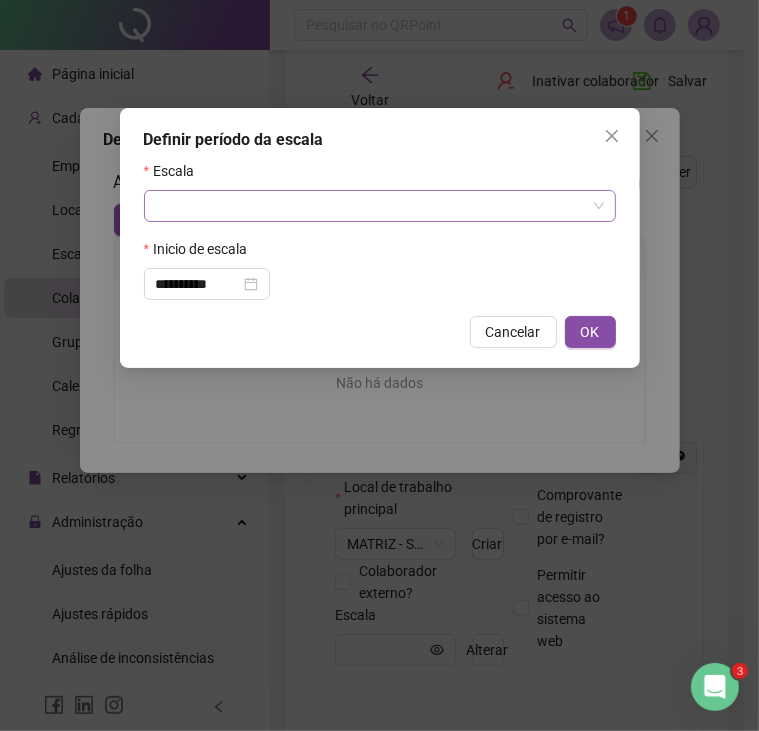click at bounding box center [371, 206] 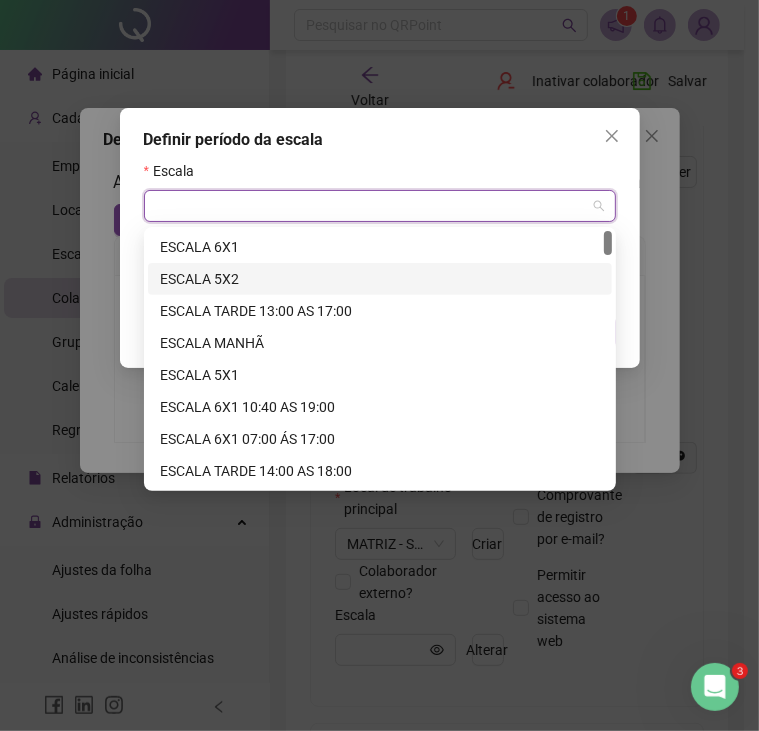 click on "ESCALA 5X2" at bounding box center (380, 279) 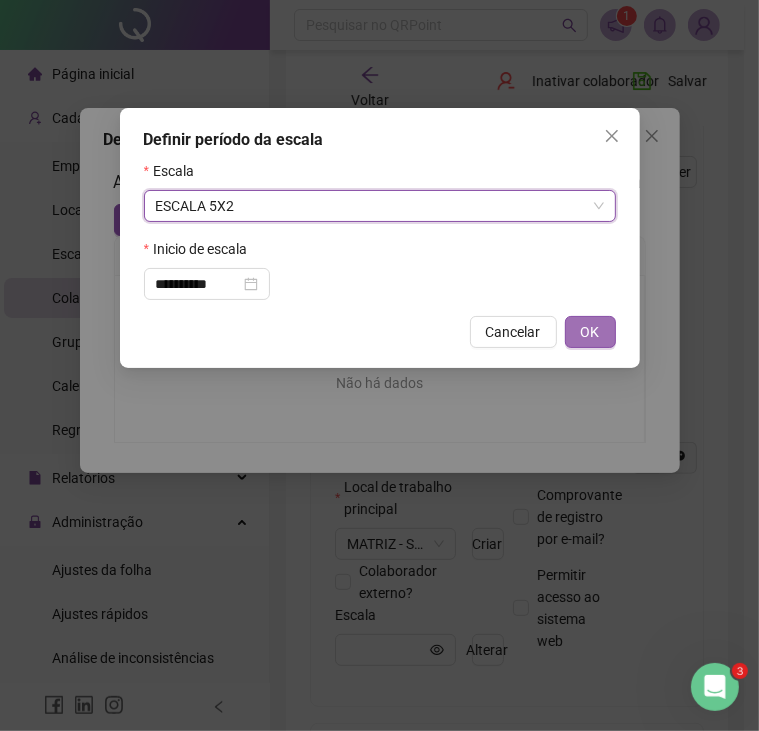 click on "OK" at bounding box center (590, 332) 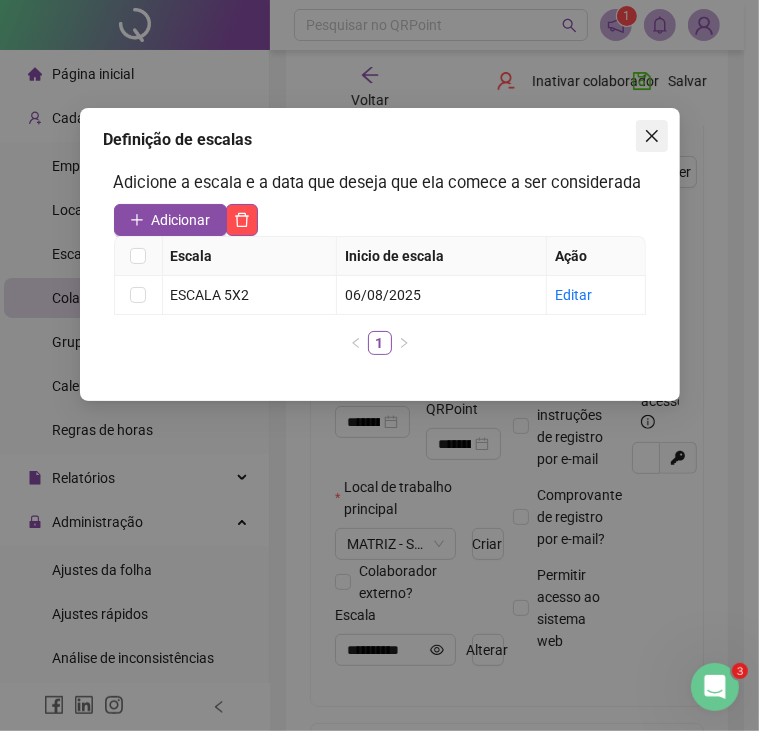 click 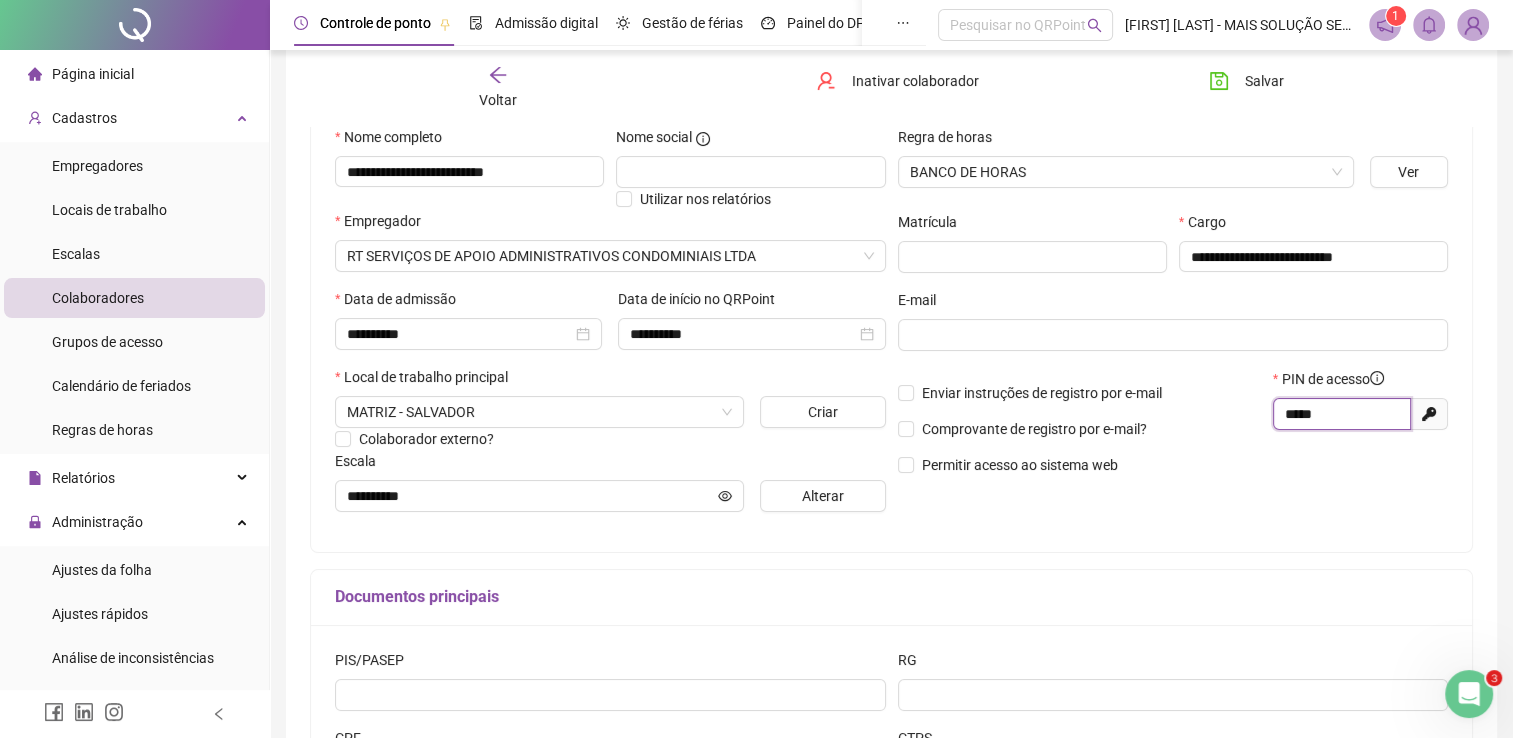 drag, startPoint x: 1335, startPoint y: 416, endPoint x: 1226, endPoint y: 432, distance: 110.16805 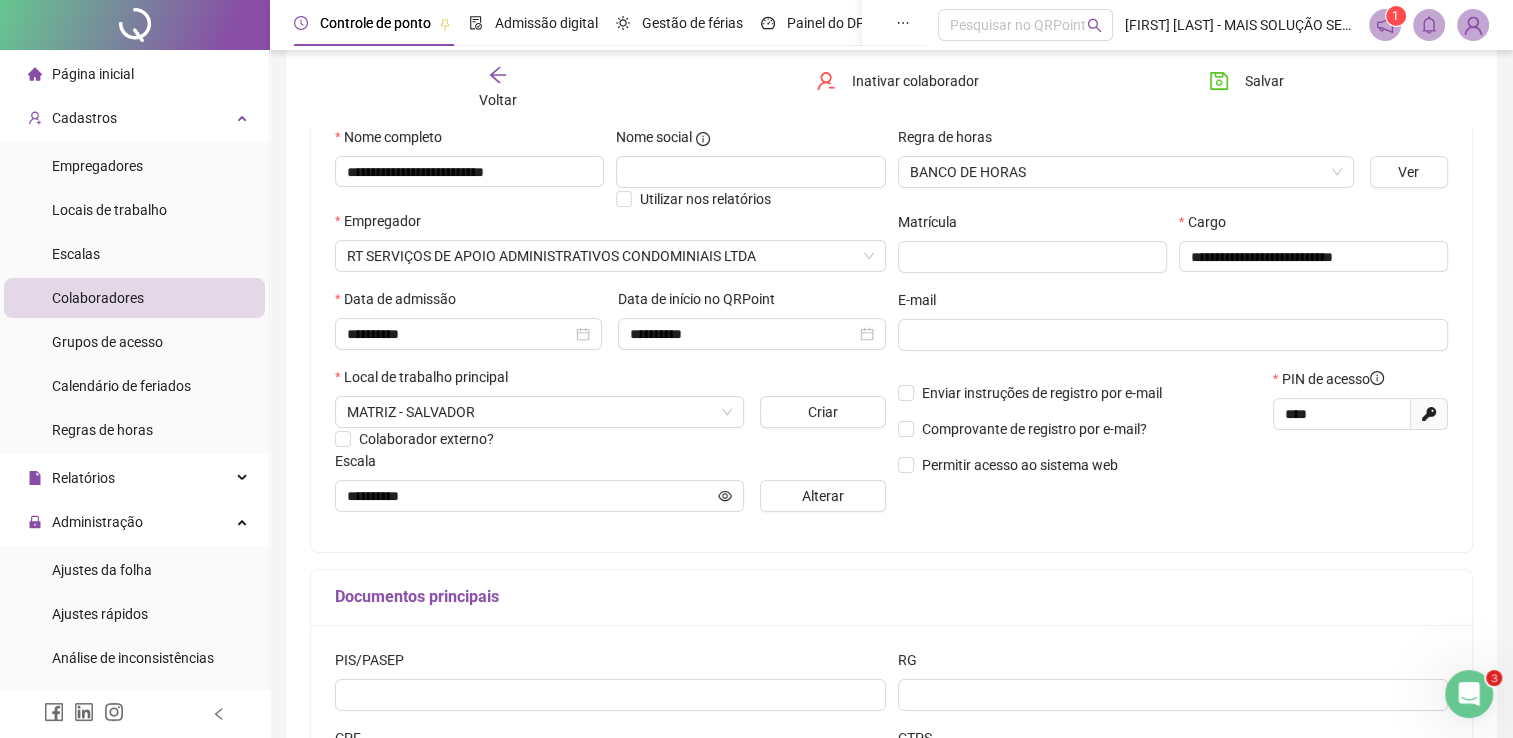 click on "Permitir acesso ao sistema web" at bounding box center (1079, 465) 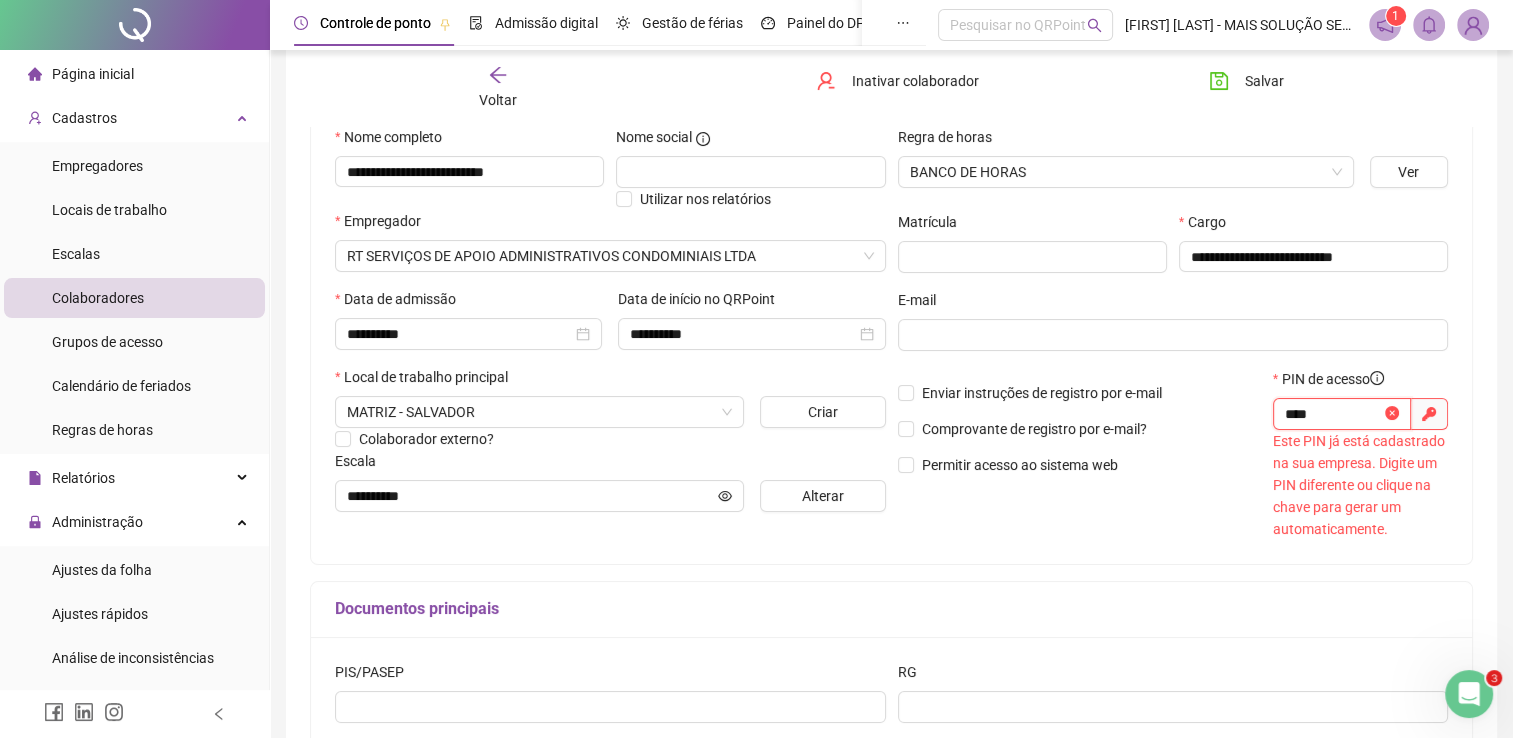 click on "****" at bounding box center [1333, 414] 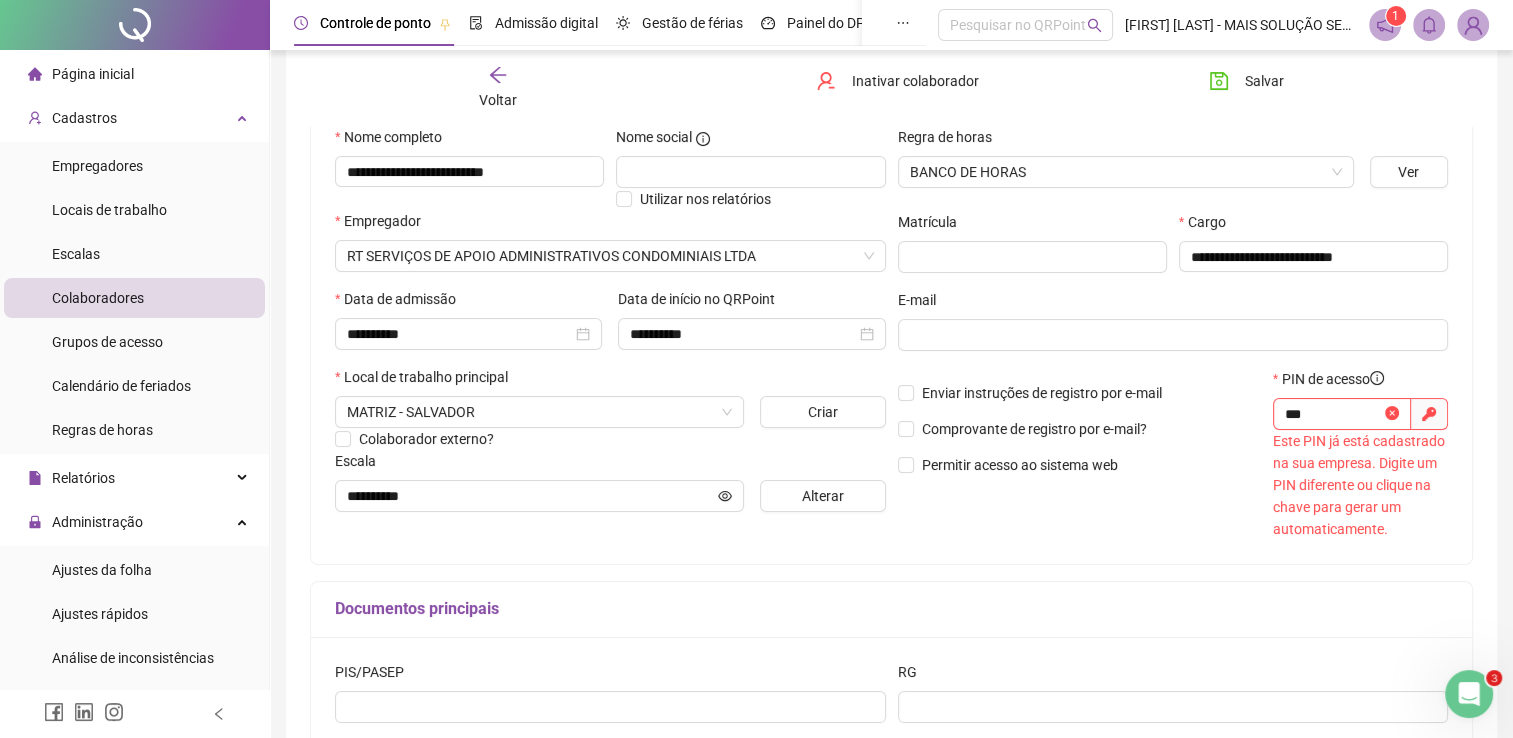 click on "Comprovante de registro por e-mail?" at bounding box center [1079, 429] 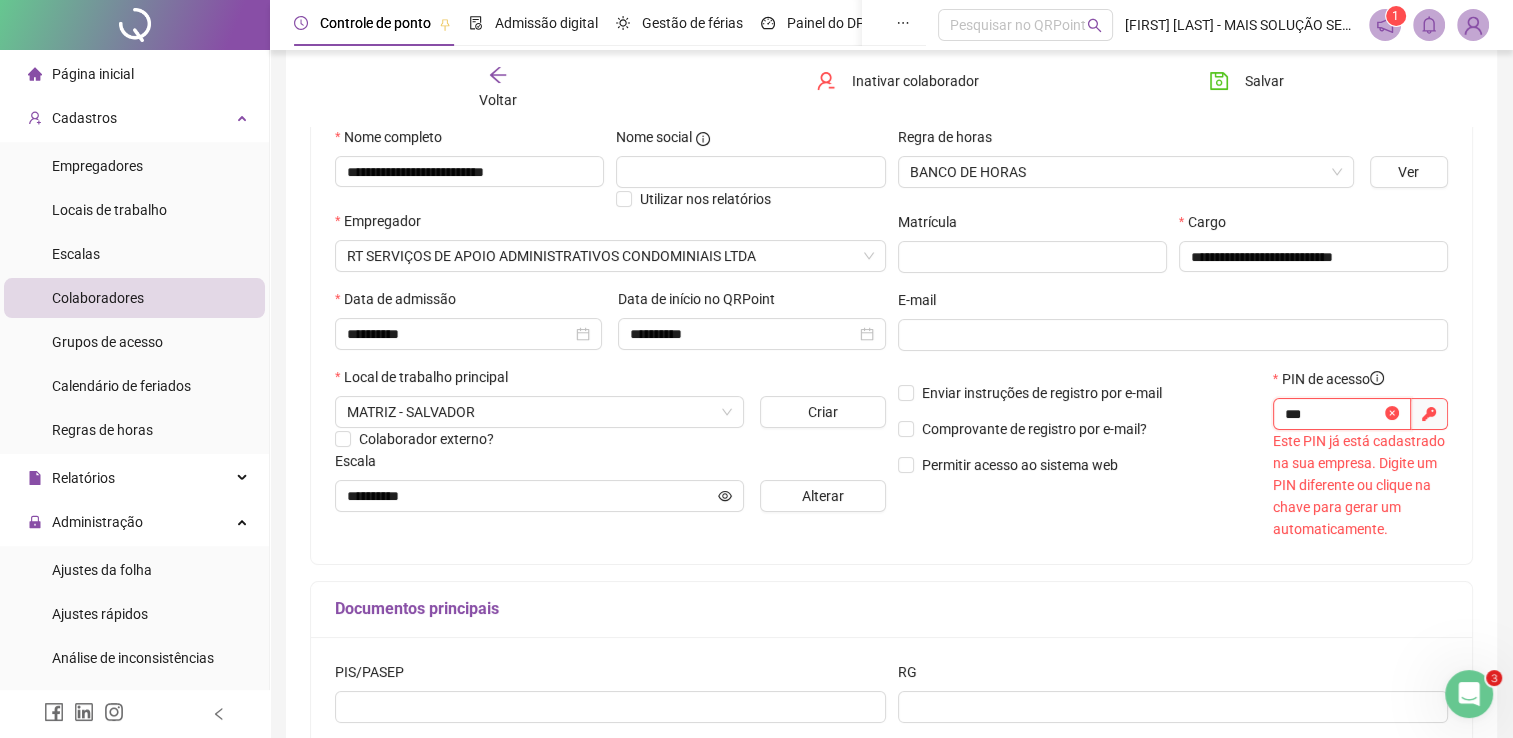 click on "***" at bounding box center (1333, 414) 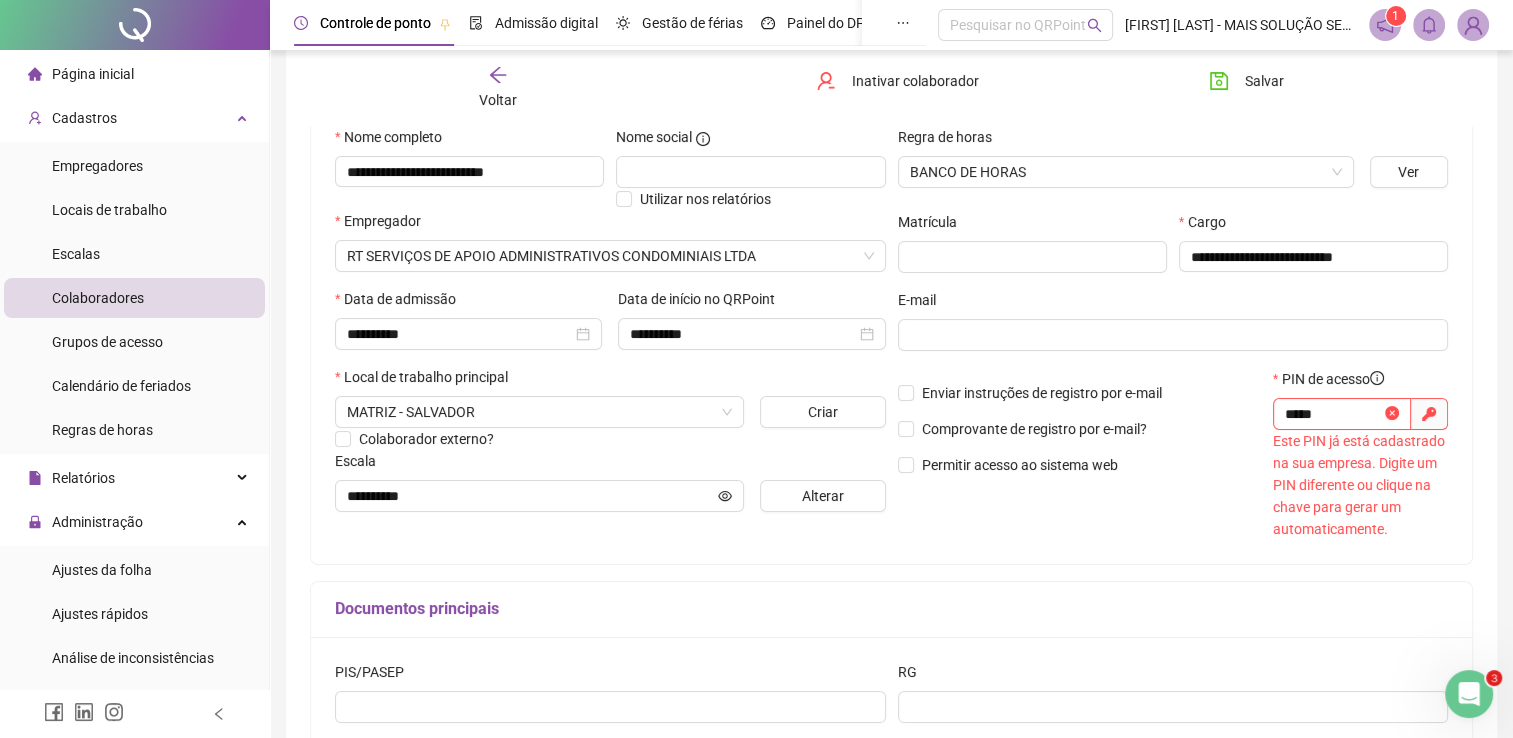 click on "Enviar instruções de registro por e-mail Comprovante de registro por e-mail? Permitir acesso ao sistema web" at bounding box center [1079, 454] 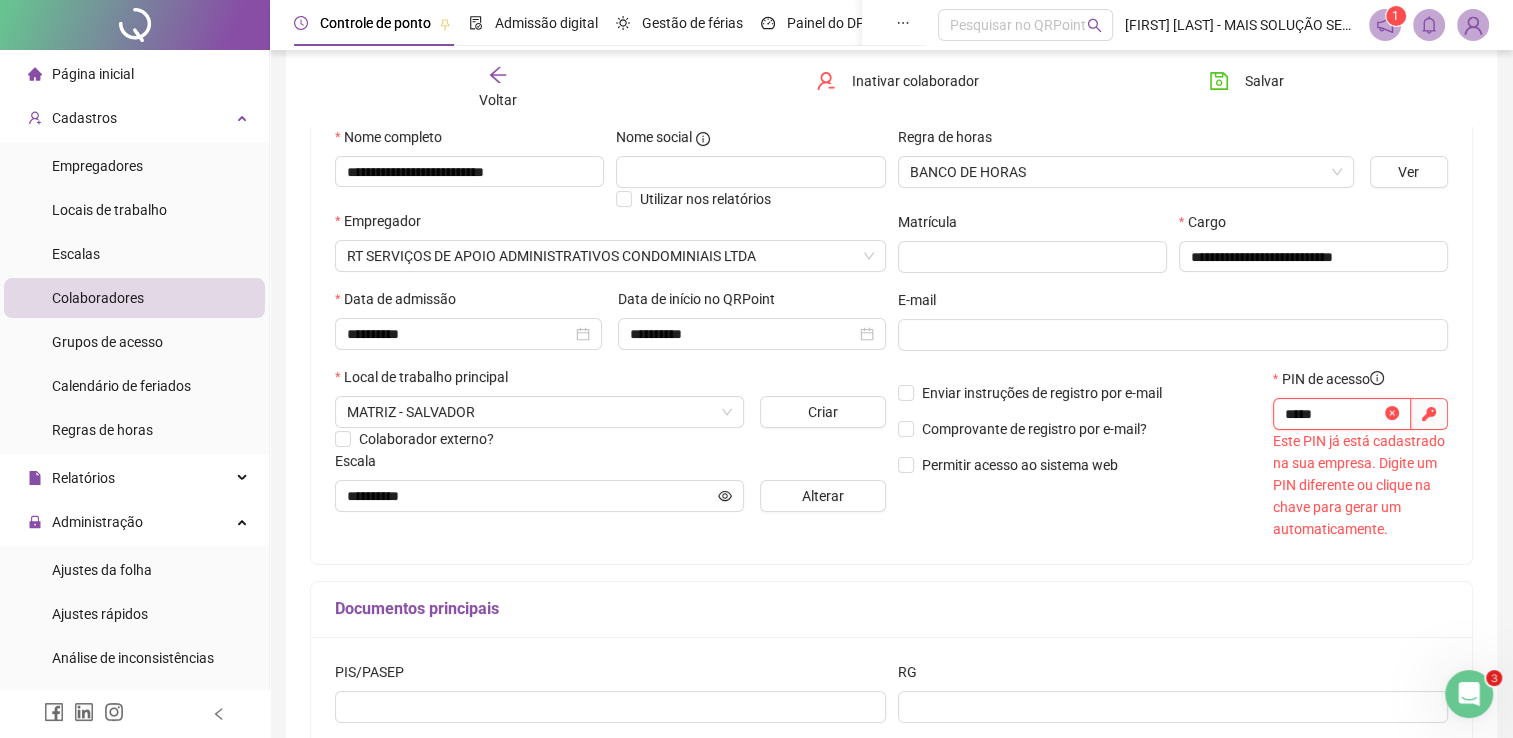 click on "*****" at bounding box center [1333, 414] 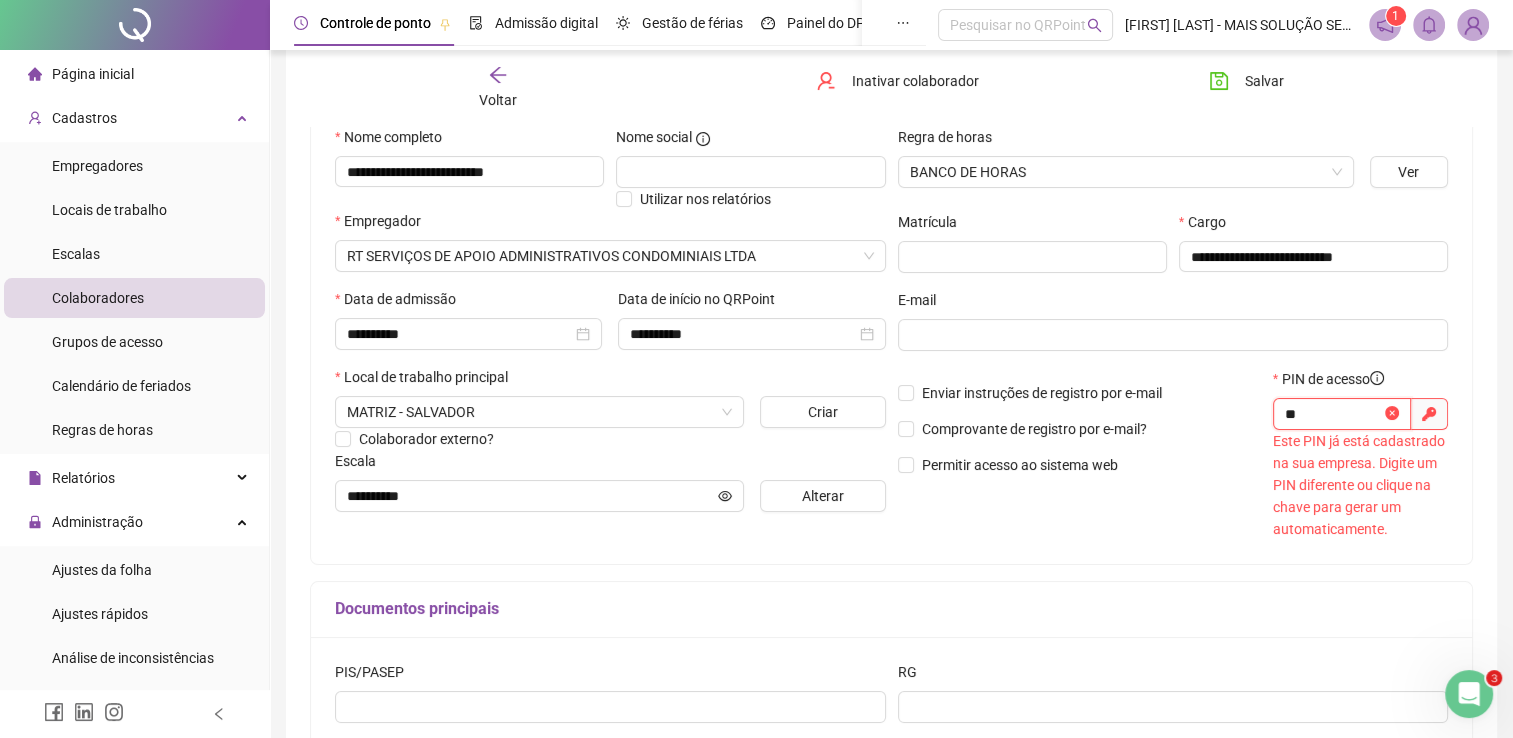type on "*" 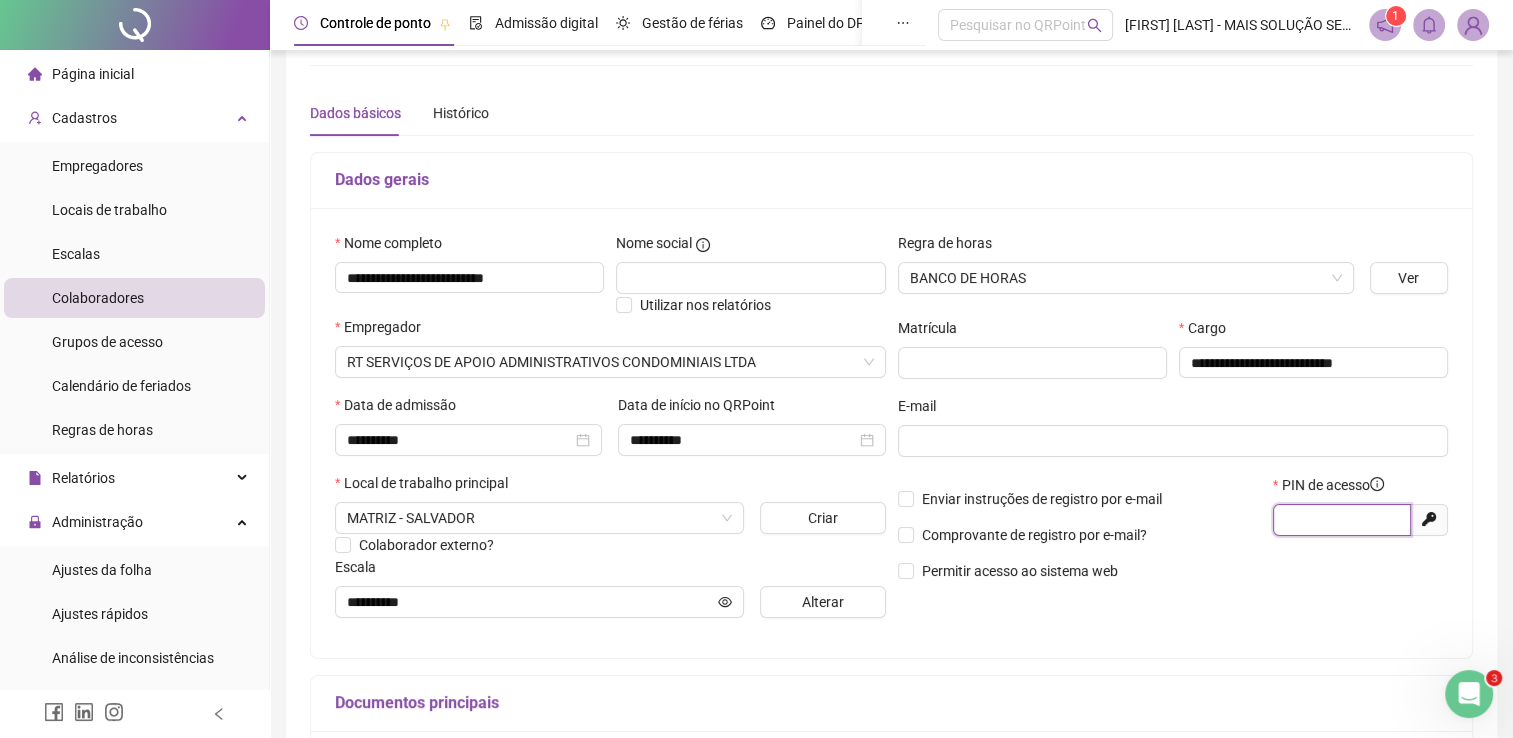 scroll, scrollTop: 200, scrollLeft: 0, axis: vertical 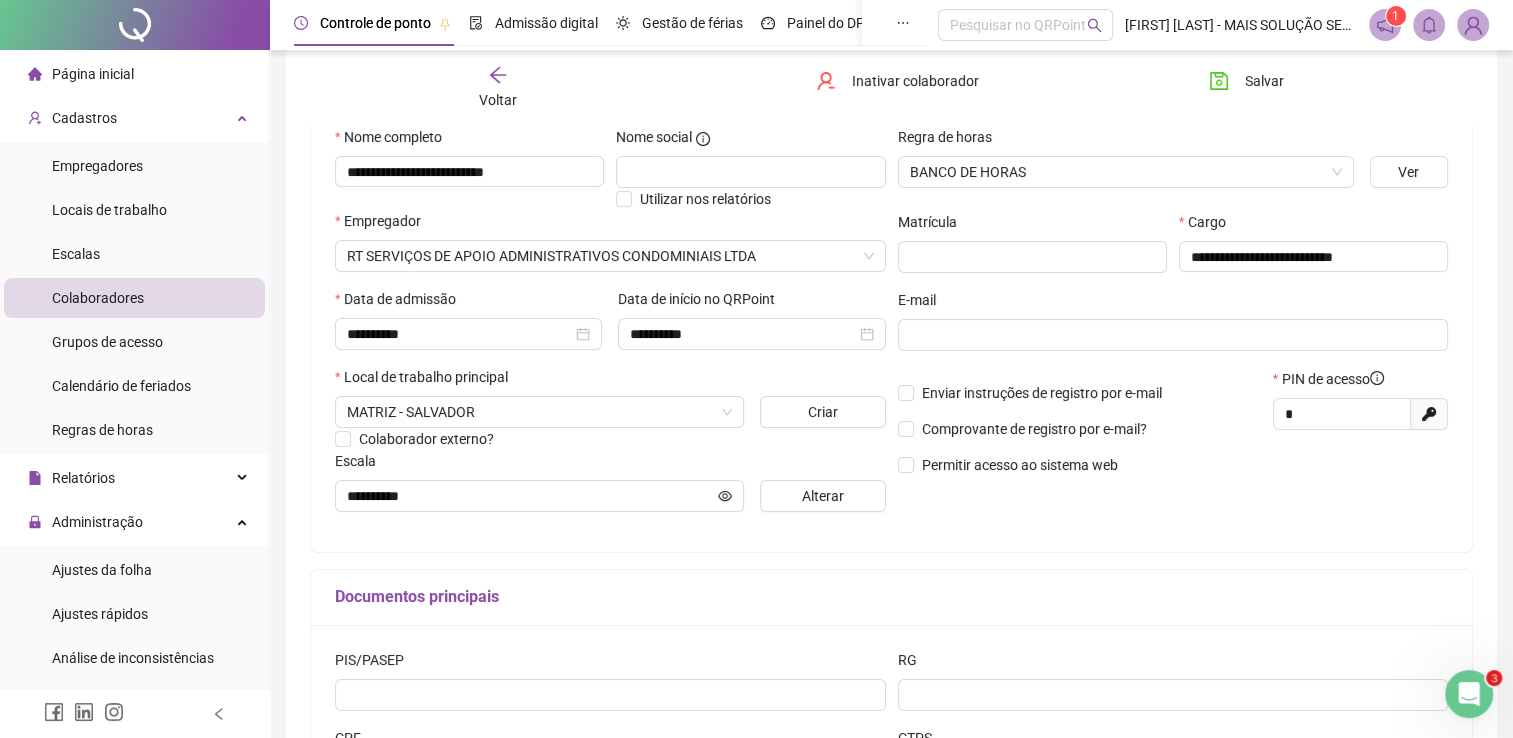 click on "Comprovante de registro por e-mail?" at bounding box center (1079, 429) 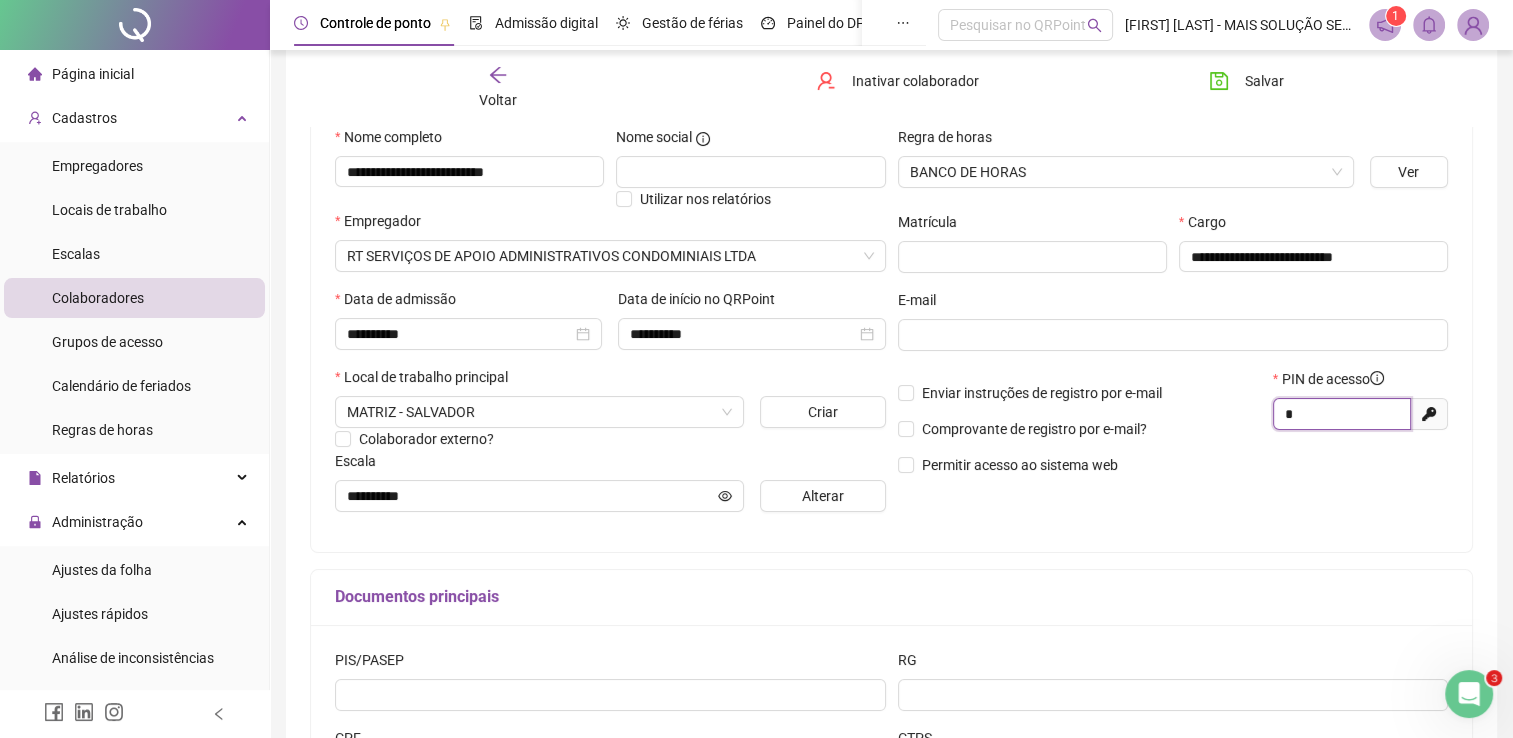 click on "*" at bounding box center [1340, 414] 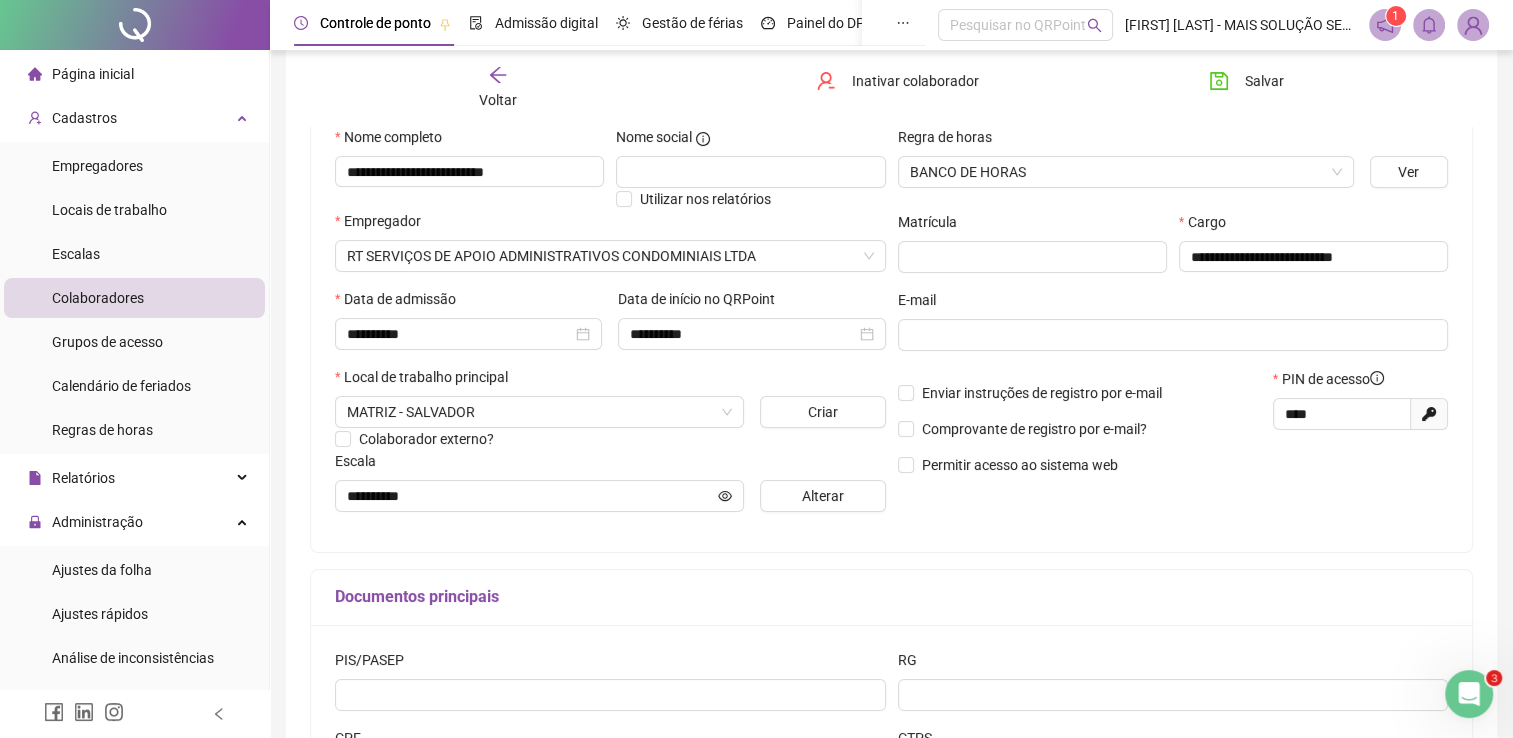 click on "Enviar instruções de registro por e-mail" at bounding box center [1079, 393] 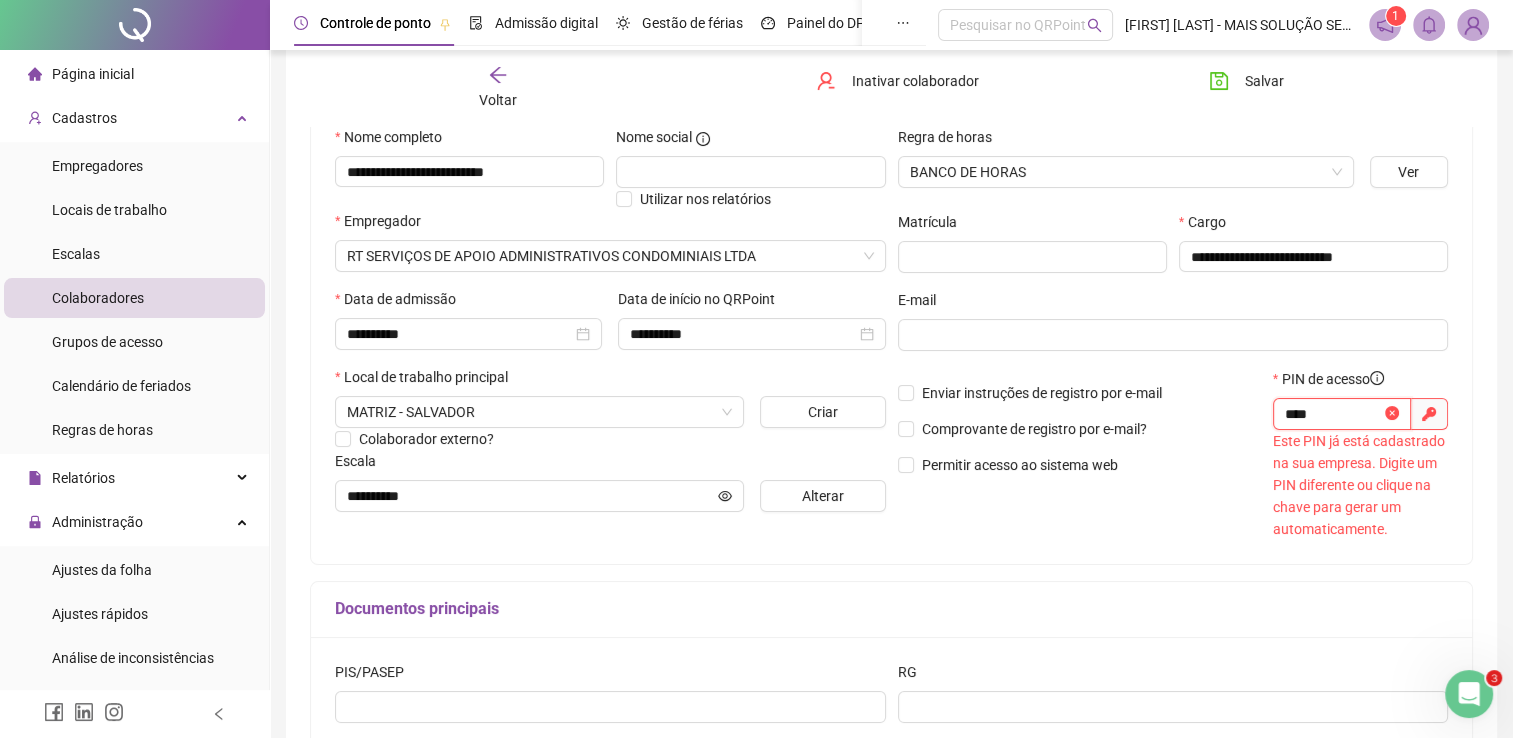click on "****" at bounding box center [1333, 414] 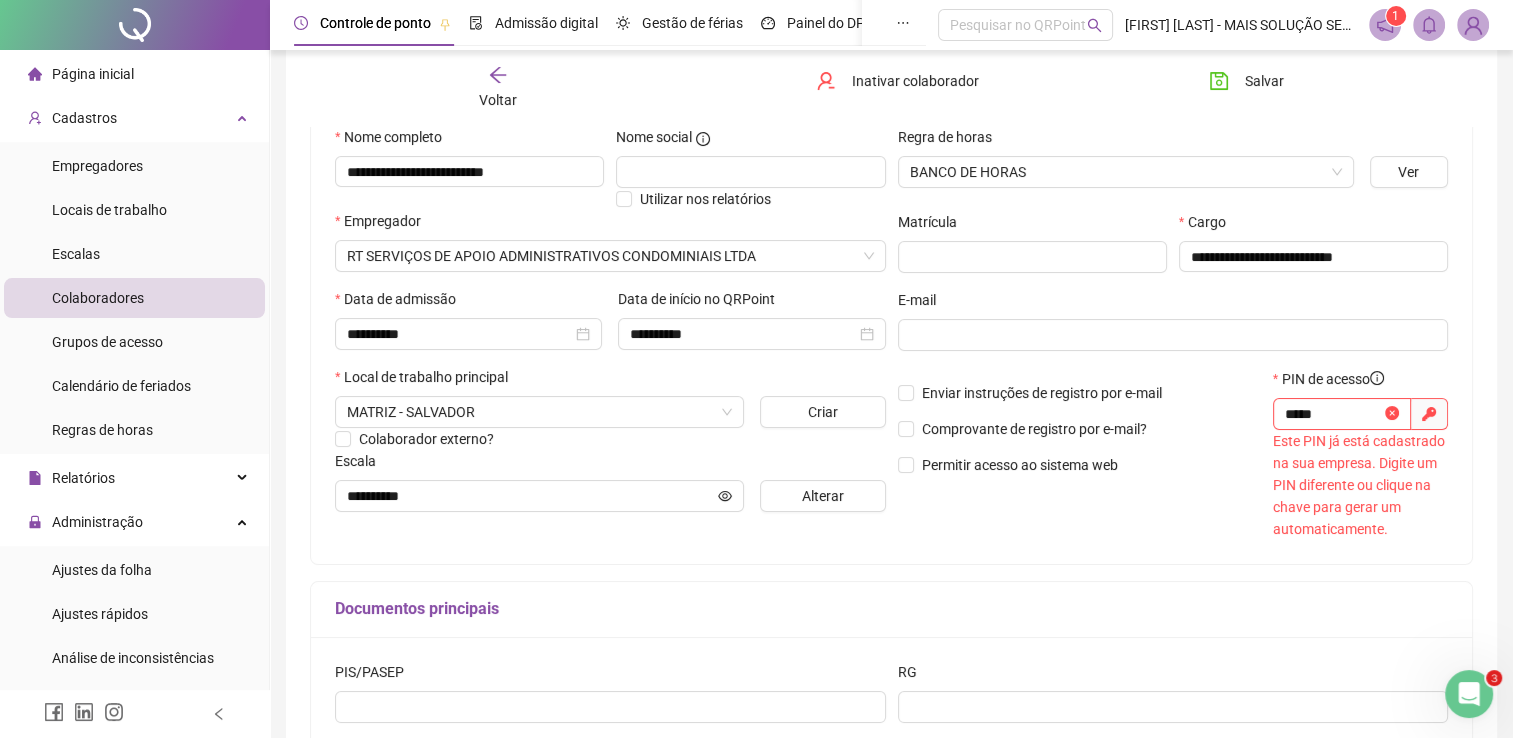 click on "Comprovante de registro por e-mail?" at bounding box center (1079, 429) 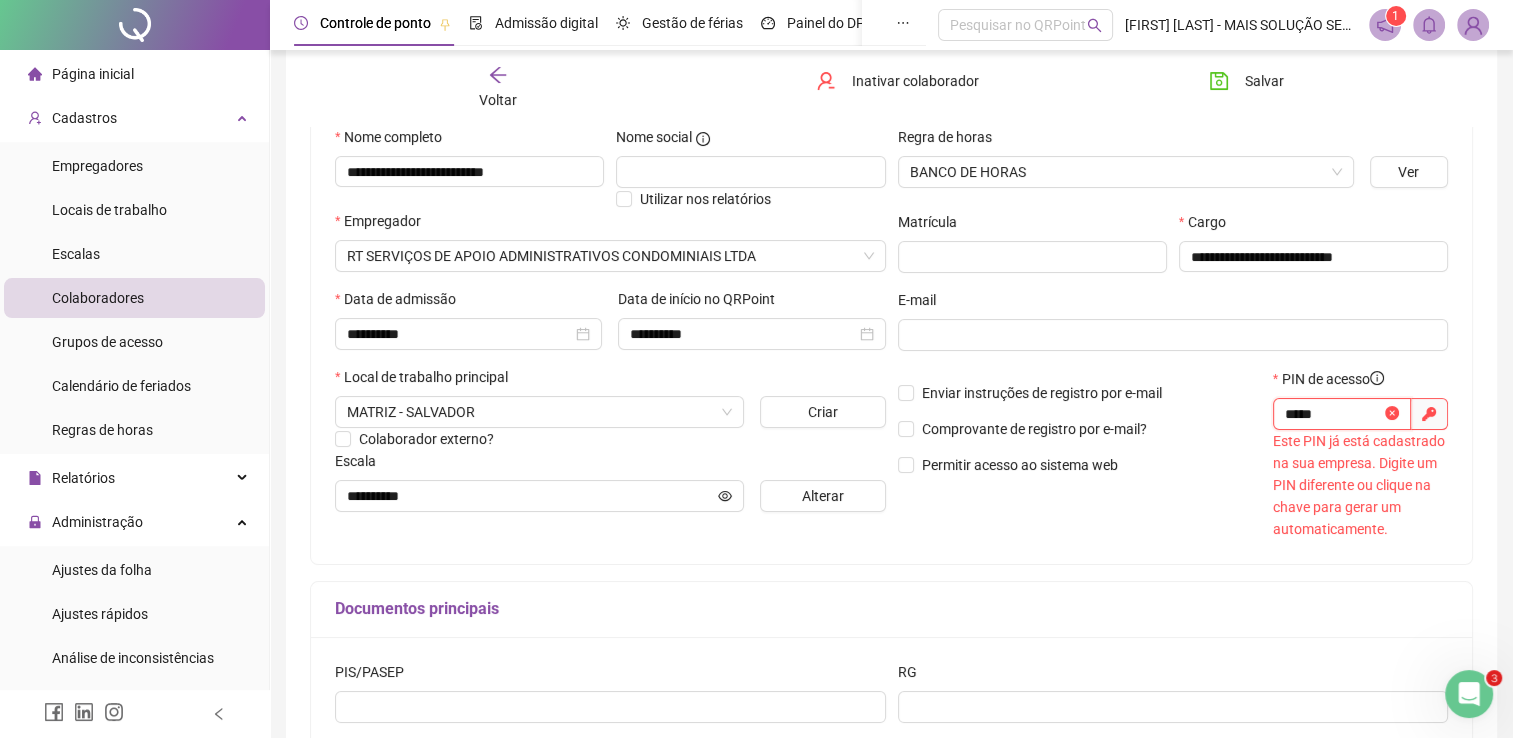 click on "*****" at bounding box center (1333, 414) 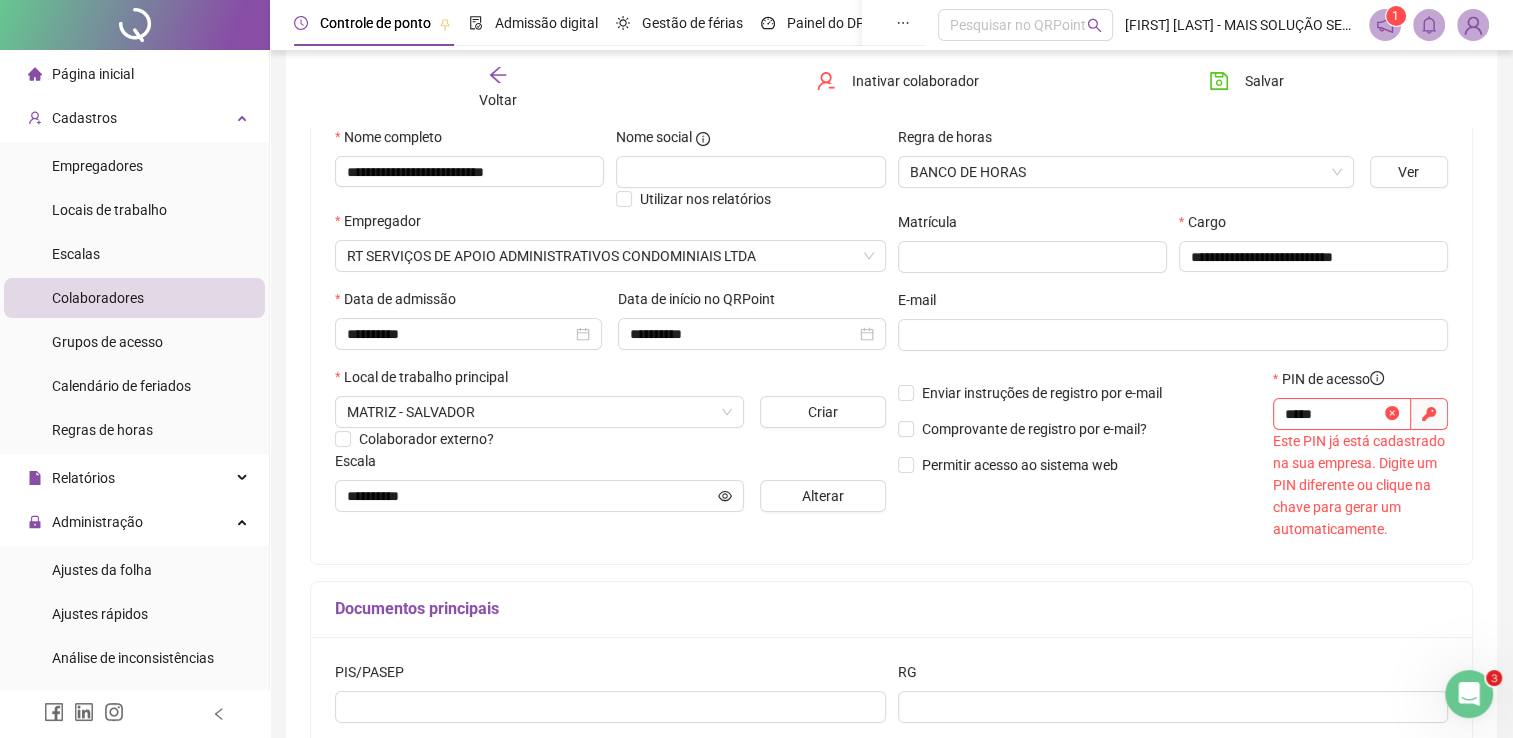 click on "Enviar instruções de registro por e-mail" at bounding box center [1079, 393] 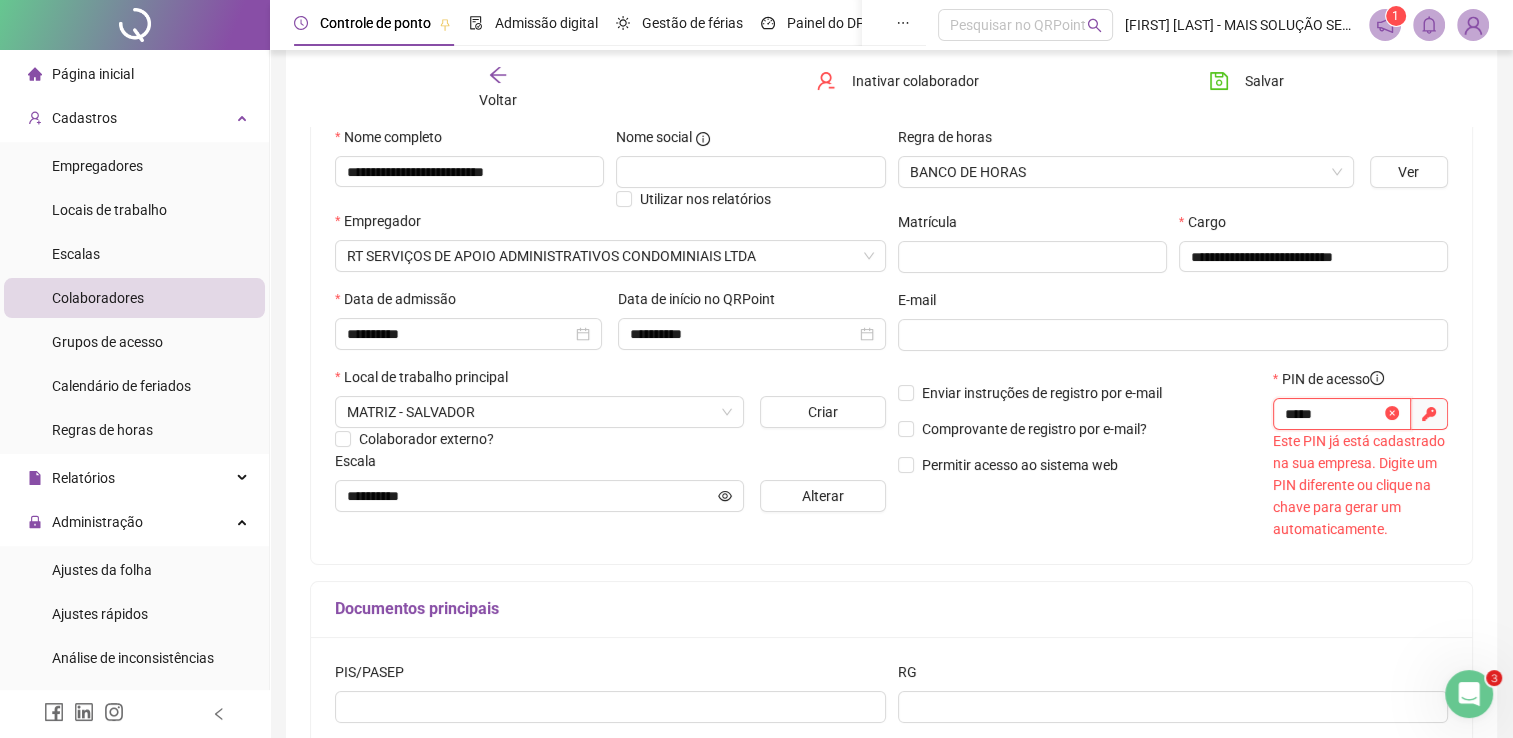 click on "*****" at bounding box center [1333, 414] 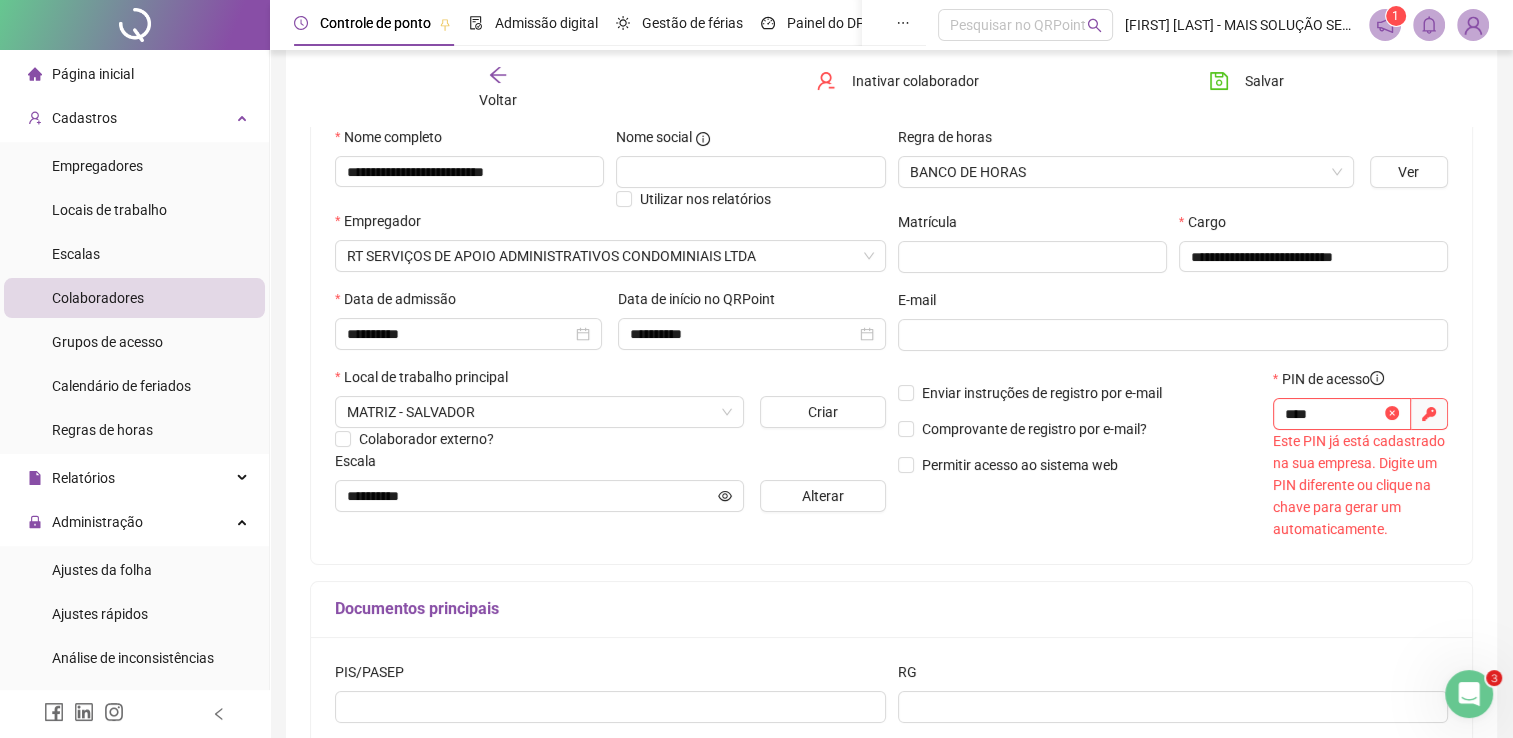 click on "Enviar instruções de registro por e-mail" at bounding box center [1079, 393] 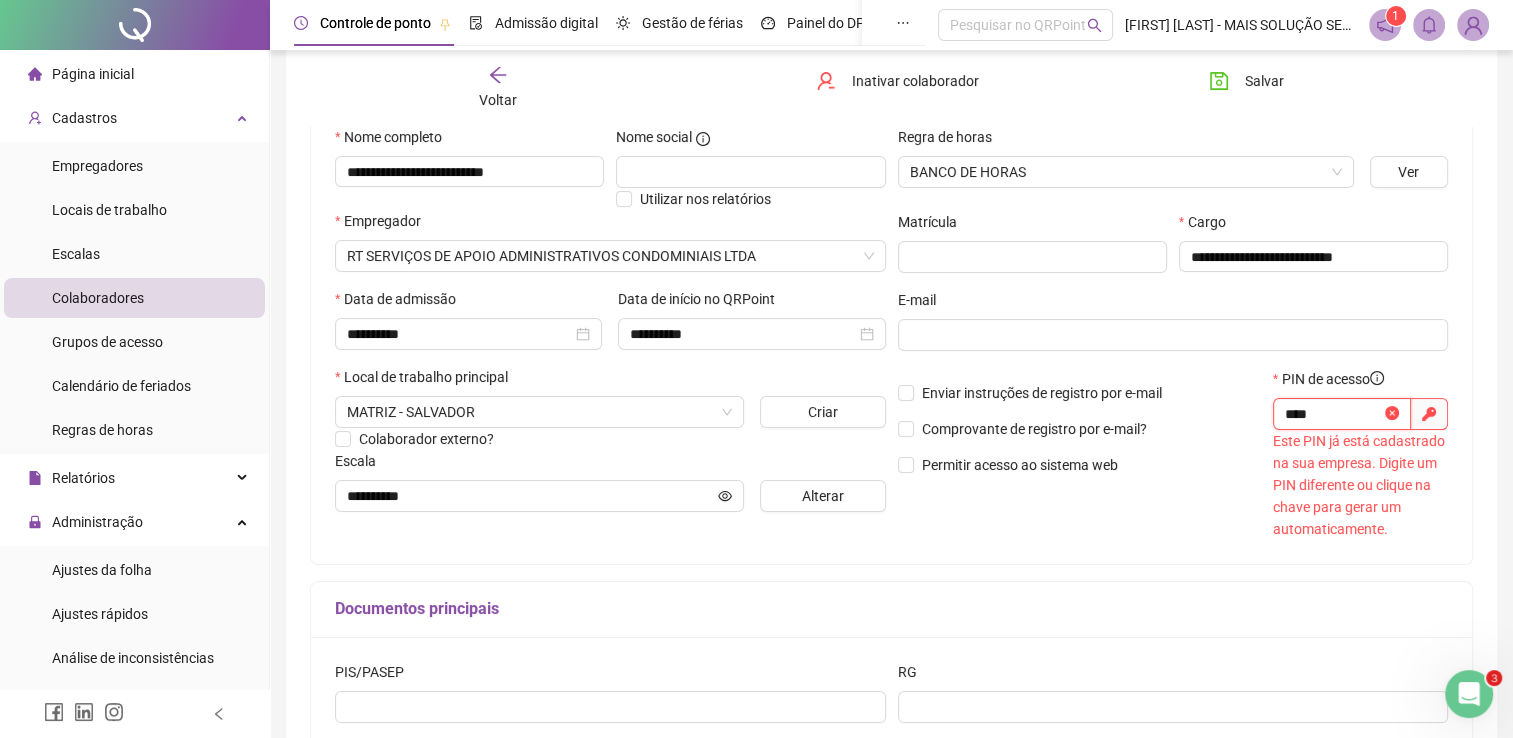 click on "****" at bounding box center (1333, 414) 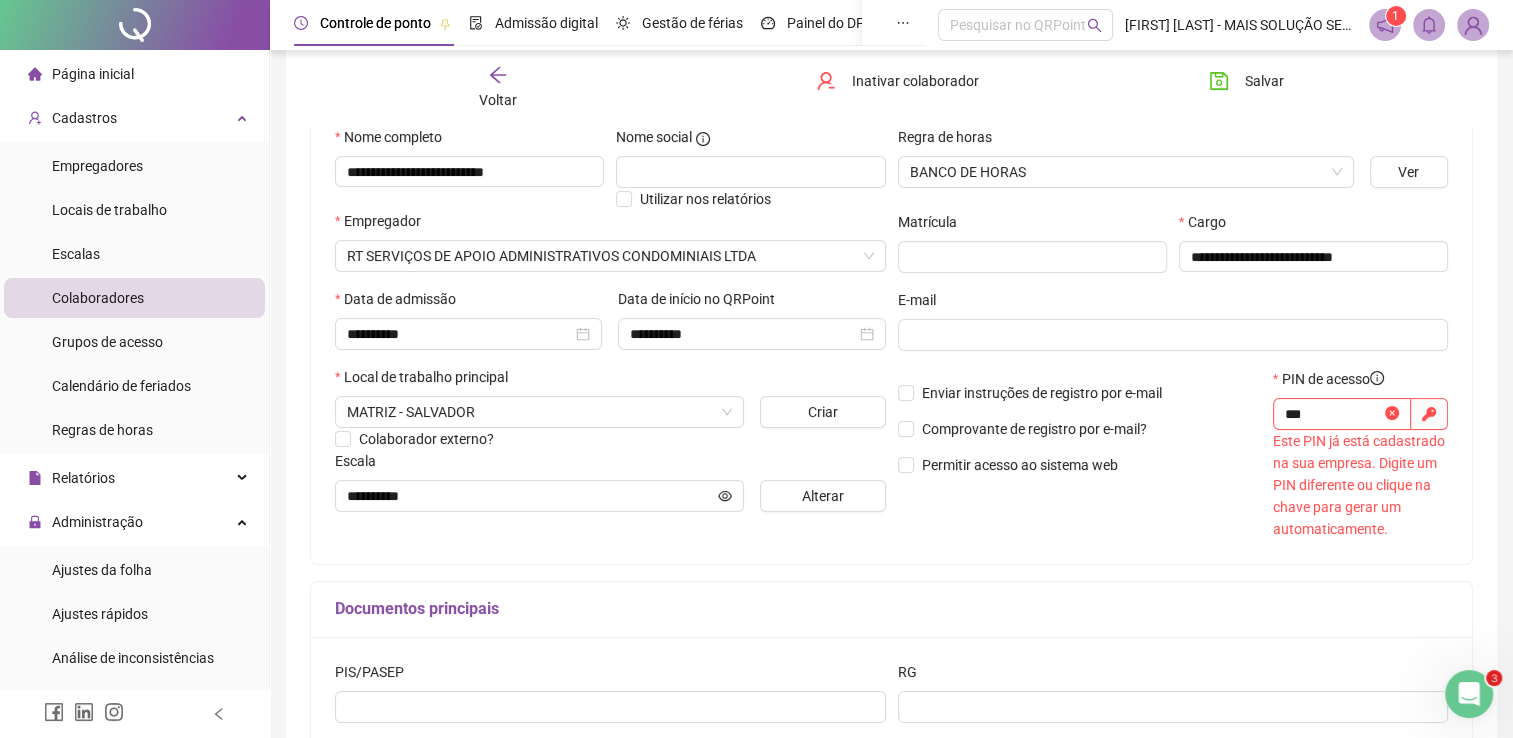click on "Enviar instruções de registro por e-mail" at bounding box center (1079, 393) 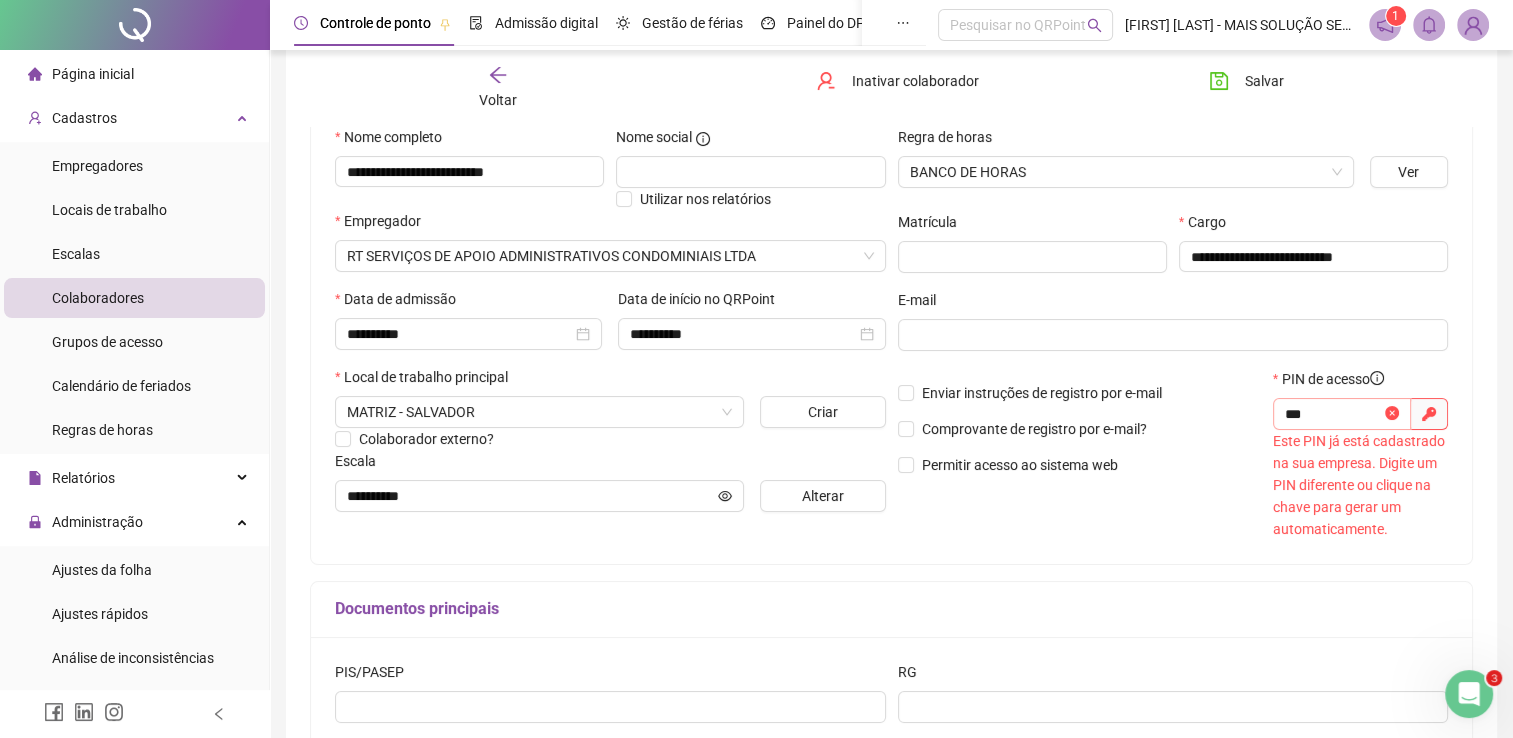 click on "***" at bounding box center [1342, 414] 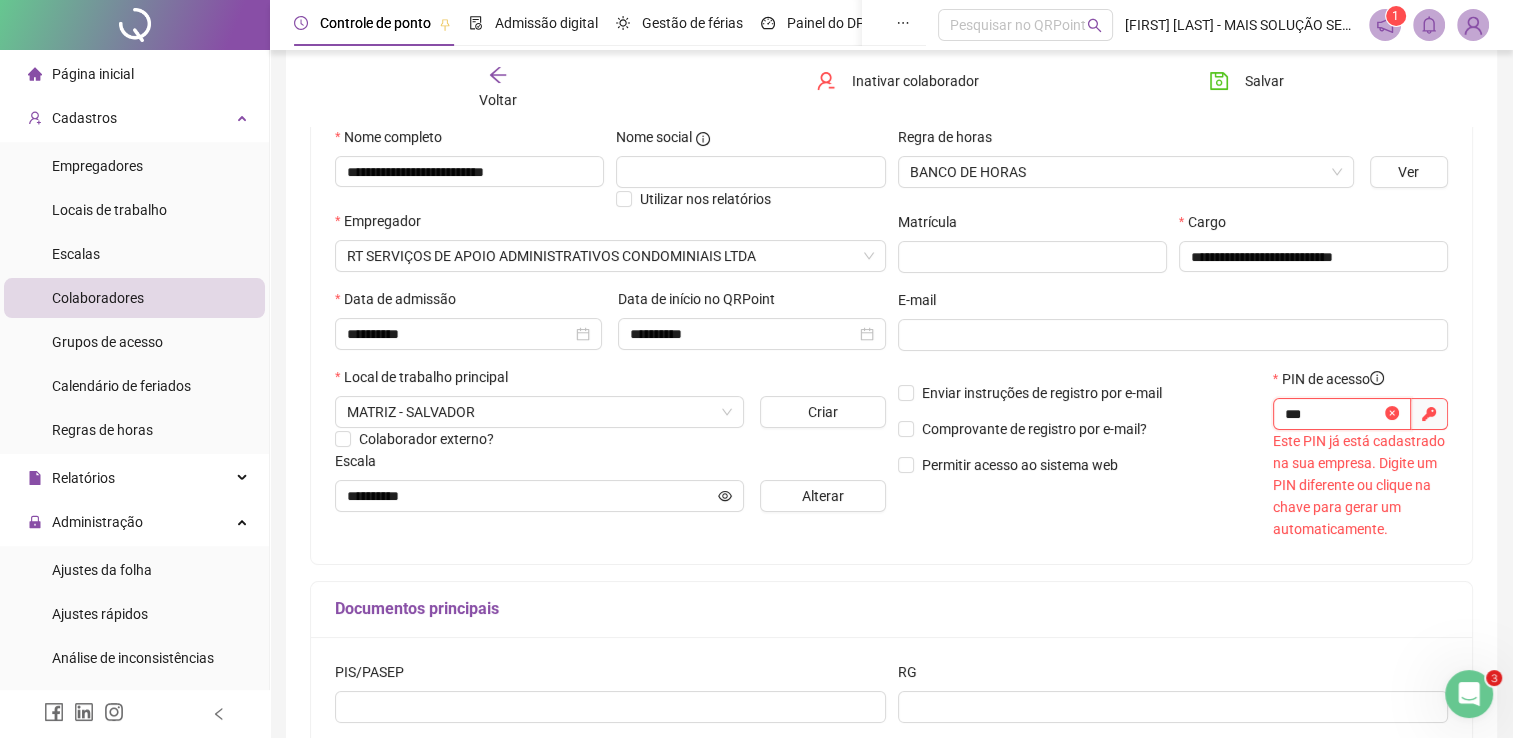 click on "***" at bounding box center [1333, 414] 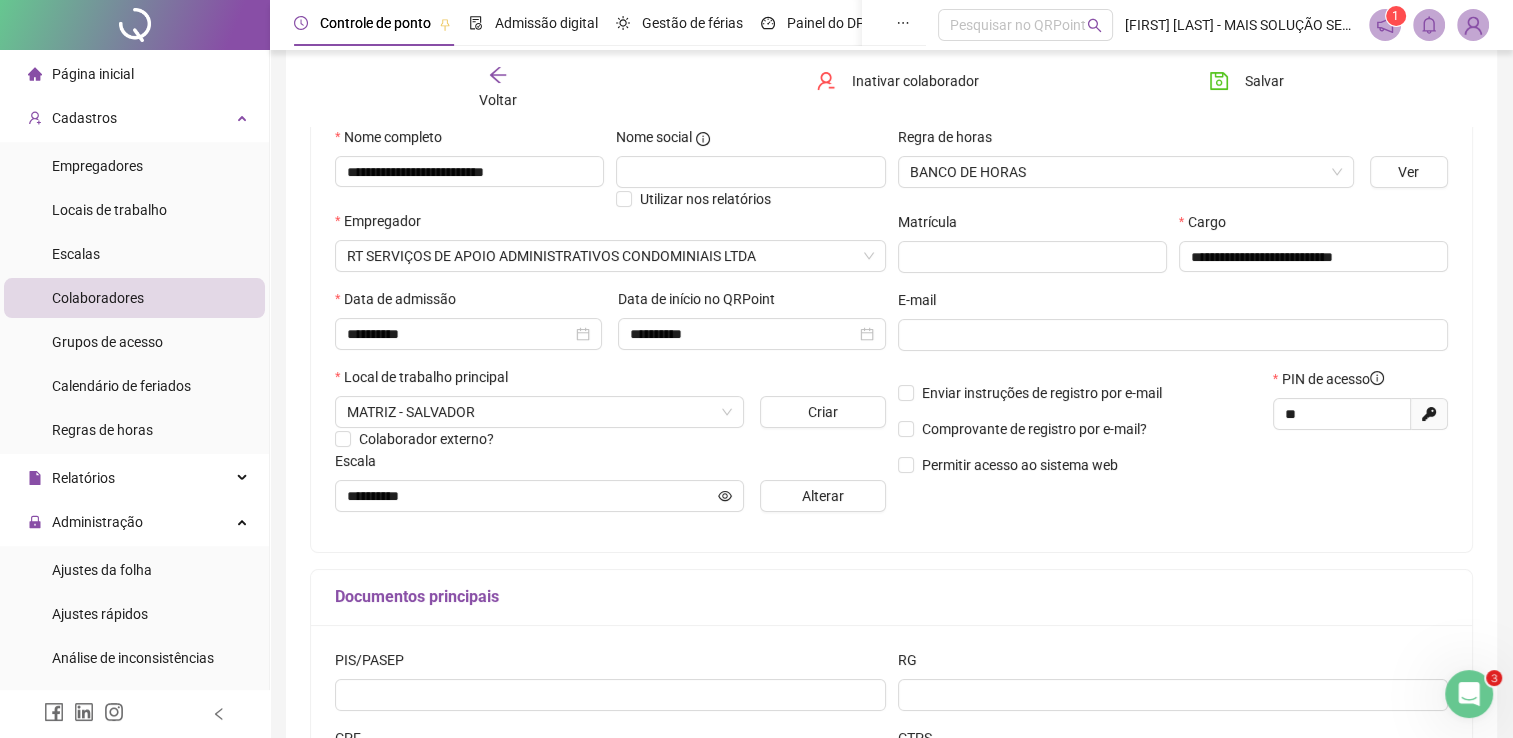click on "Comprovante de registro por e-mail?" at bounding box center [1079, 429] 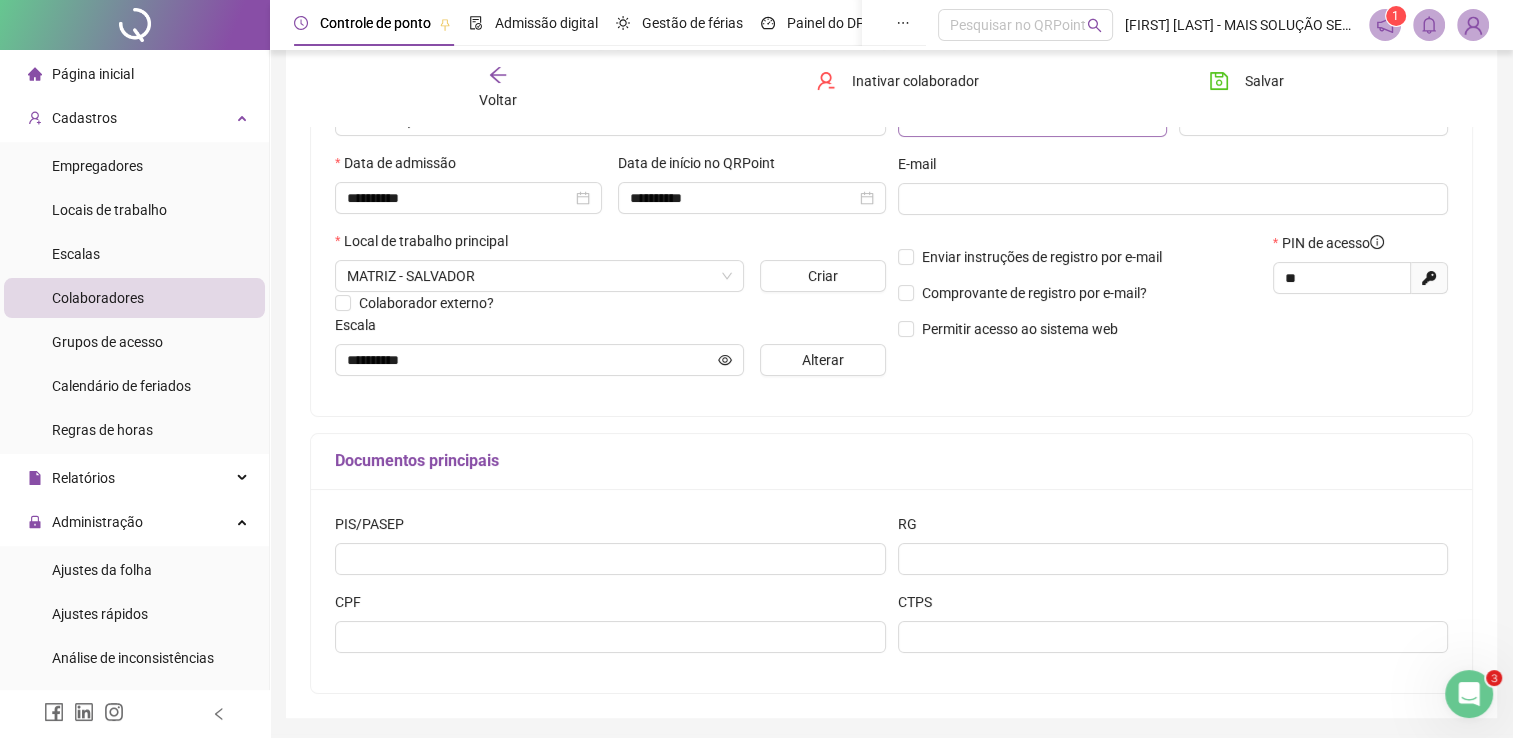 scroll, scrollTop: 302, scrollLeft: 0, axis: vertical 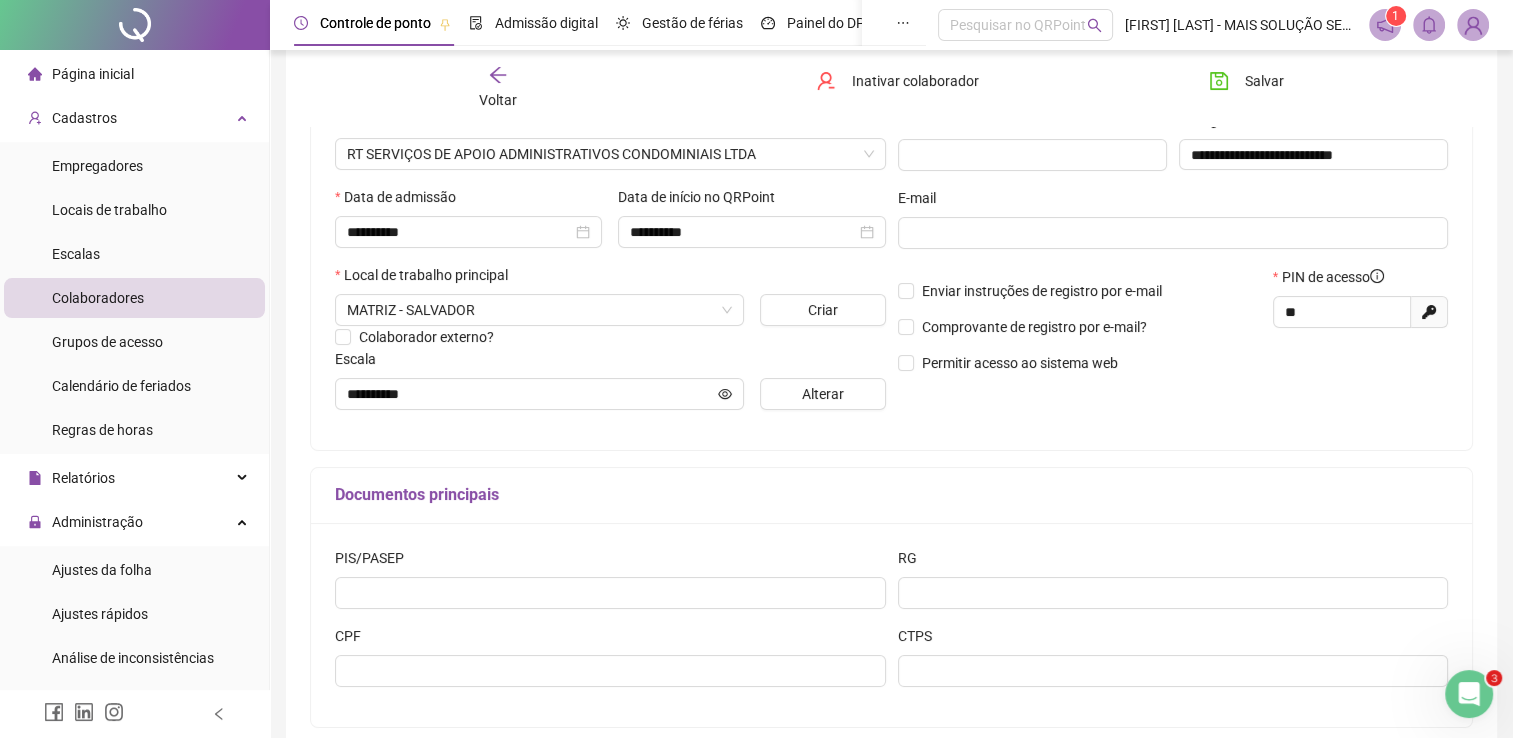 click on "Documentos principais" at bounding box center (891, 496) 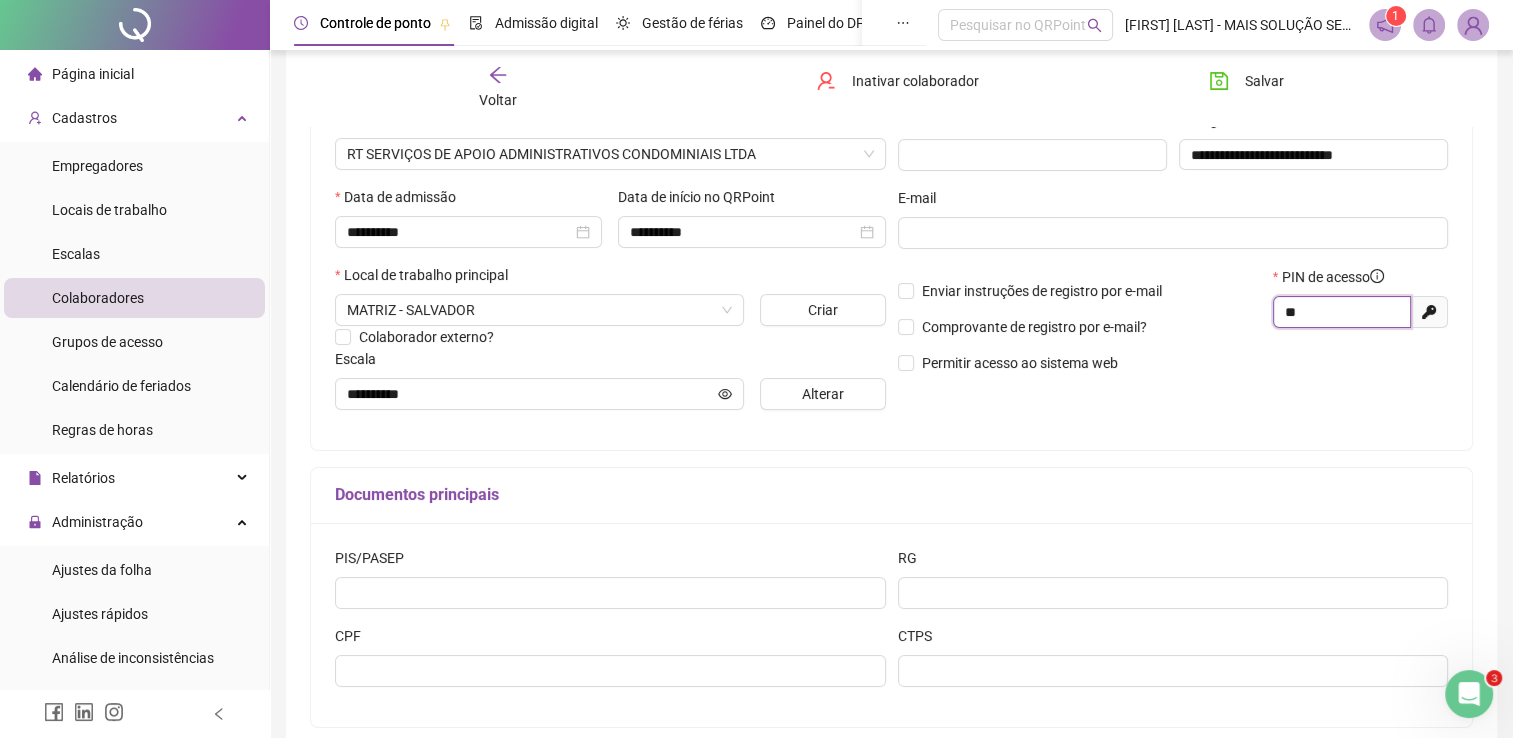 drag, startPoint x: 1312, startPoint y: 313, endPoint x: 1248, endPoint y: 308, distance: 64.195015 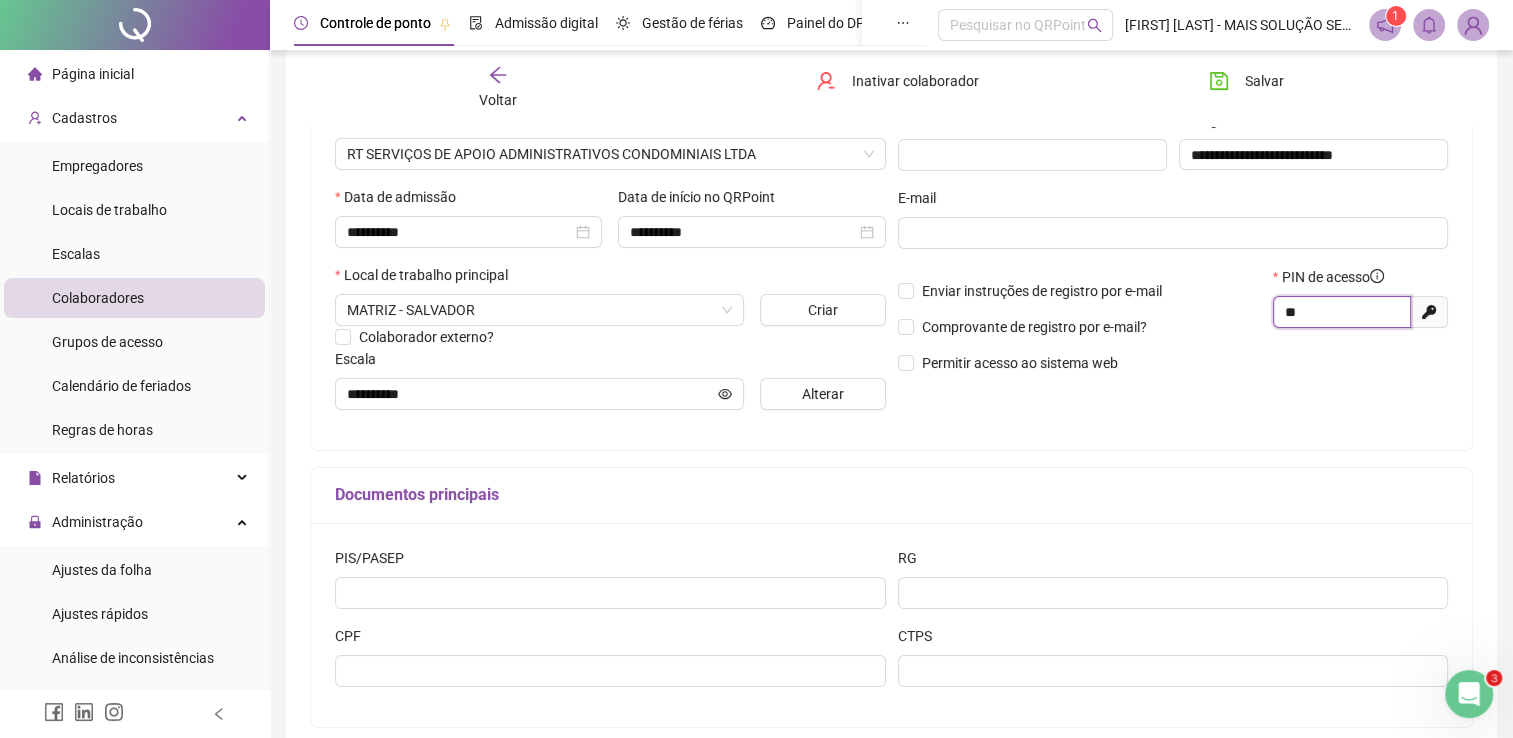 paste on "**" 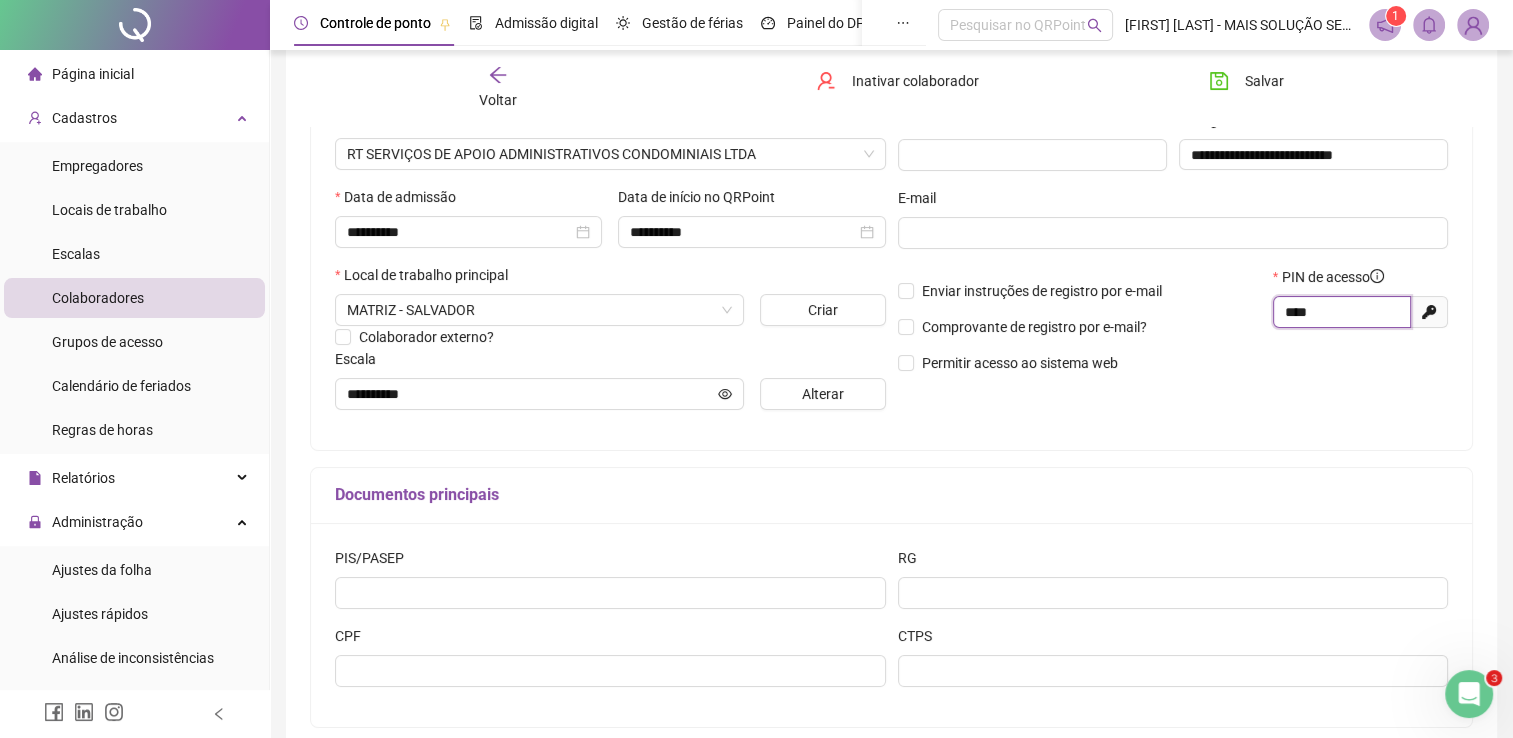 type on "****" 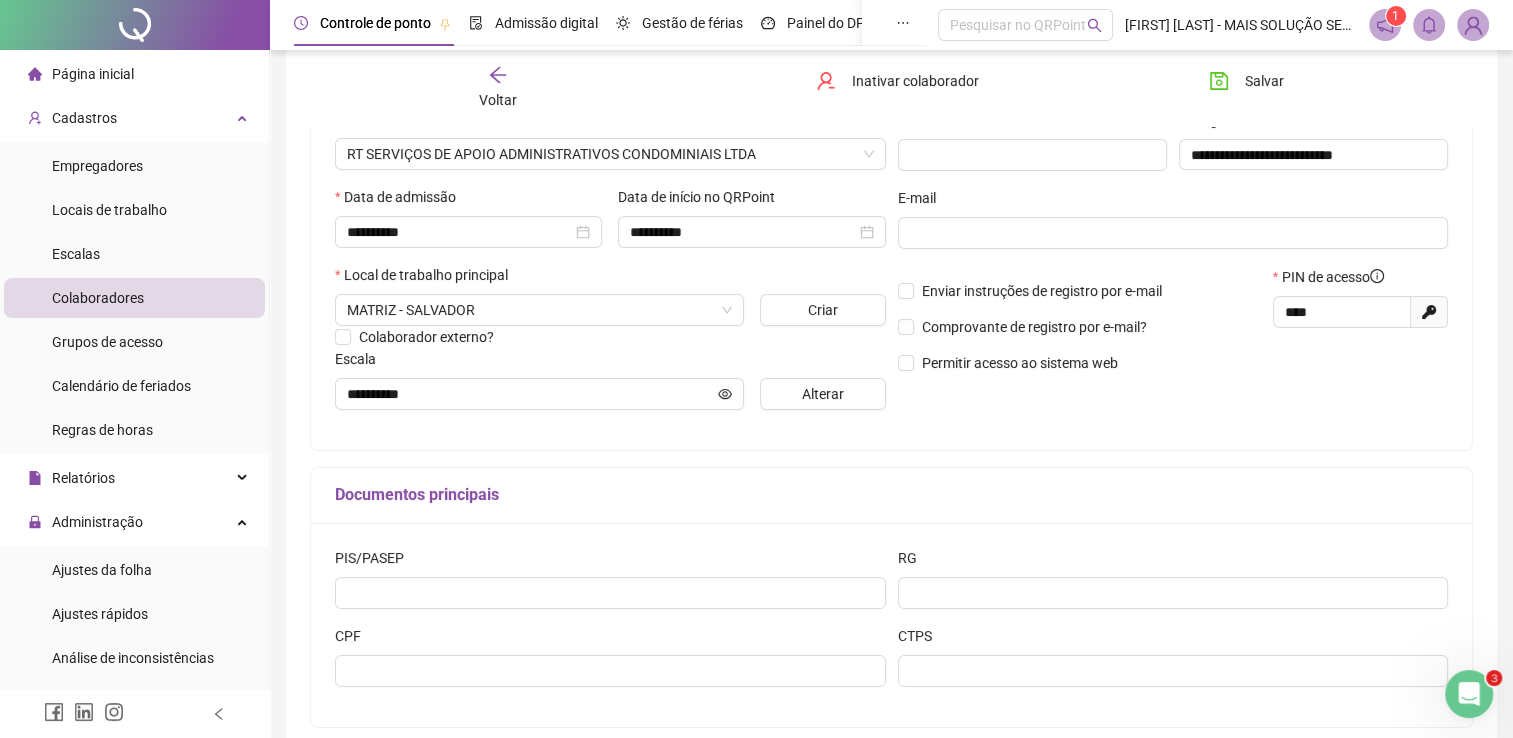 click on "Permitir acesso ao sistema web" at bounding box center (1079, 363) 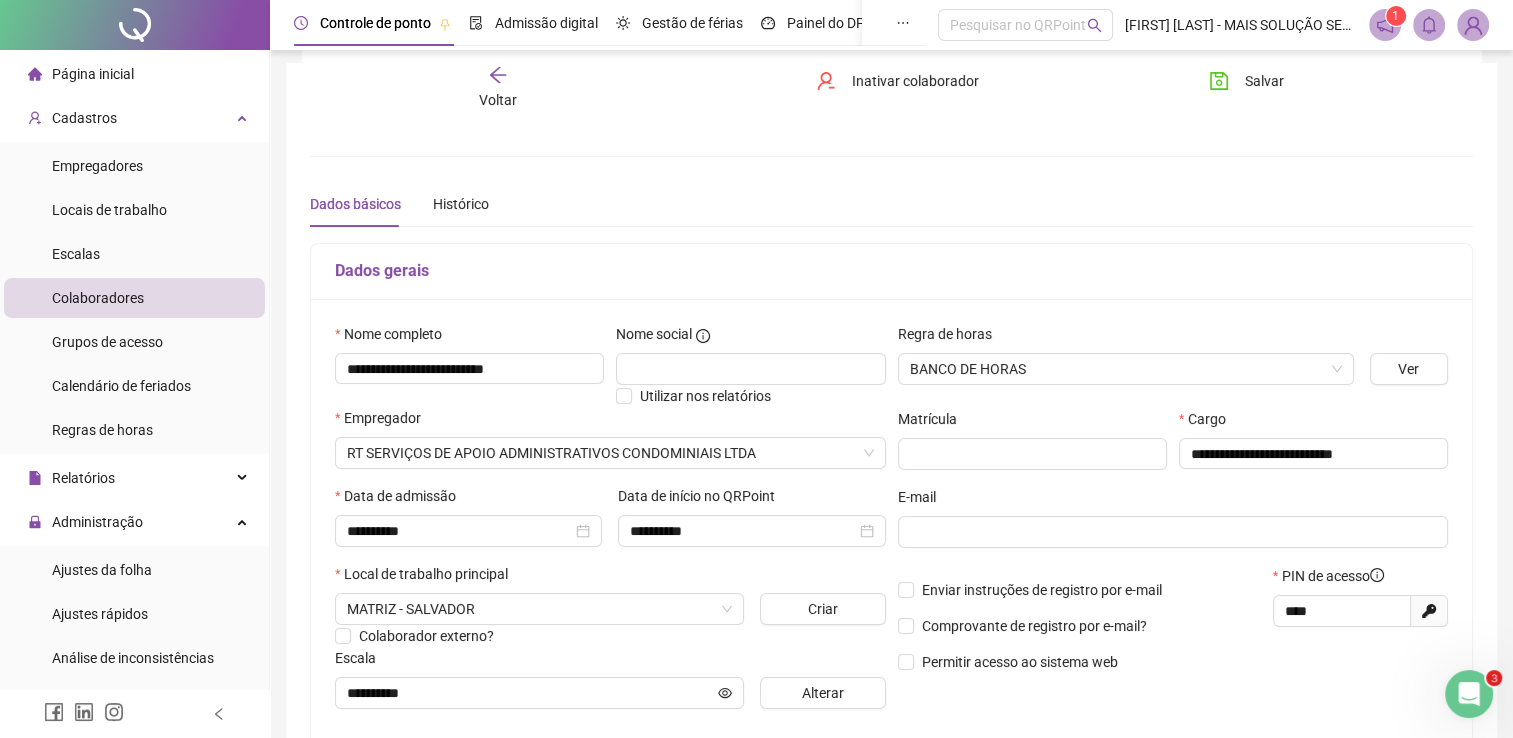 scroll, scrollTop: 2, scrollLeft: 0, axis: vertical 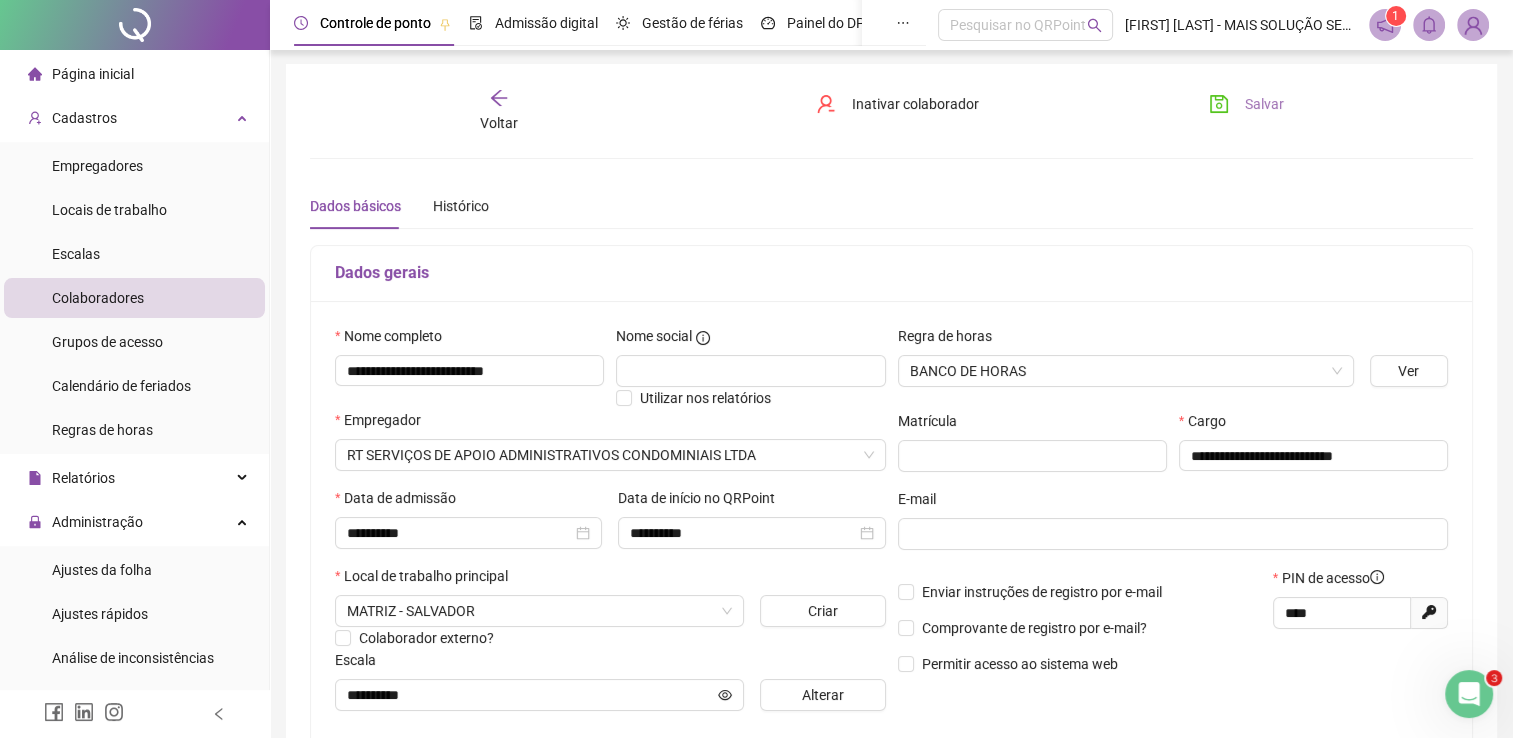 click on "Salvar" at bounding box center (1264, 104) 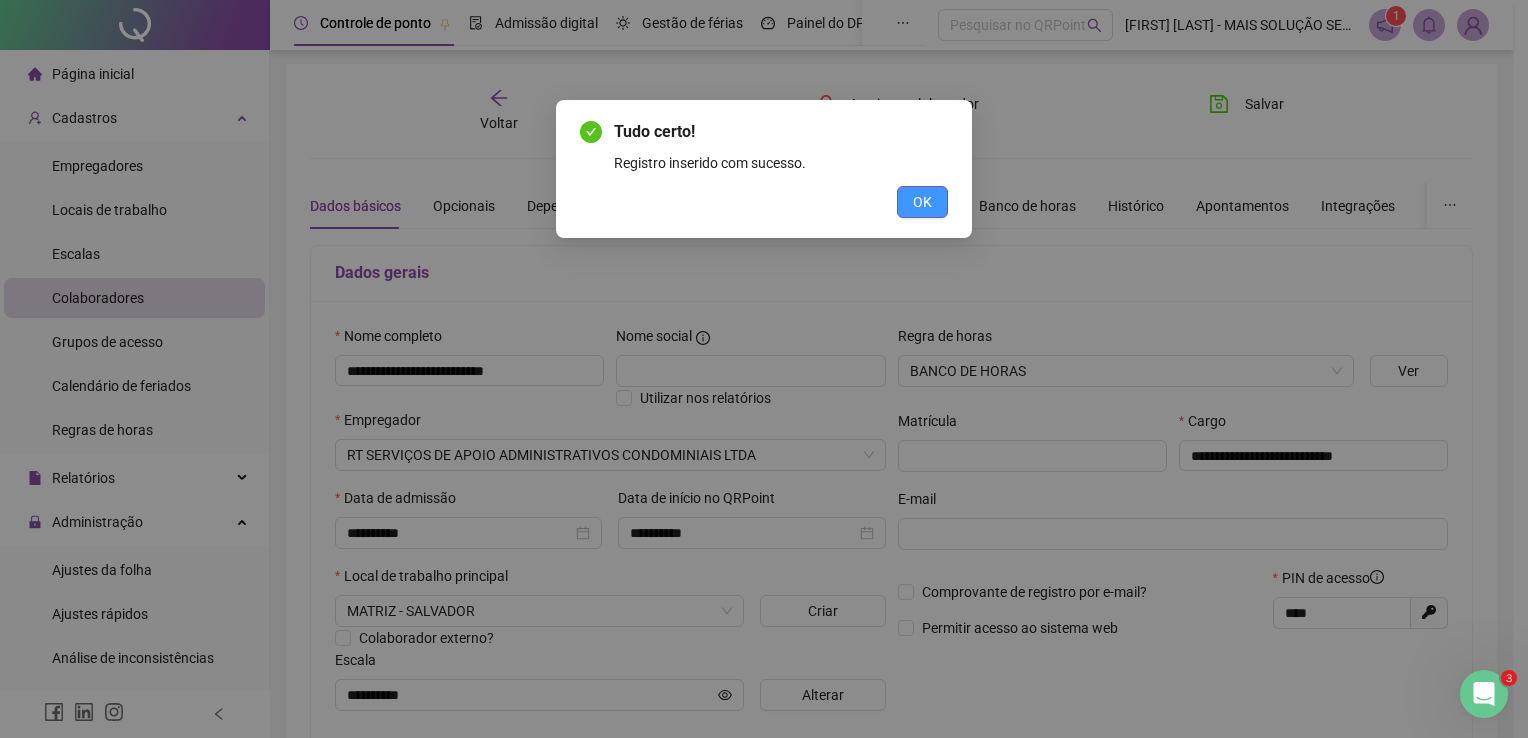 click on "OK" at bounding box center (922, 202) 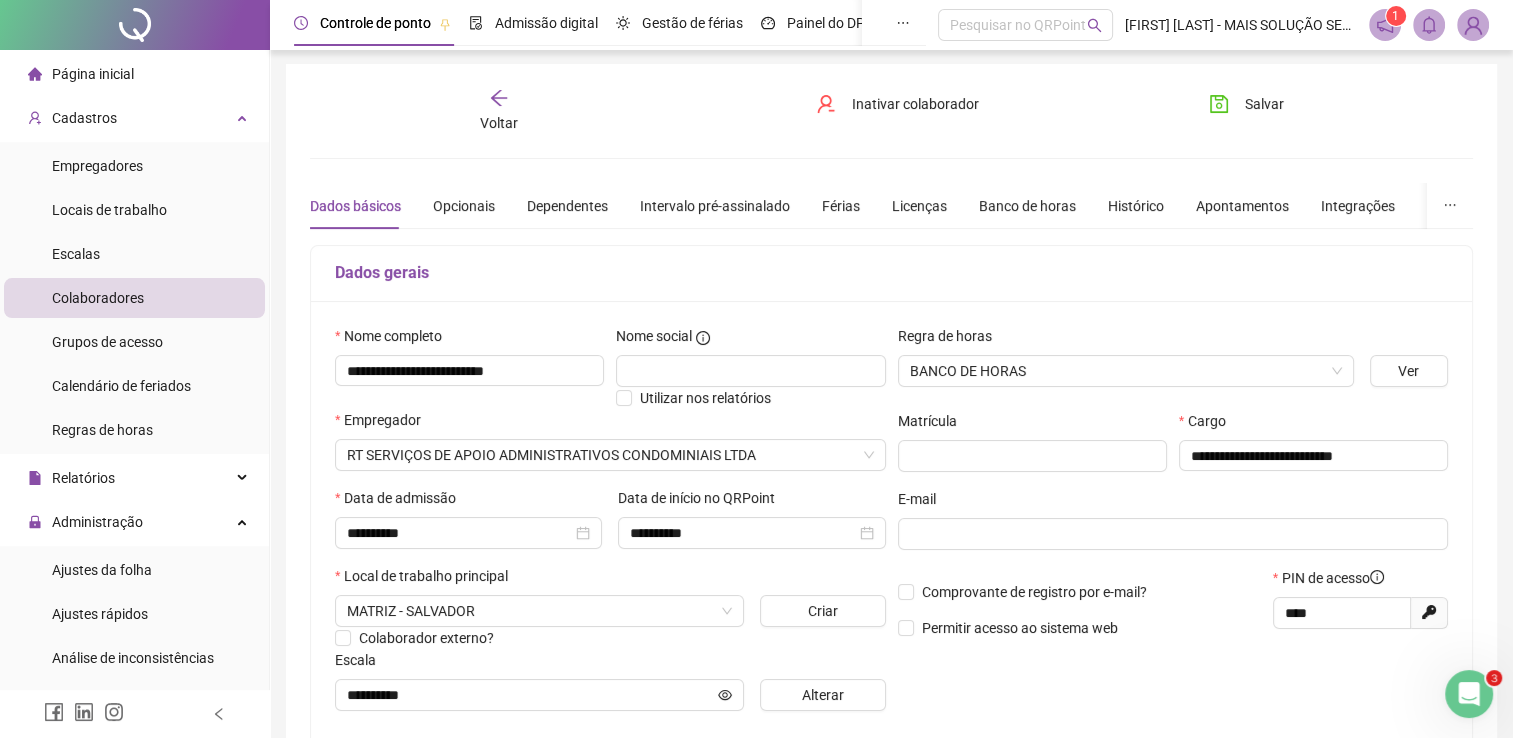 click on "Voltar" at bounding box center (499, 123) 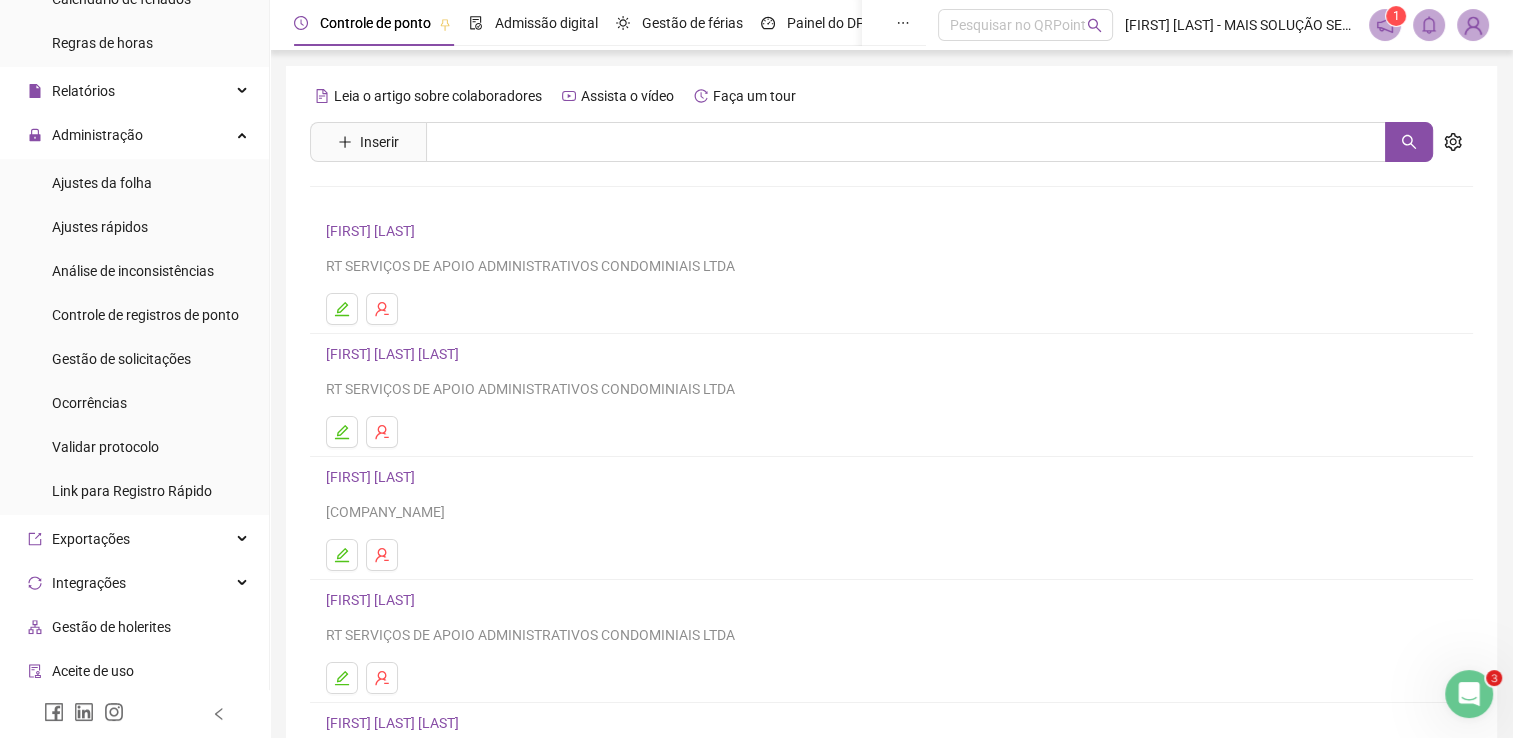 scroll, scrollTop: 520, scrollLeft: 0, axis: vertical 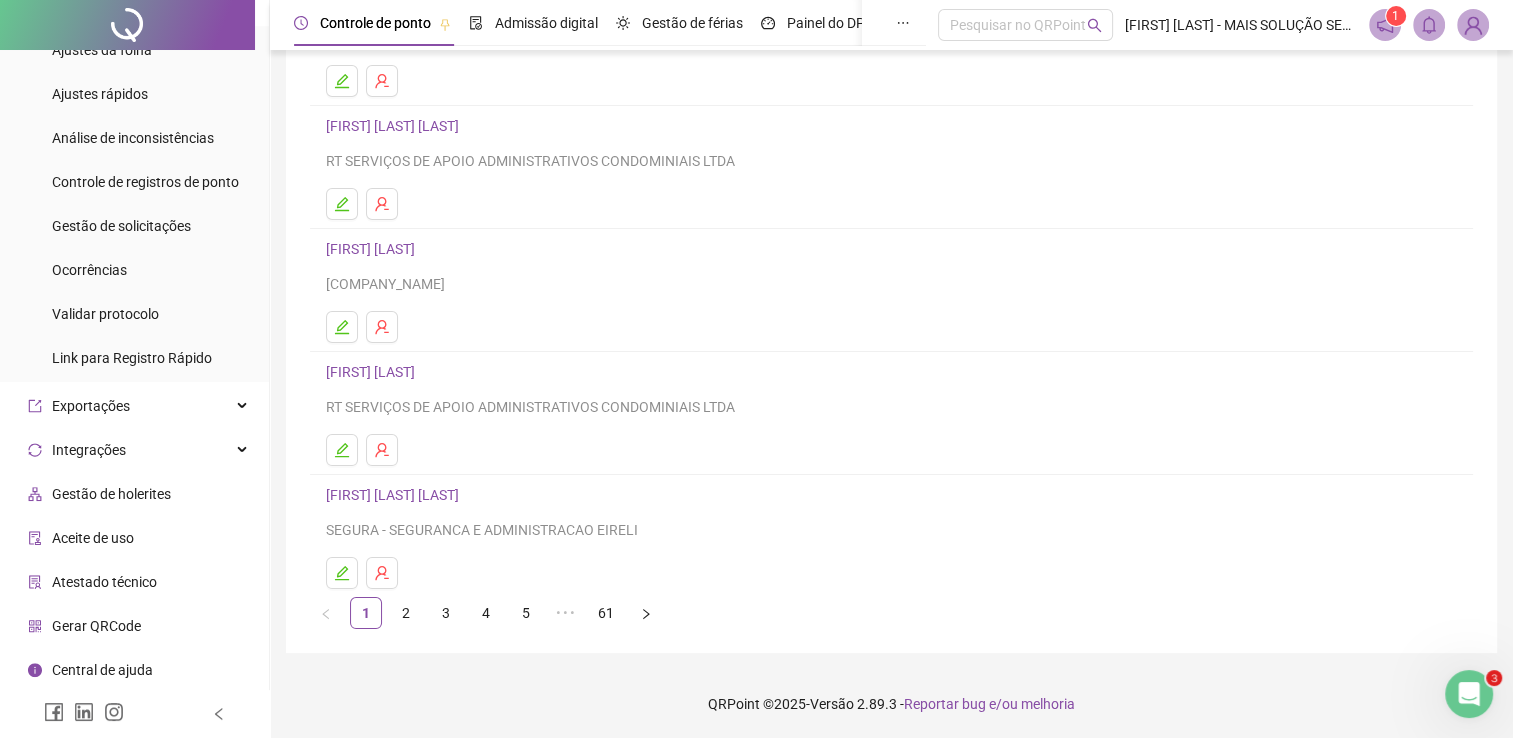 click on "Gerar QRCode" at bounding box center (96, 626) 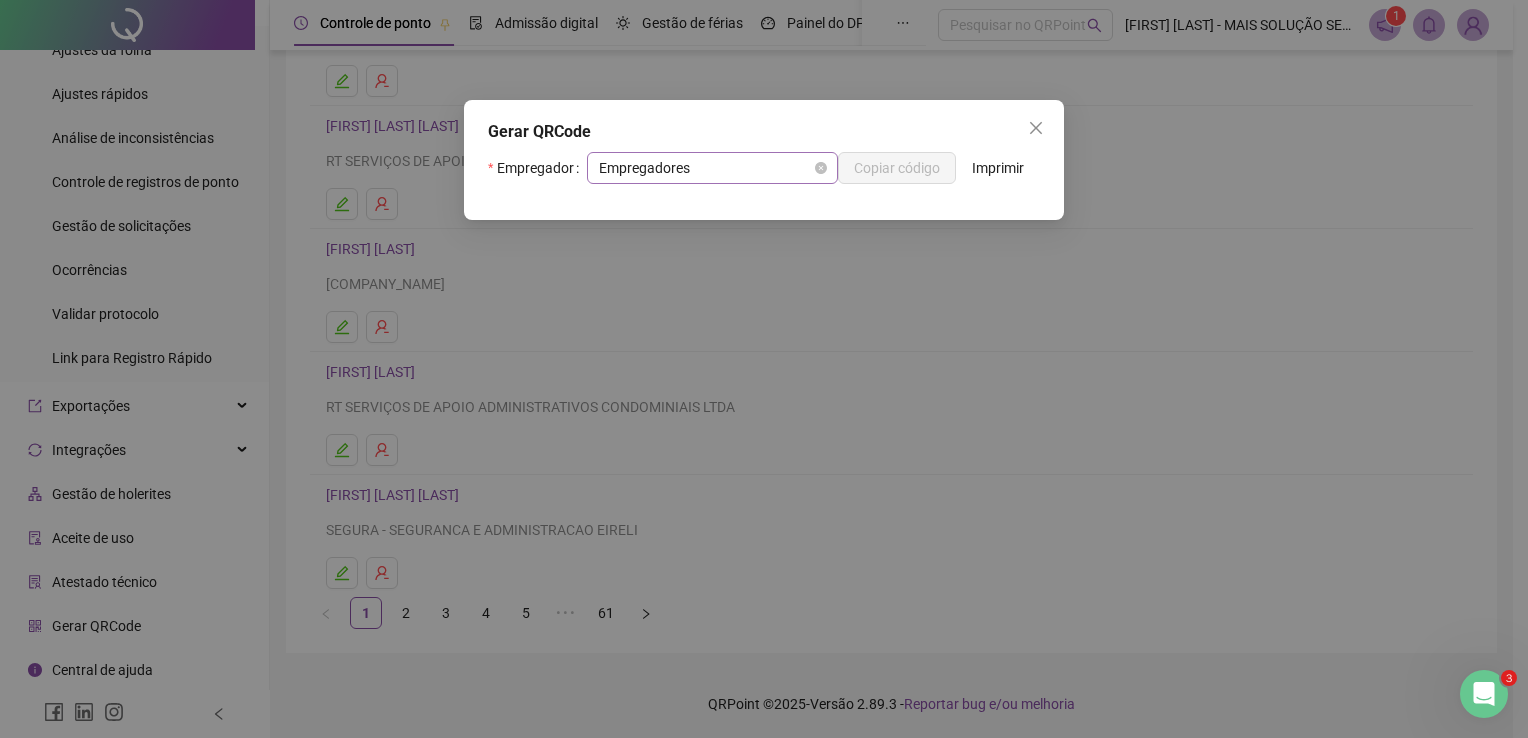 click on "Empregadores" at bounding box center (712, 168) 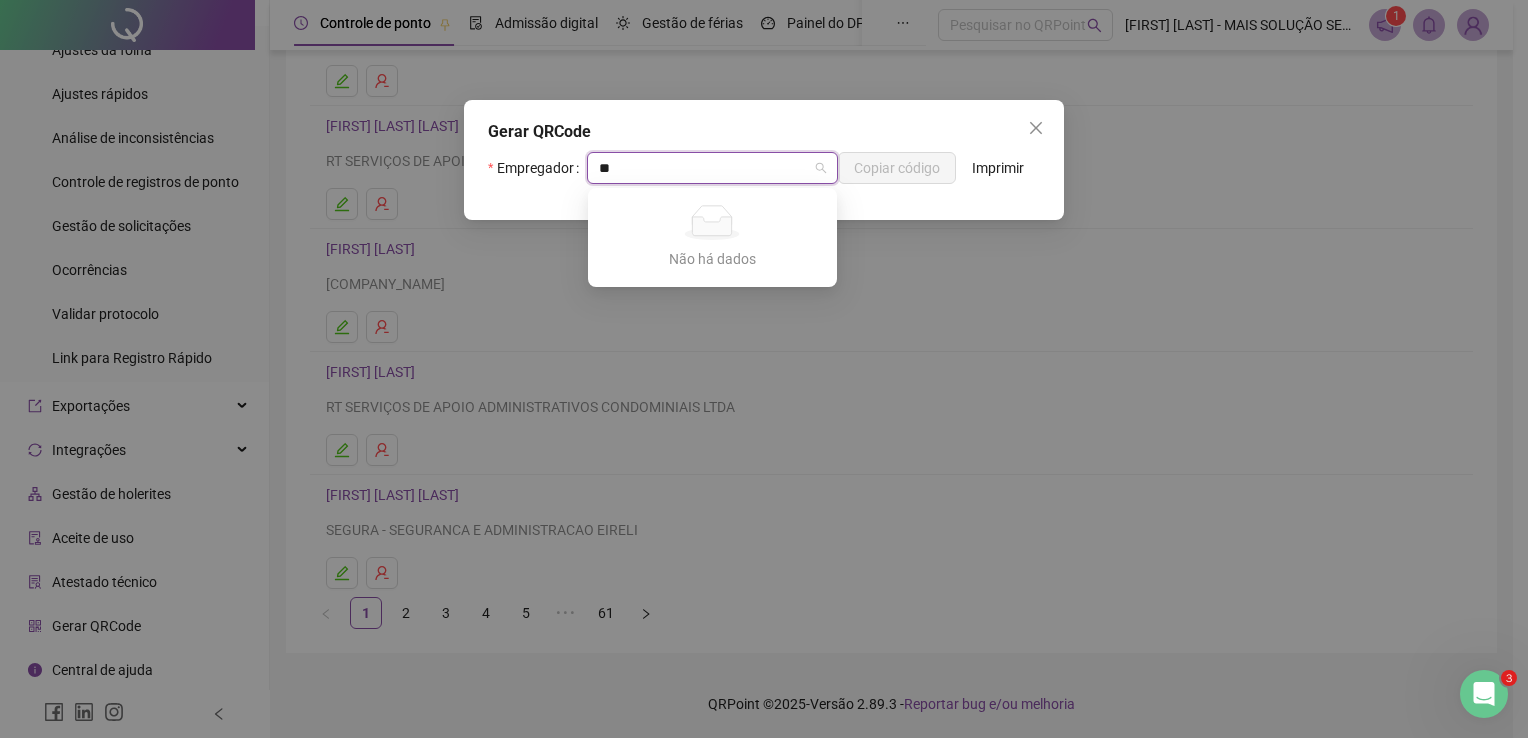type on "*" 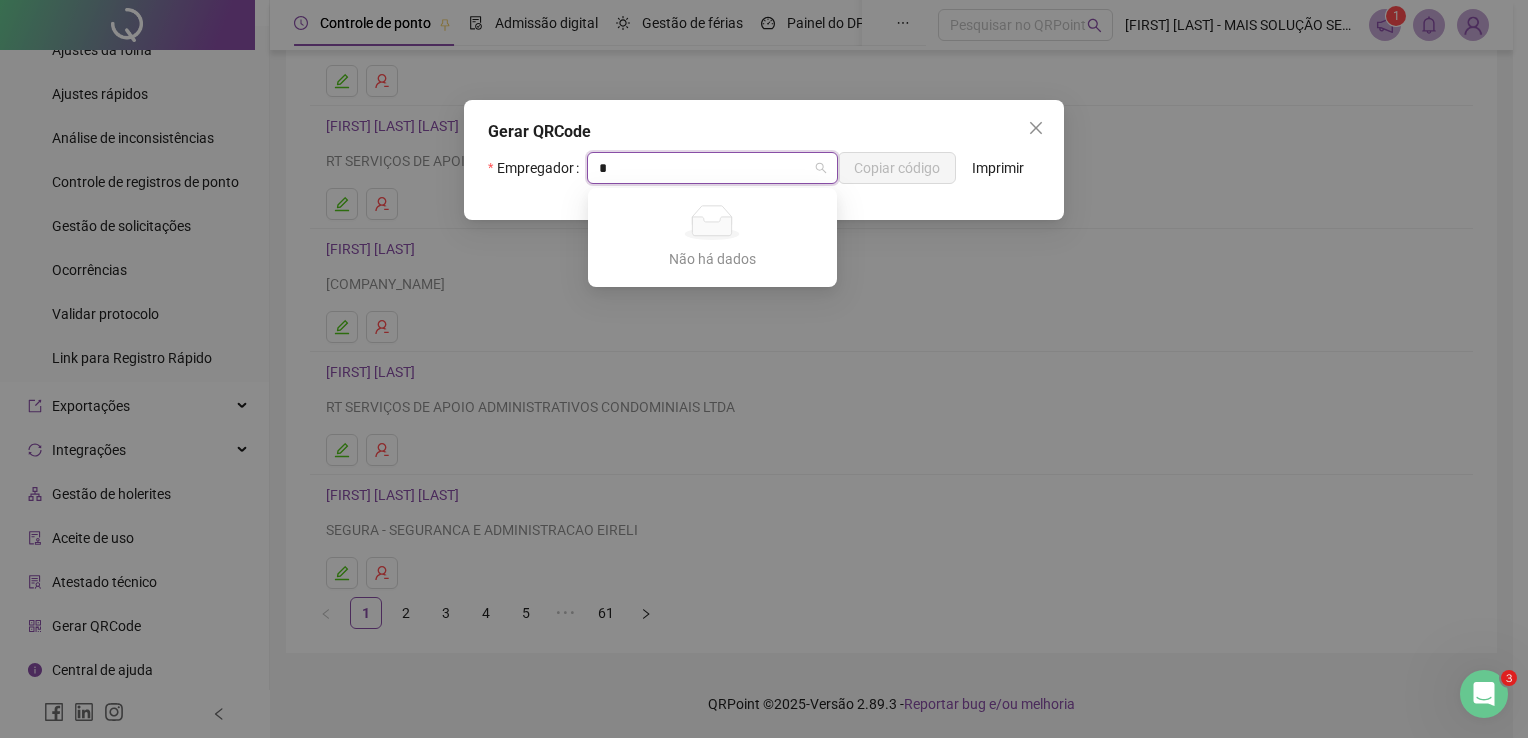 type on "**" 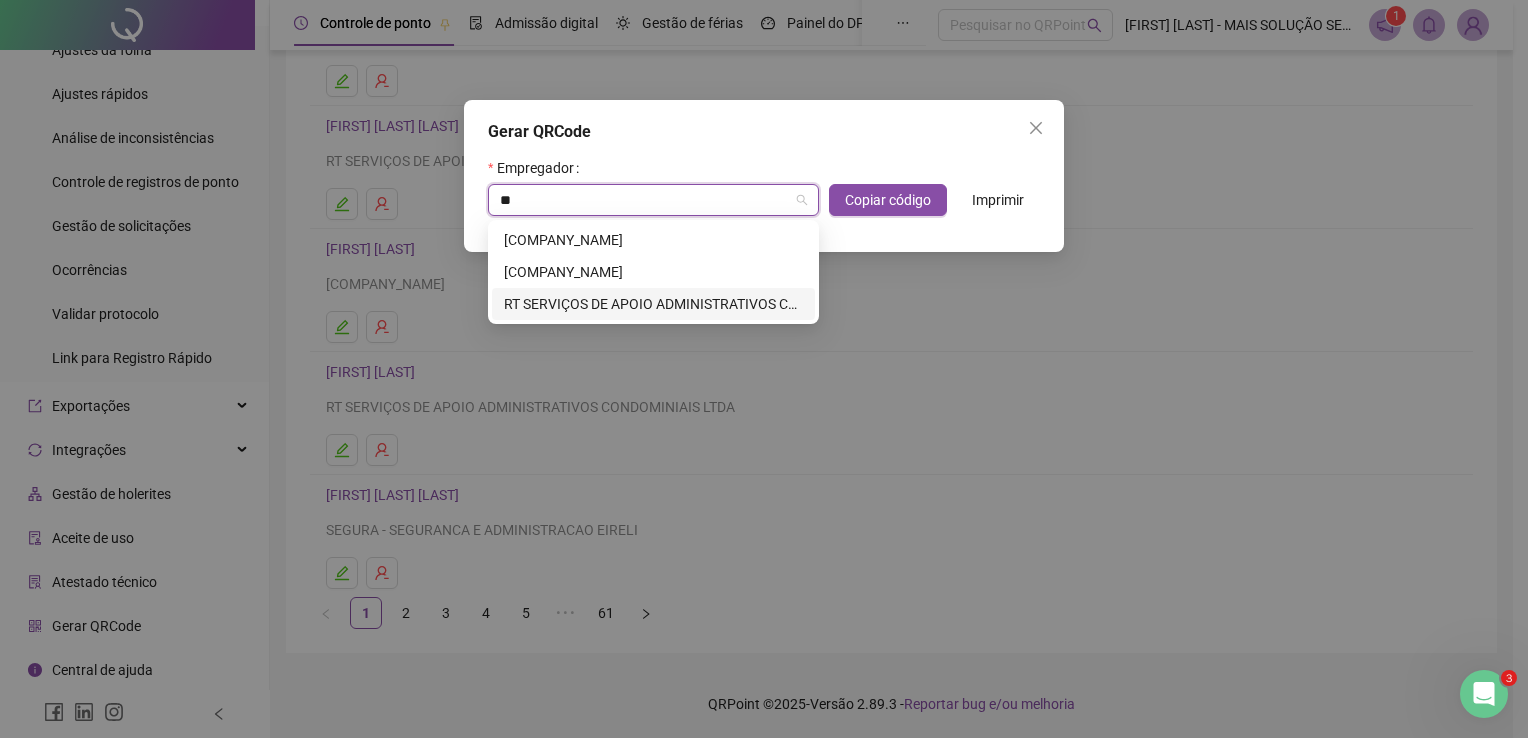 click on "RT SERVIÇOS DE APOIO ADMINISTRATIVOS CONDOMINIAIS LTDA" at bounding box center [653, 304] 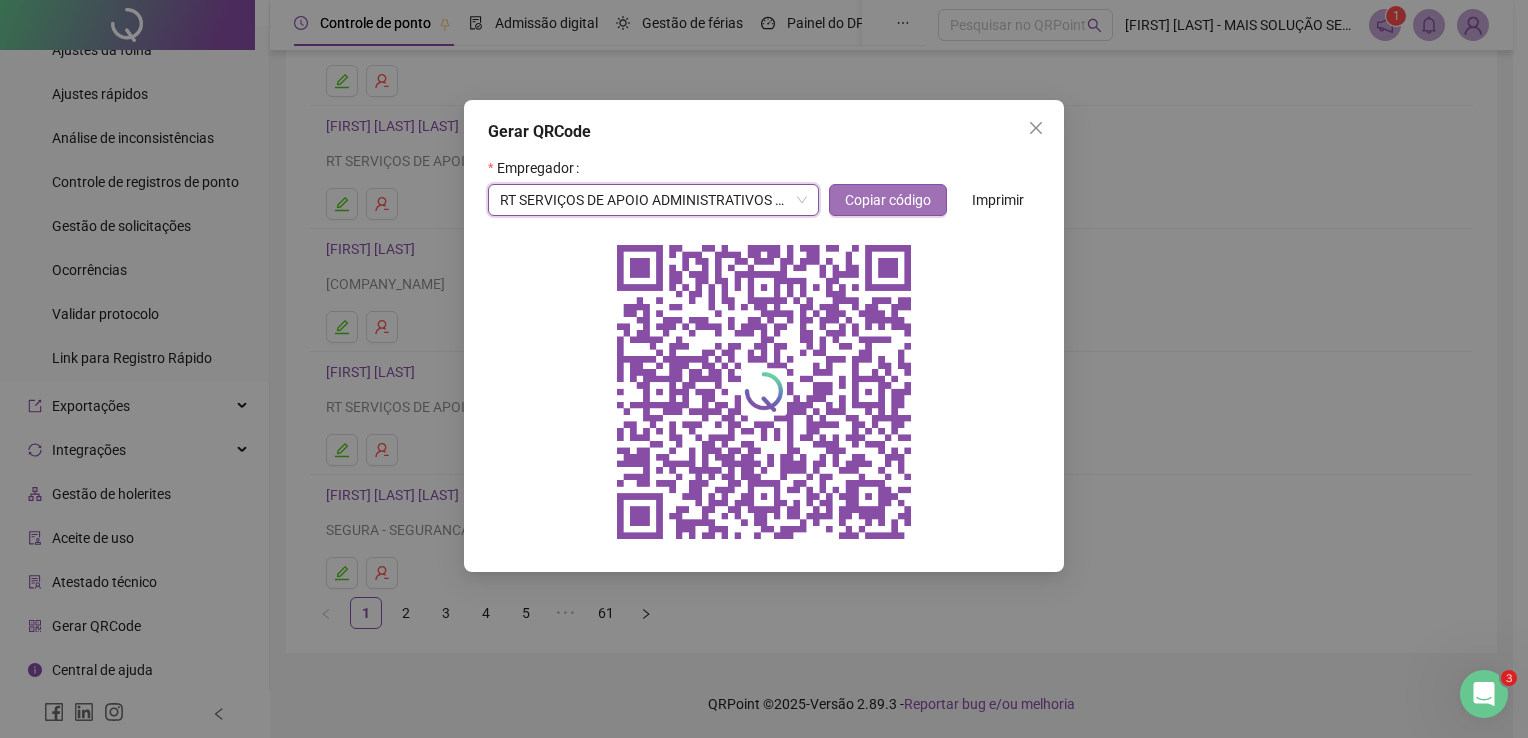 click on "Copiar código" at bounding box center [888, 200] 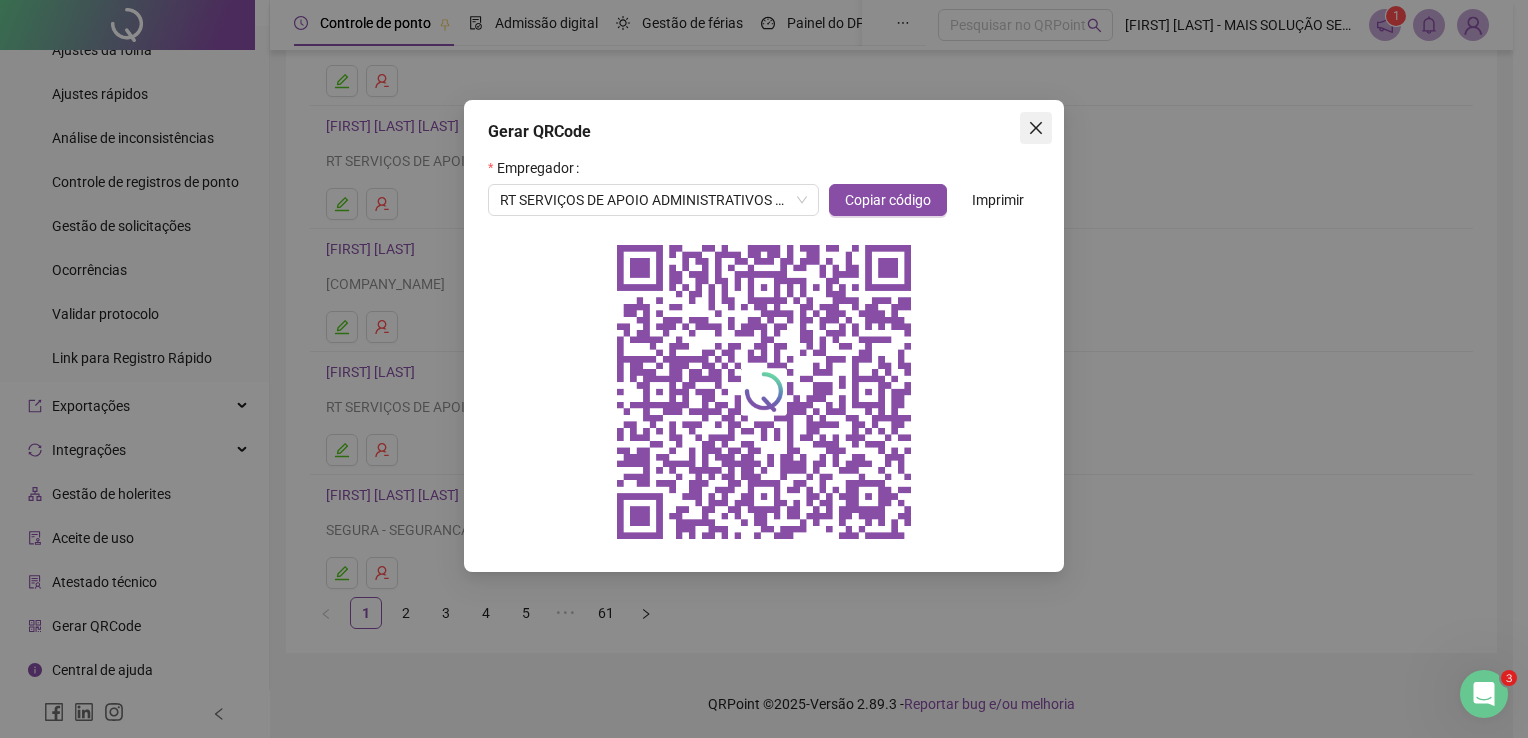 click 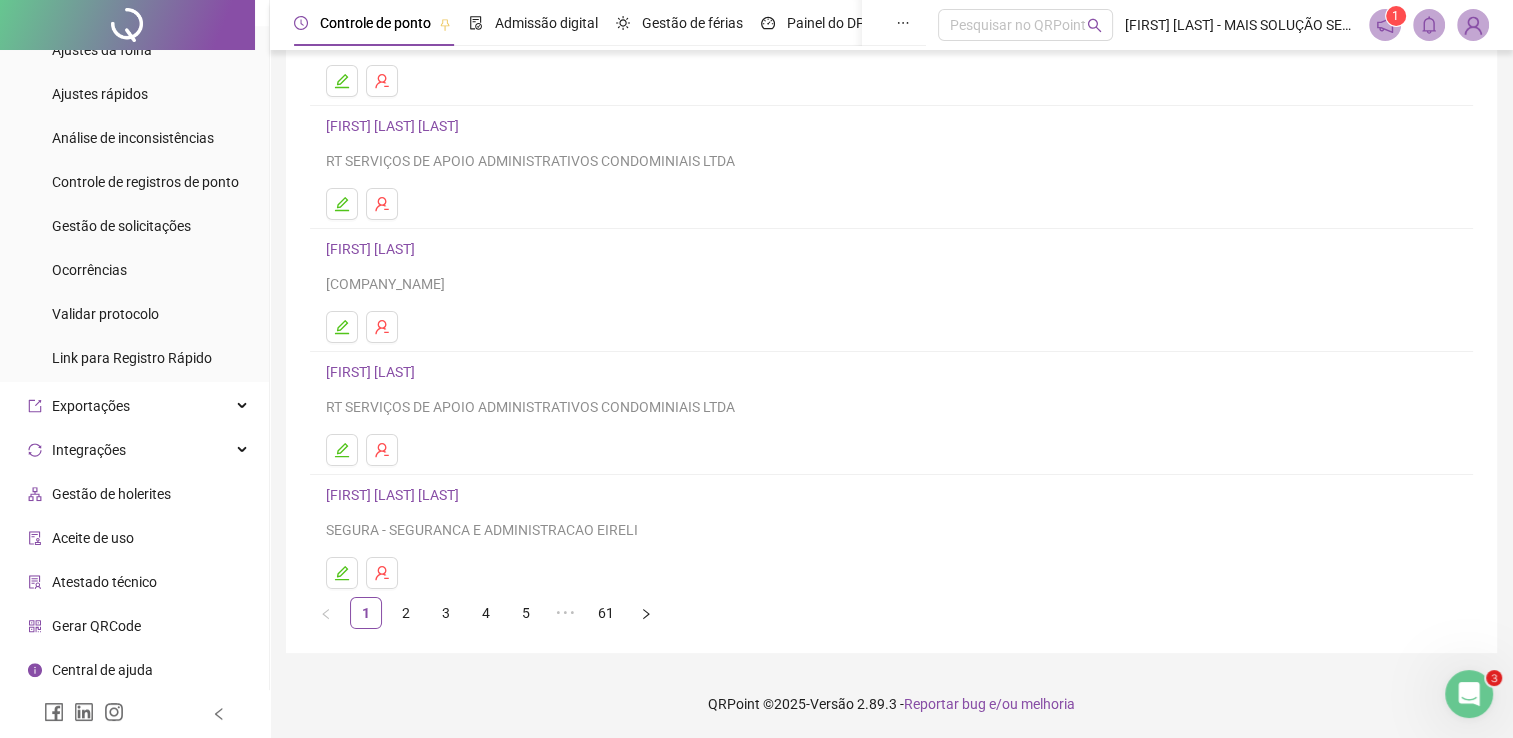 scroll, scrollTop: 0, scrollLeft: 0, axis: both 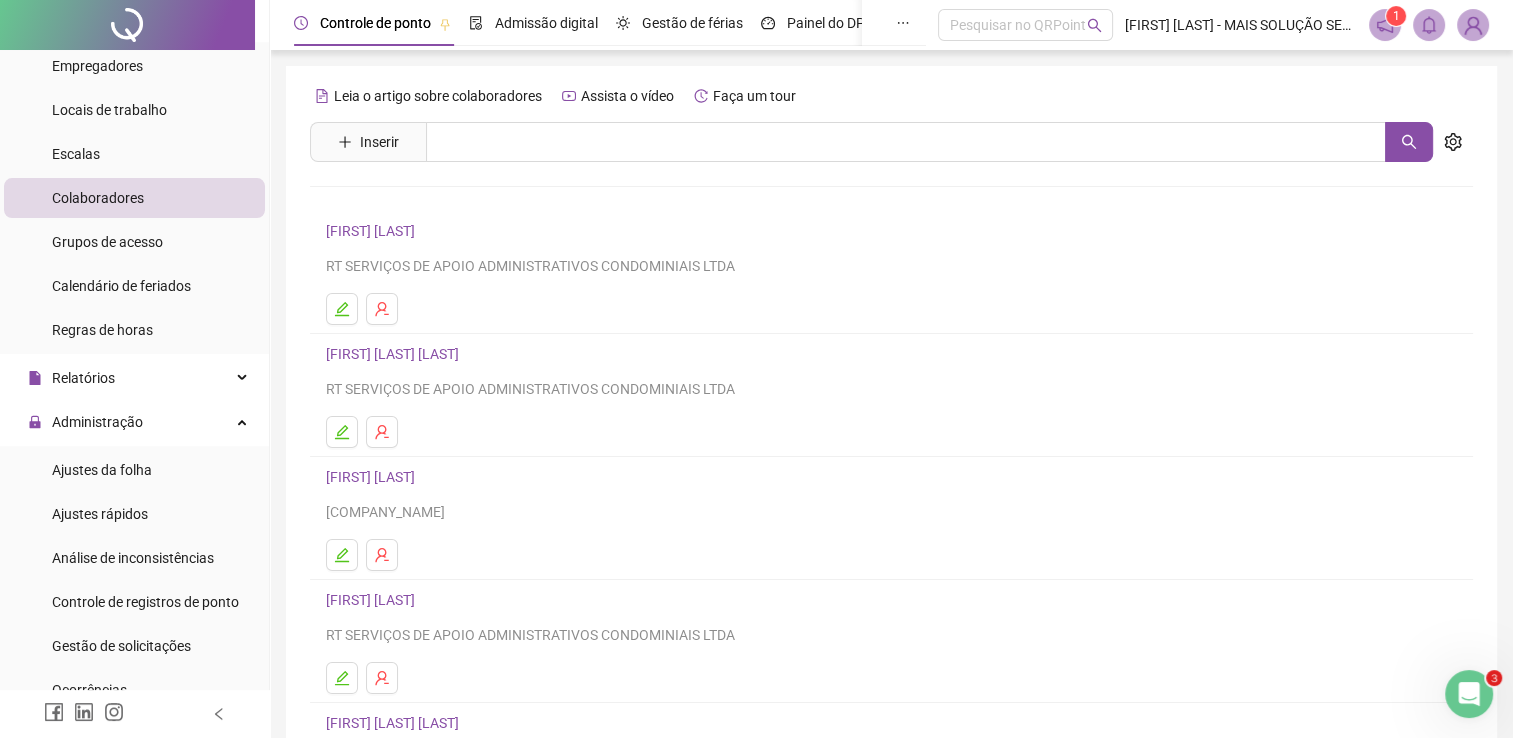 drag, startPoint x: 124, startPoint y: 468, endPoint x: 253, endPoint y: 411, distance: 141.0319 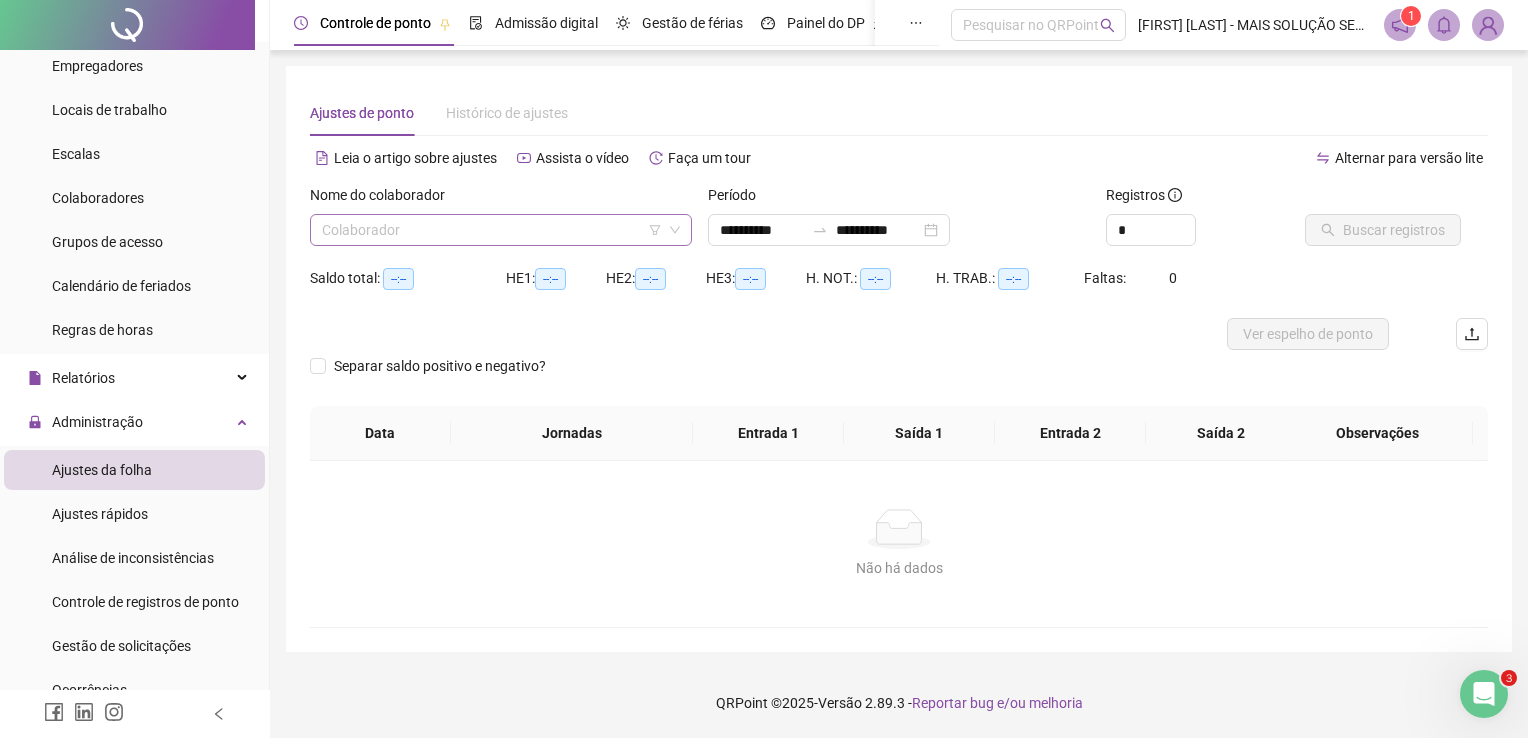 click at bounding box center (492, 230) 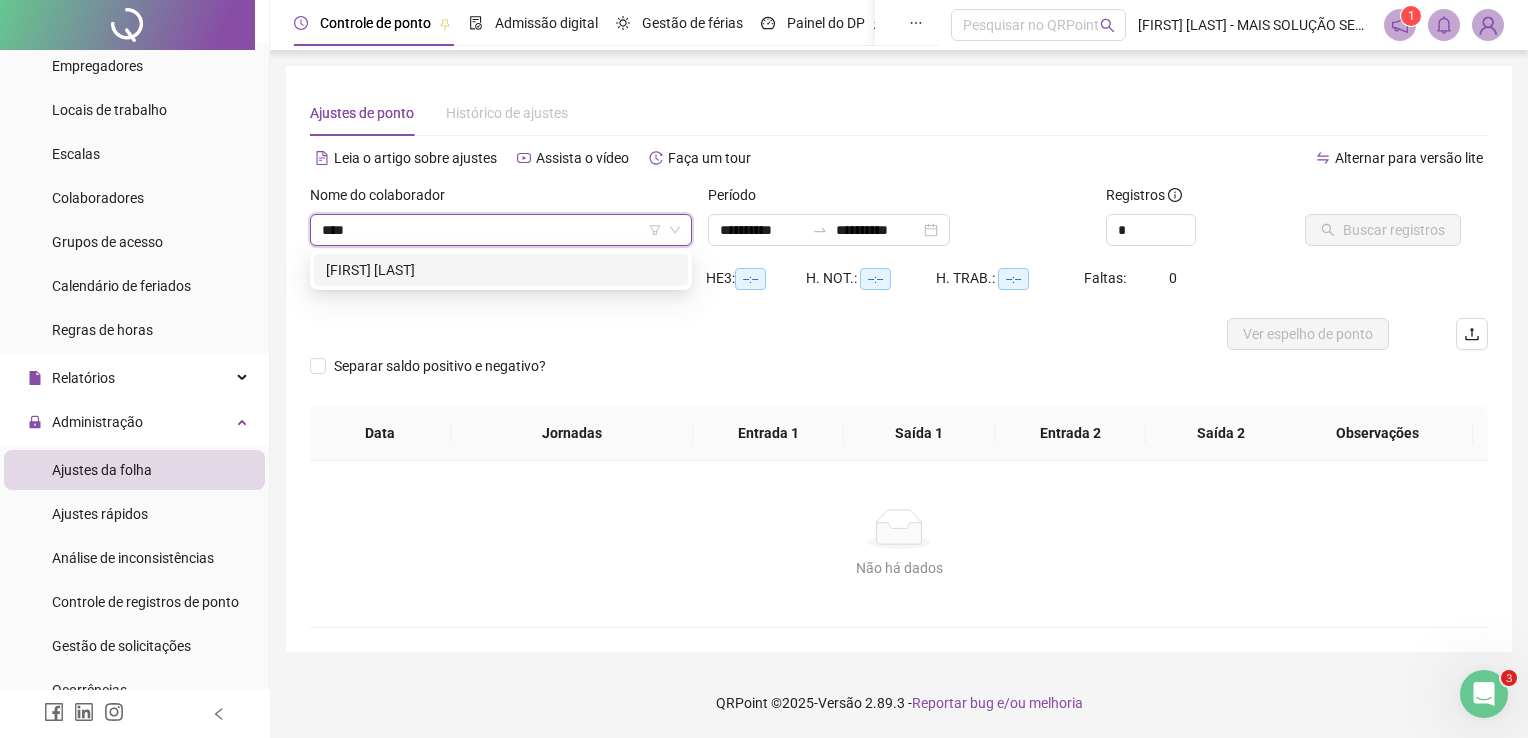 type on "*****" 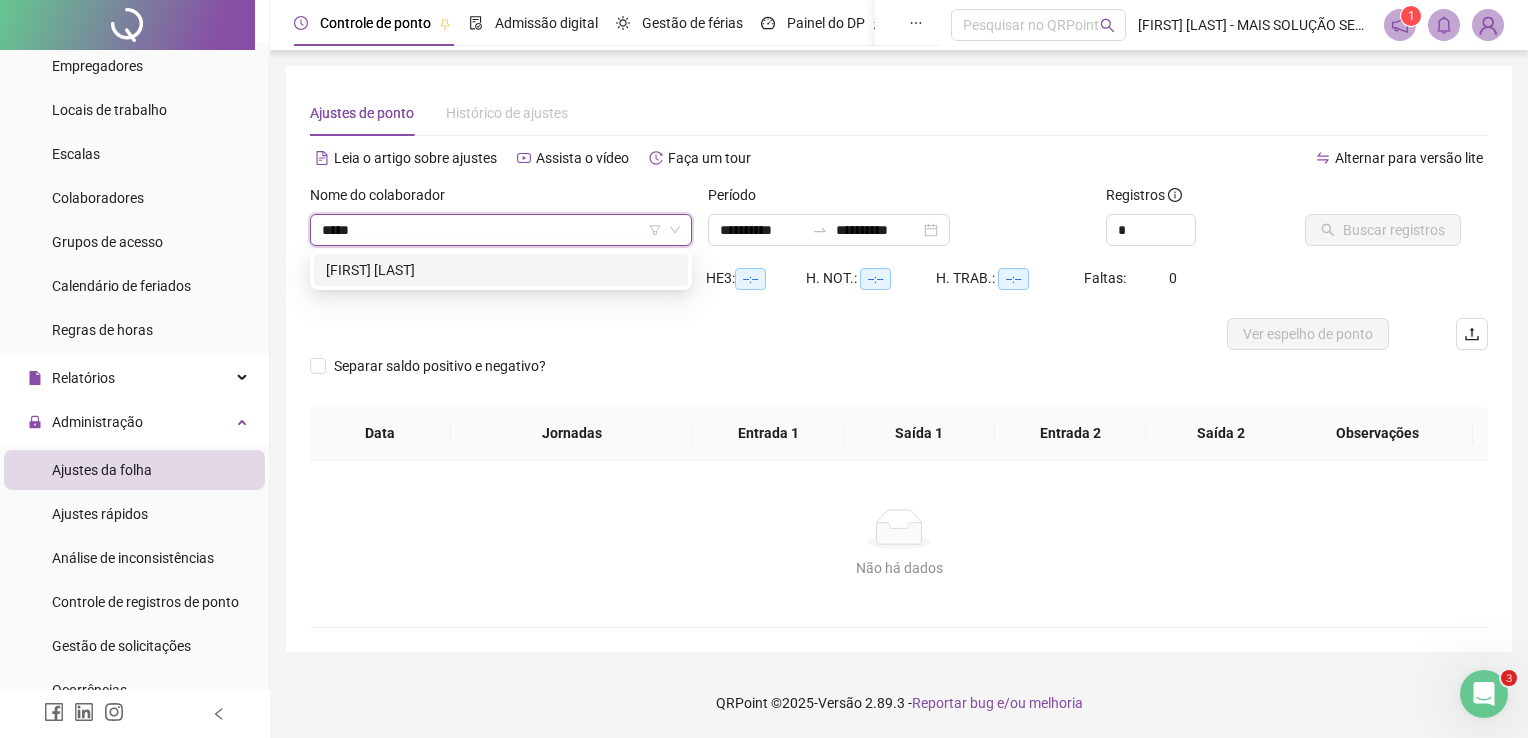 click on "[FIRST] [LAST]" at bounding box center [501, 270] 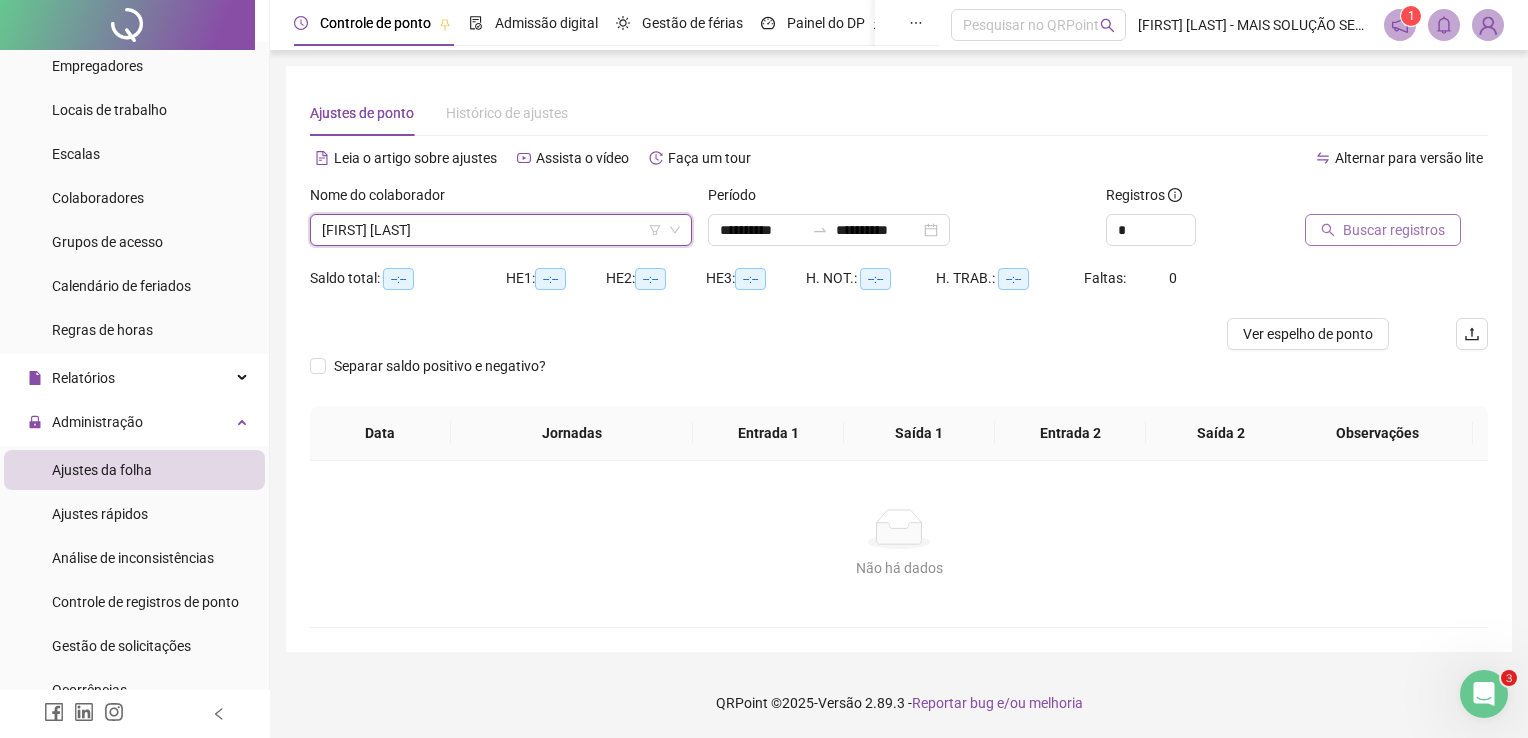 click on "Buscar registros" at bounding box center (1394, 230) 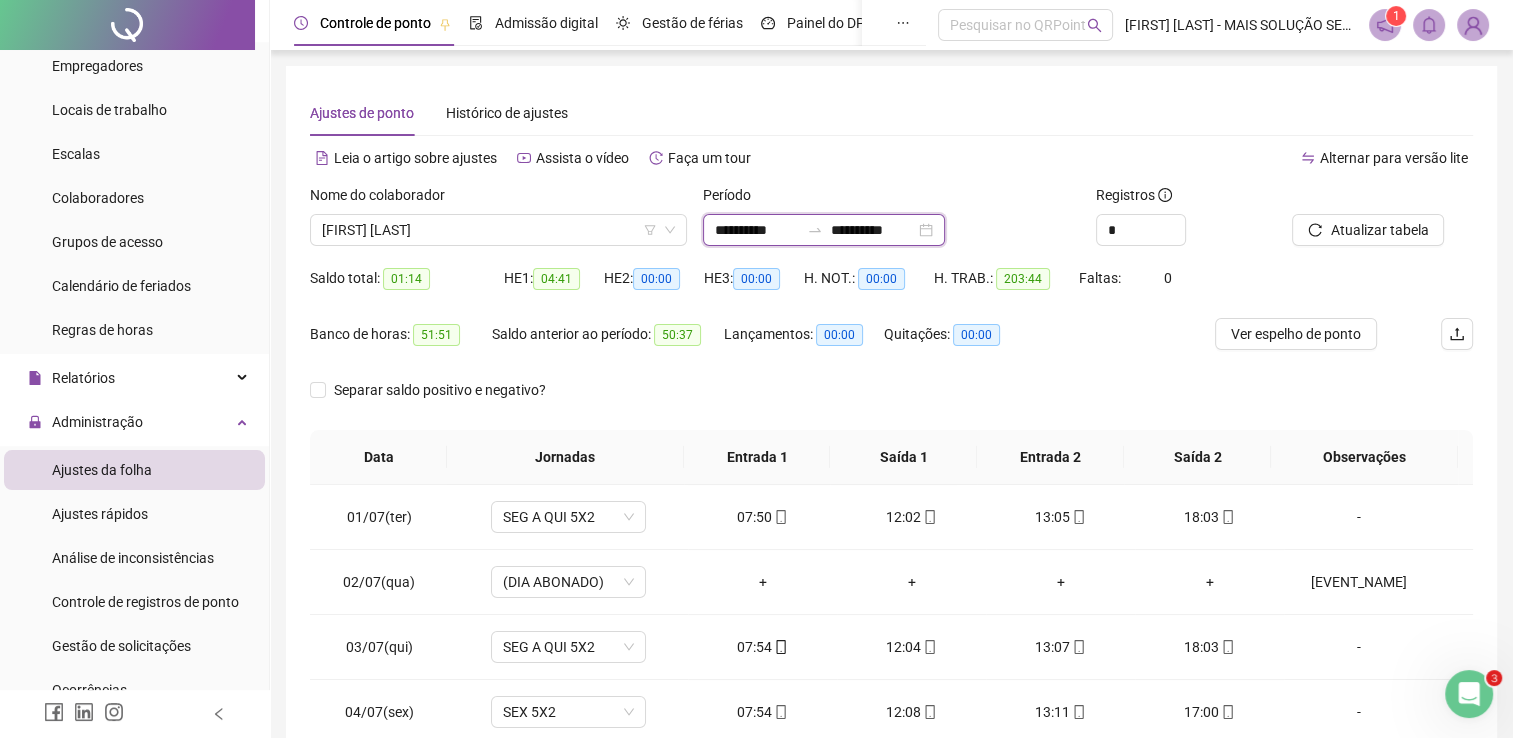 click on "**********" at bounding box center (757, 230) 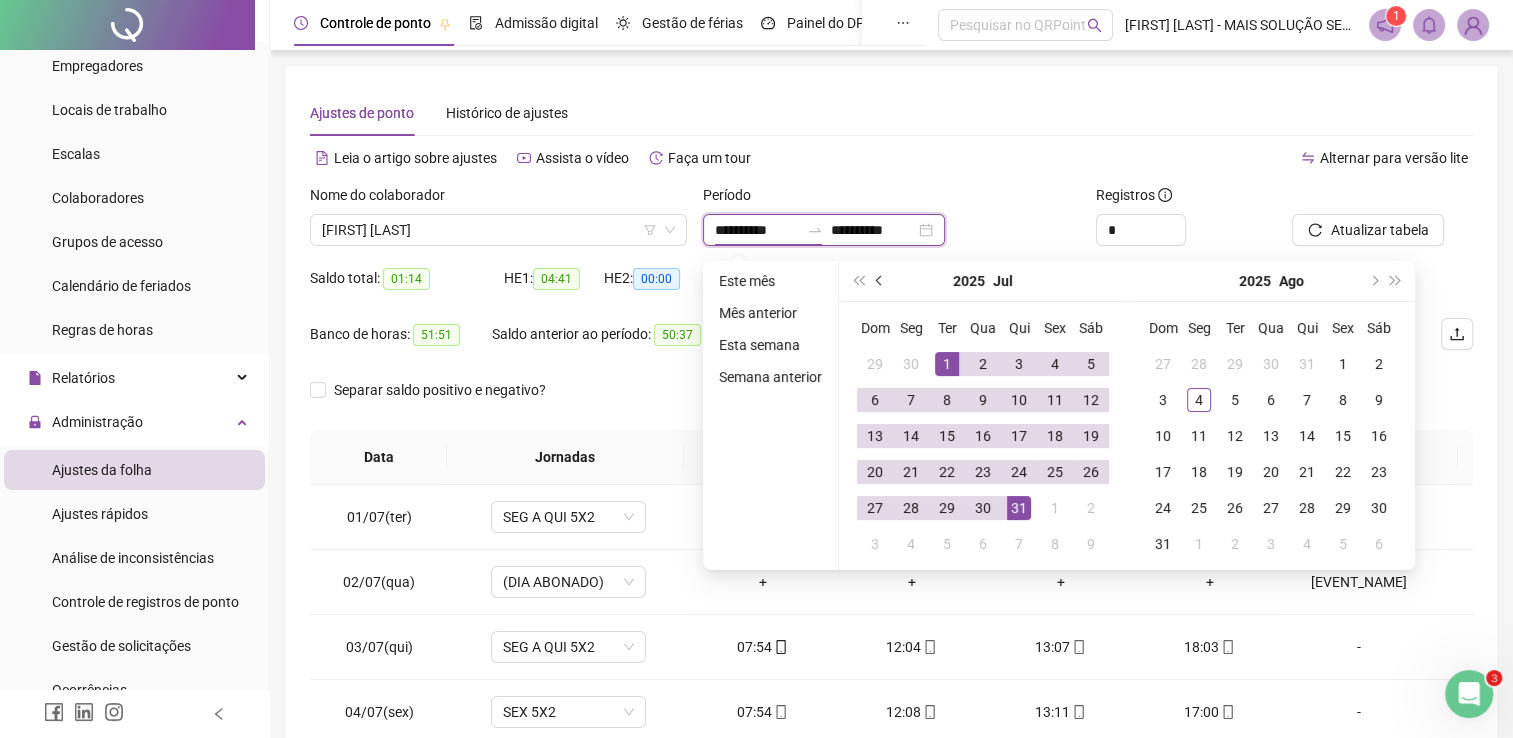 type on "**********" 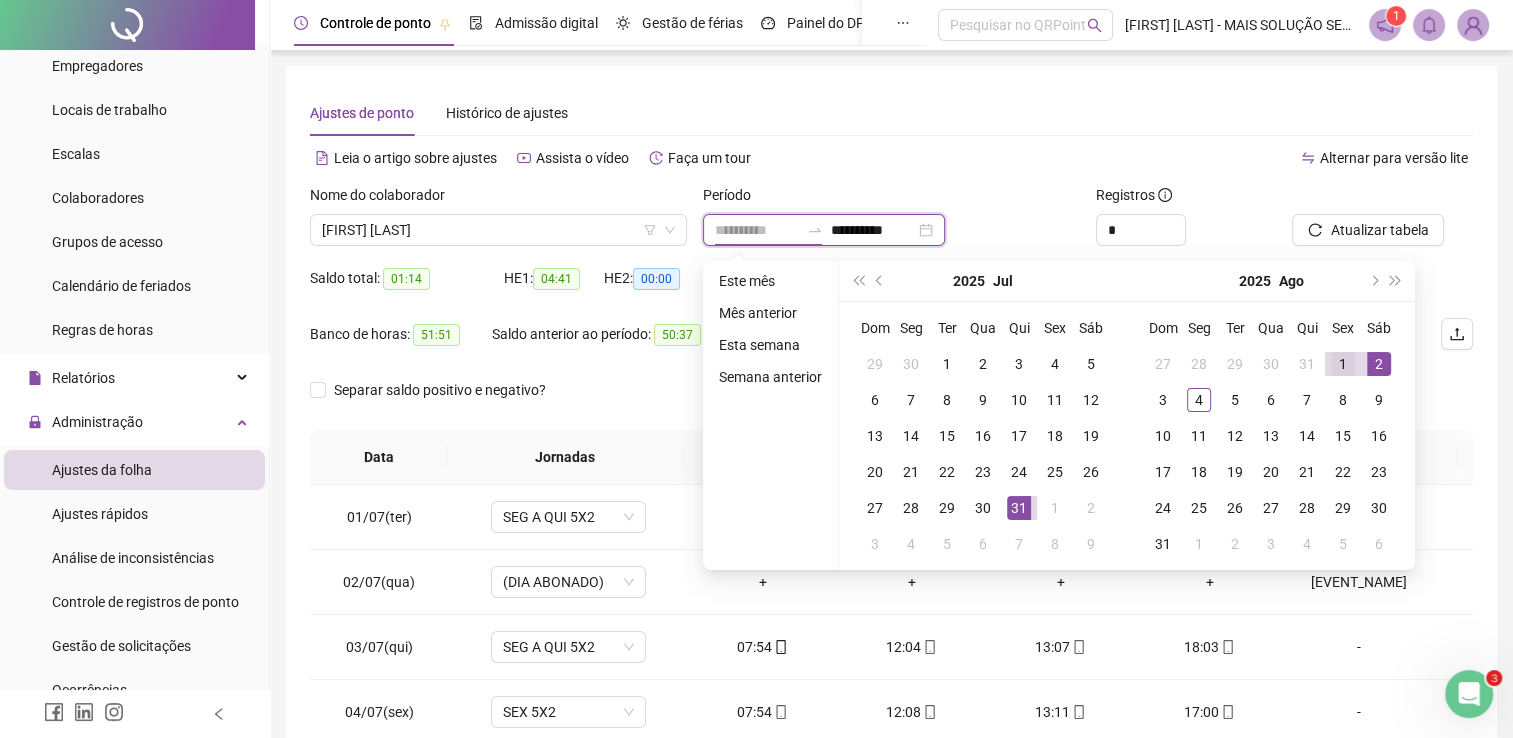 type on "**********" 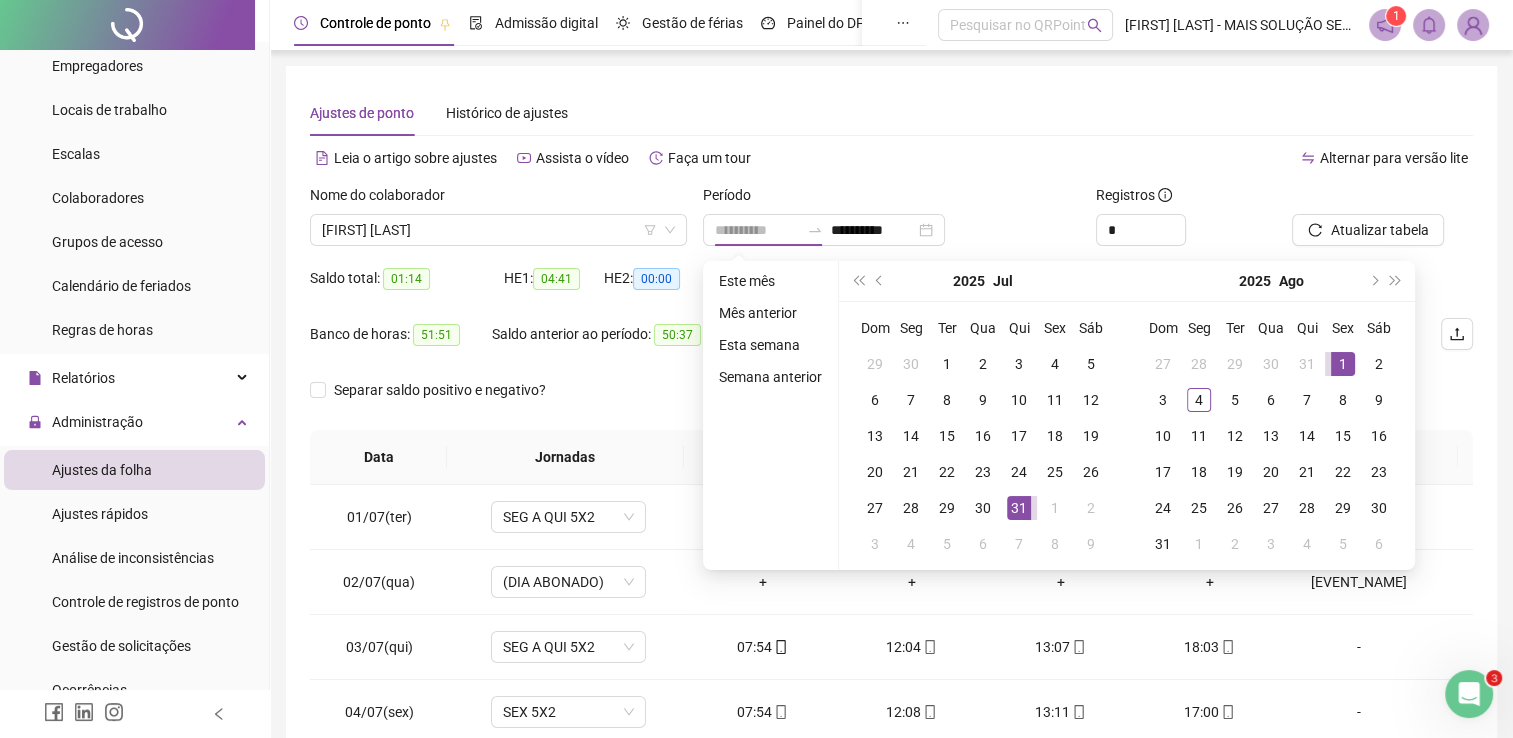 click on "1" at bounding box center [1343, 364] 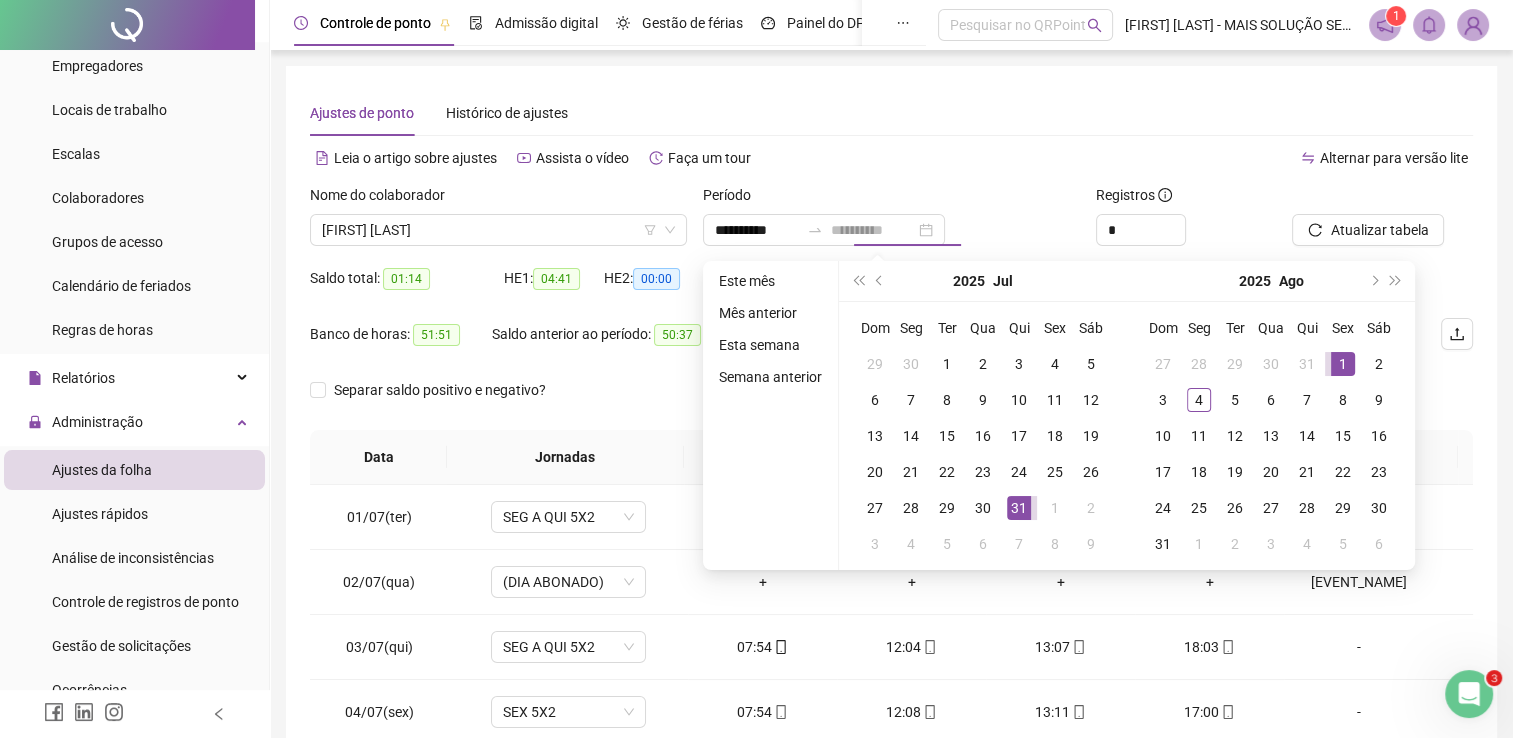 click on "1" at bounding box center (1343, 364) 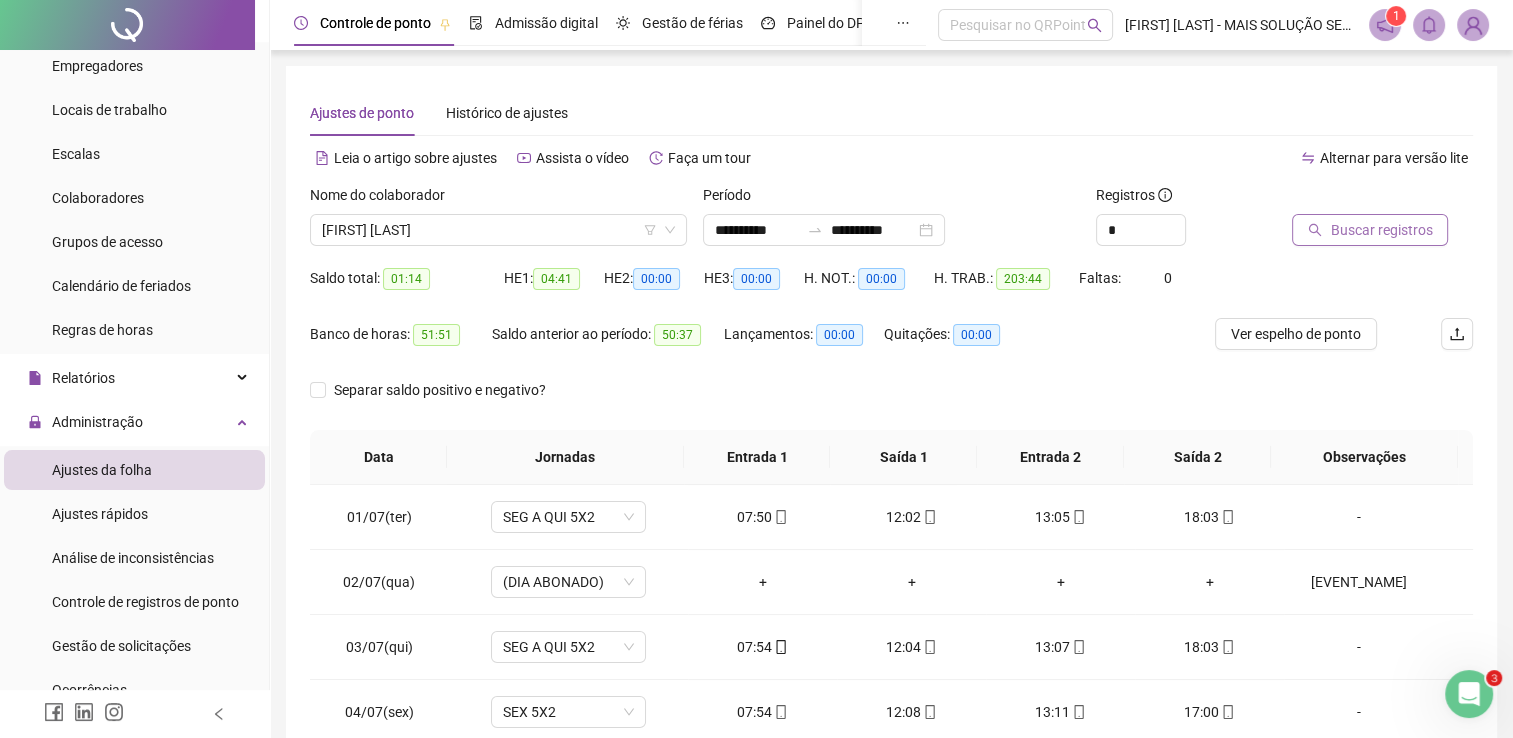 click on "Buscar registros" at bounding box center [1370, 230] 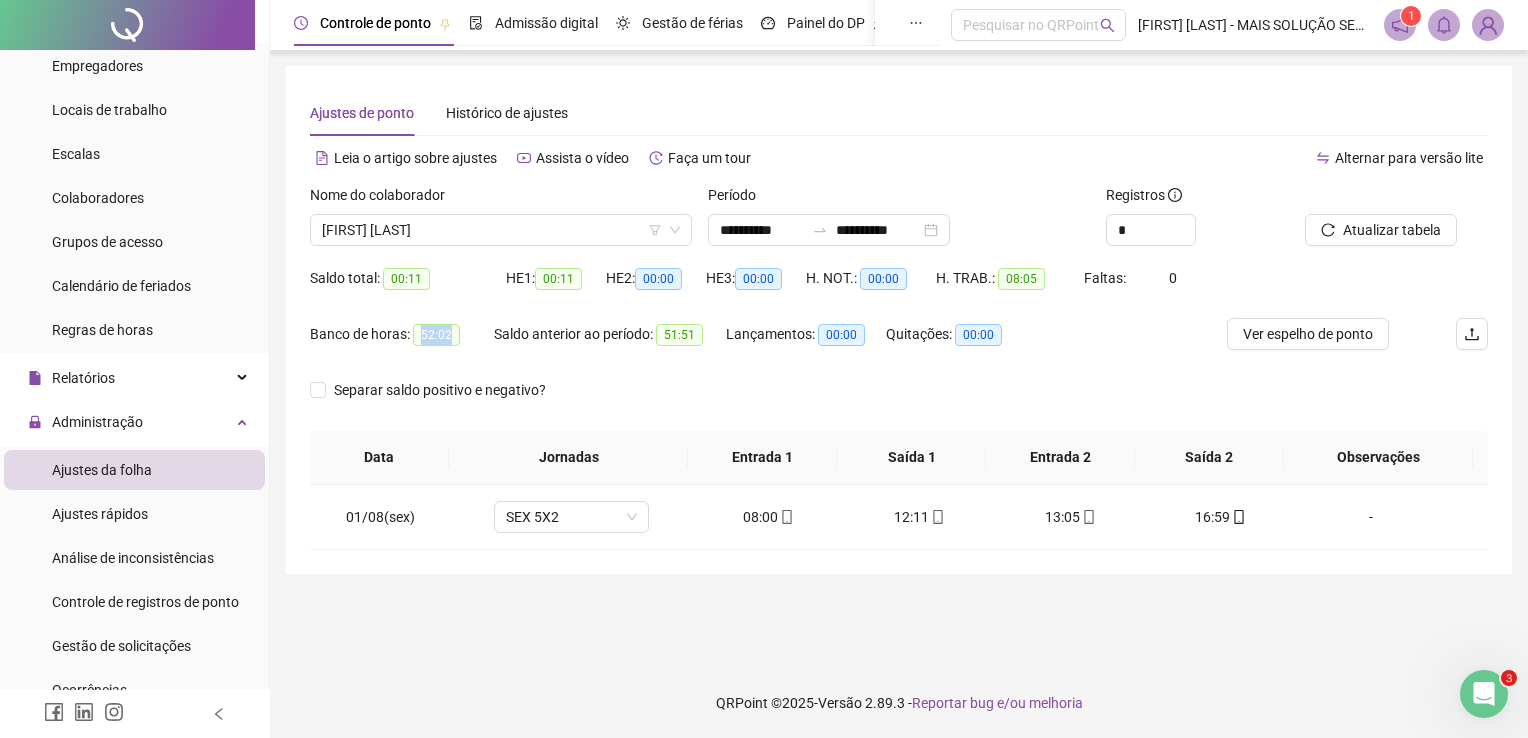 drag, startPoint x: 416, startPoint y: 330, endPoint x: 451, endPoint y: 336, distance: 35.510563 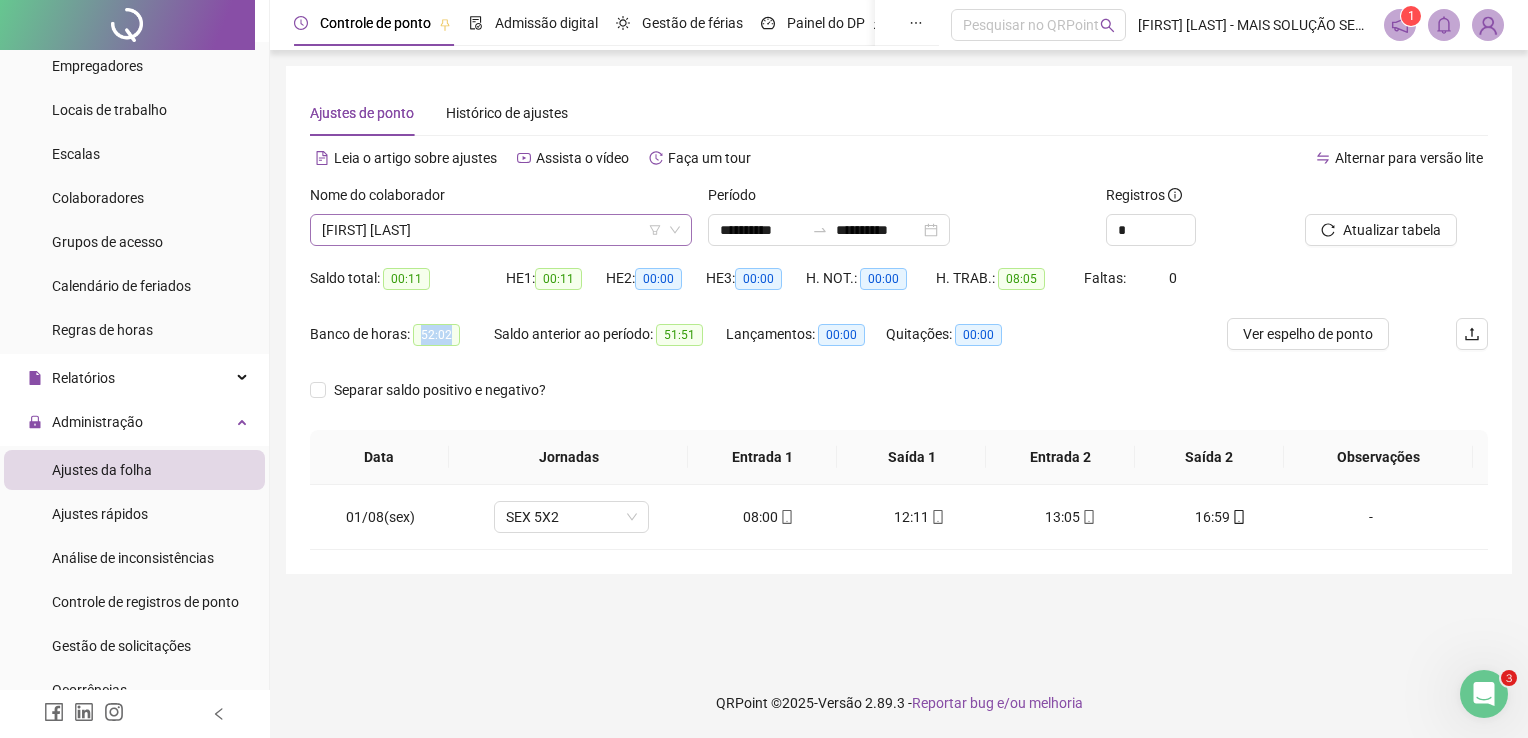 click on "[FIRST] [LAST]" at bounding box center [501, 230] 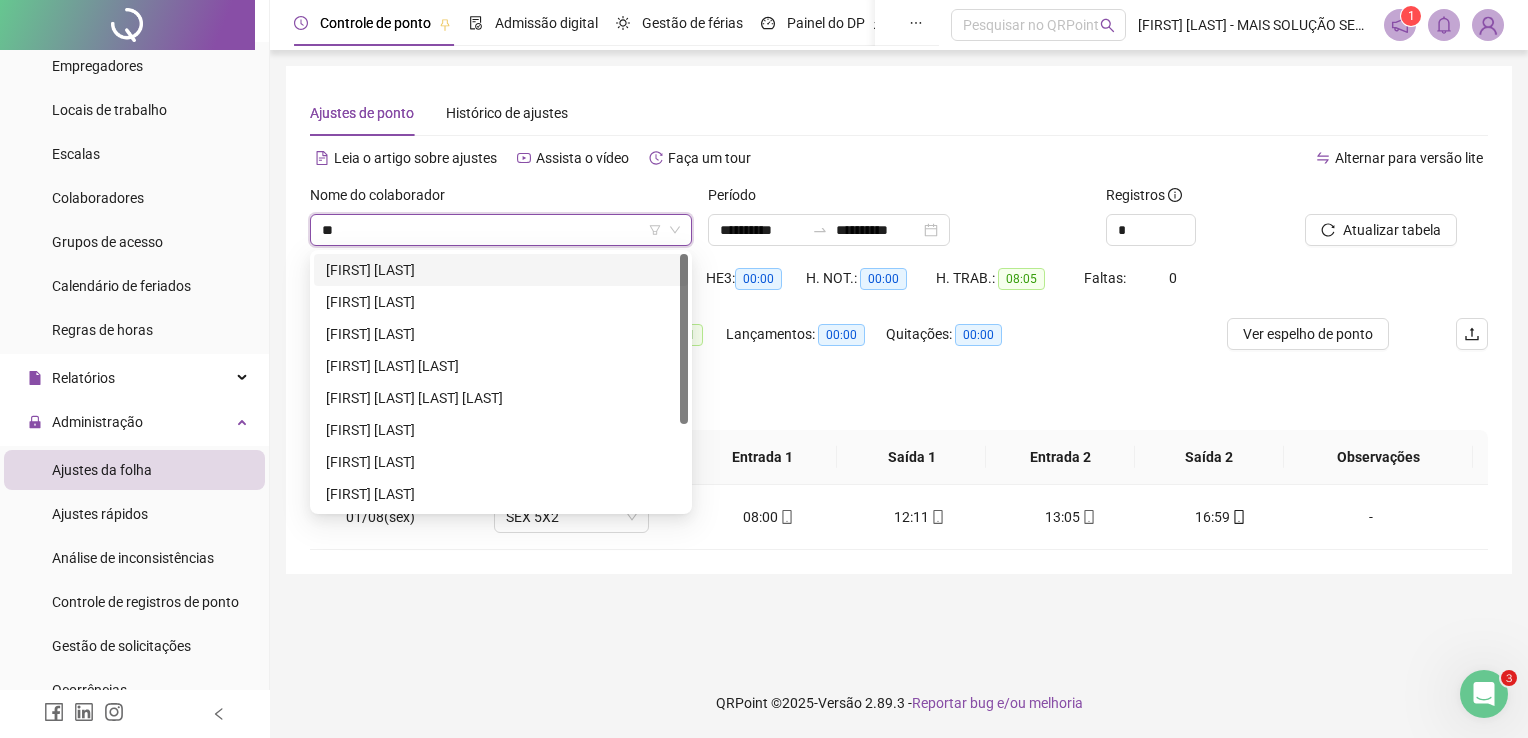 type on "*" 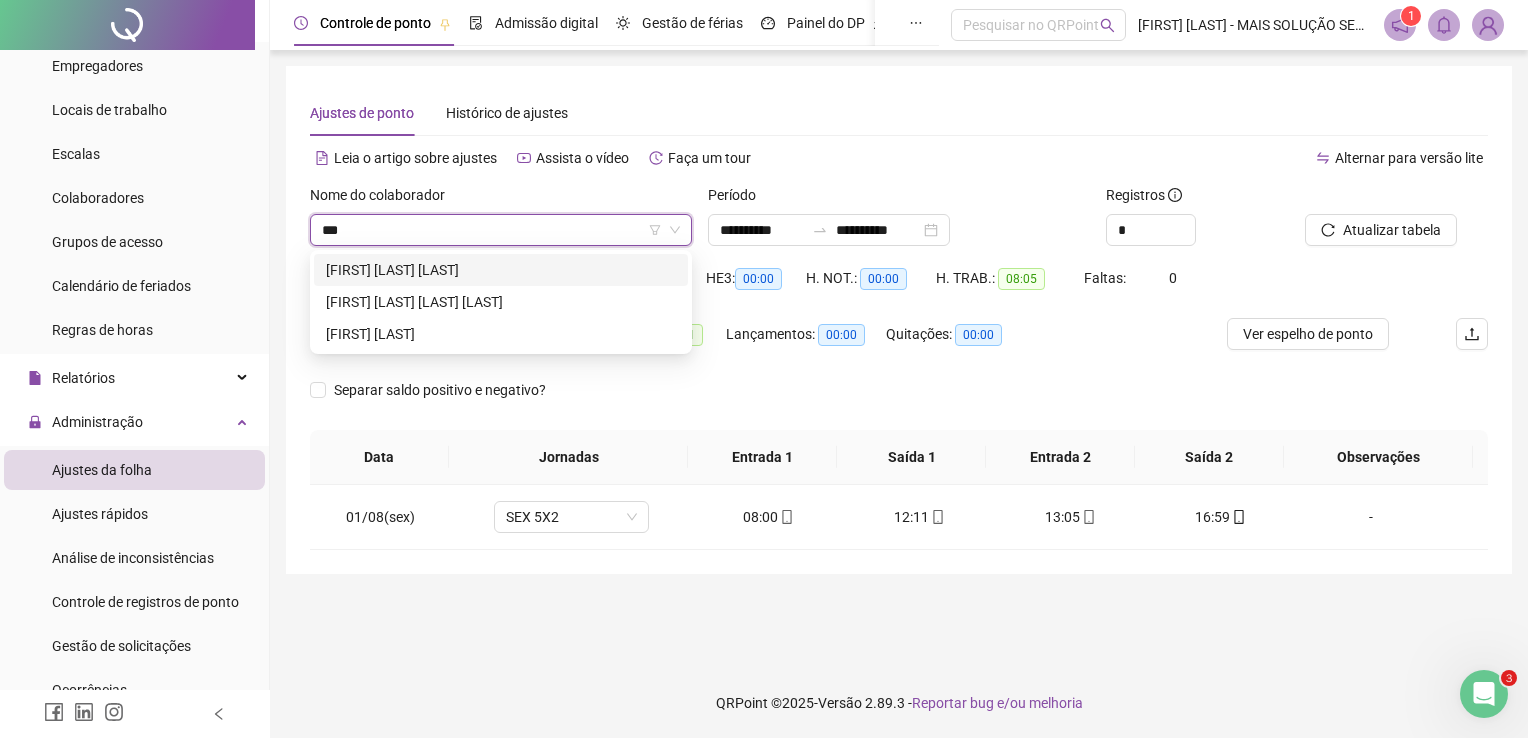 type on "****" 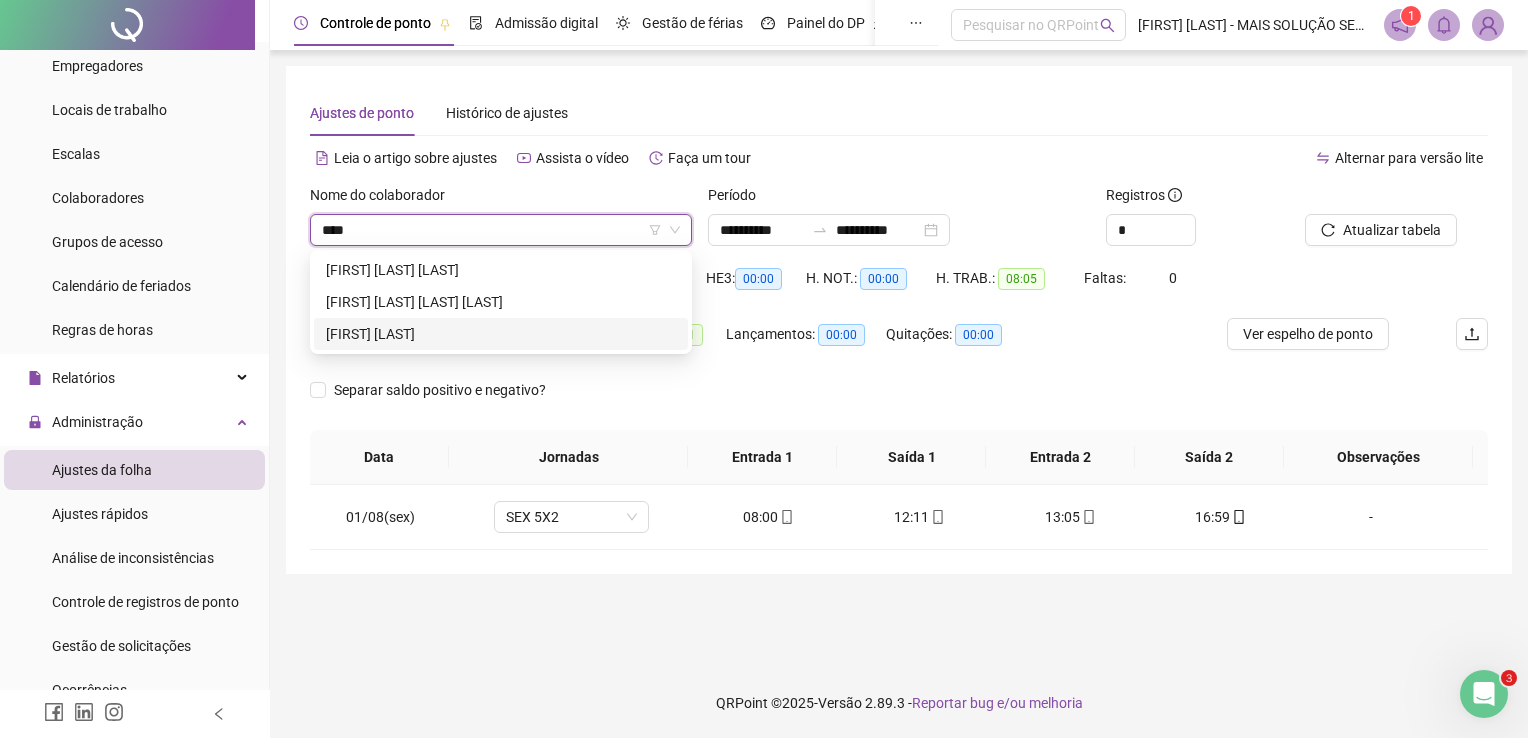 click on "[FIRST] [LAST]" at bounding box center [501, 334] 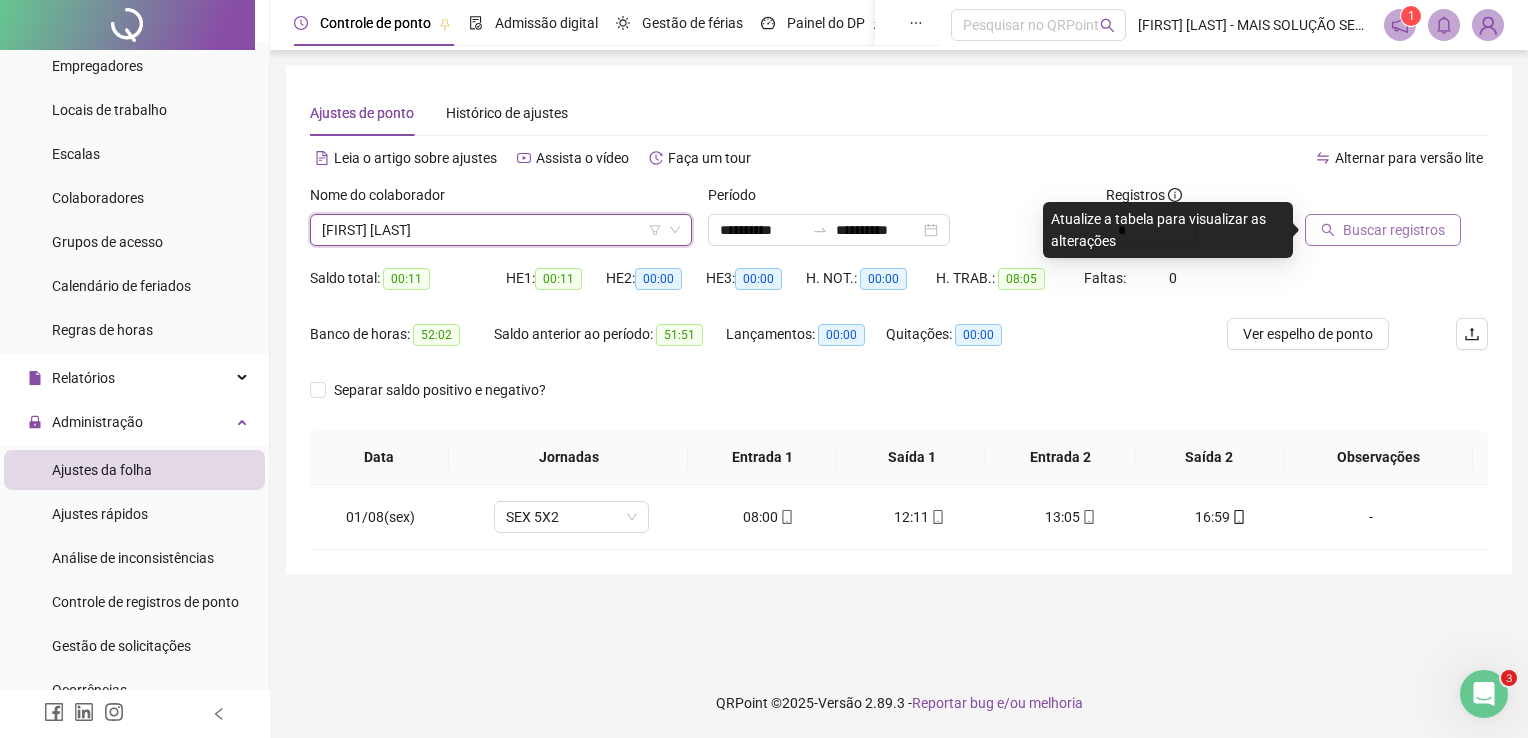click on "Buscar registros" at bounding box center (1394, 230) 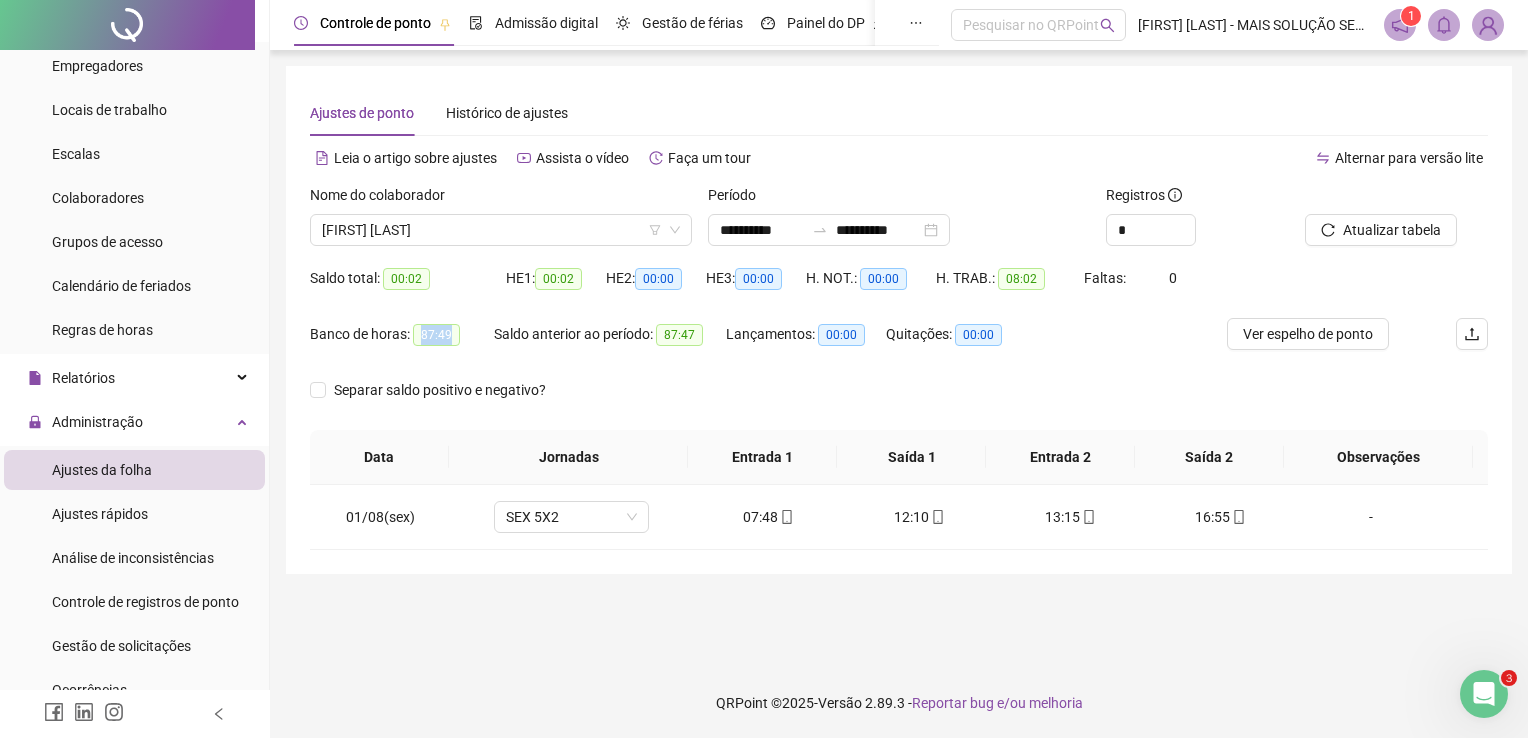 drag, startPoint x: 414, startPoint y: 338, endPoint x: 467, endPoint y: 339, distance: 53.009434 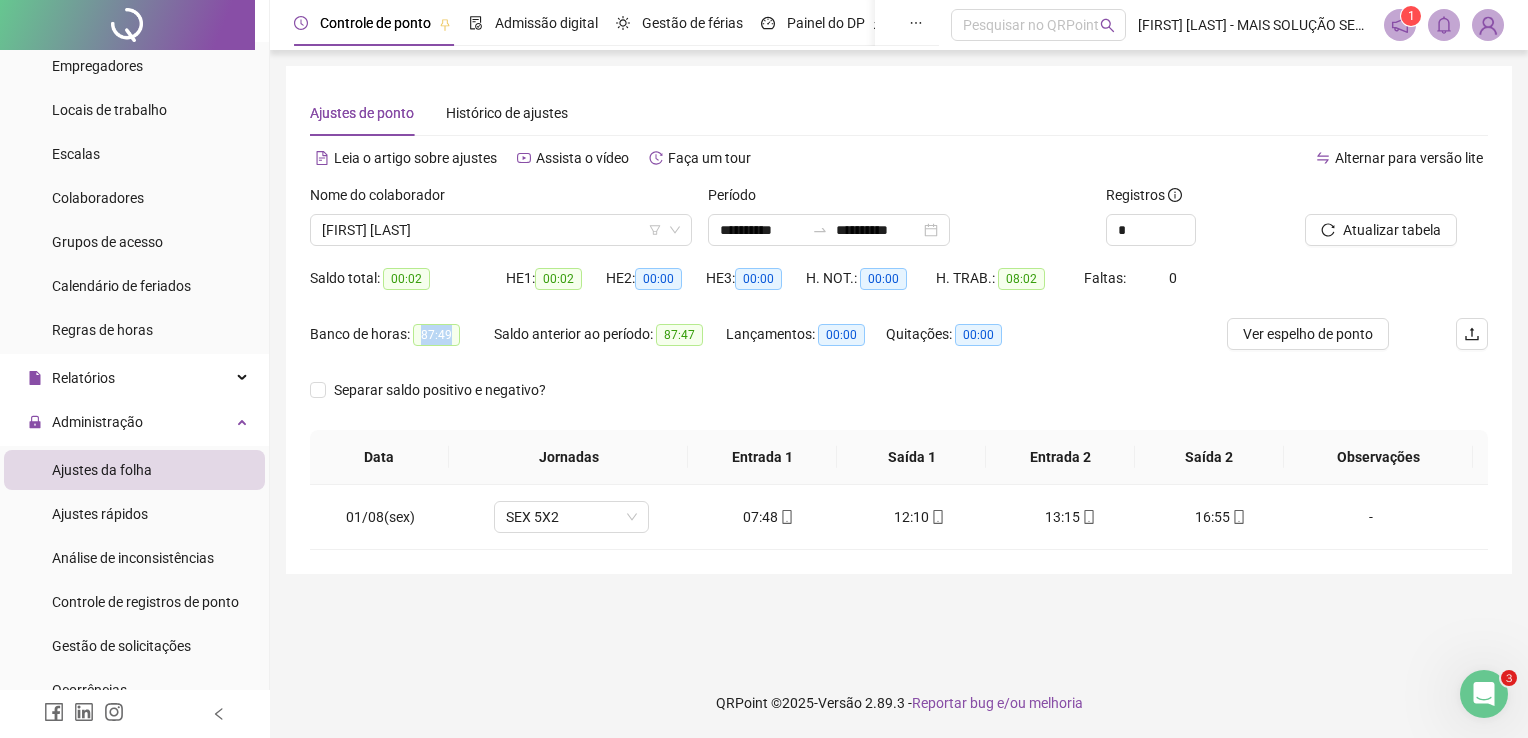 copy on "87:49" 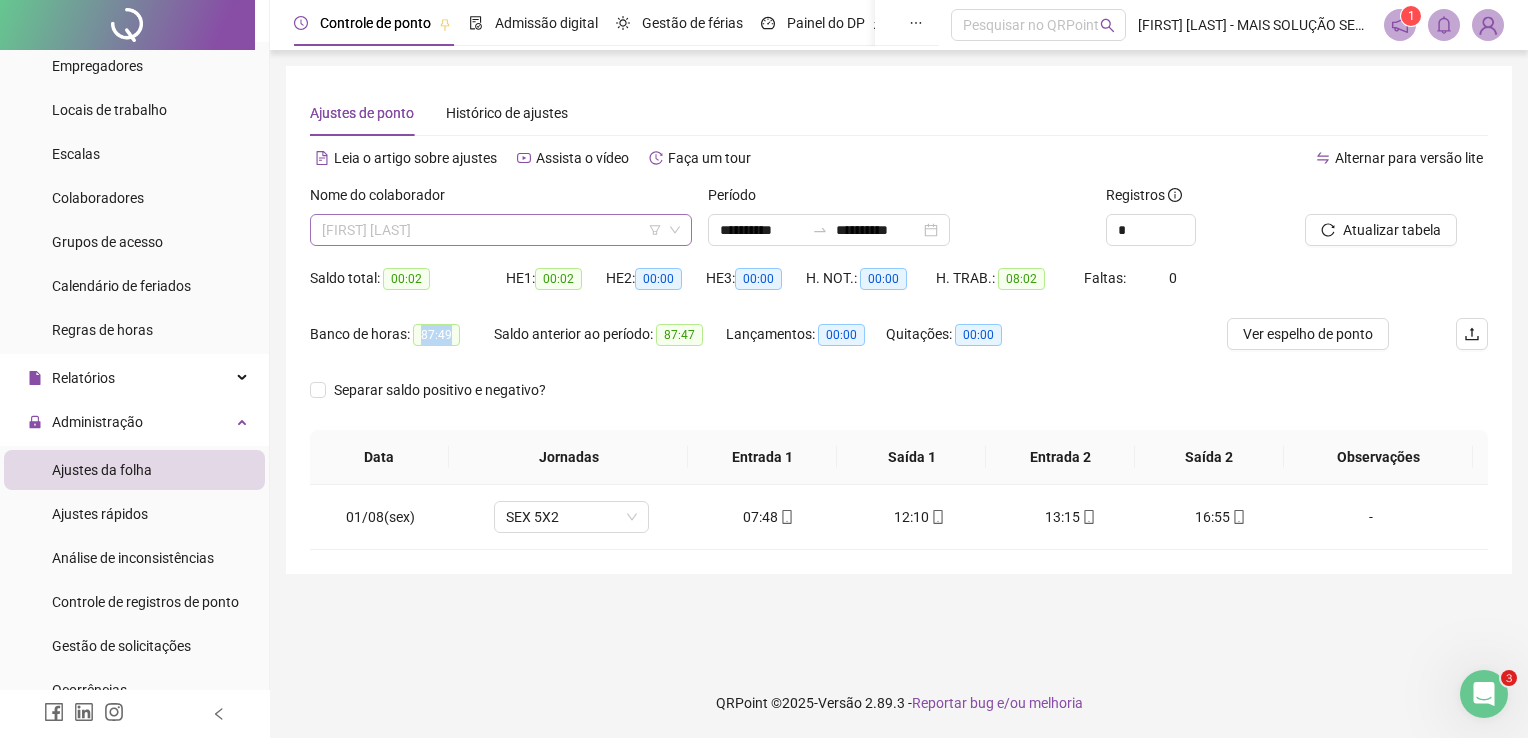 click on "[FIRST] [LAST]" at bounding box center (501, 230) 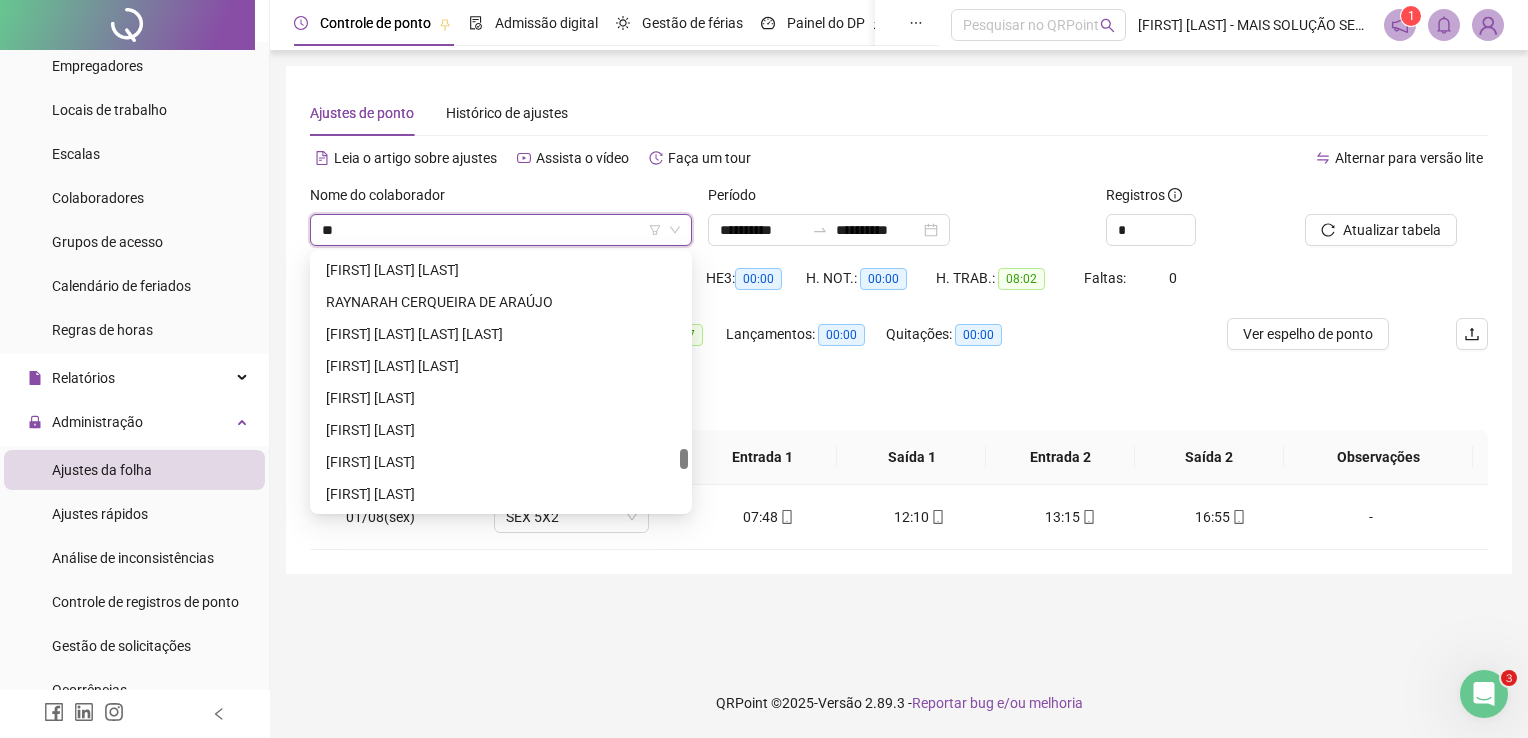 scroll, scrollTop: 0, scrollLeft: 0, axis: both 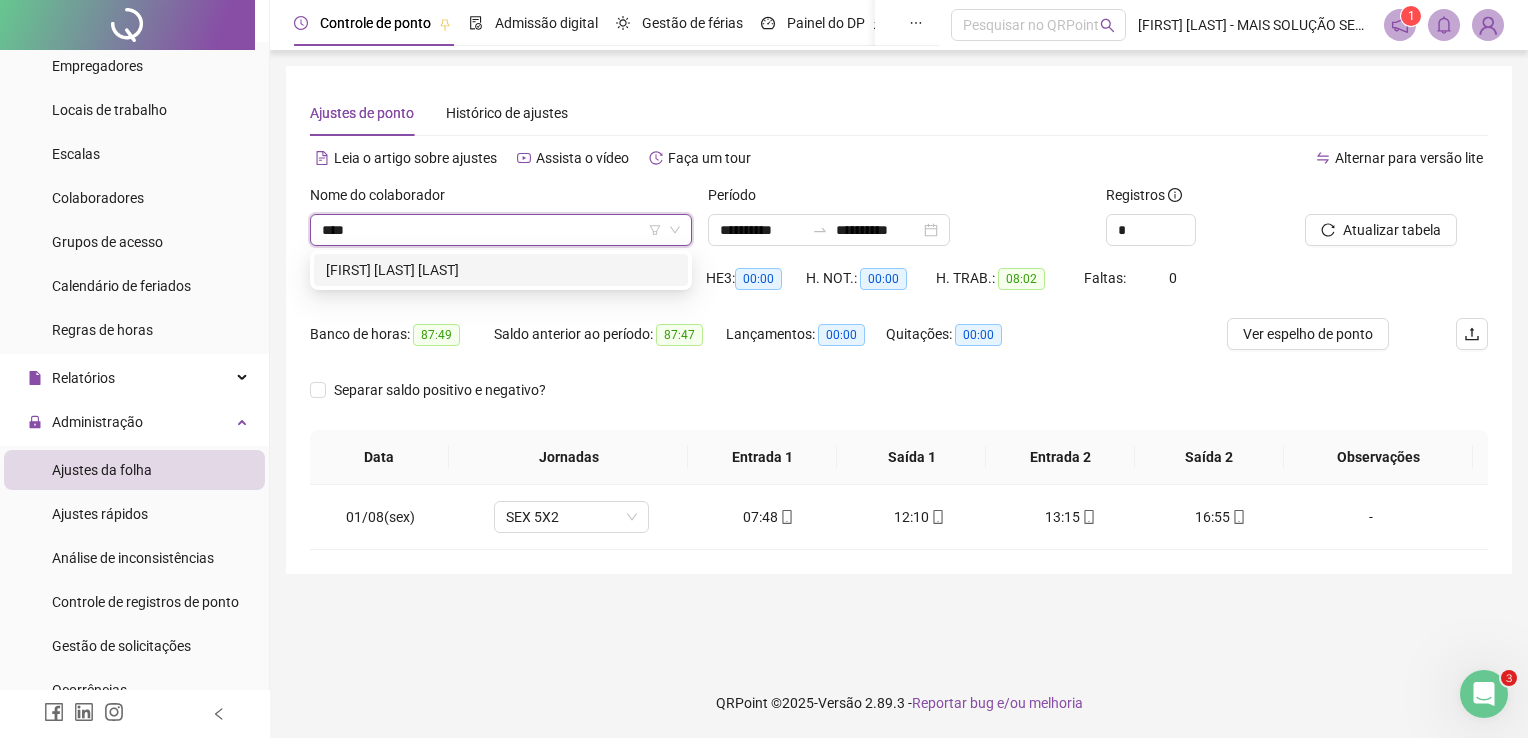 type on "*****" 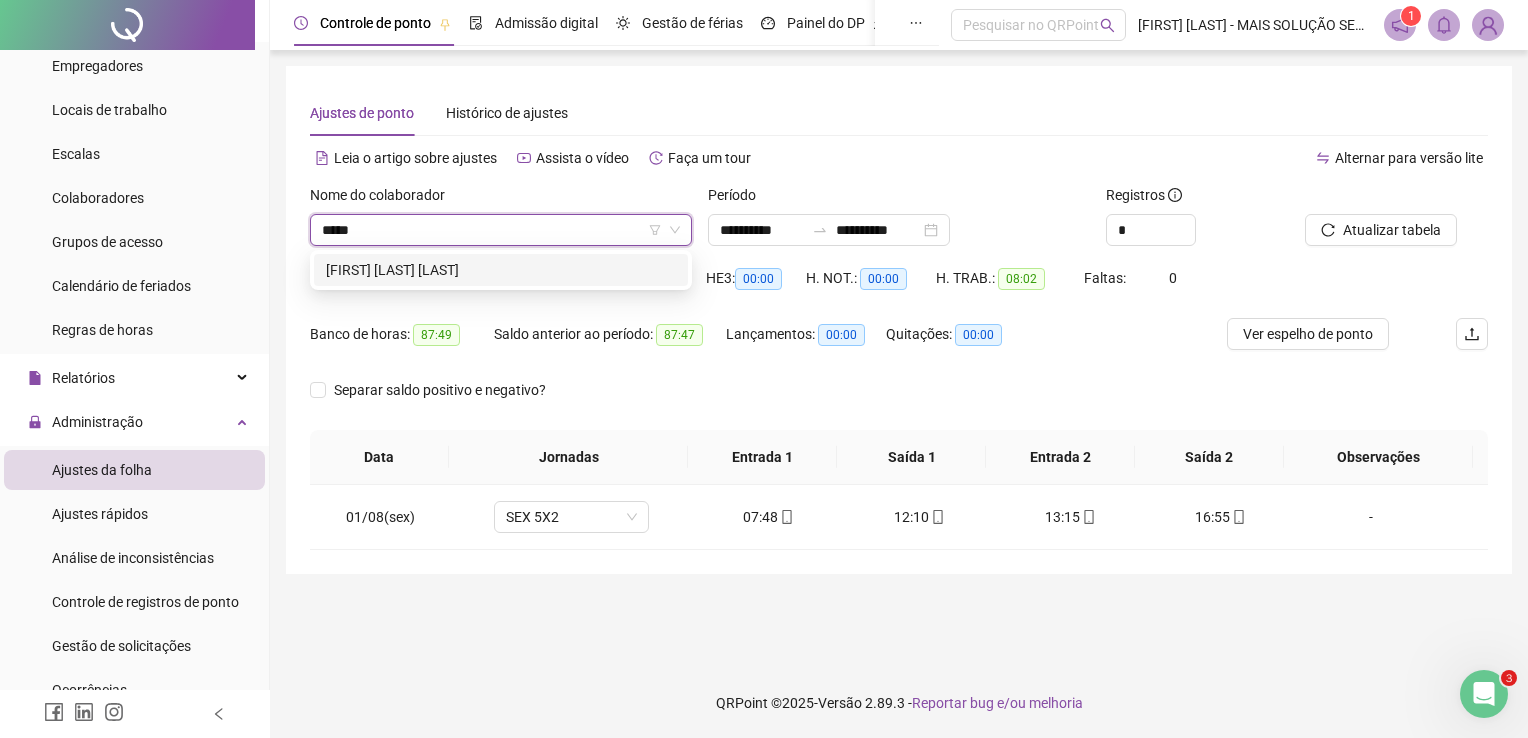 click on "[FIRST] [LAST] [LAST]" at bounding box center [501, 270] 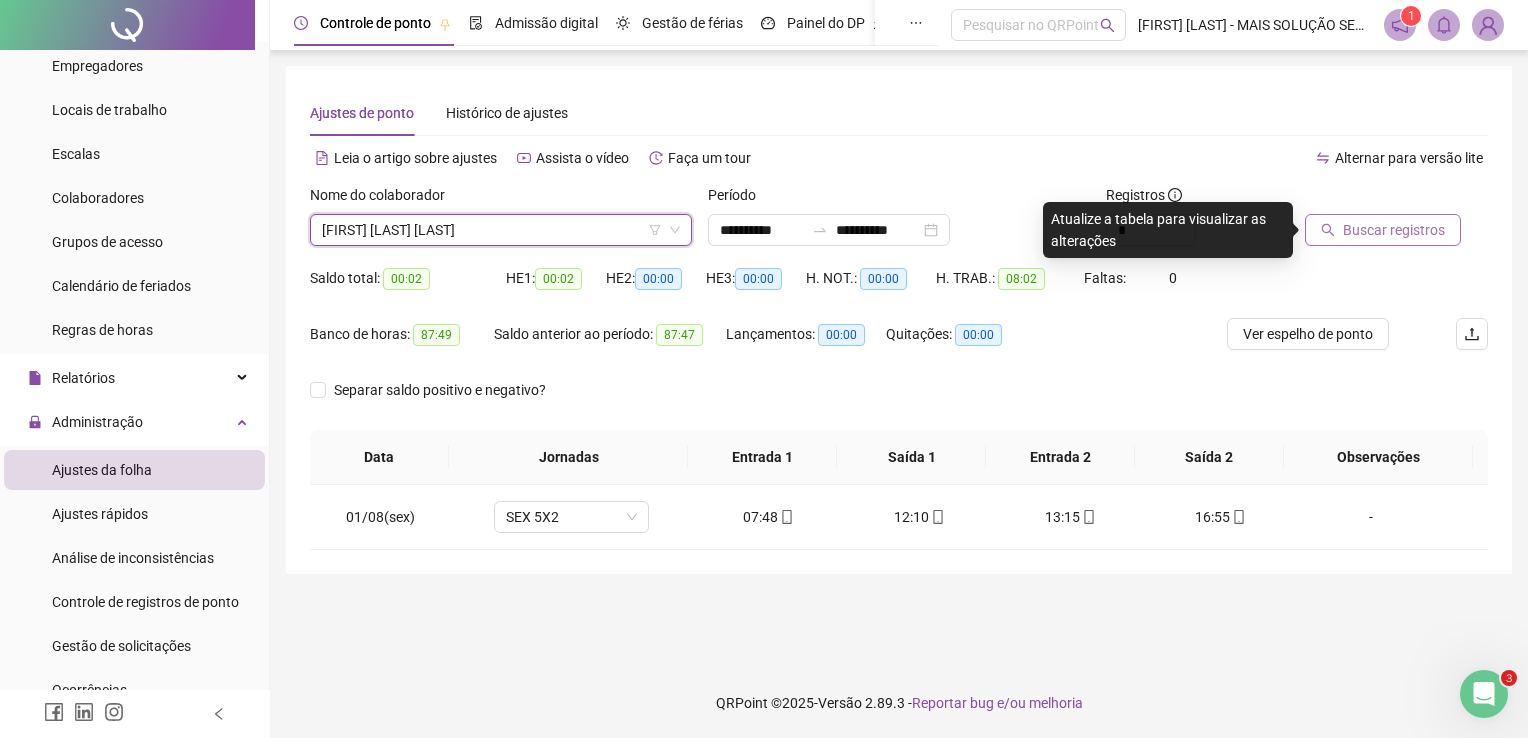 click on "Buscar registros" at bounding box center [1394, 230] 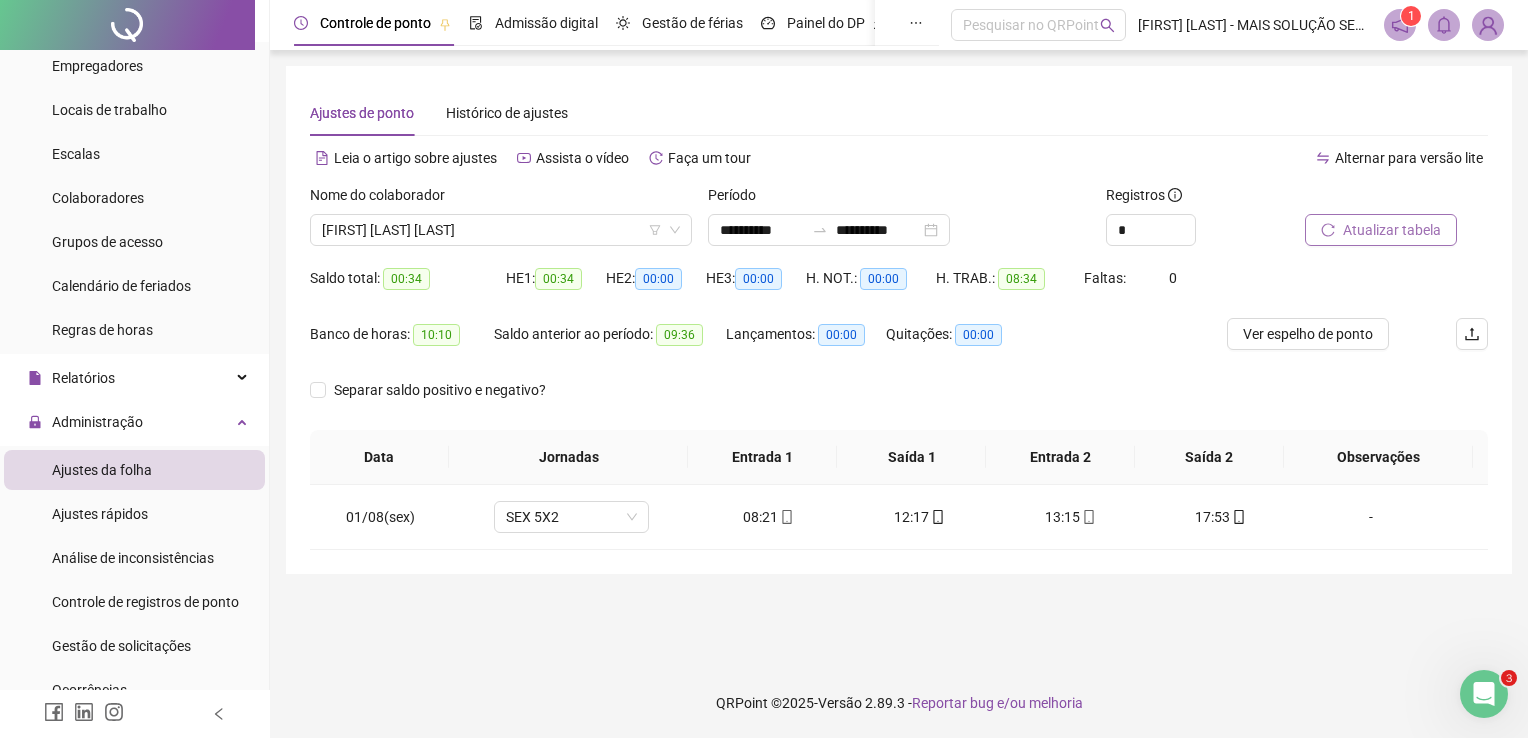 click on "10:10" at bounding box center (436, 335) 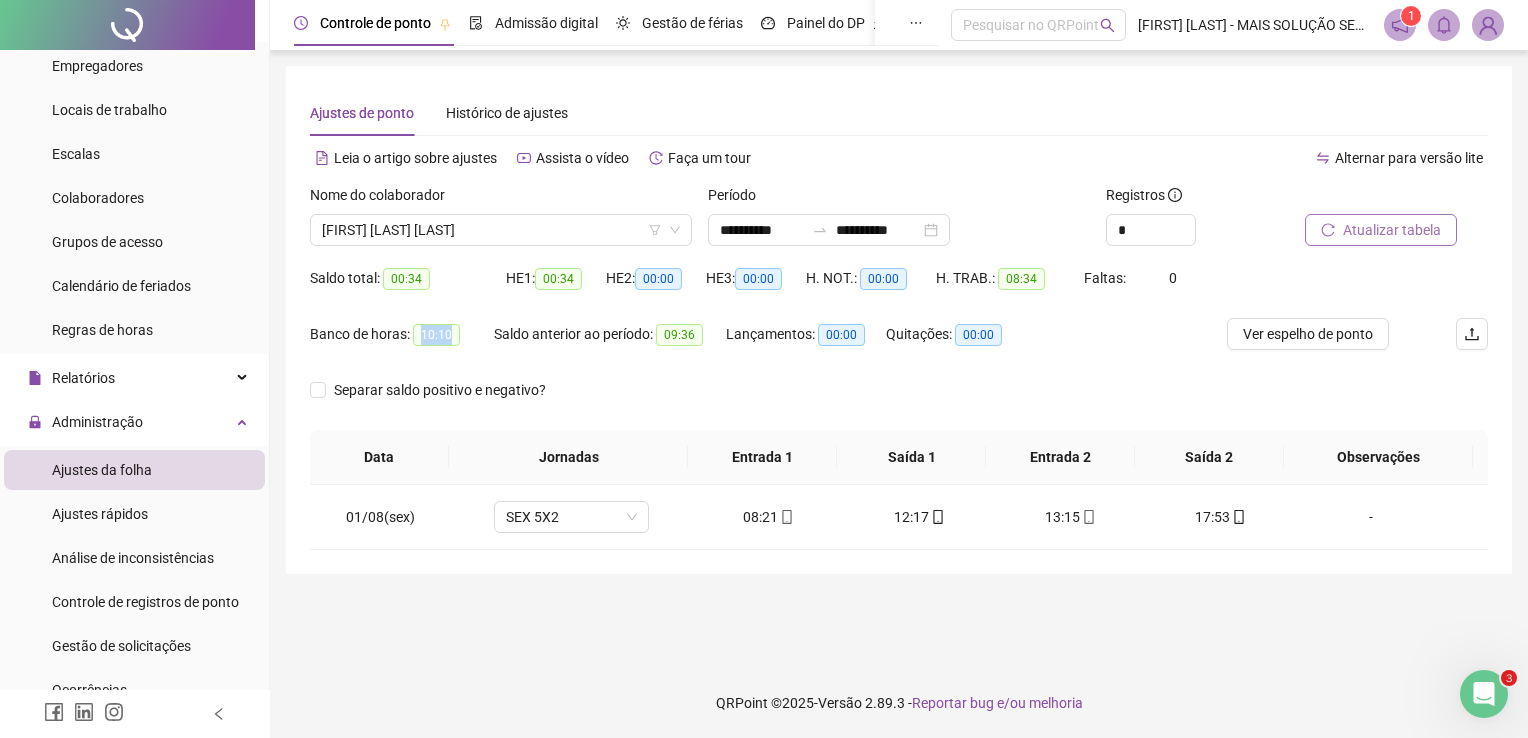 drag, startPoint x: 422, startPoint y: 337, endPoint x: 452, endPoint y: 336, distance: 30.016663 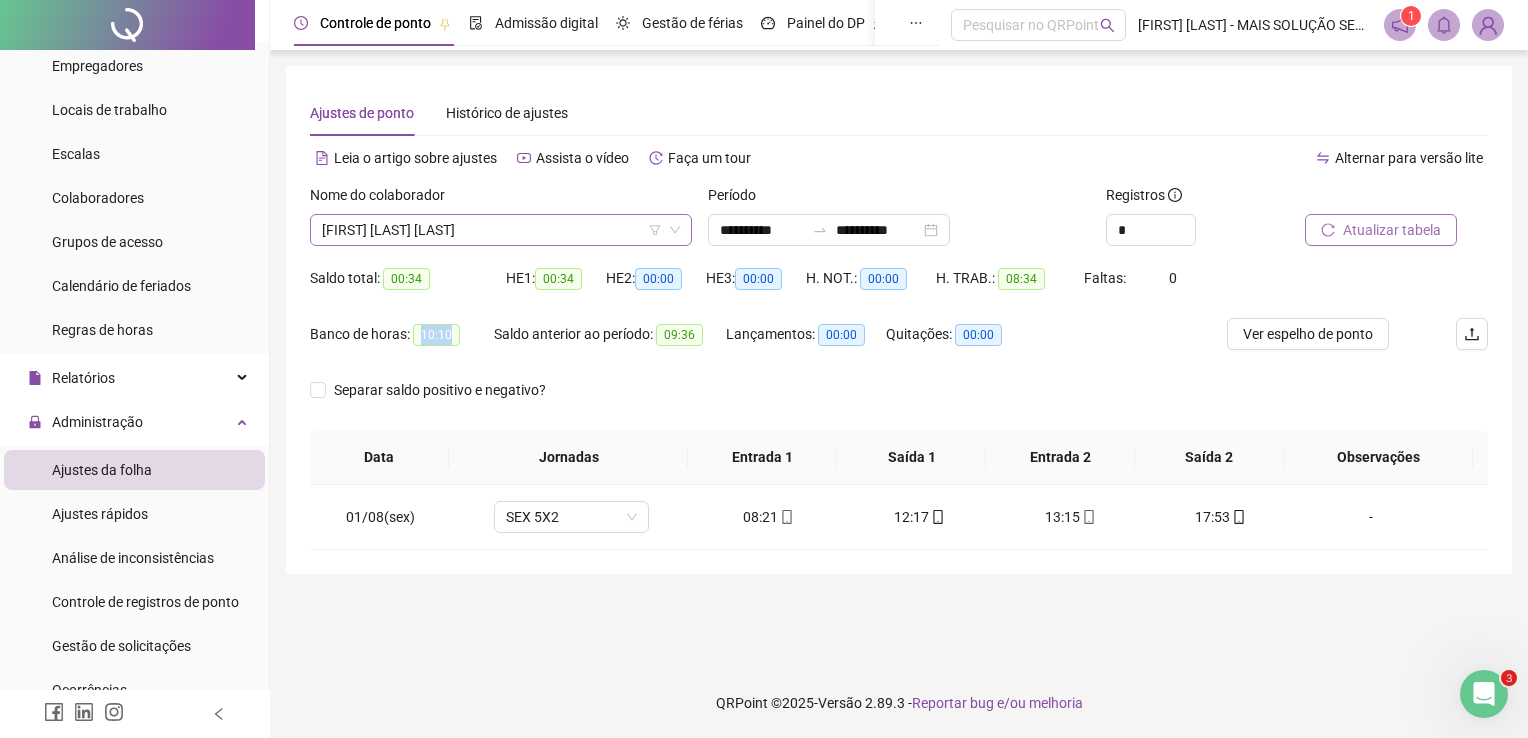 click on "[FIRST] [LAST] [LAST]" at bounding box center [501, 230] 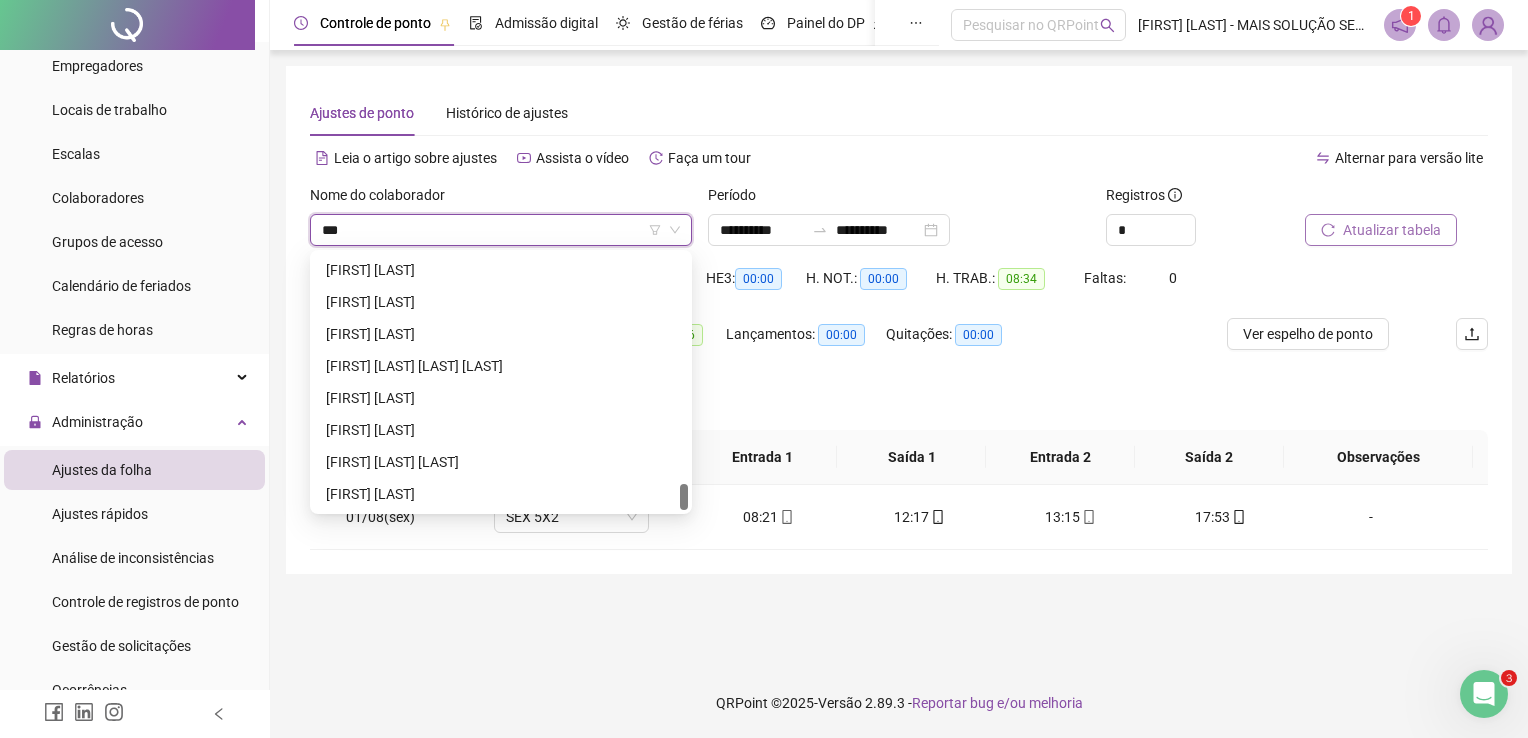 scroll, scrollTop: 0, scrollLeft: 0, axis: both 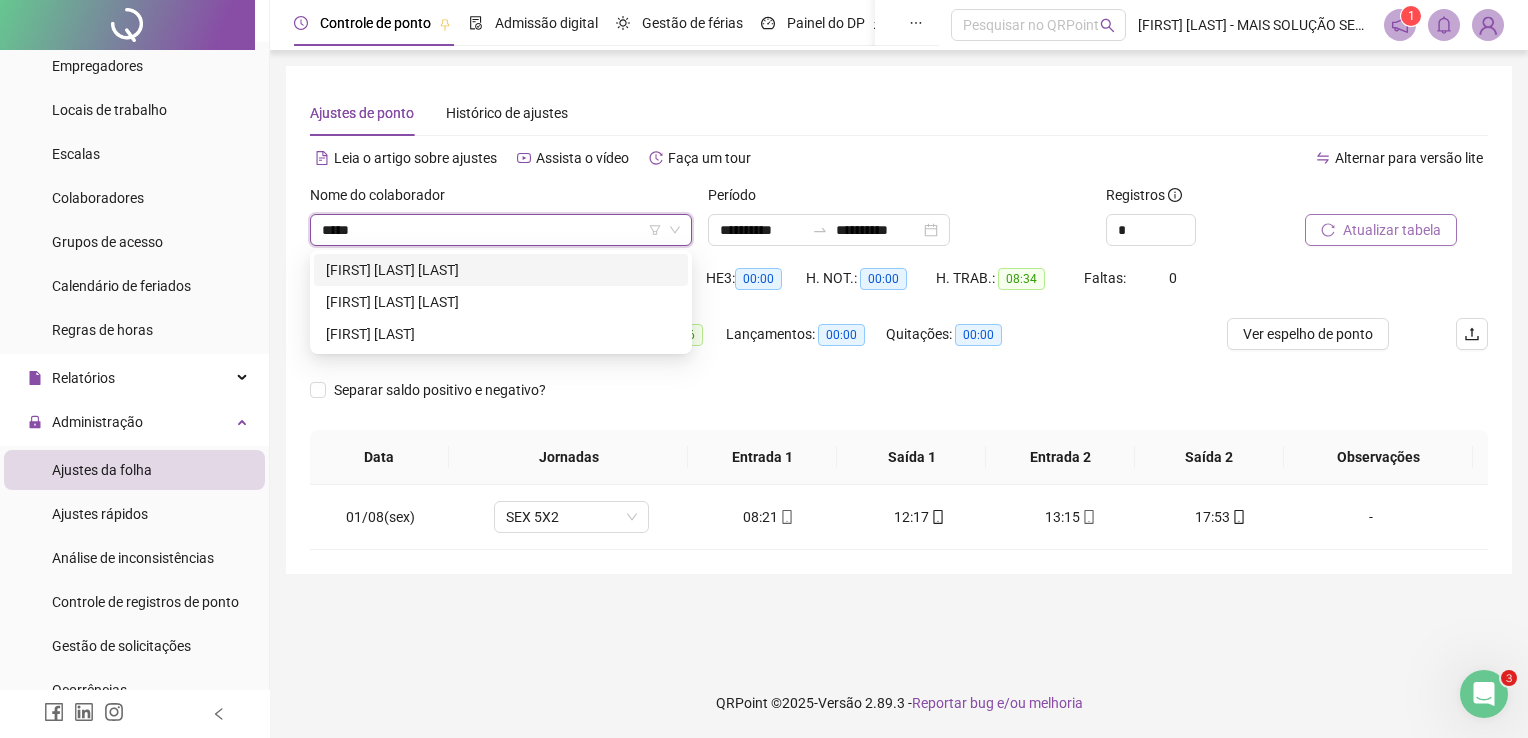type on "******" 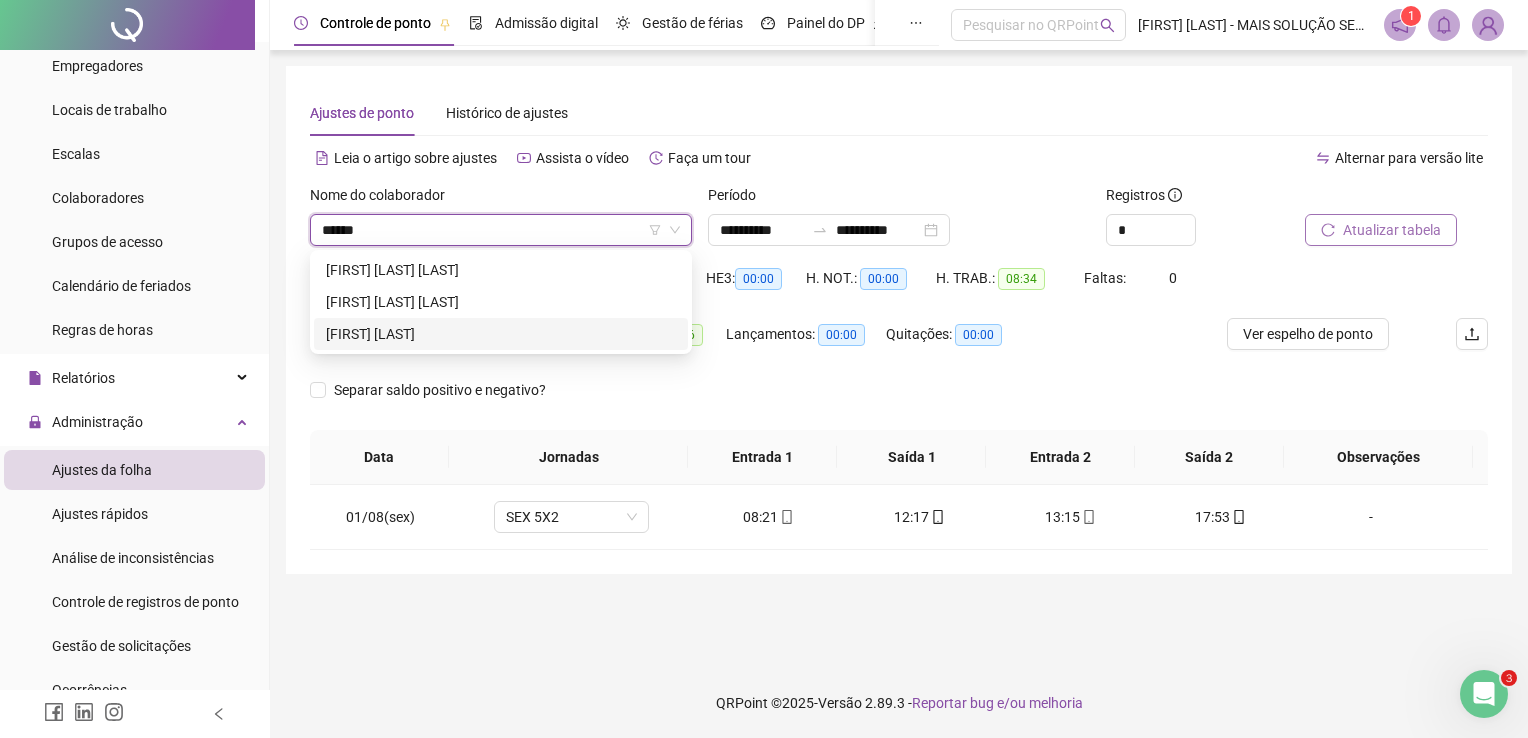 click on "[FIRST] [LAST]" at bounding box center [501, 334] 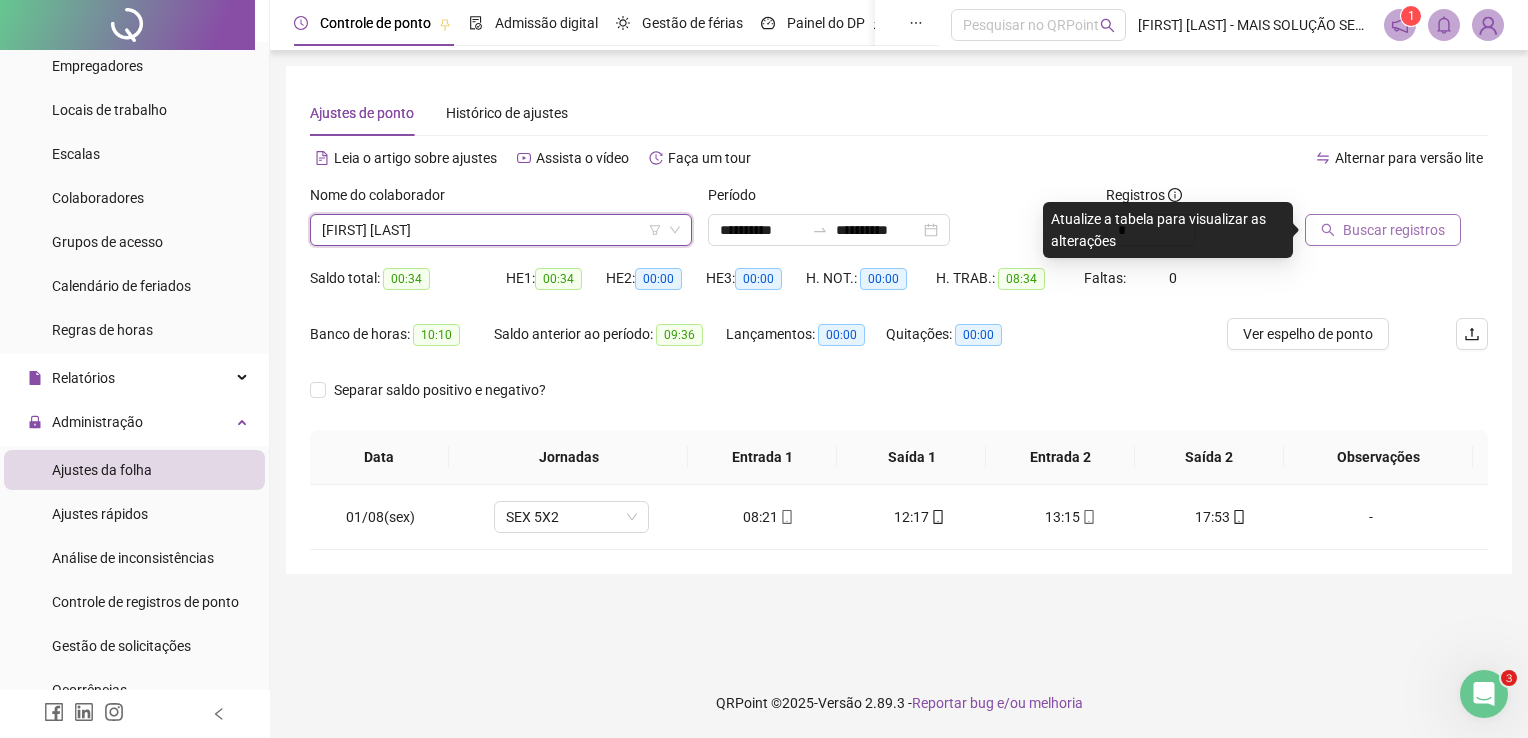 click on "Buscar registros" at bounding box center [1383, 230] 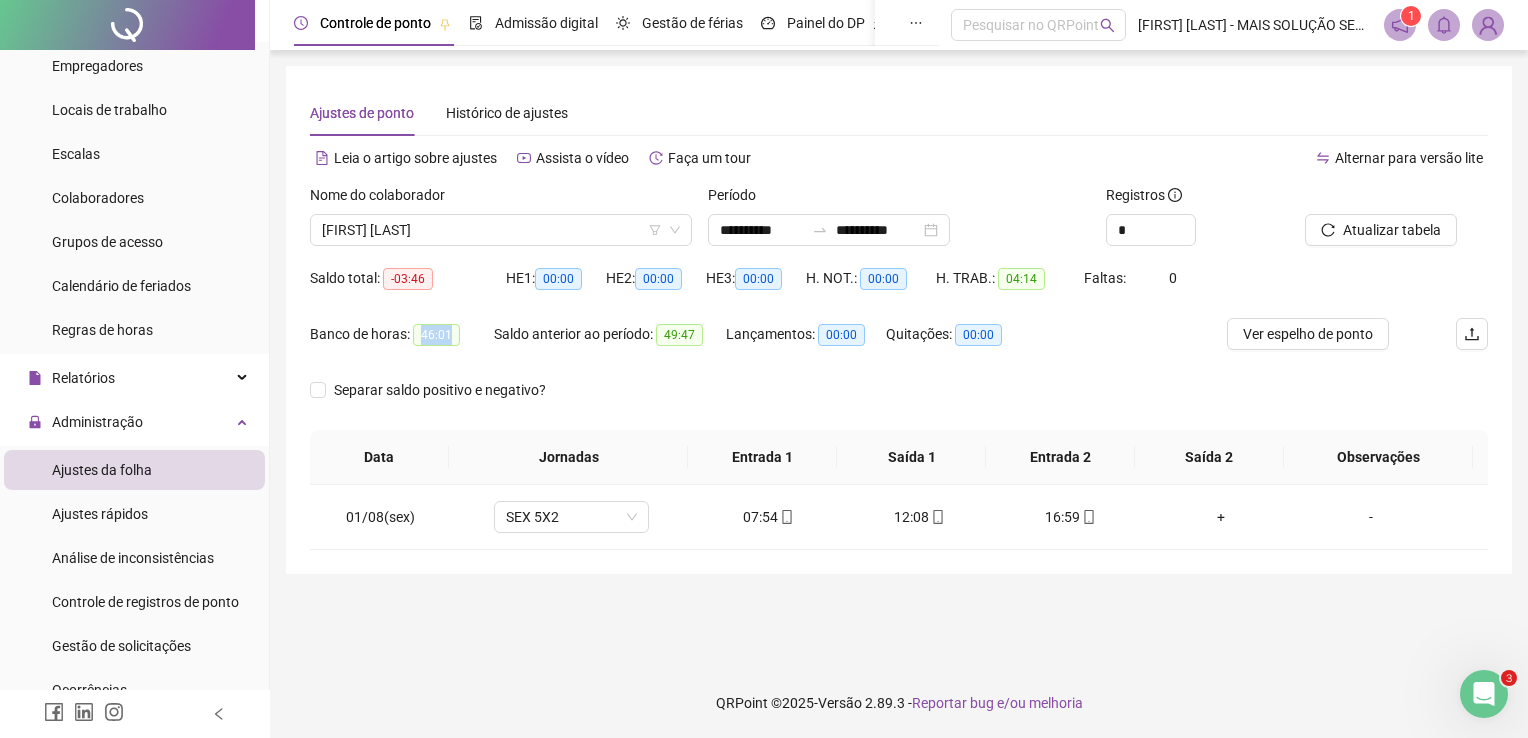 drag, startPoint x: 414, startPoint y: 335, endPoint x: 453, endPoint y: 334, distance: 39.012817 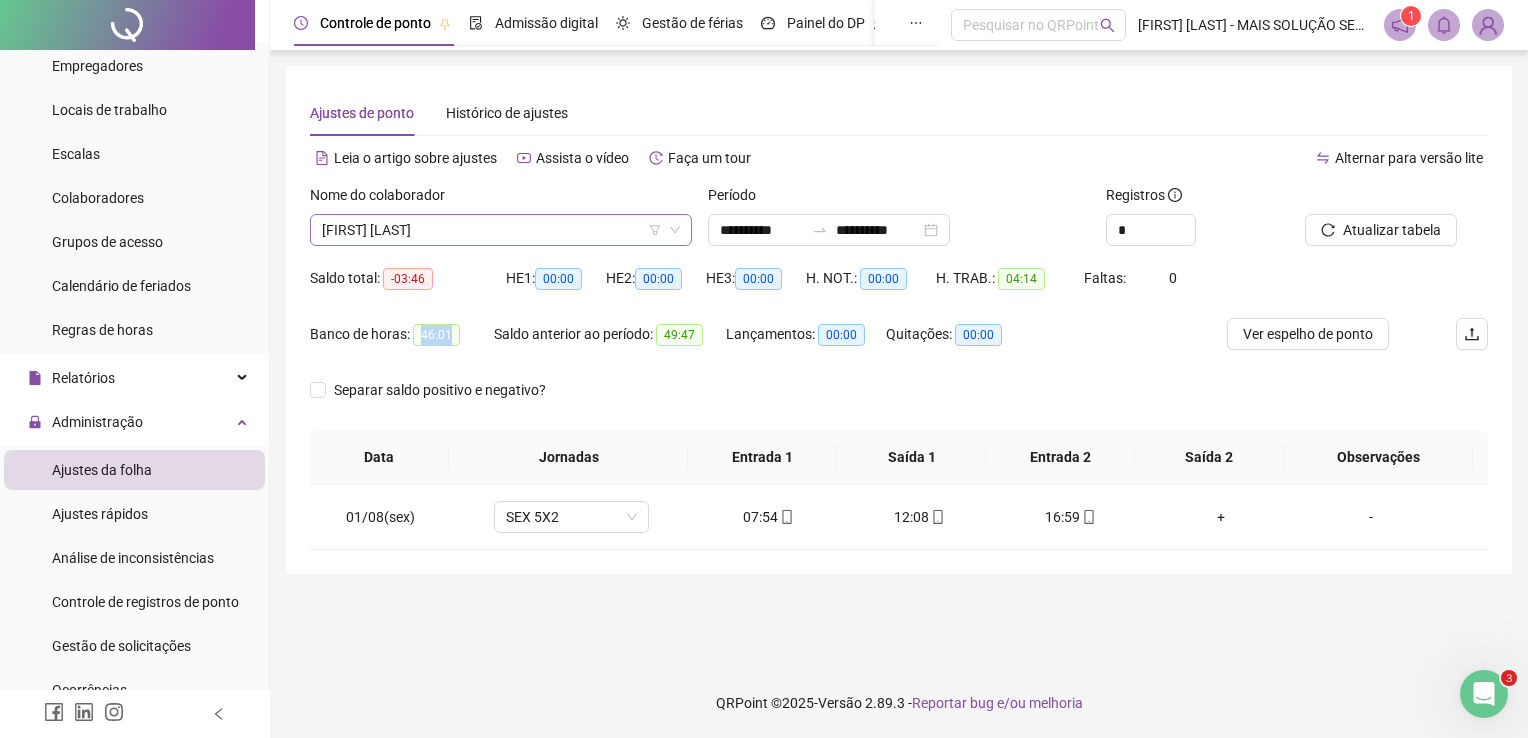 click on "[FIRST] [LAST]" at bounding box center (501, 230) 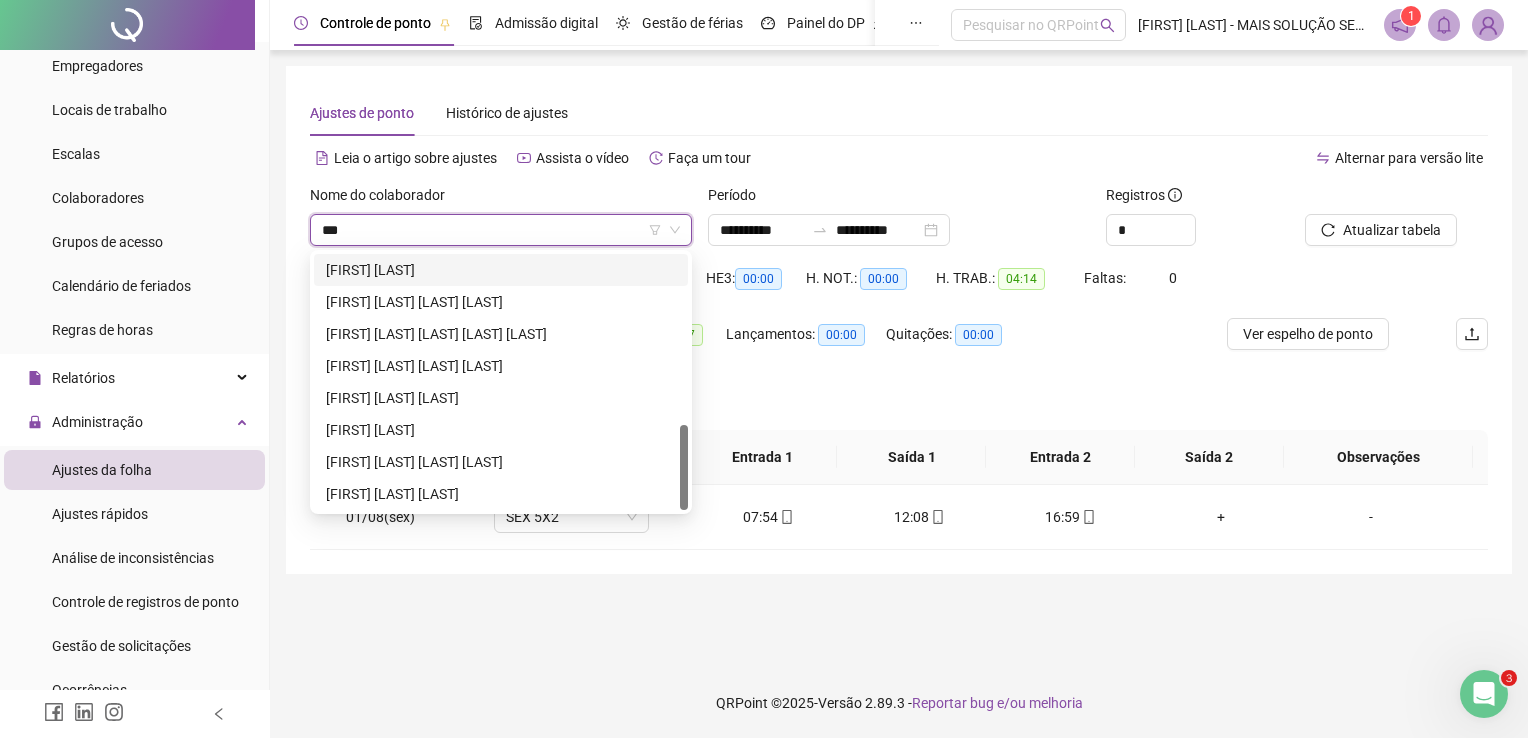 scroll, scrollTop: 0, scrollLeft: 0, axis: both 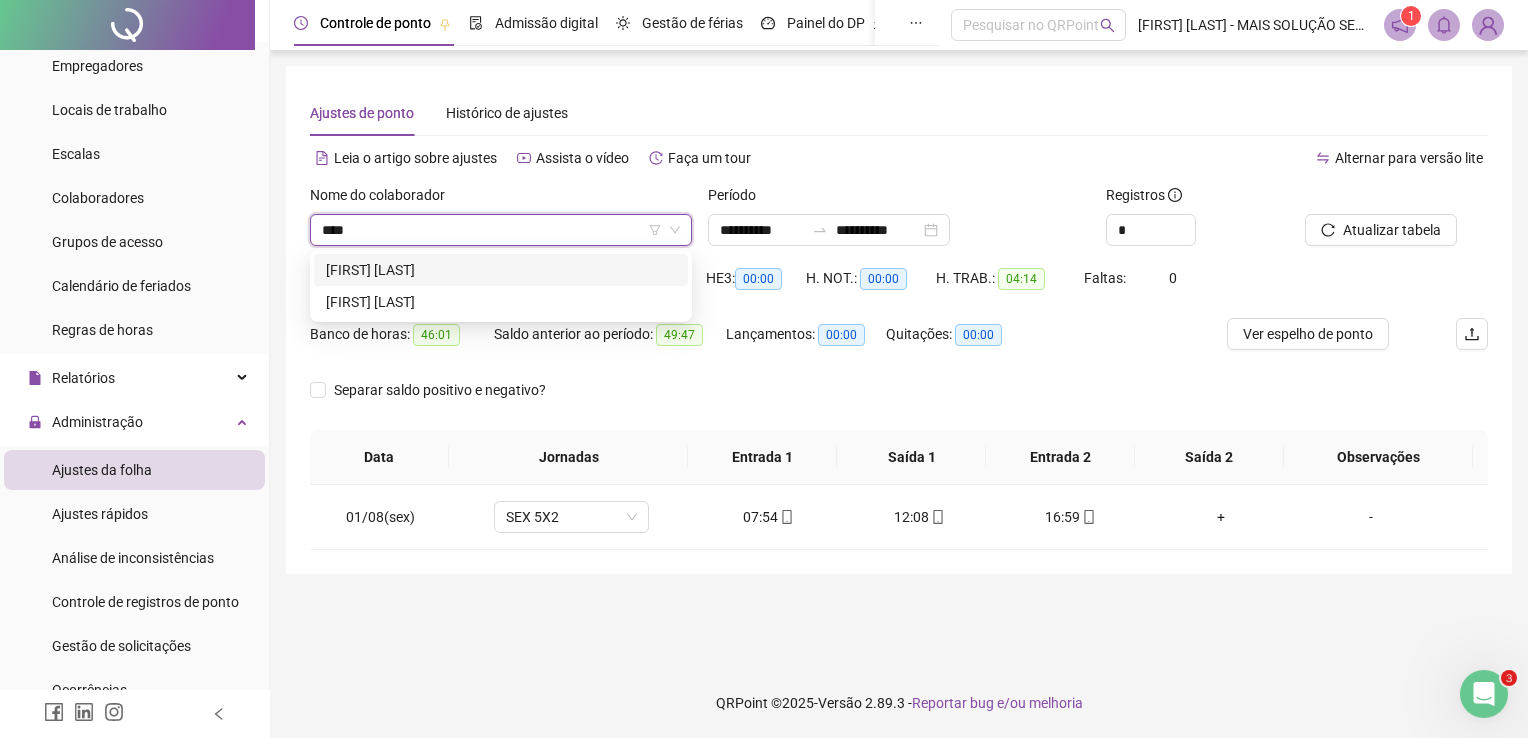type on "*****" 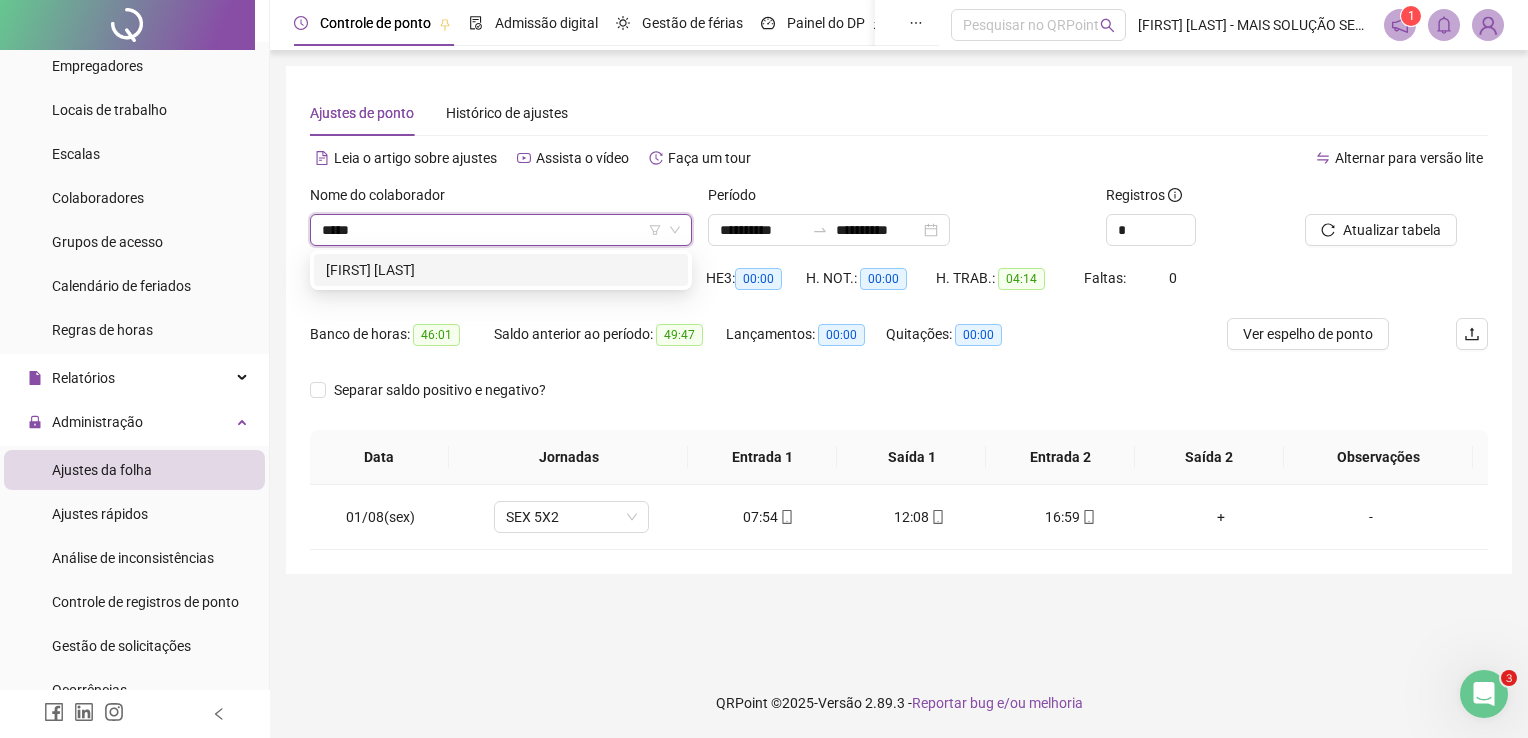 click on "[FIRST] [LAST]" at bounding box center [501, 270] 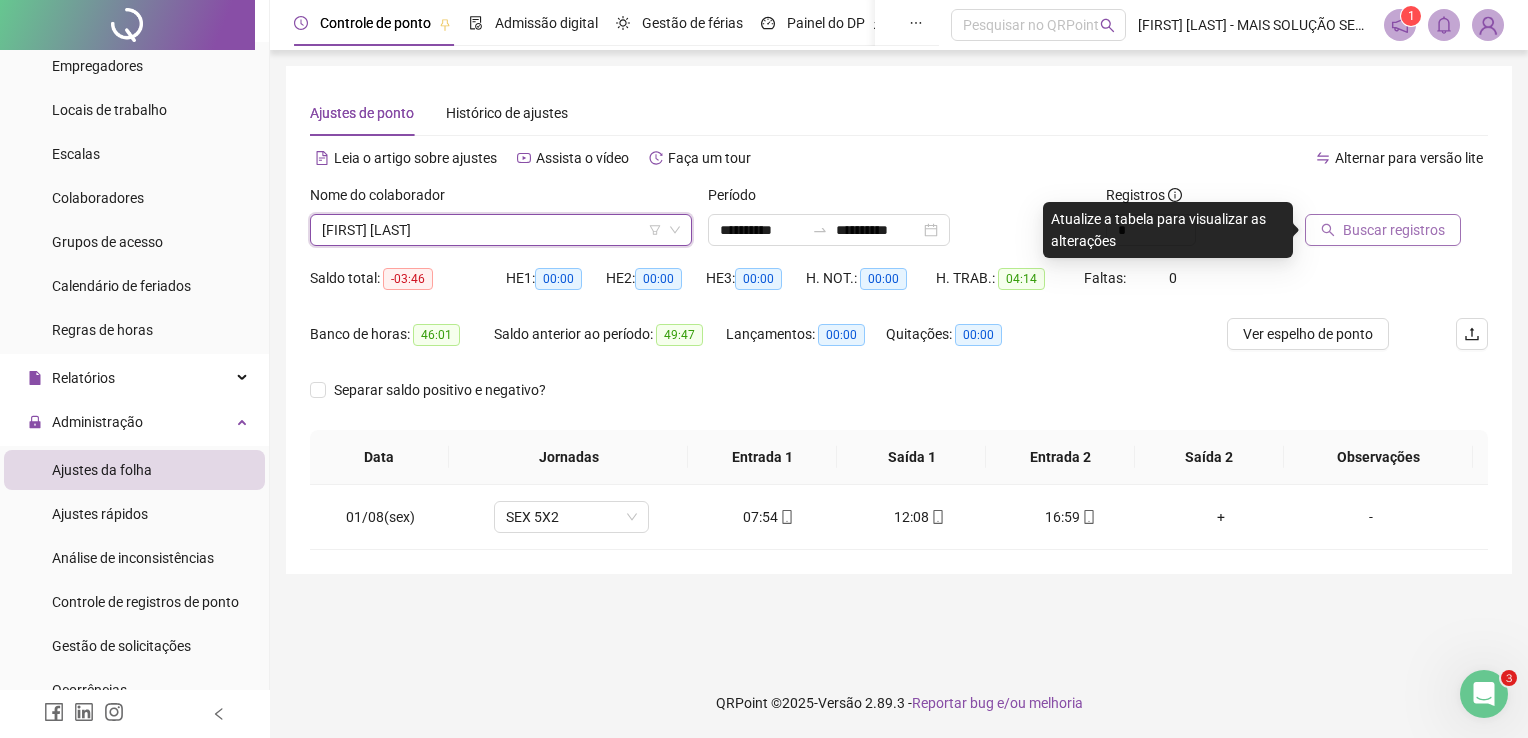 click on "Buscar registros" at bounding box center [1383, 230] 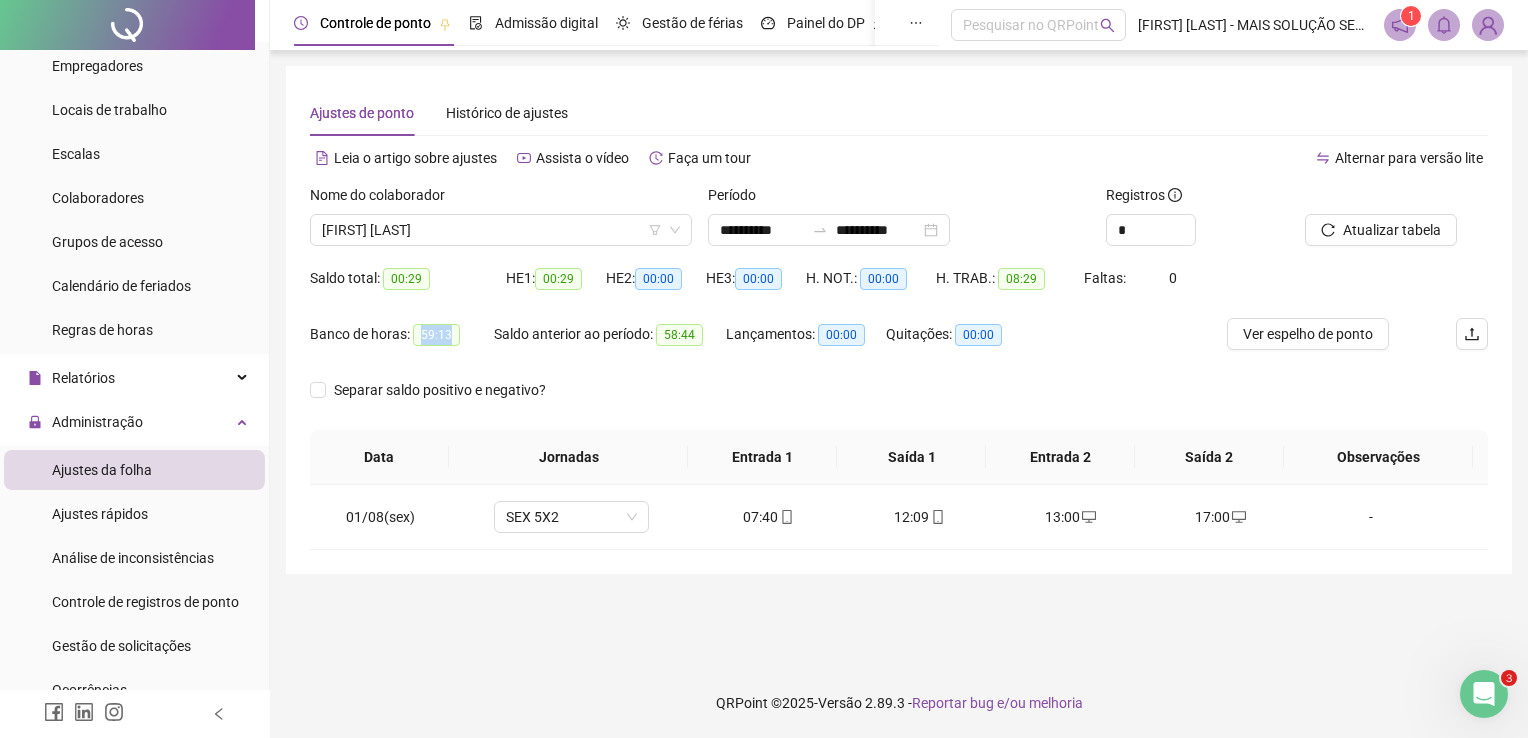 drag, startPoint x: 421, startPoint y: 334, endPoint x: 455, endPoint y: 334, distance: 34 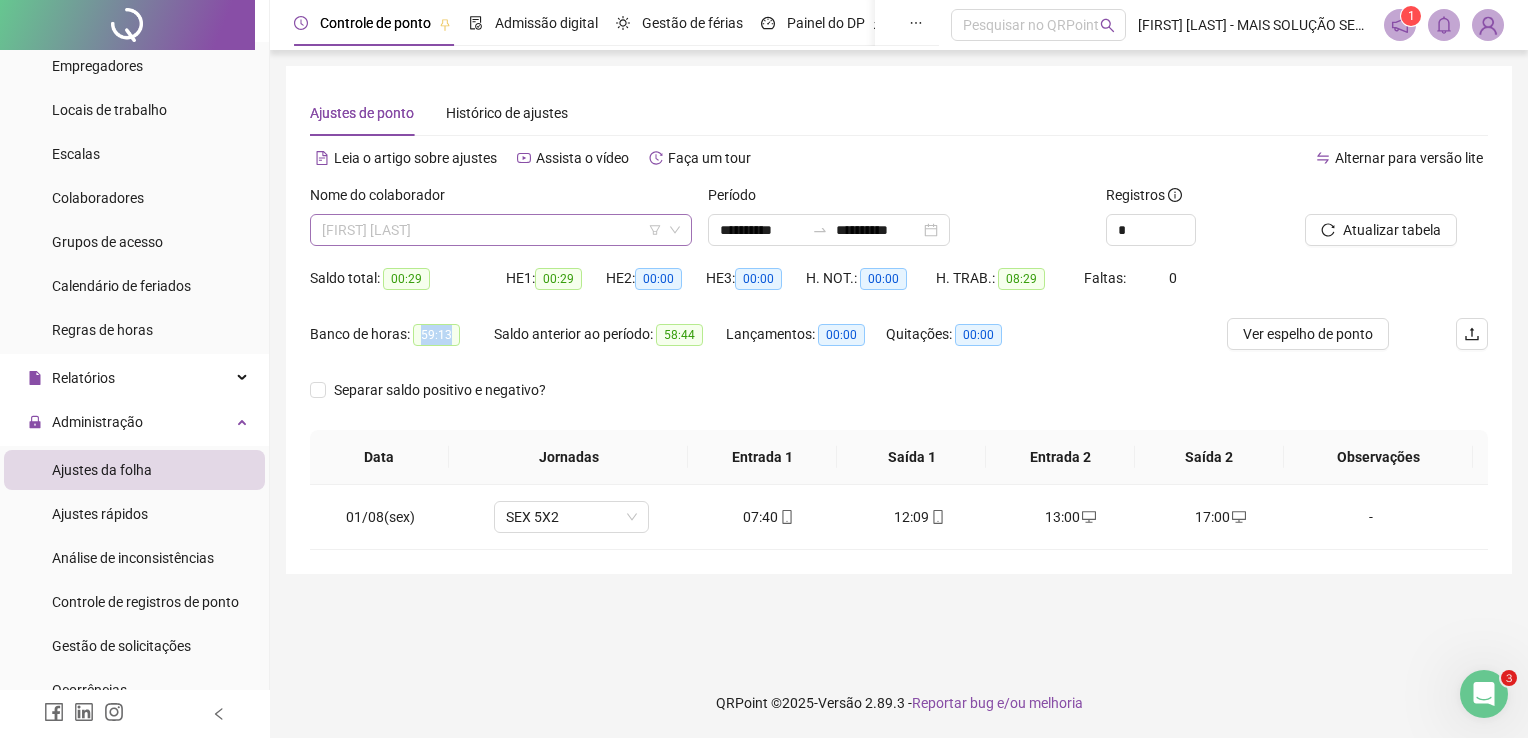 click on "[FIRST] [LAST]" at bounding box center [501, 230] 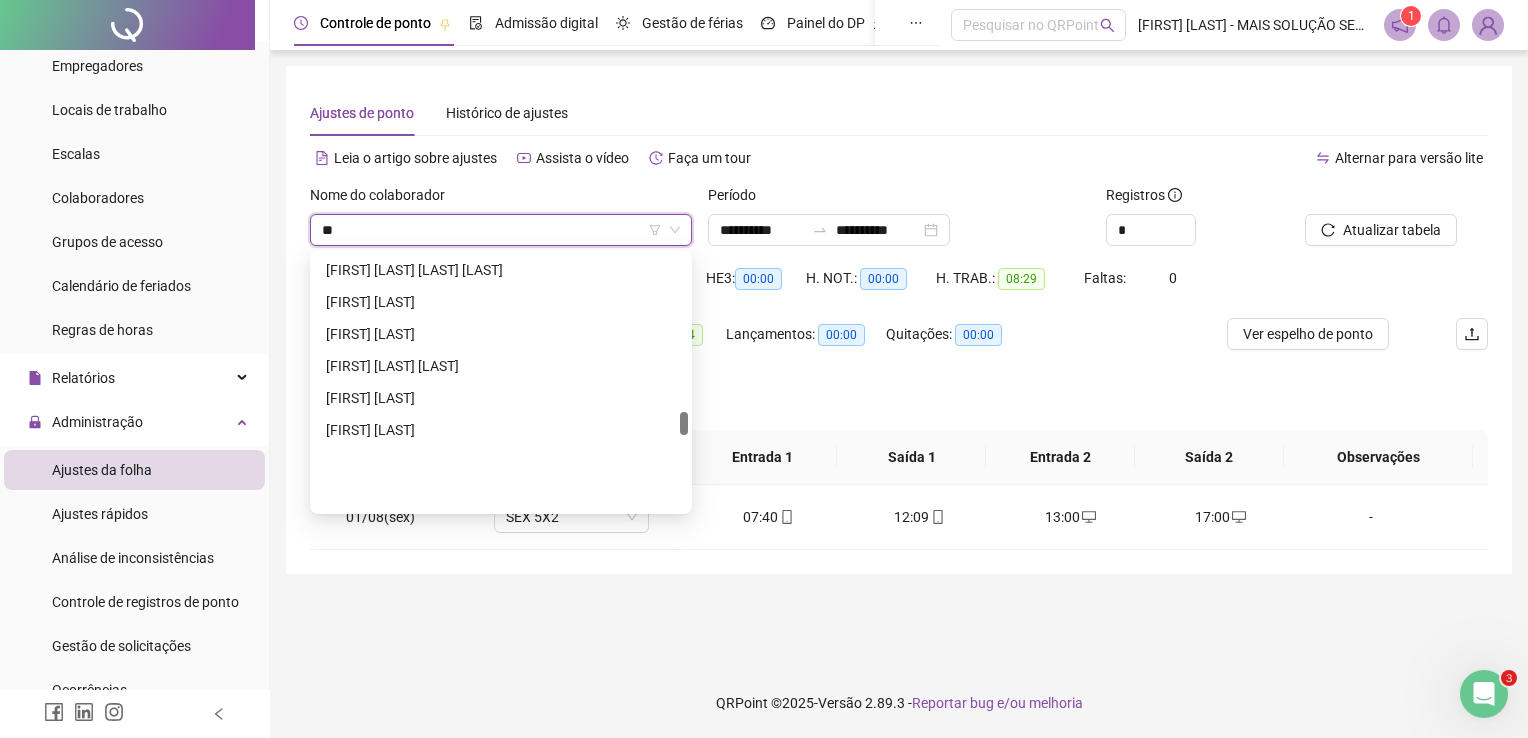 scroll, scrollTop: 1760, scrollLeft: 0, axis: vertical 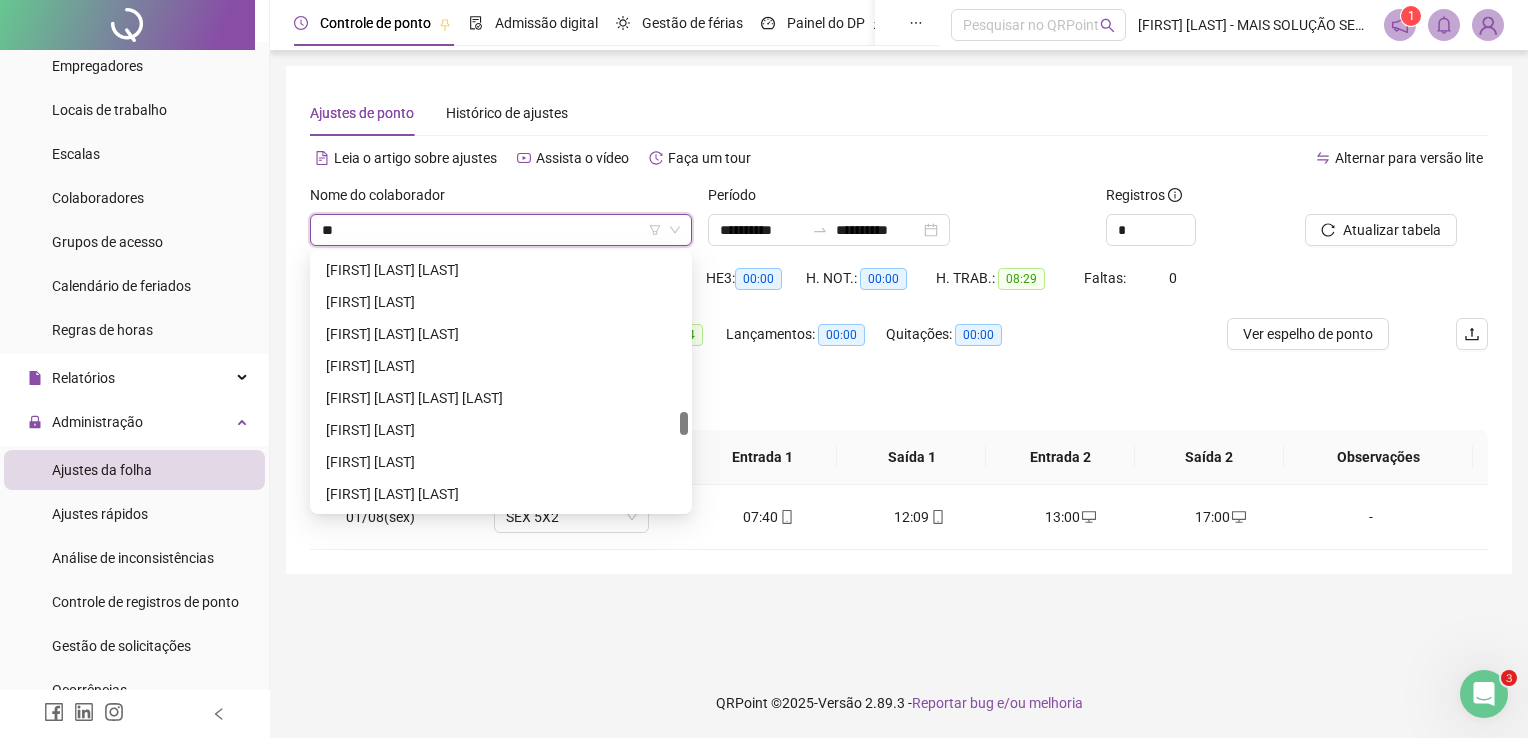 type on "***" 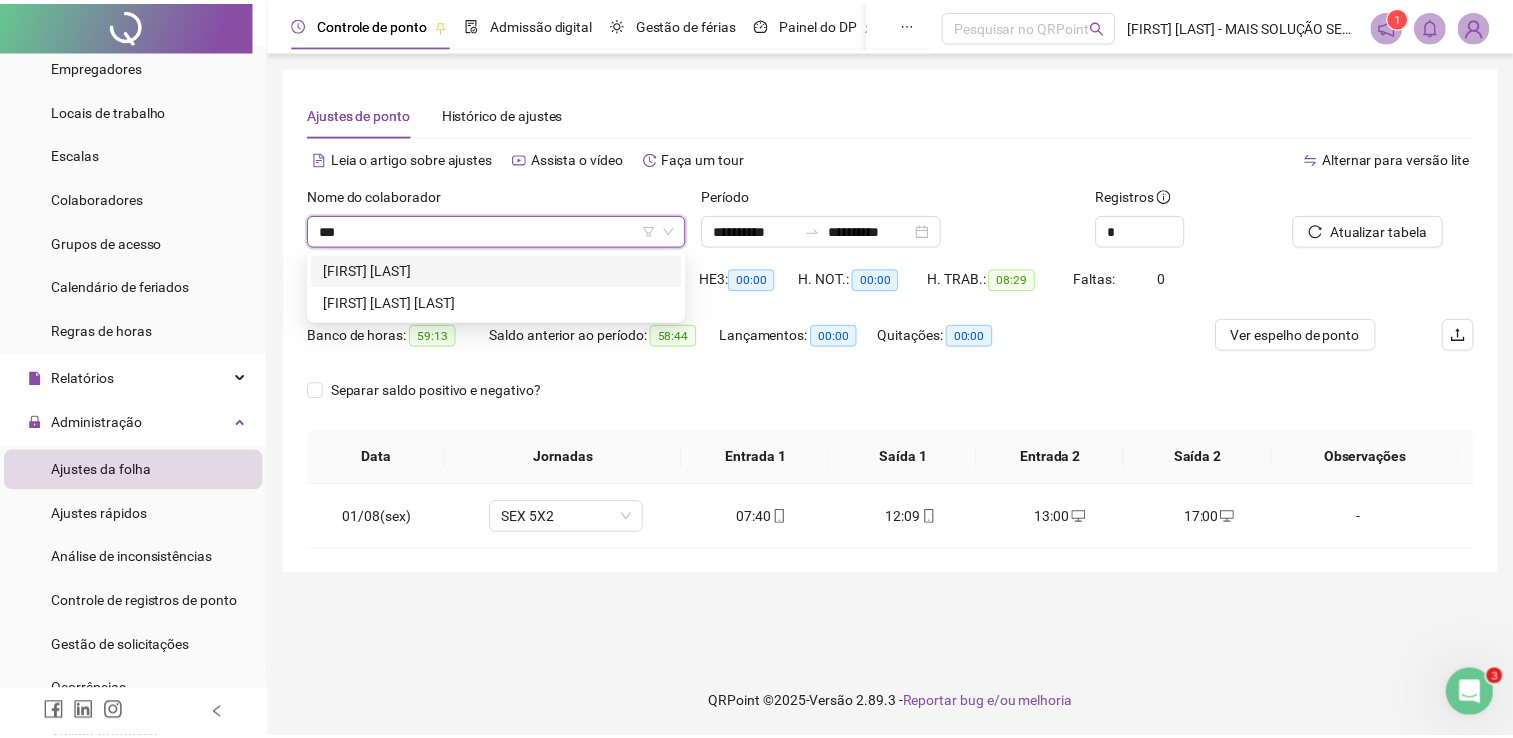 scroll, scrollTop: 0, scrollLeft: 0, axis: both 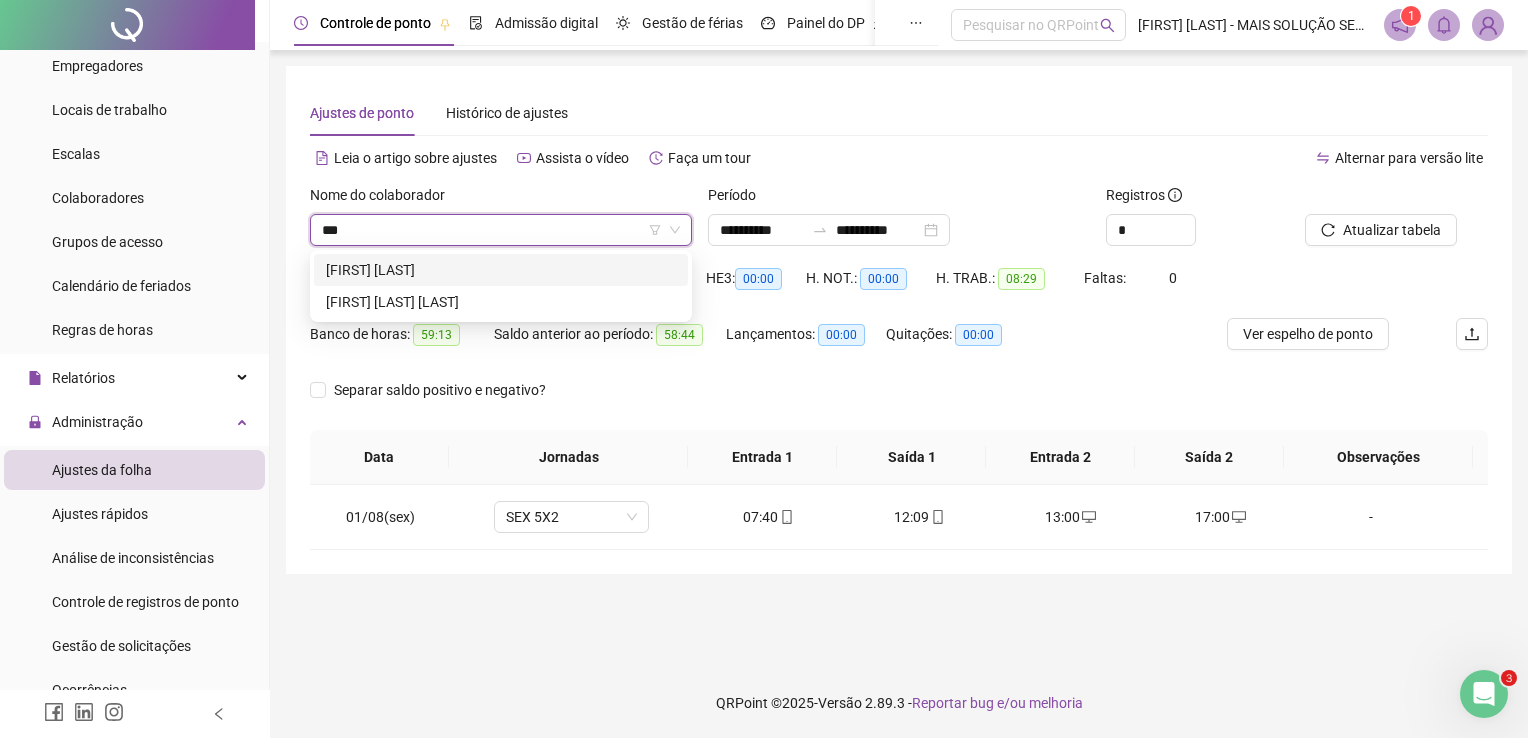 click on "[FIRST] [LAST]" at bounding box center [501, 270] 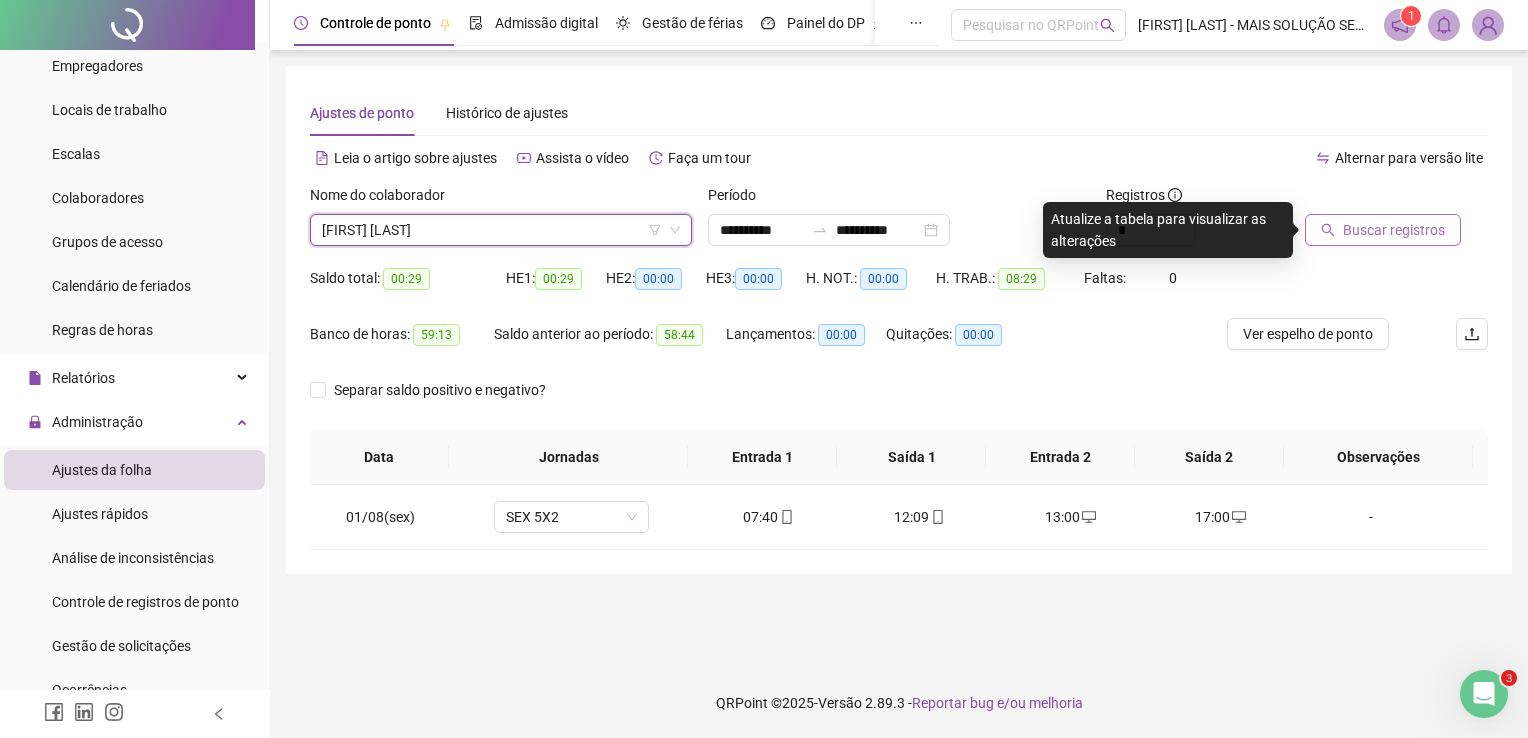 click on "Buscar registros" at bounding box center [1394, 230] 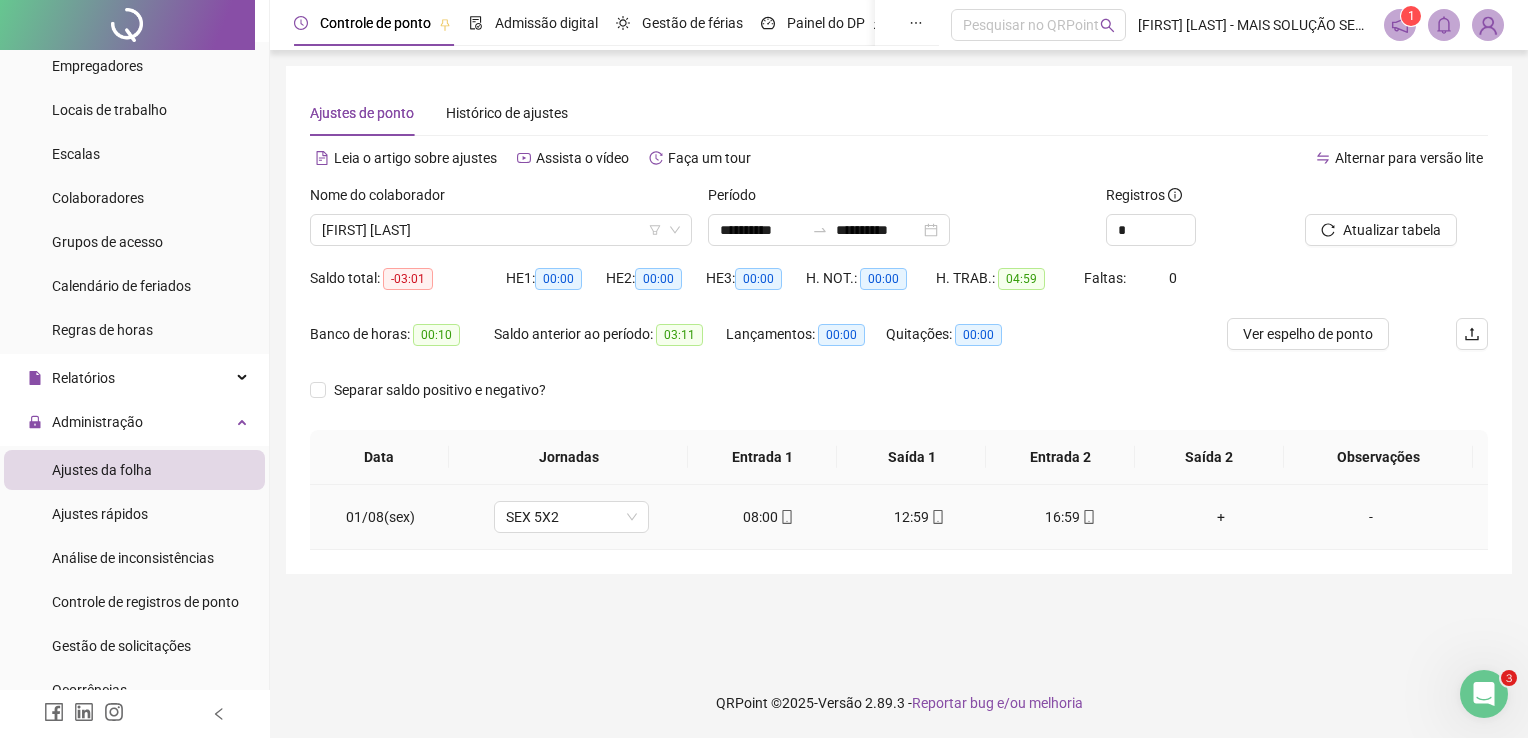 click on "+" at bounding box center (1221, 517) 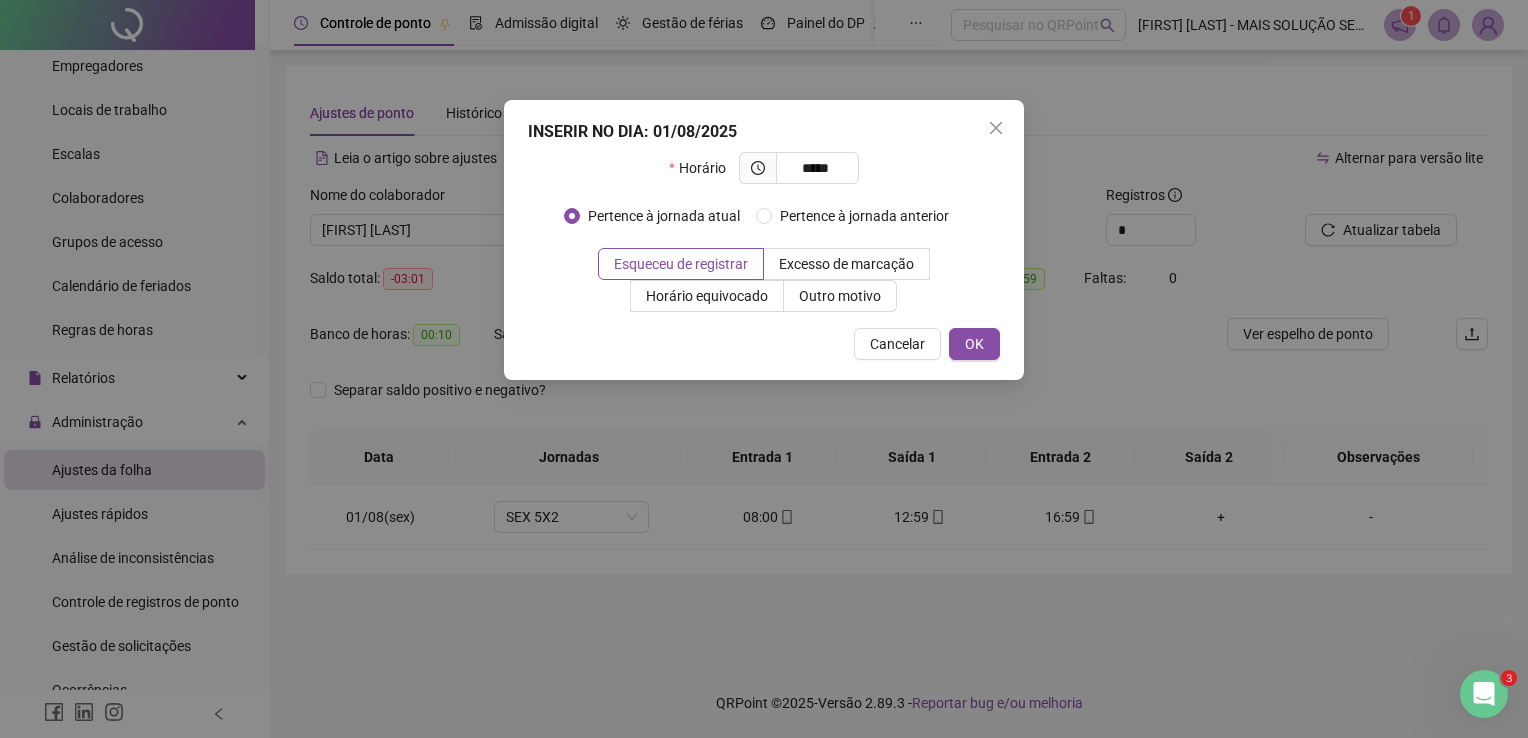 type on "*****" 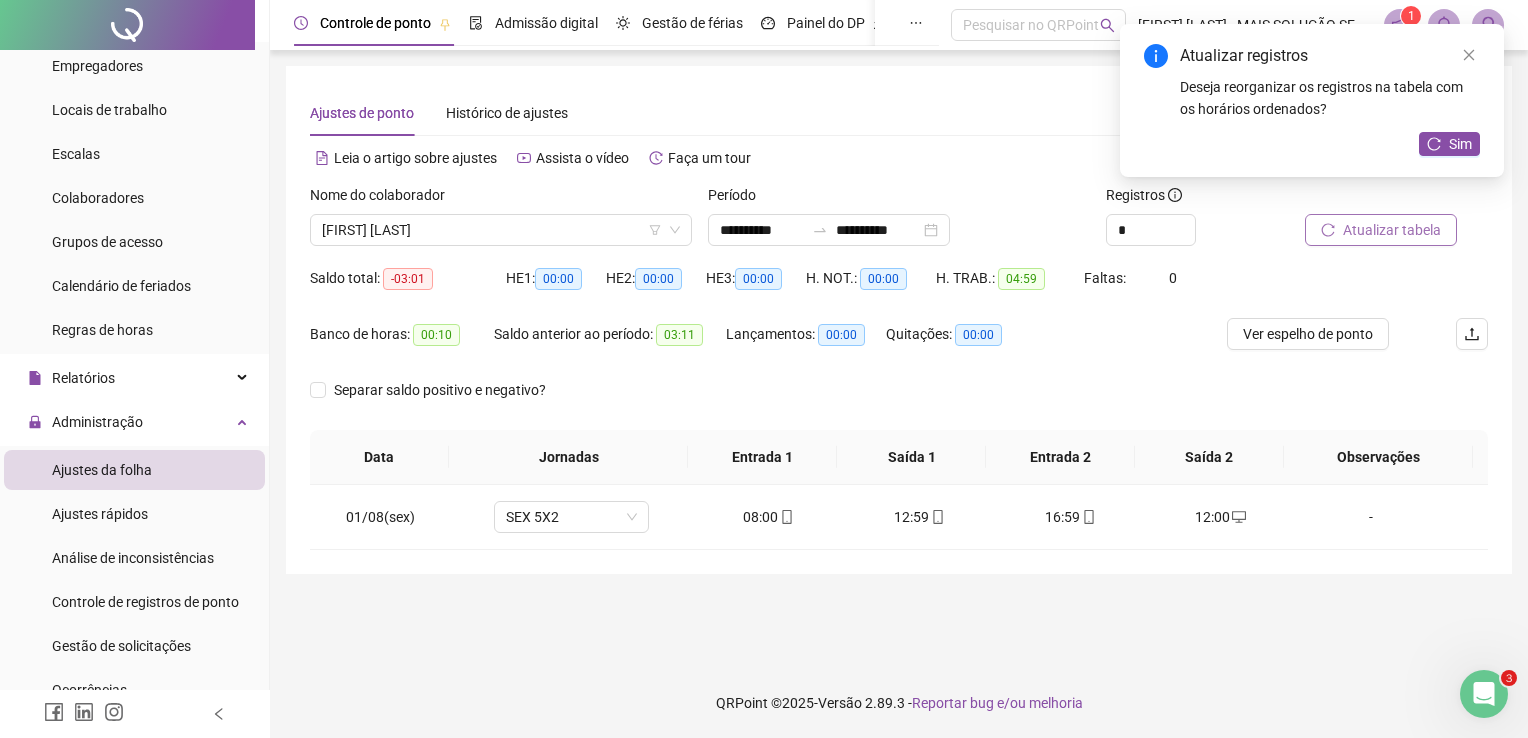 click on "Atualizar tabela" at bounding box center (1392, 230) 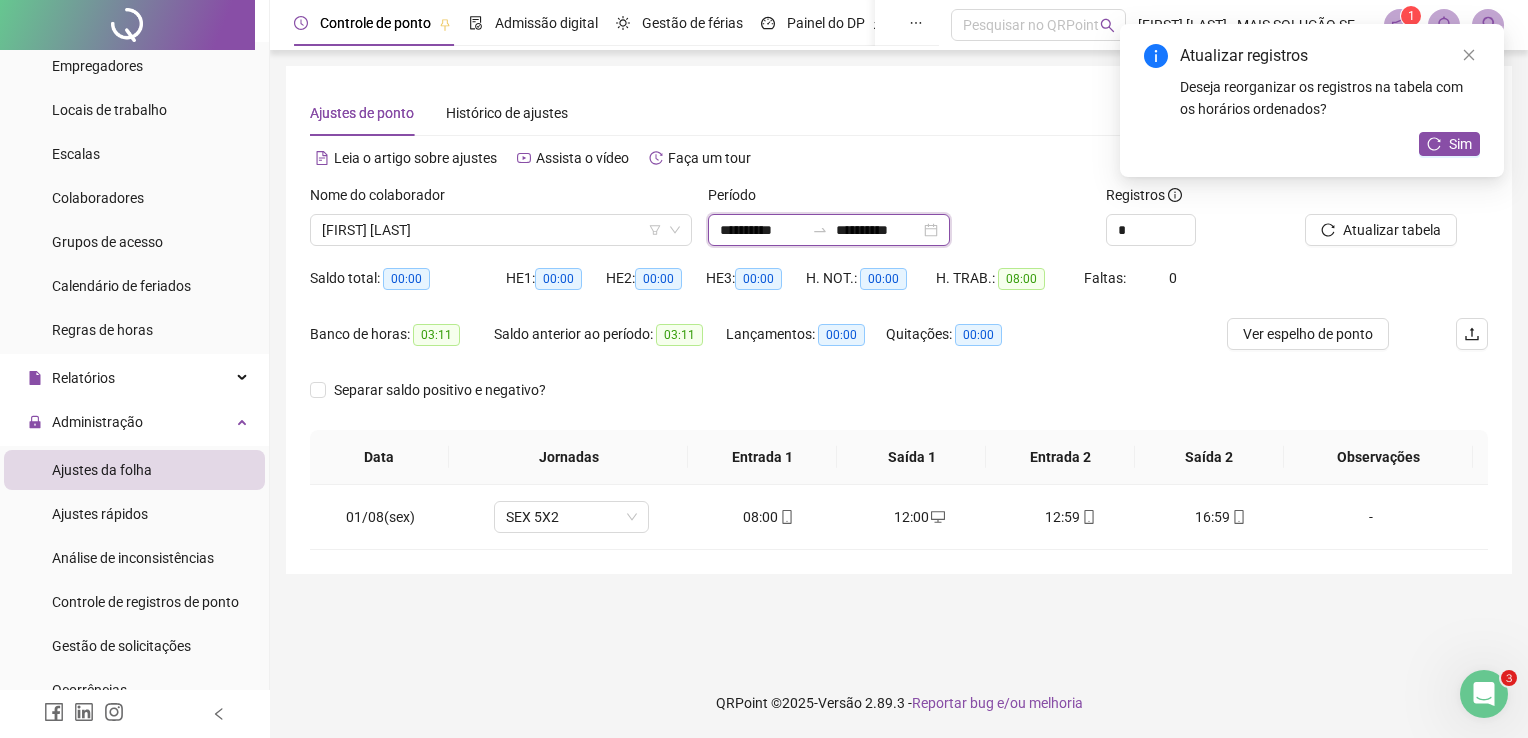 click on "**********" at bounding box center [762, 230] 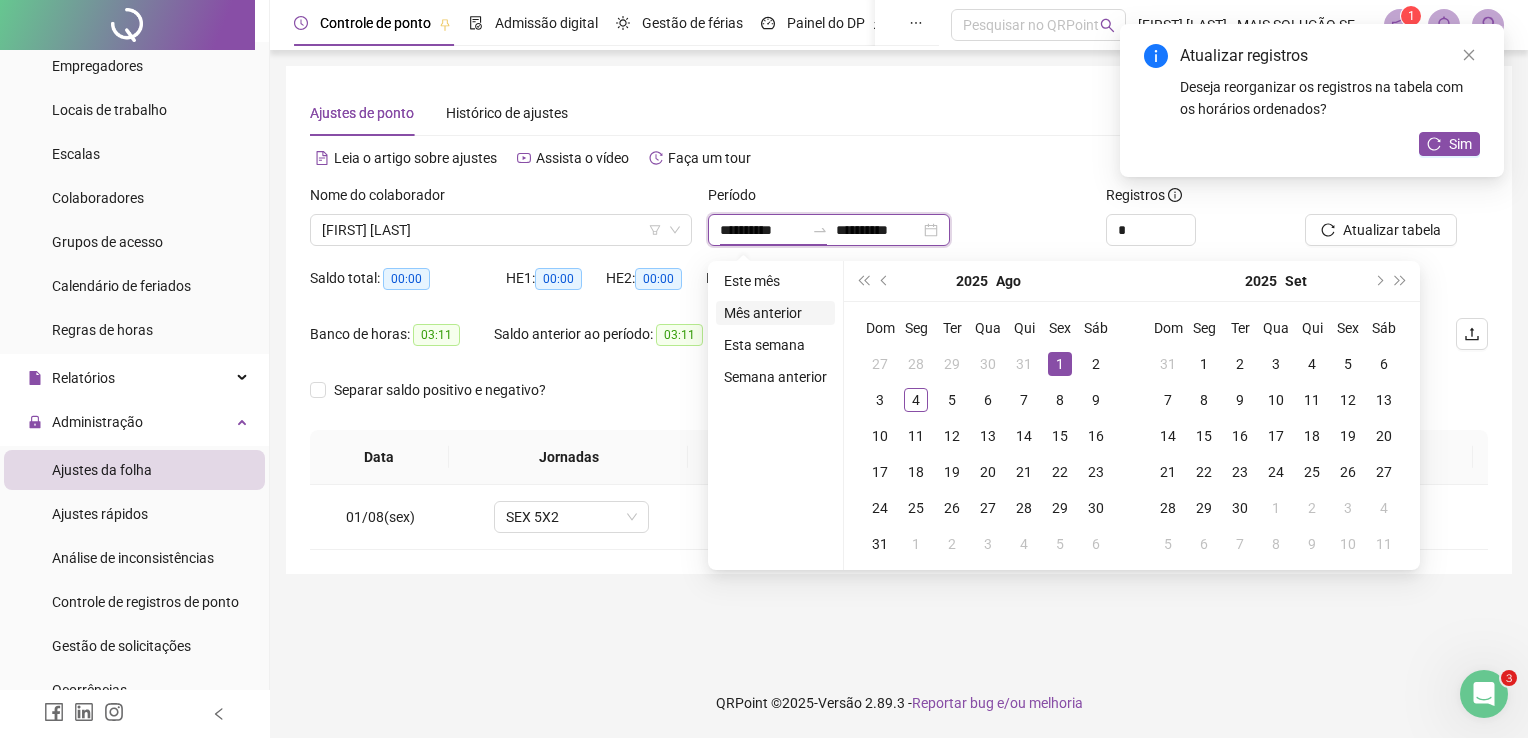 type on "**********" 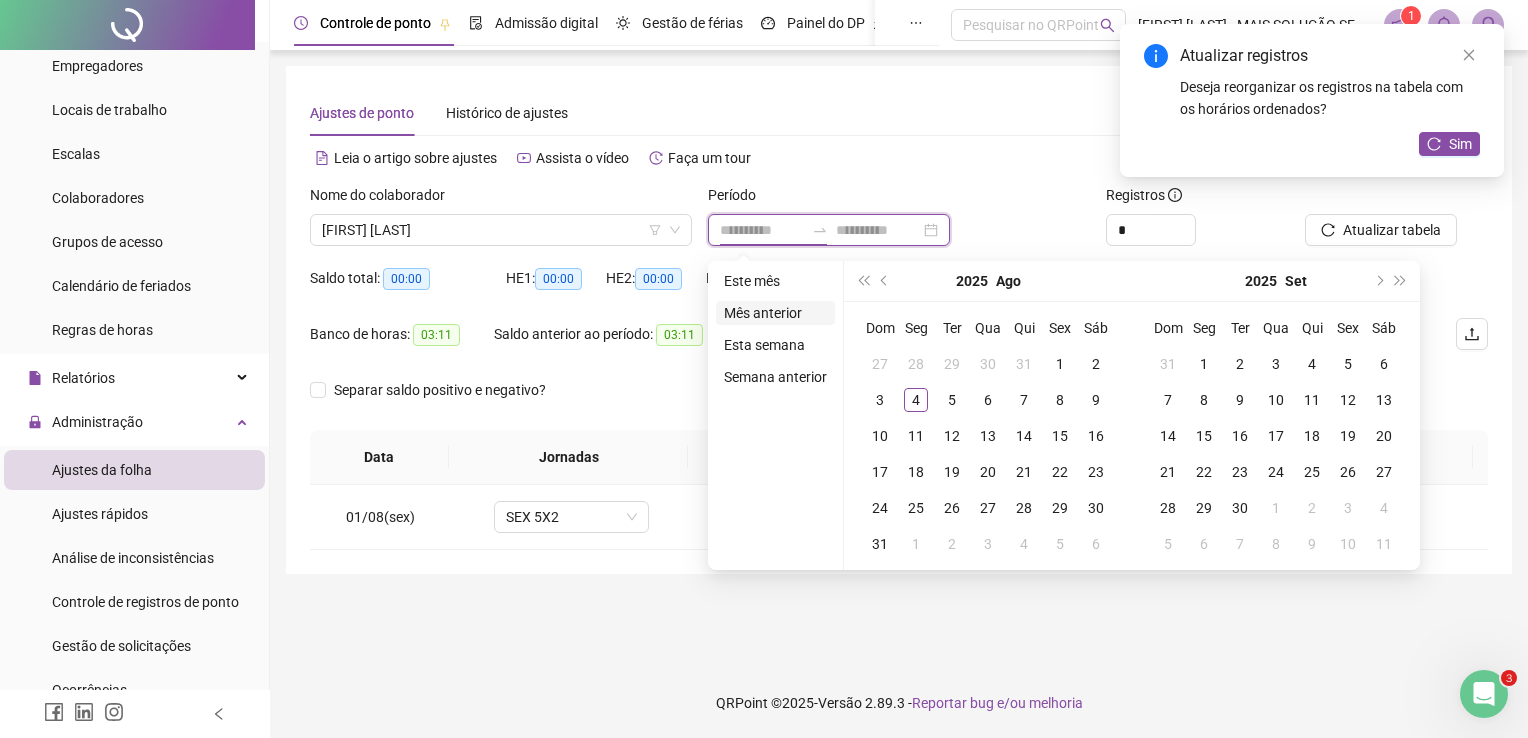 type on "**********" 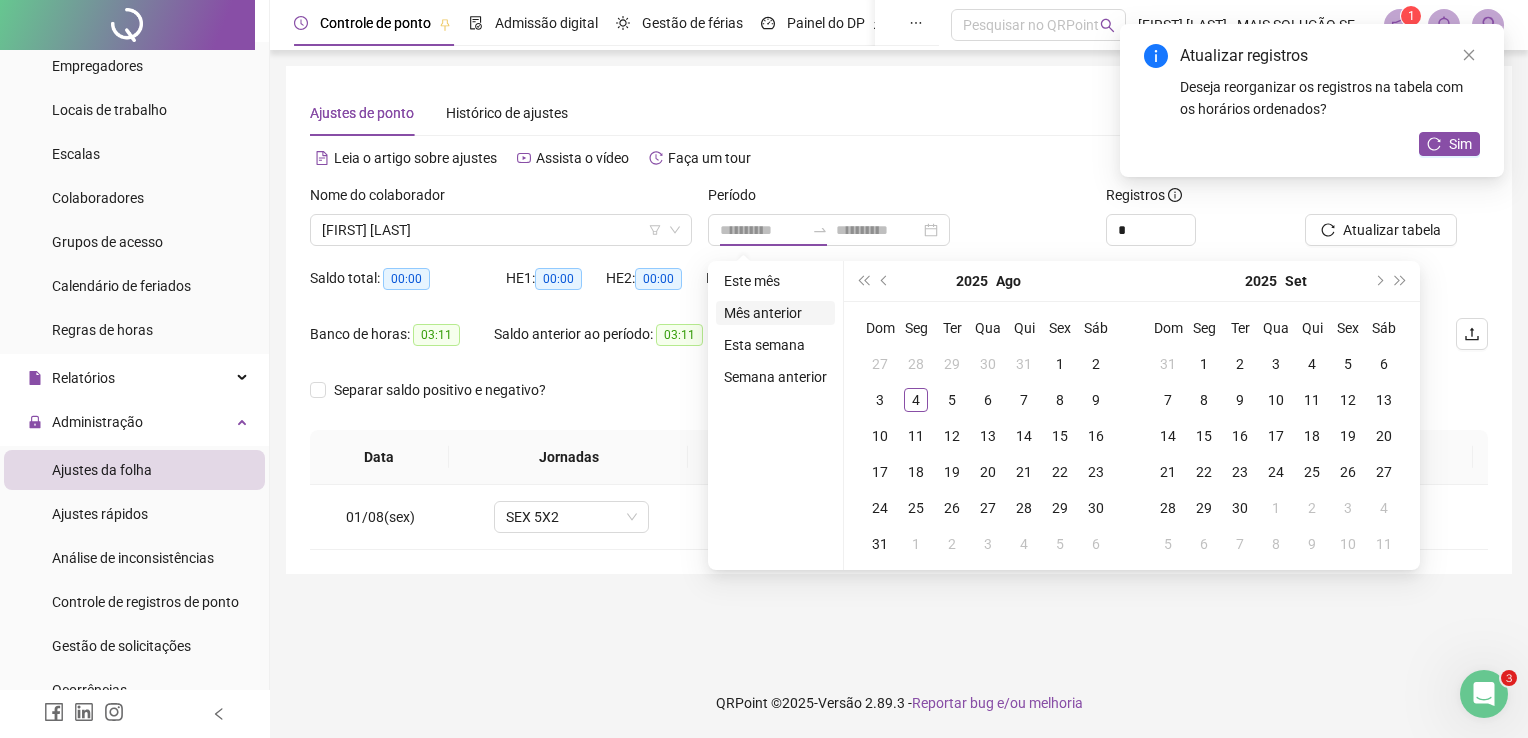 click on "Mês anterior" at bounding box center (775, 313) 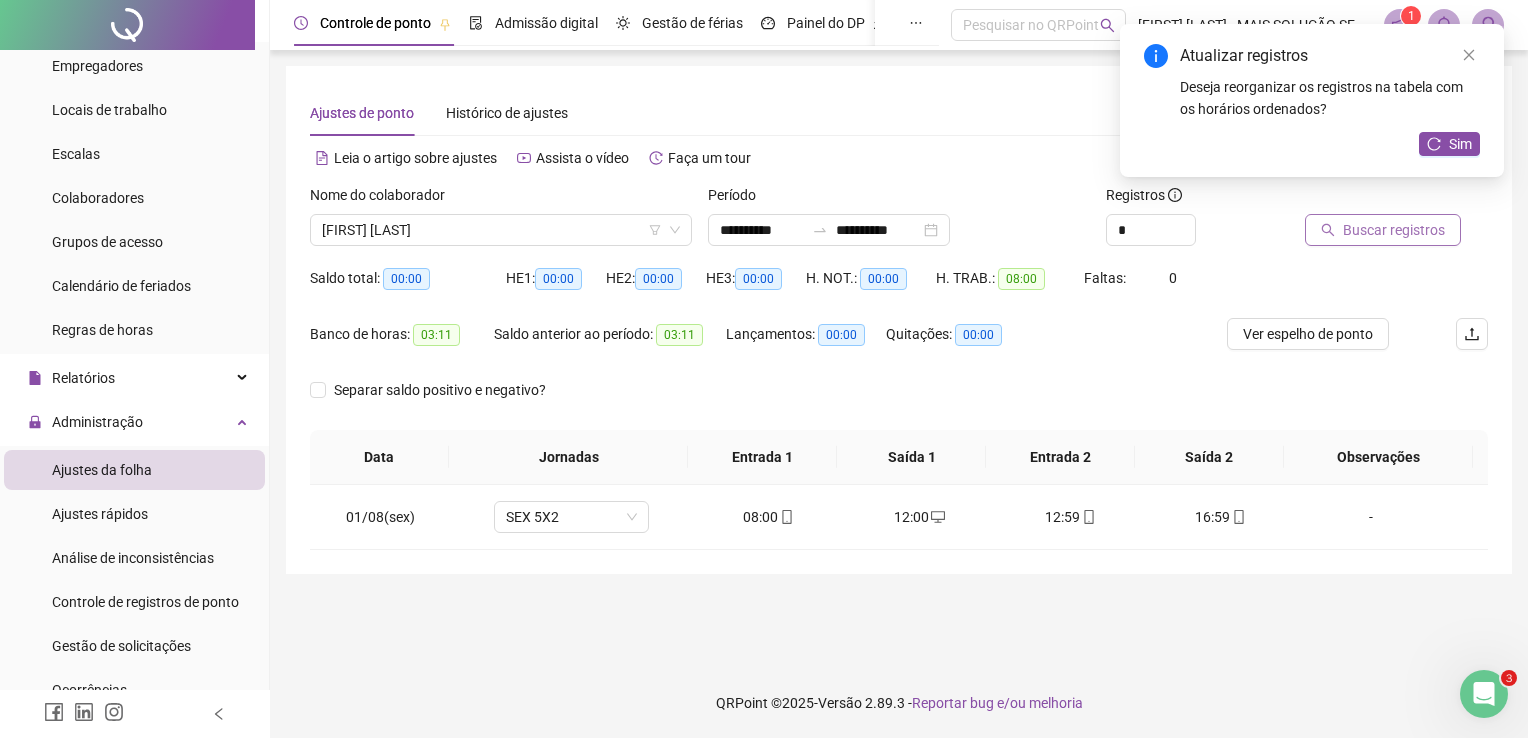 click on "Buscar registros" at bounding box center [1394, 230] 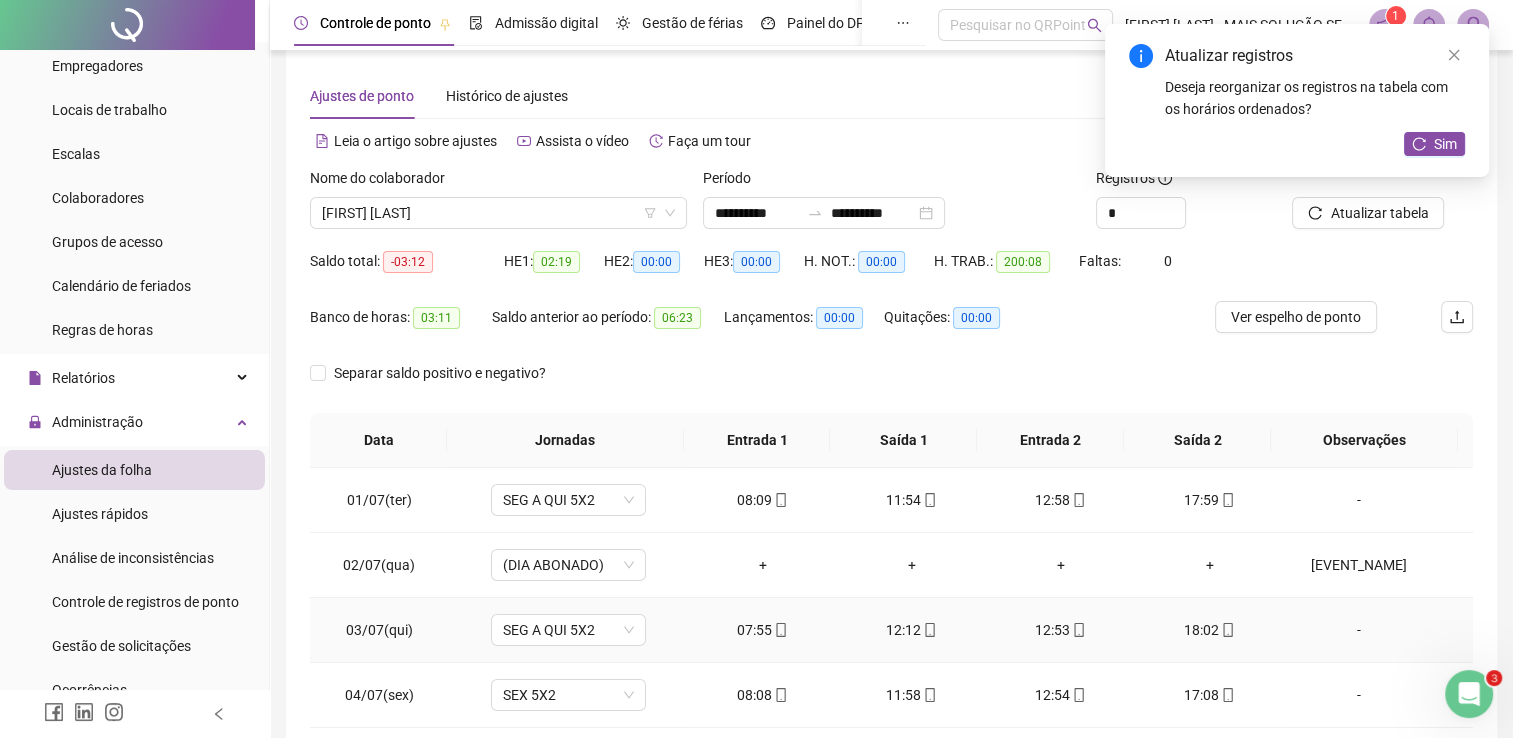 scroll, scrollTop: 283, scrollLeft: 0, axis: vertical 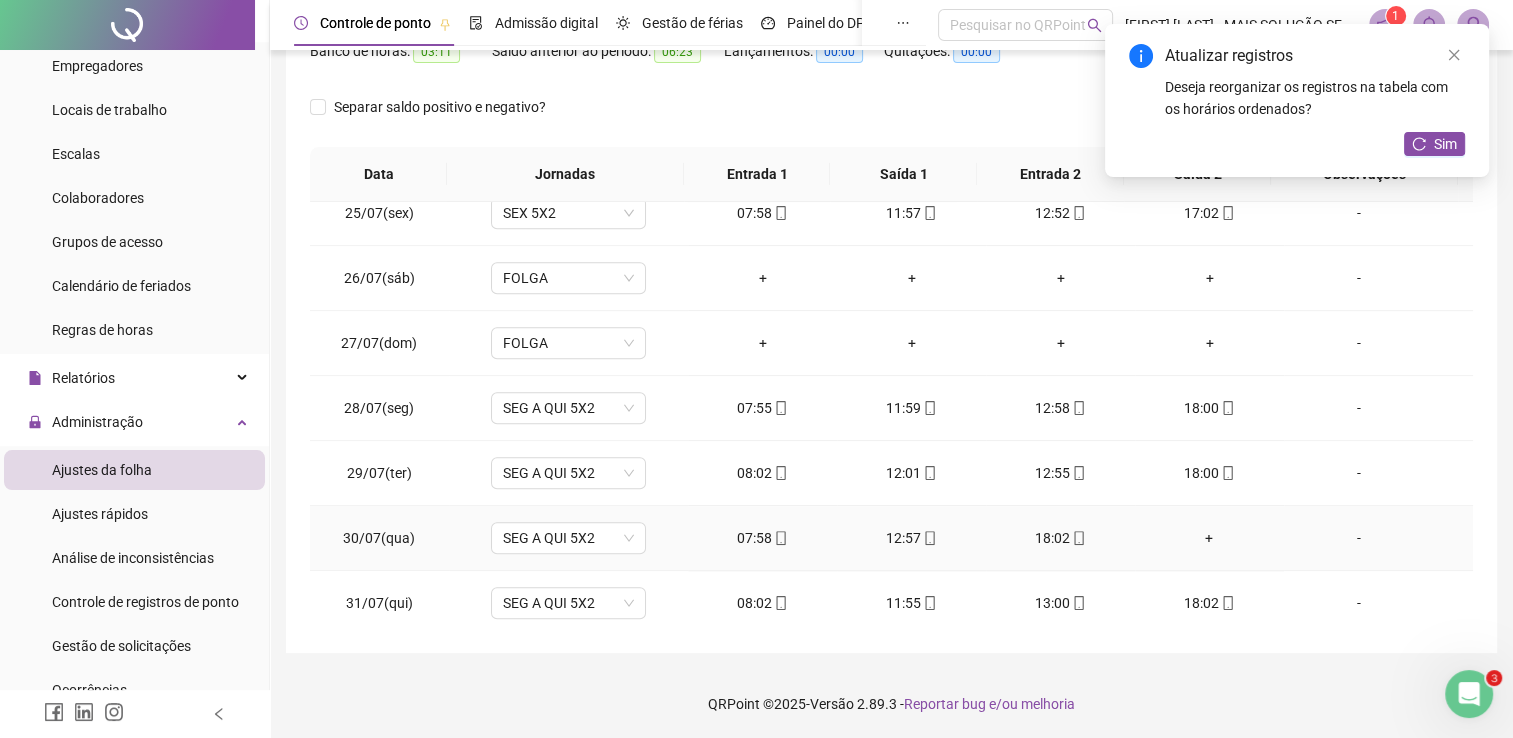 click on "+" at bounding box center (1209, 538) 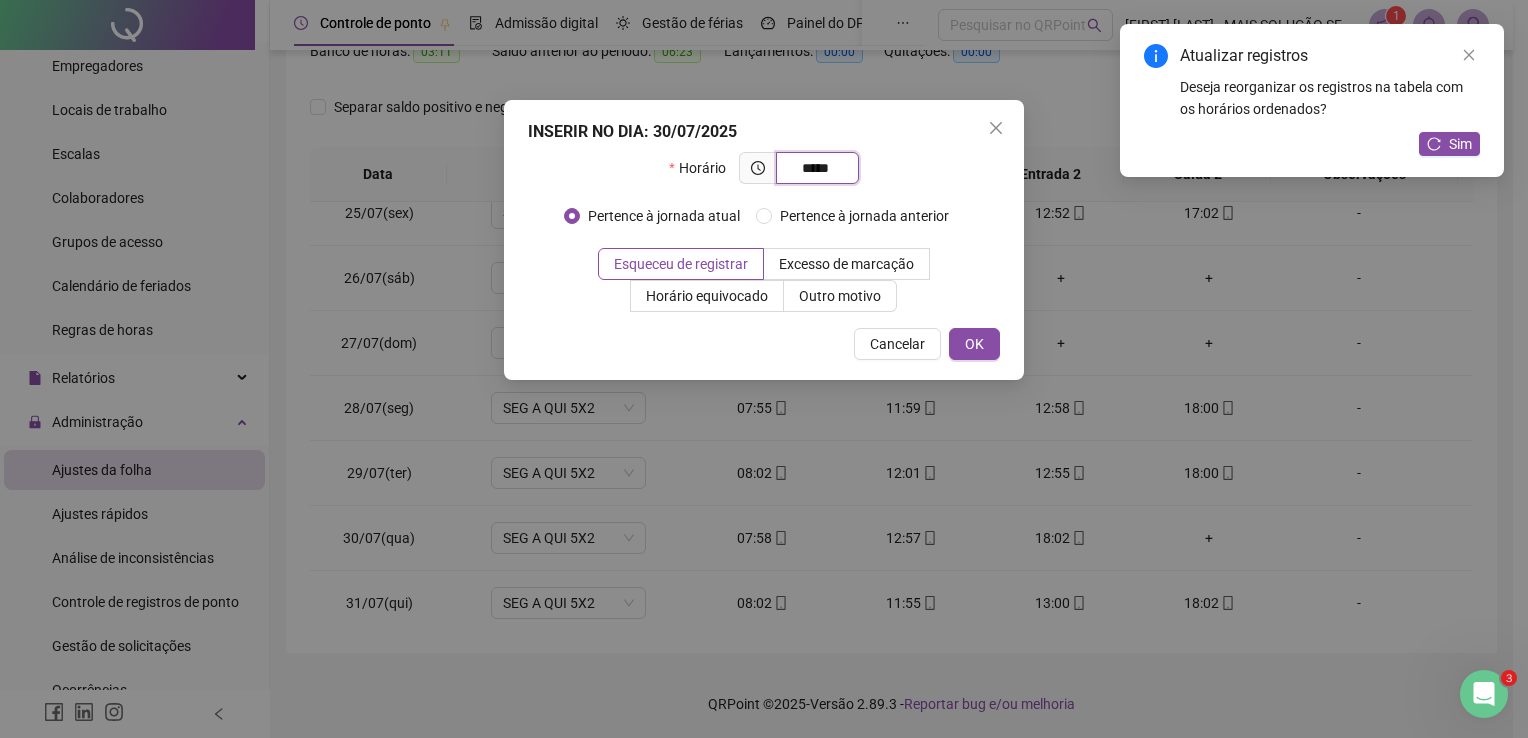 type on "*****" 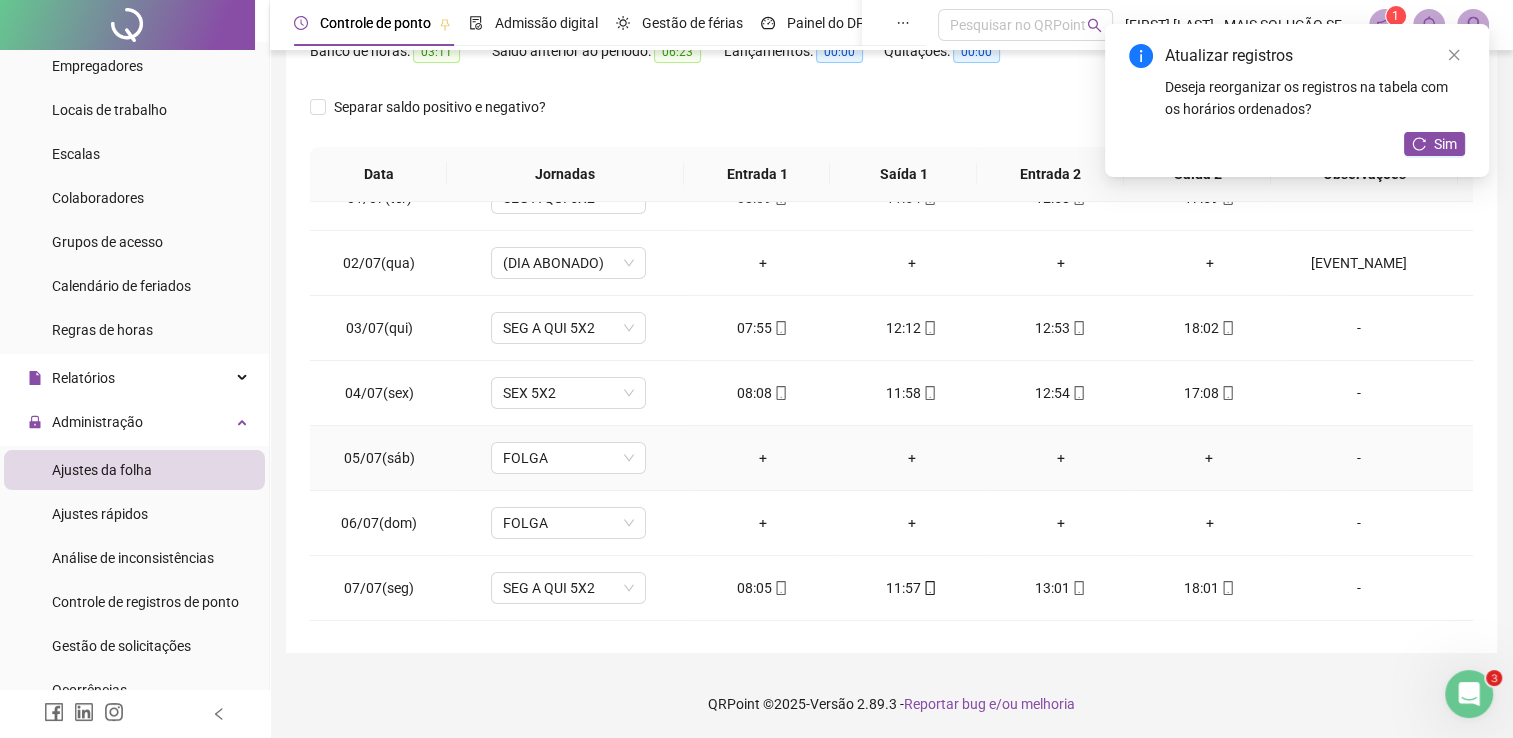 scroll, scrollTop: 0, scrollLeft: 0, axis: both 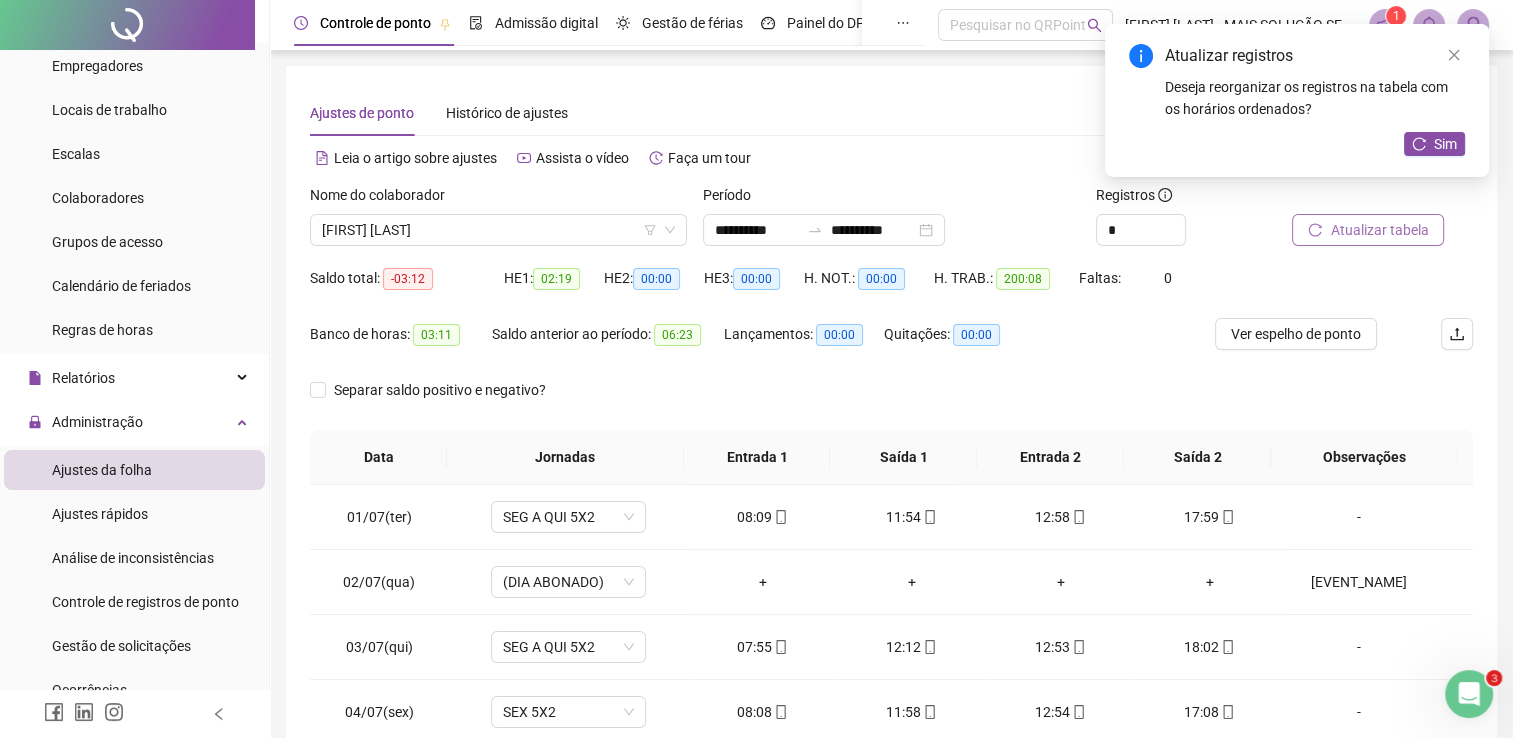 click on "Atualizar tabela" at bounding box center [1379, 230] 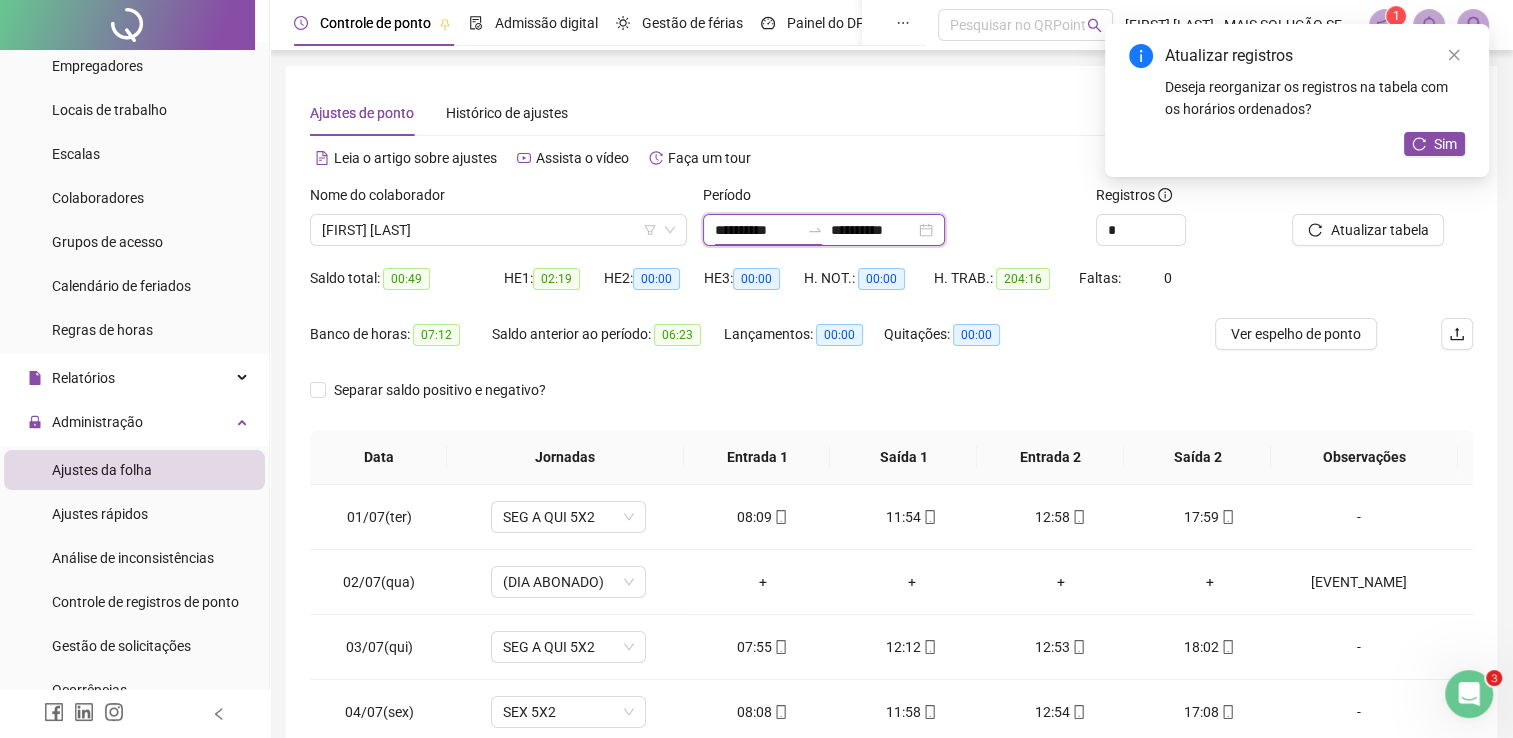 click on "**********" at bounding box center (757, 230) 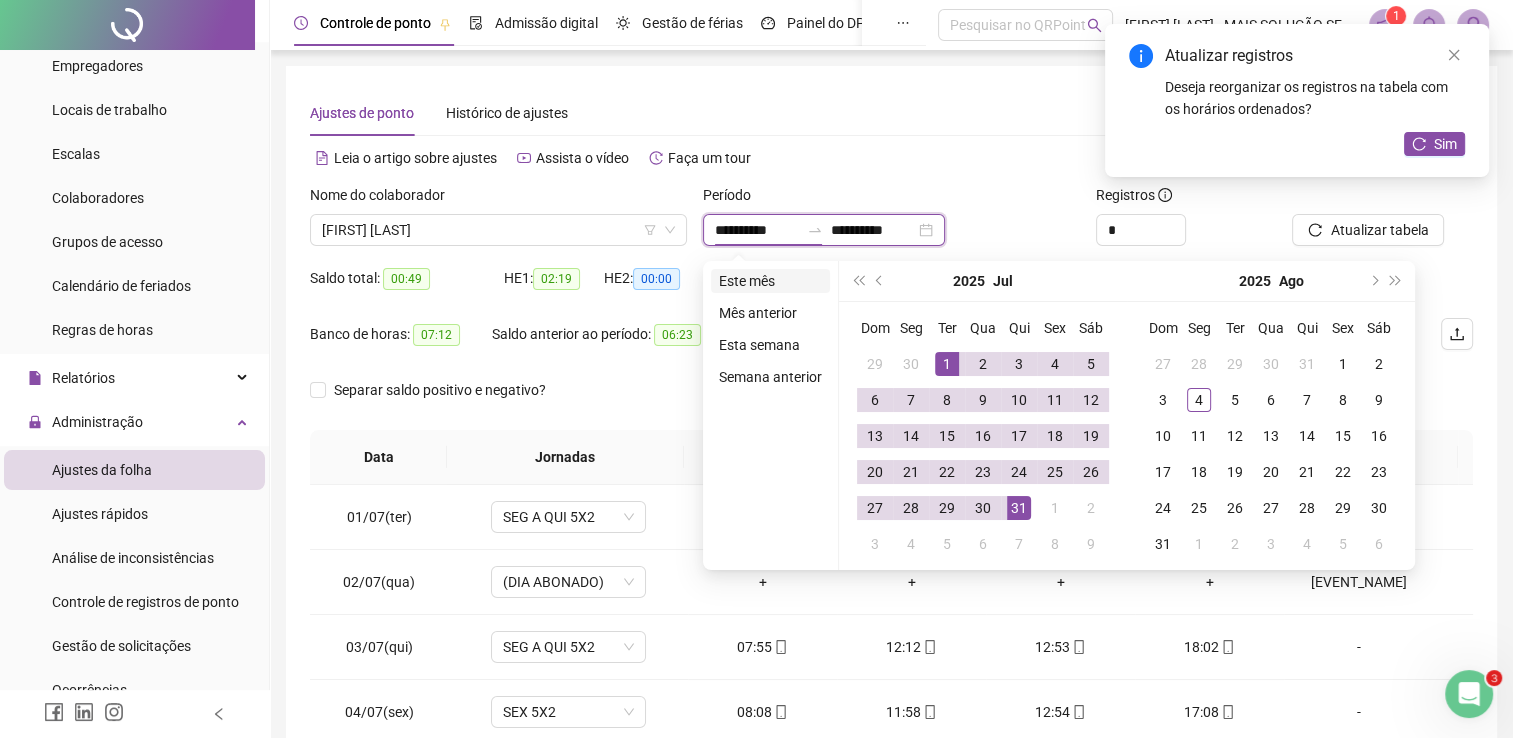type on "**********" 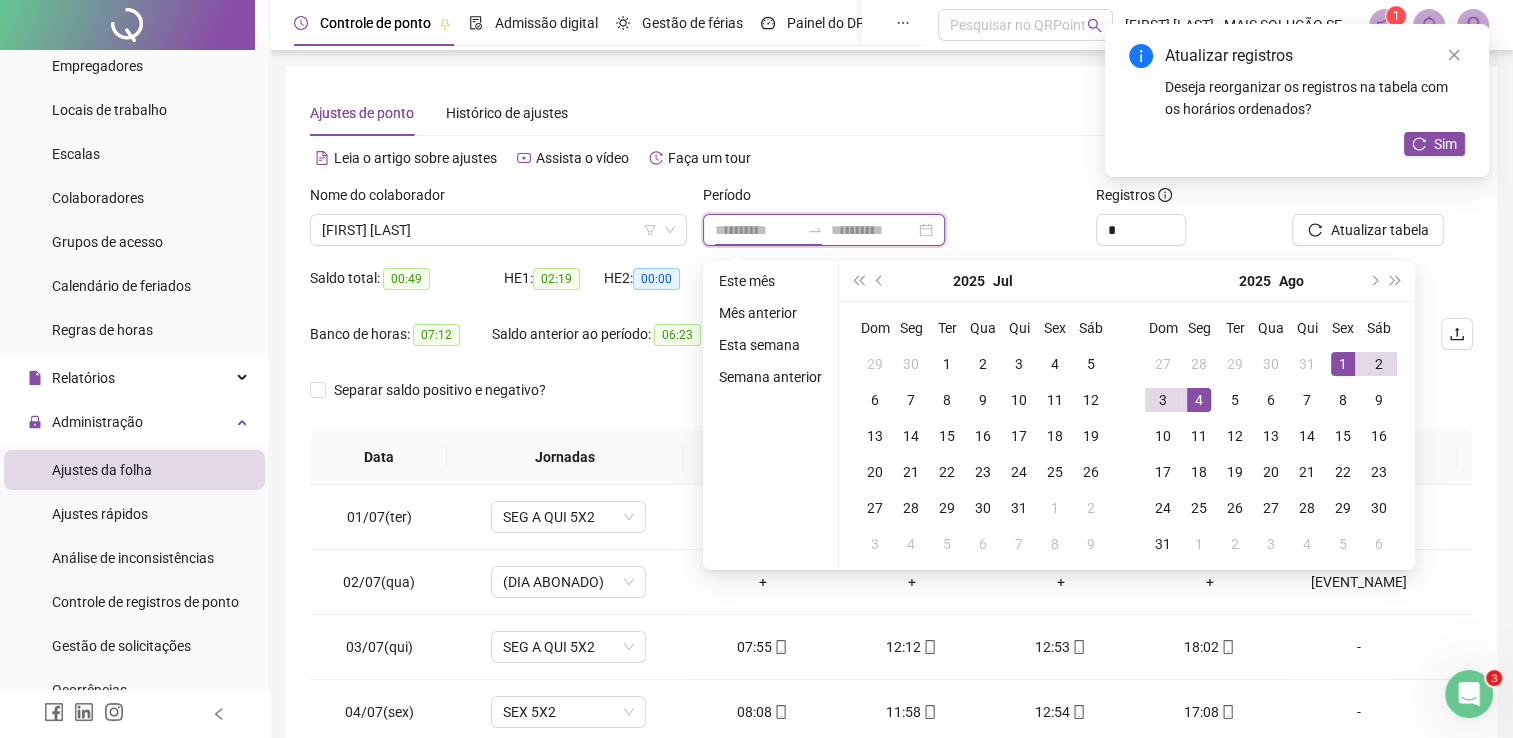 type on "**********" 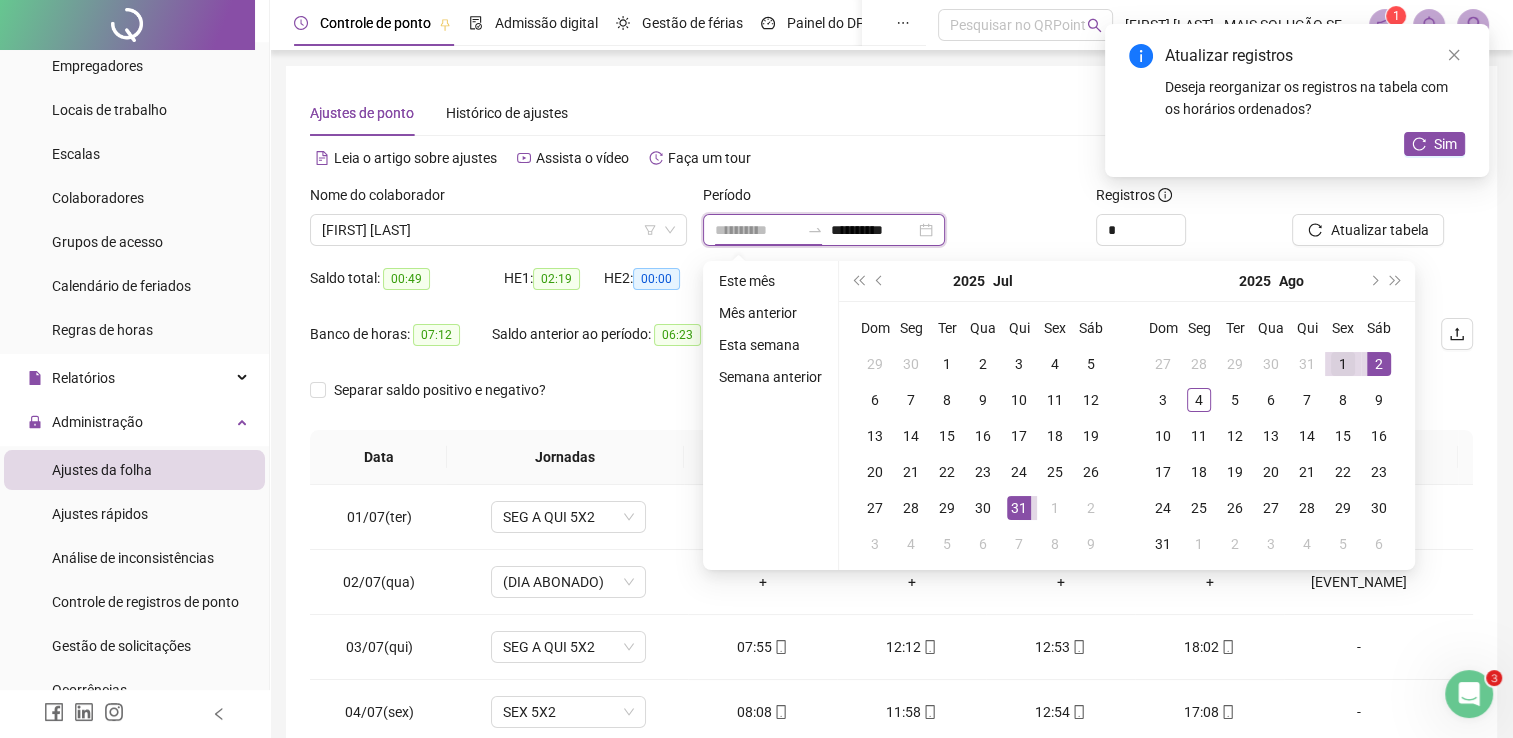 type on "**********" 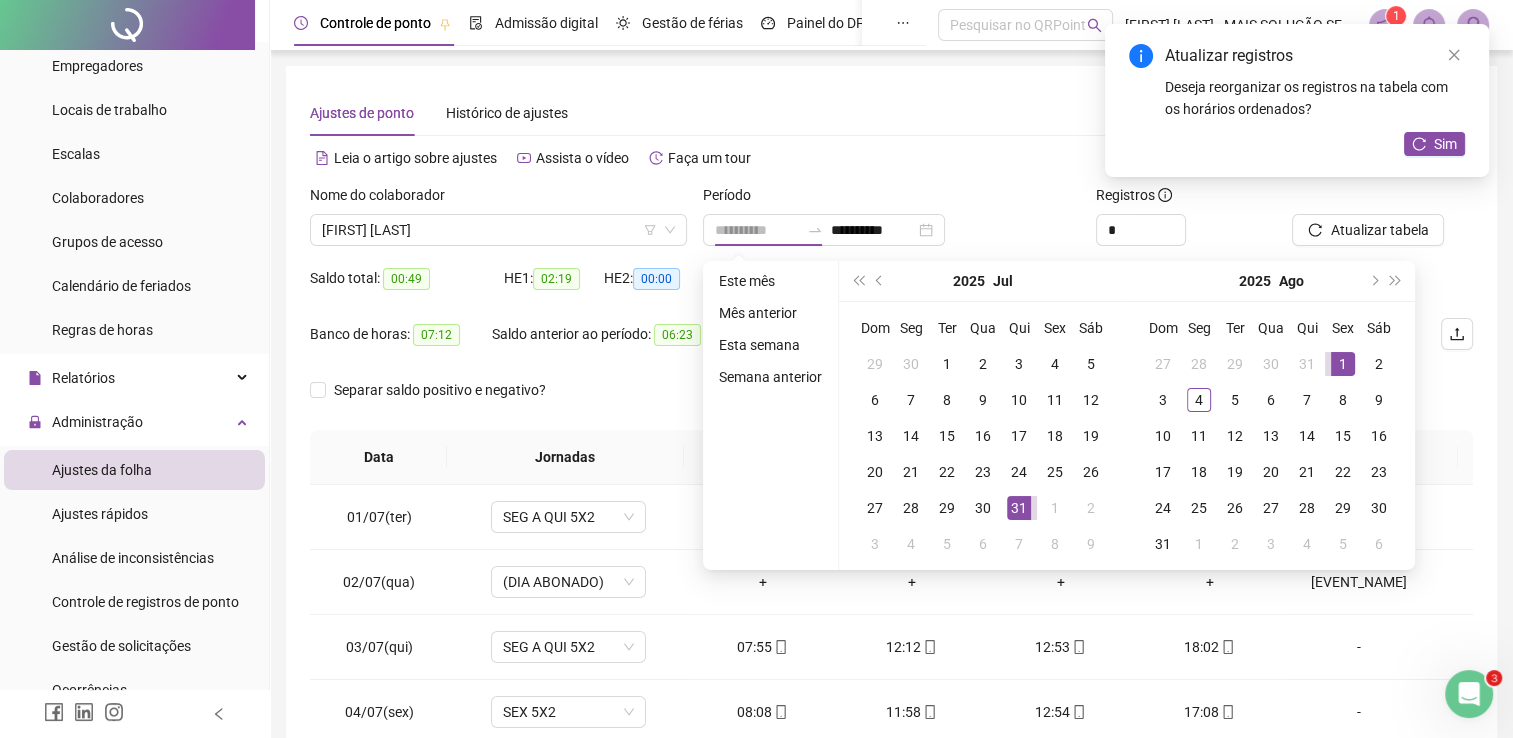 click on "1" at bounding box center (1343, 364) 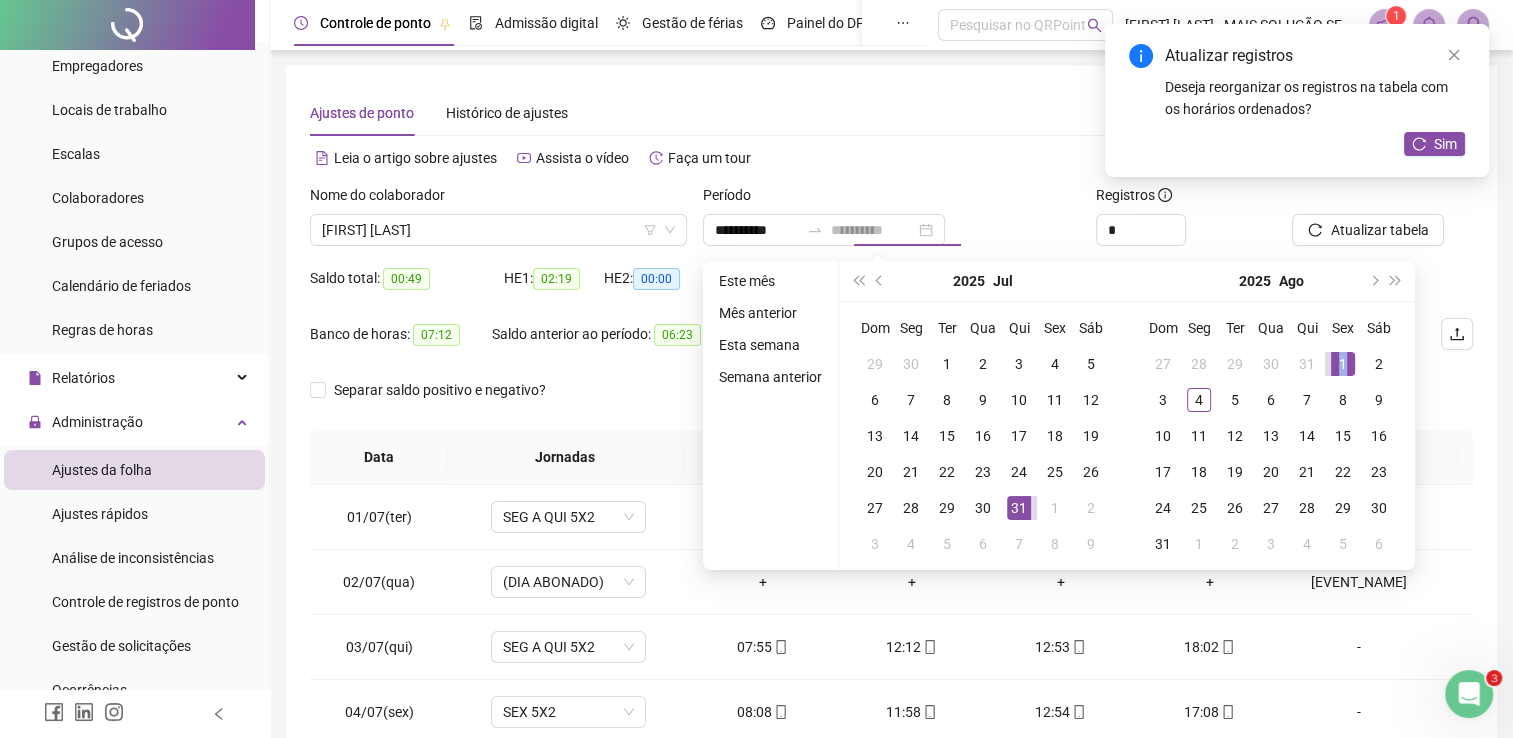 click on "1" at bounding box center (1343, 364) 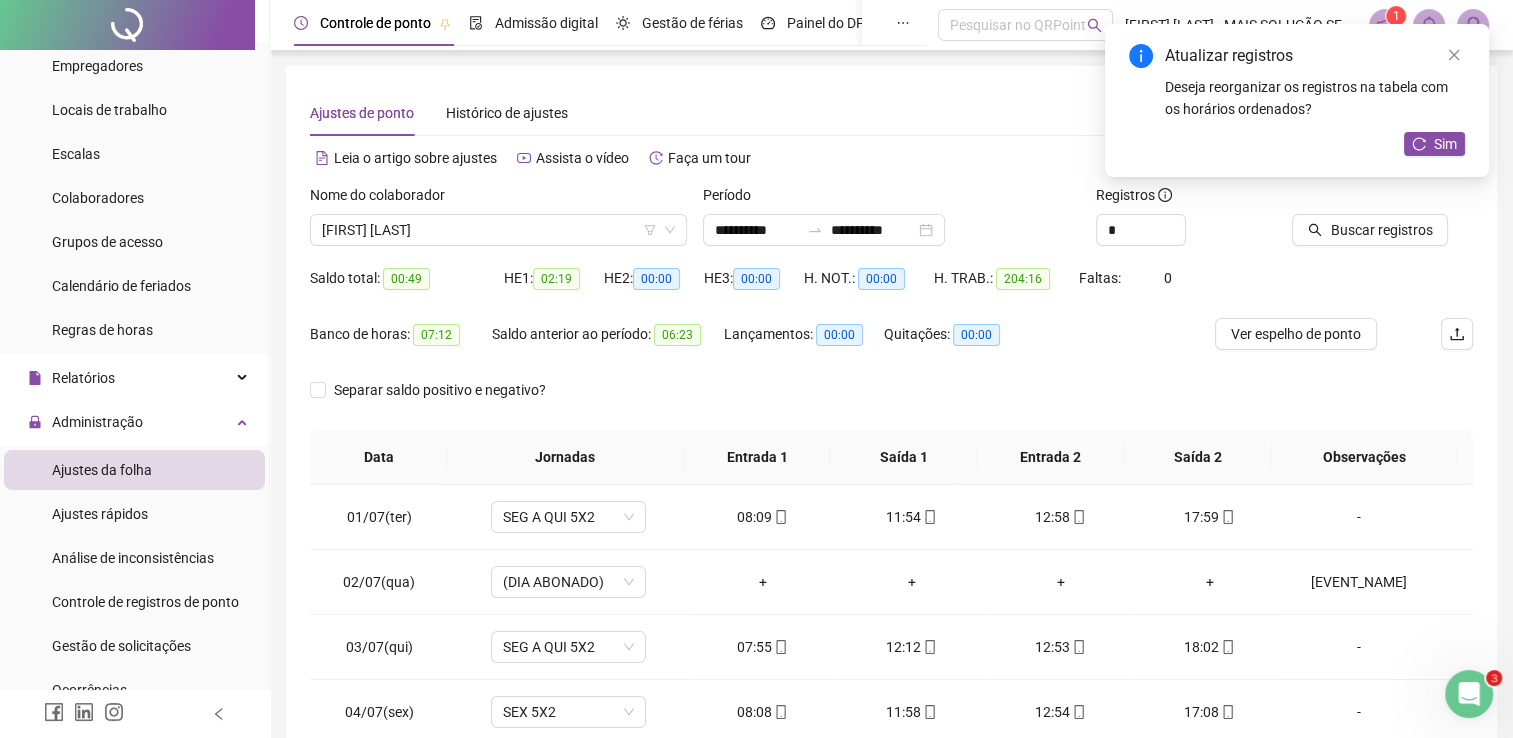 drag, startPoint x: 1331, startPoint y: 363, endPoint x: 1291, endPoint y: 206, distance: 162.01543 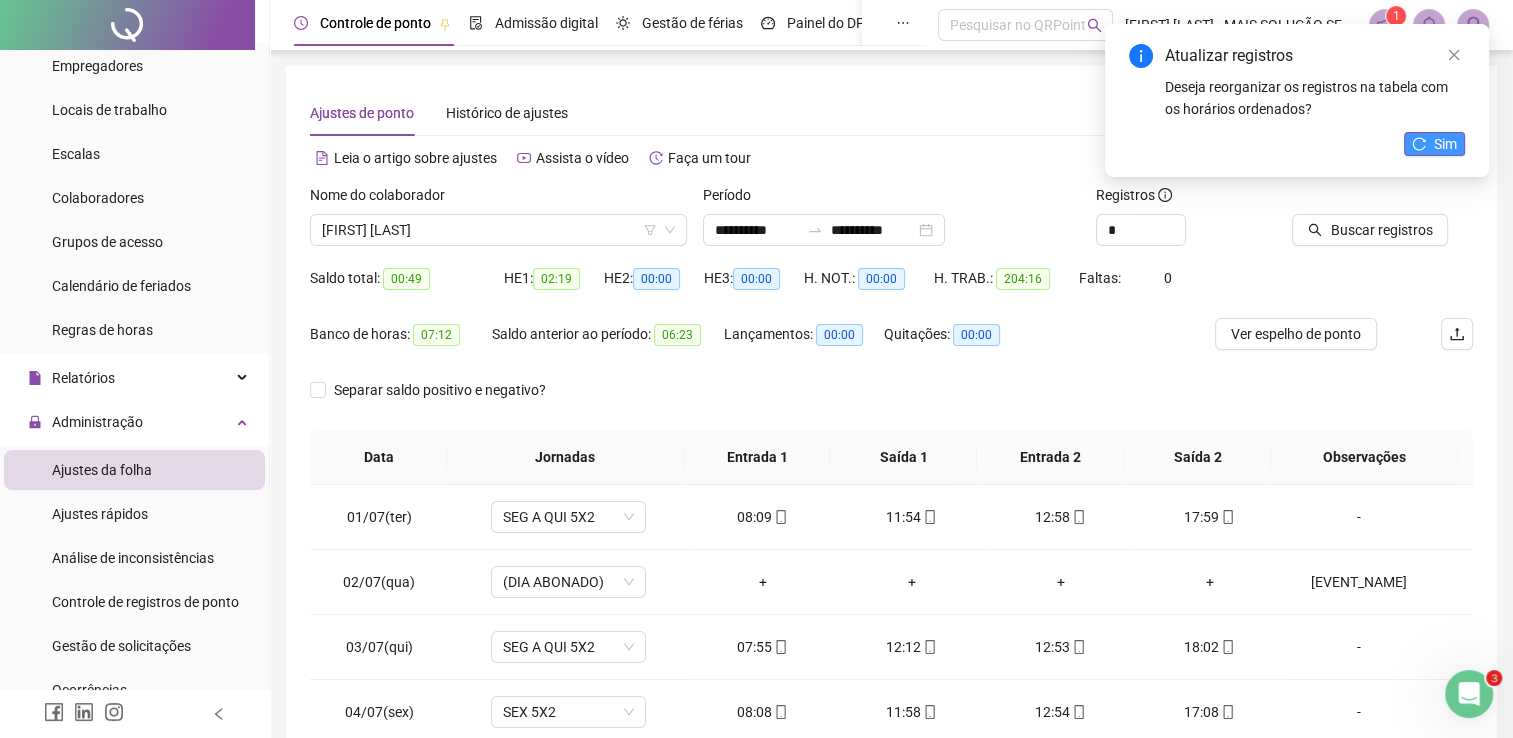 click on "Sim" at bounding box center [1434, 144] 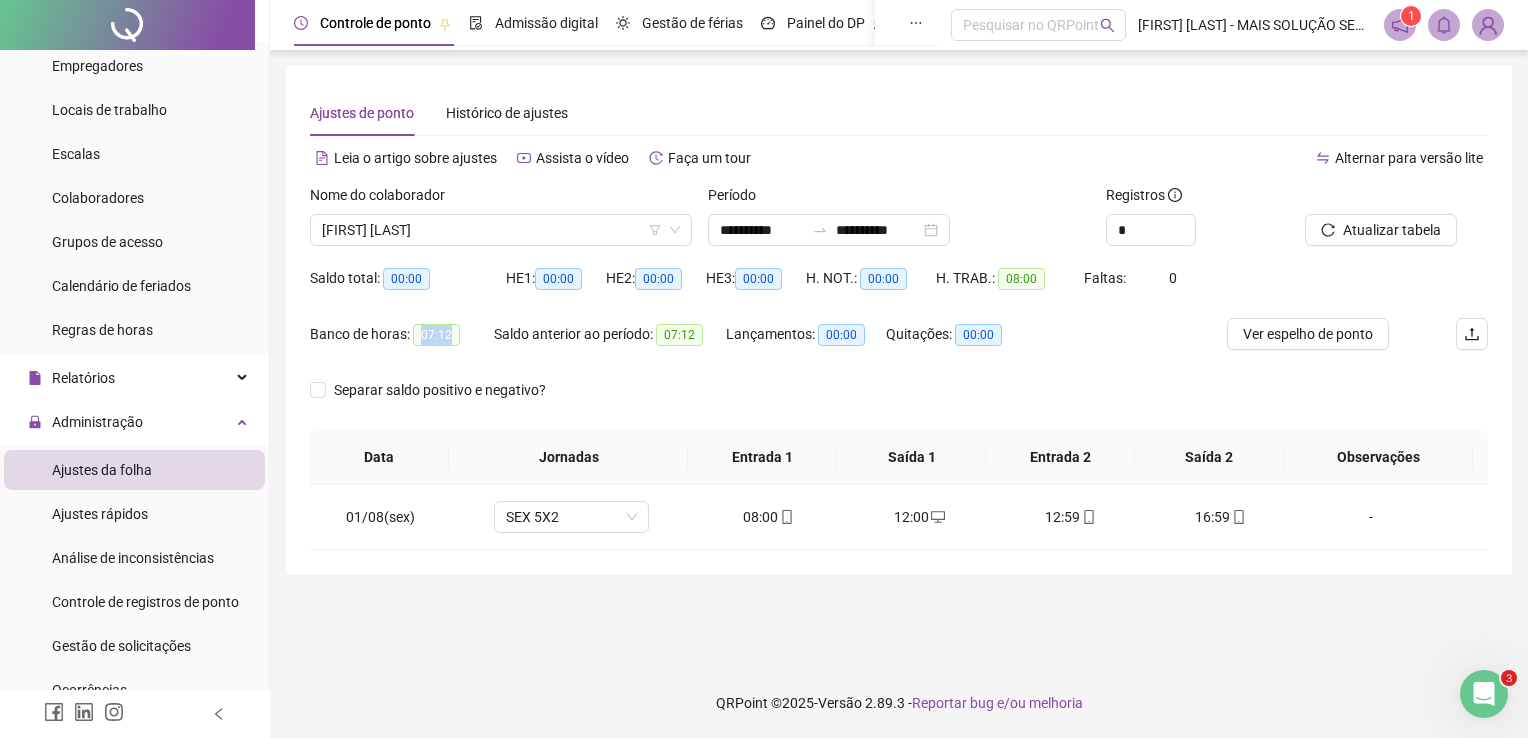 drag, startPoint x: 420, startPoint y: 336, endPoint x: 484, endPoint y: 339, distance: 64.070274 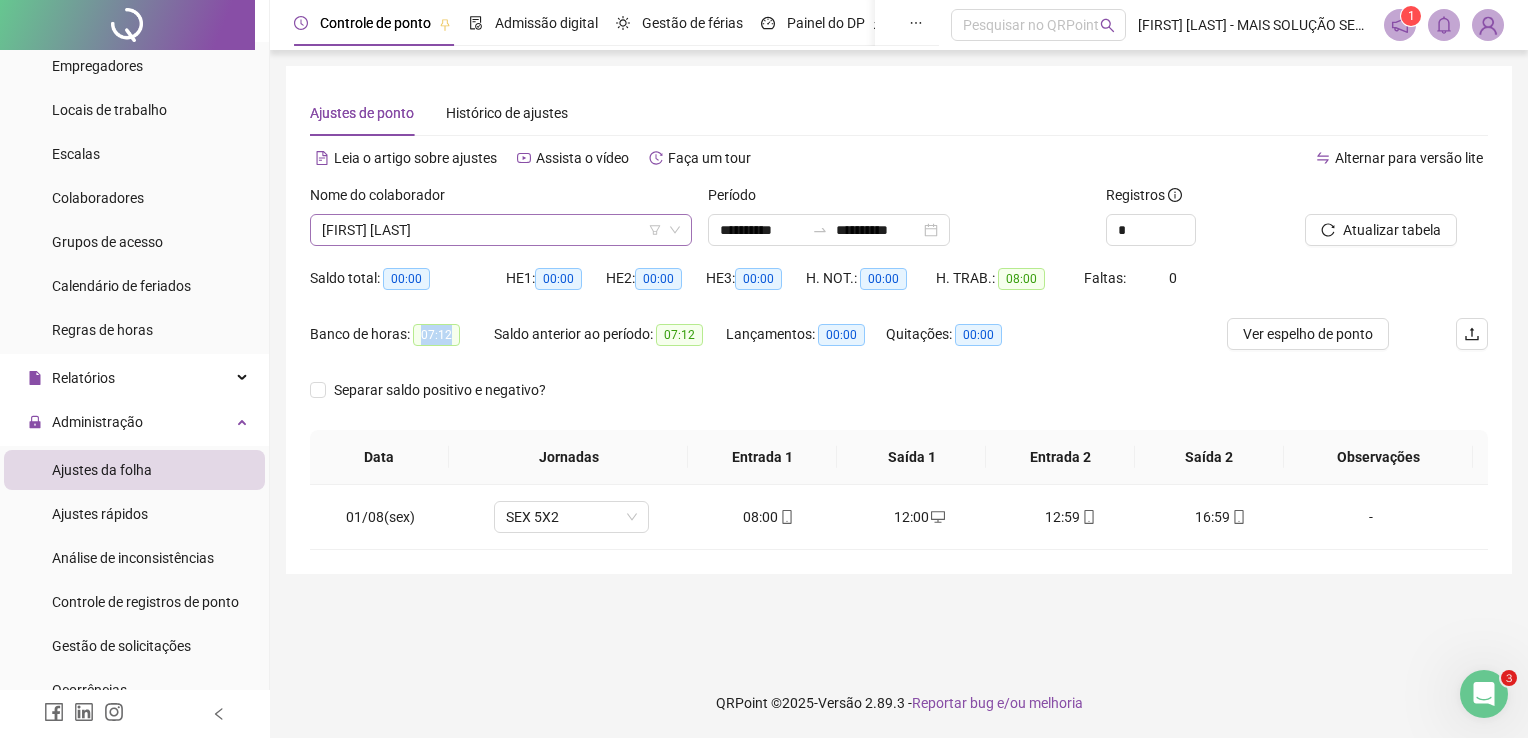 click on "[FIRST] [LAST]" at bounding box center (501, 230) 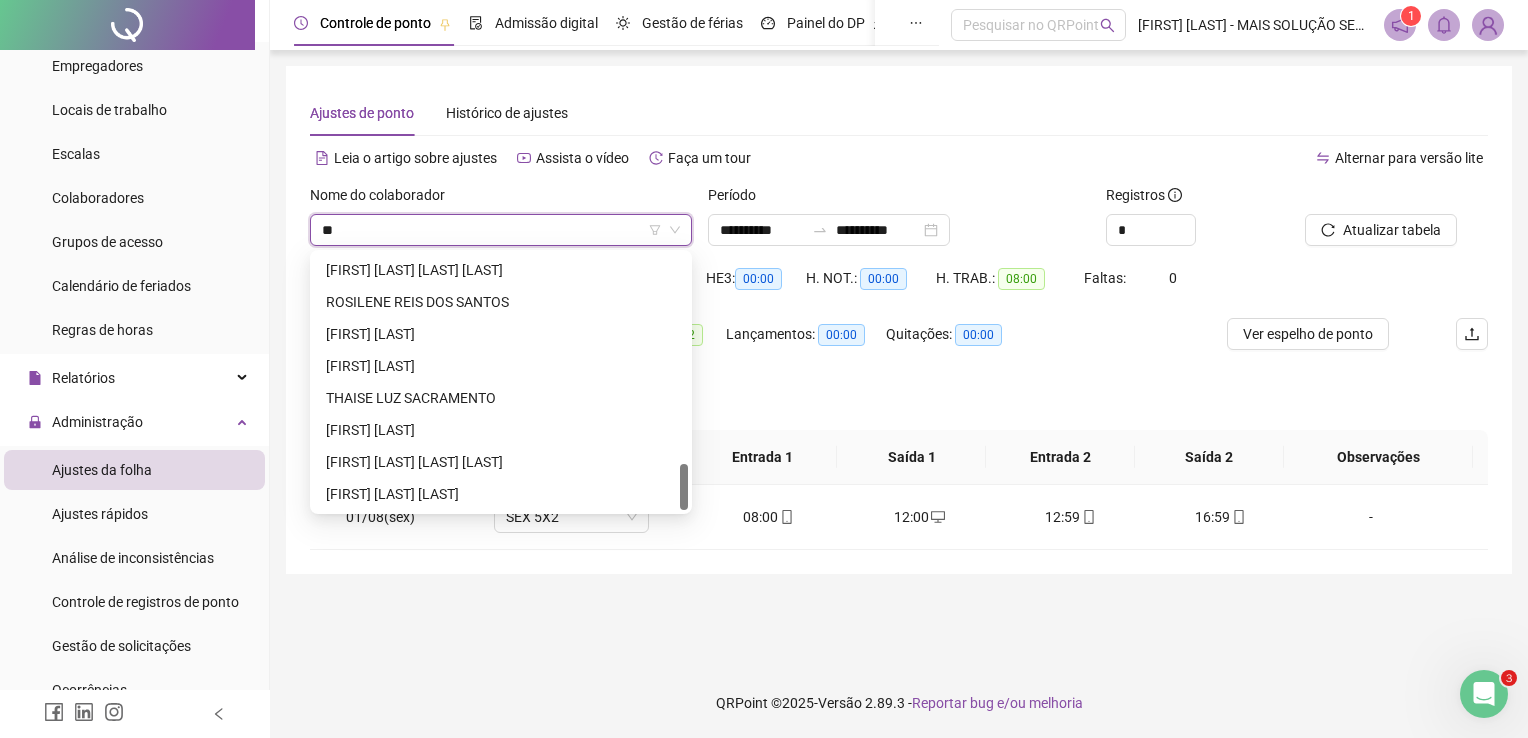 scroll, scrollTop: 0, scrollLeft: 0, axis: both 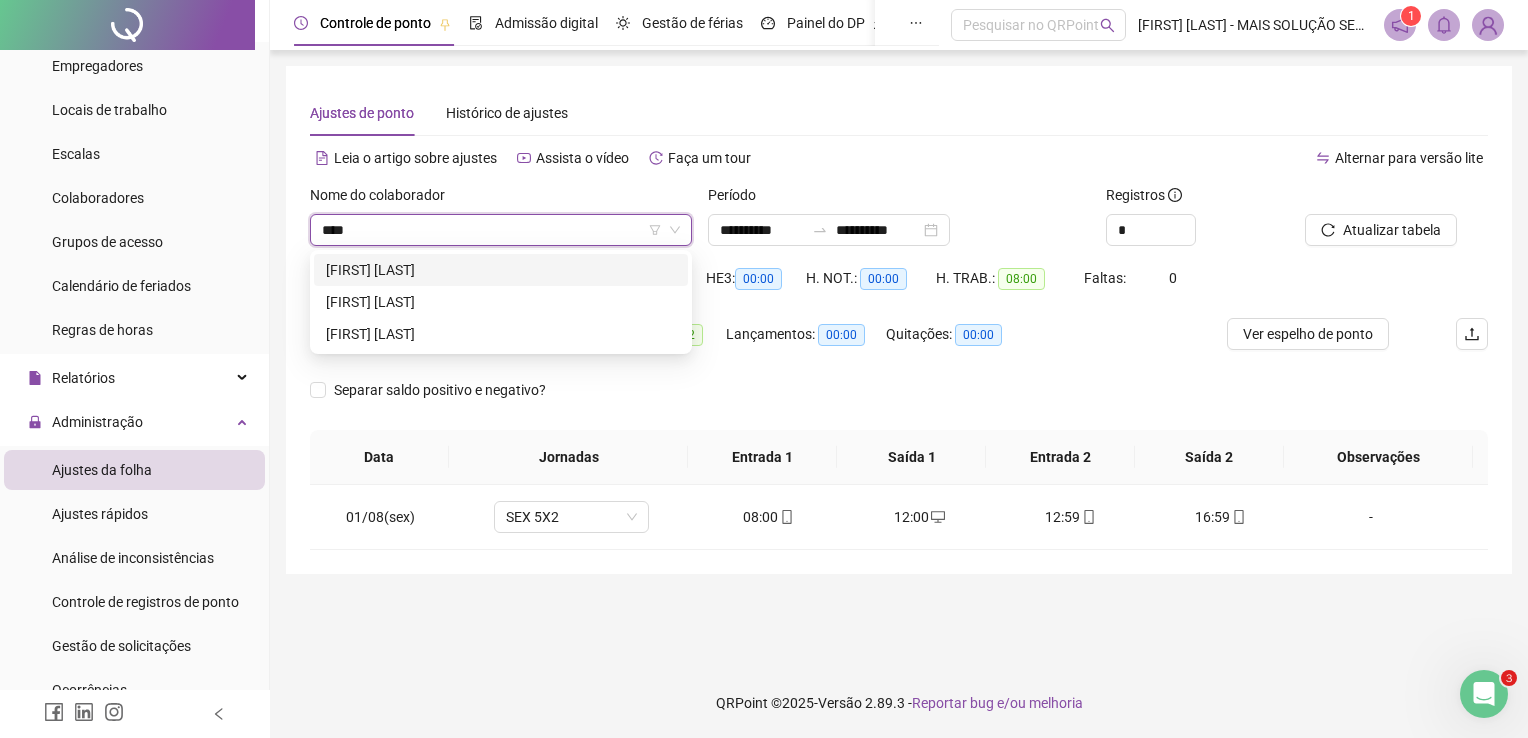 type on "*****" 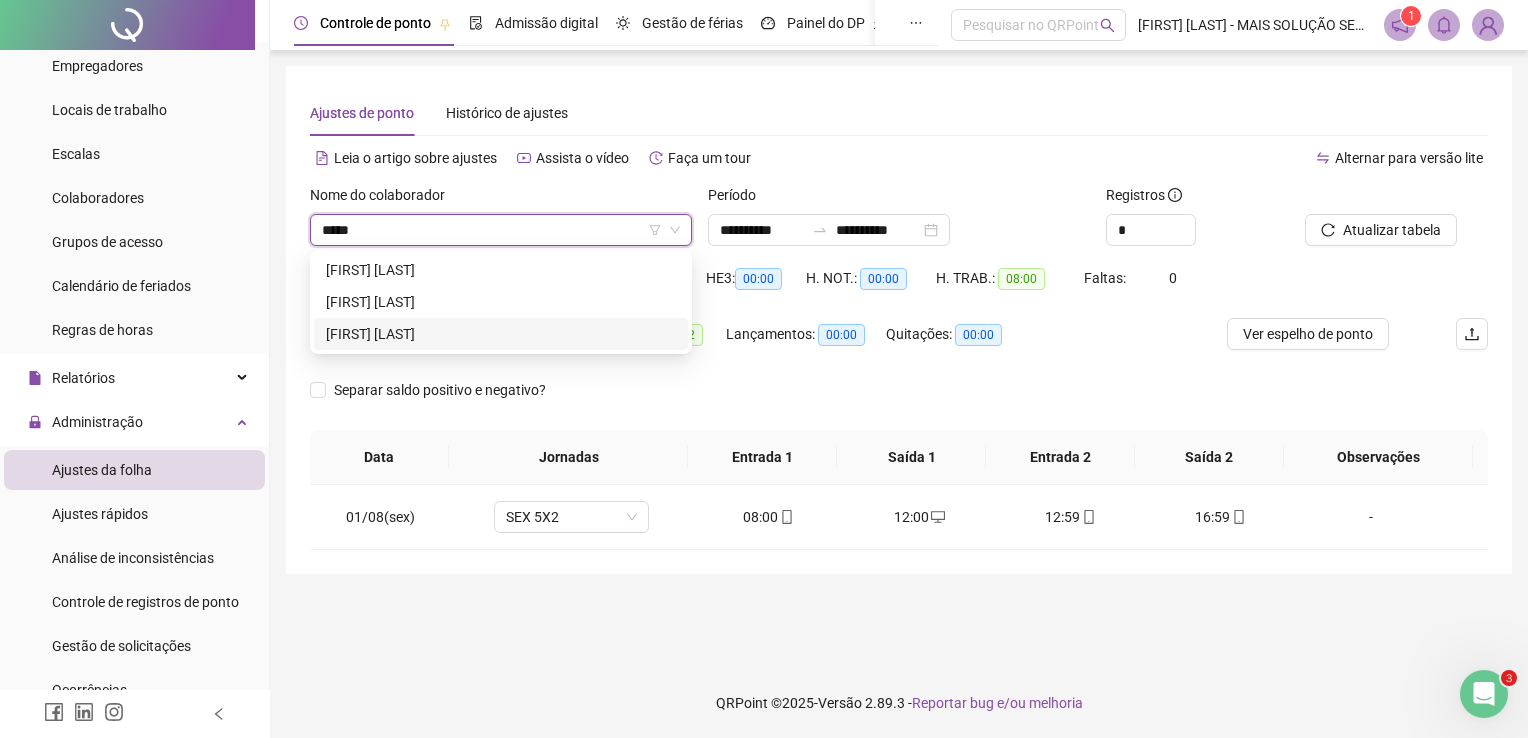 click on "[FIRST] [LAST]" at bounding box center (501, 334) 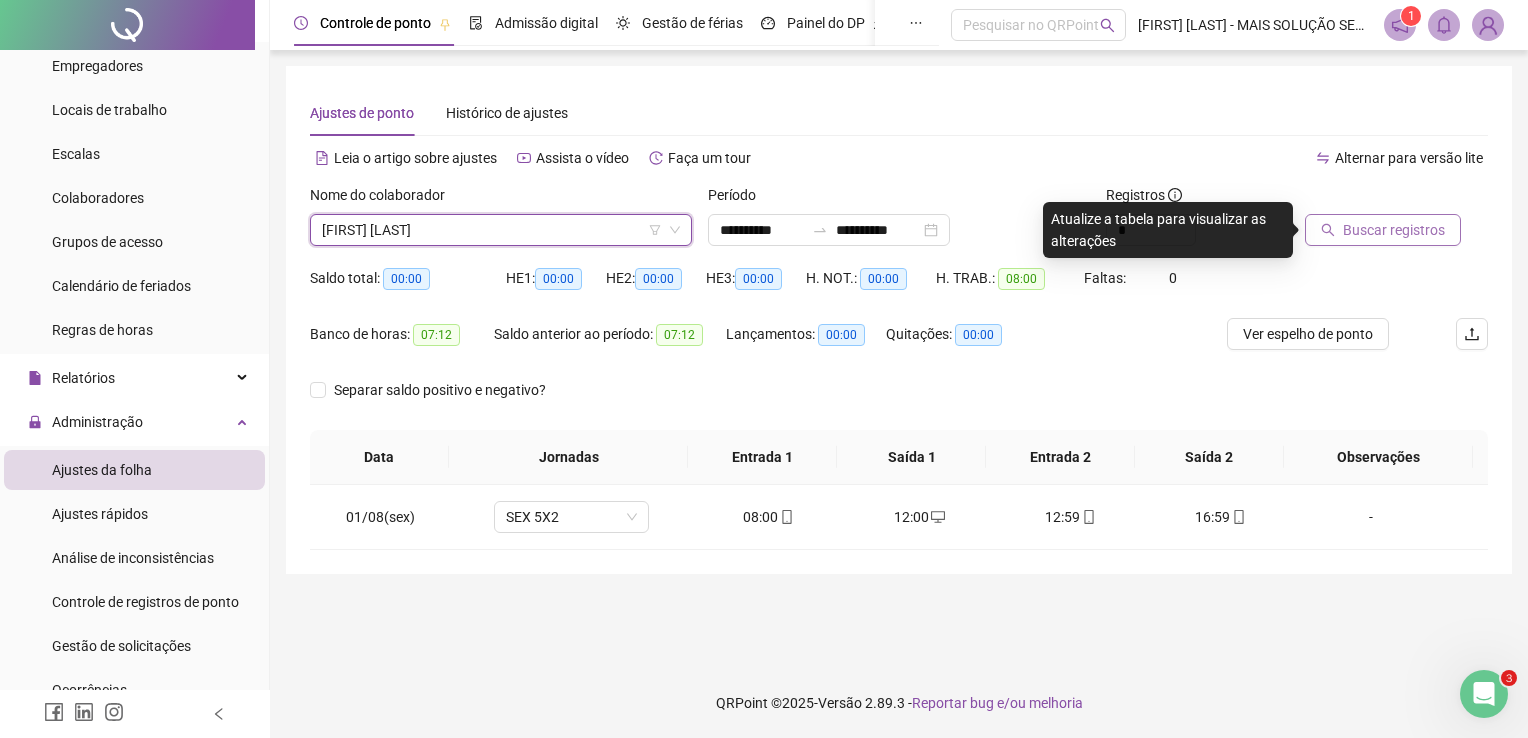 click on "Buscar registros" at bounding box center (1394, 230) 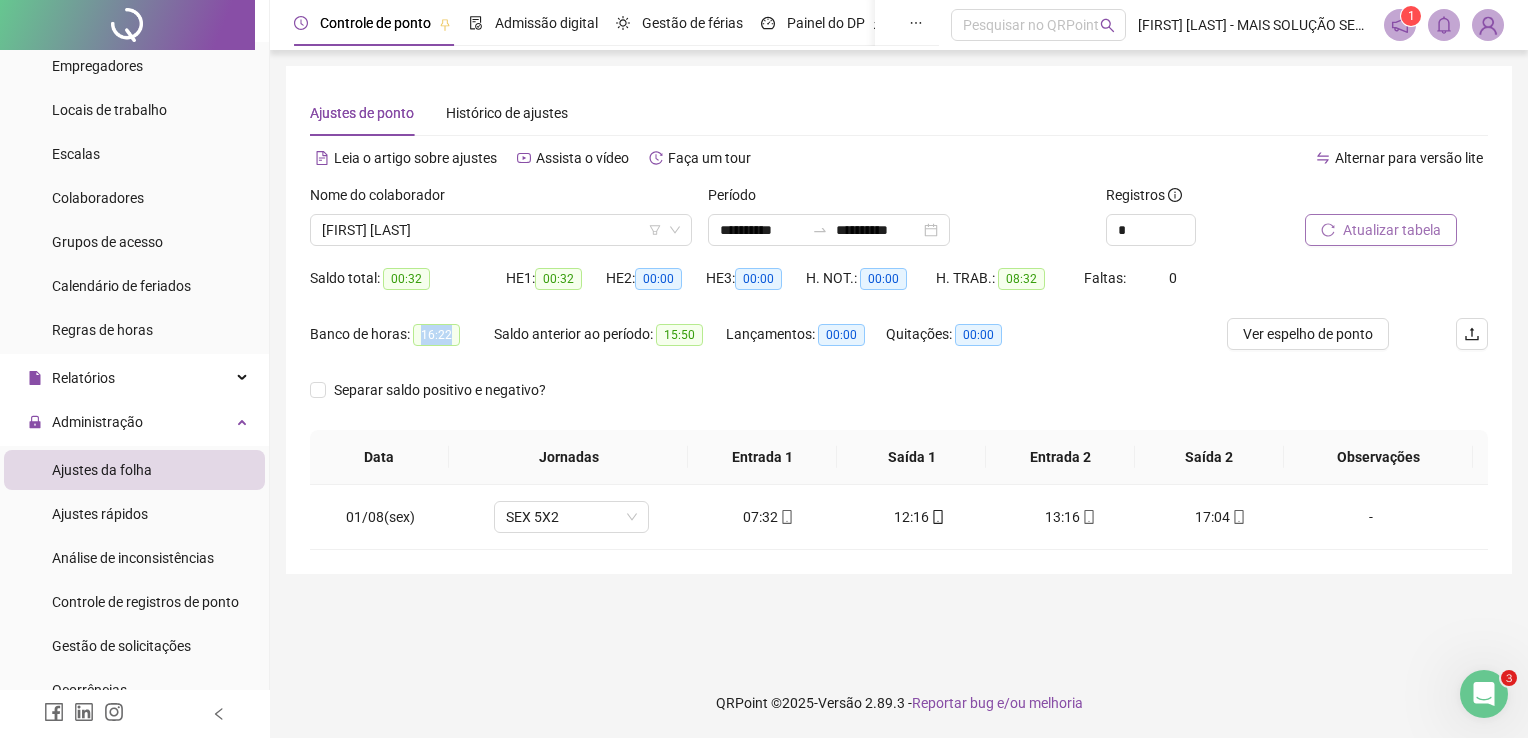 drag, startPoint x: 417, startPoint y: 334, endPoint x: 449, endPoint y: 333, distance: 32.01562 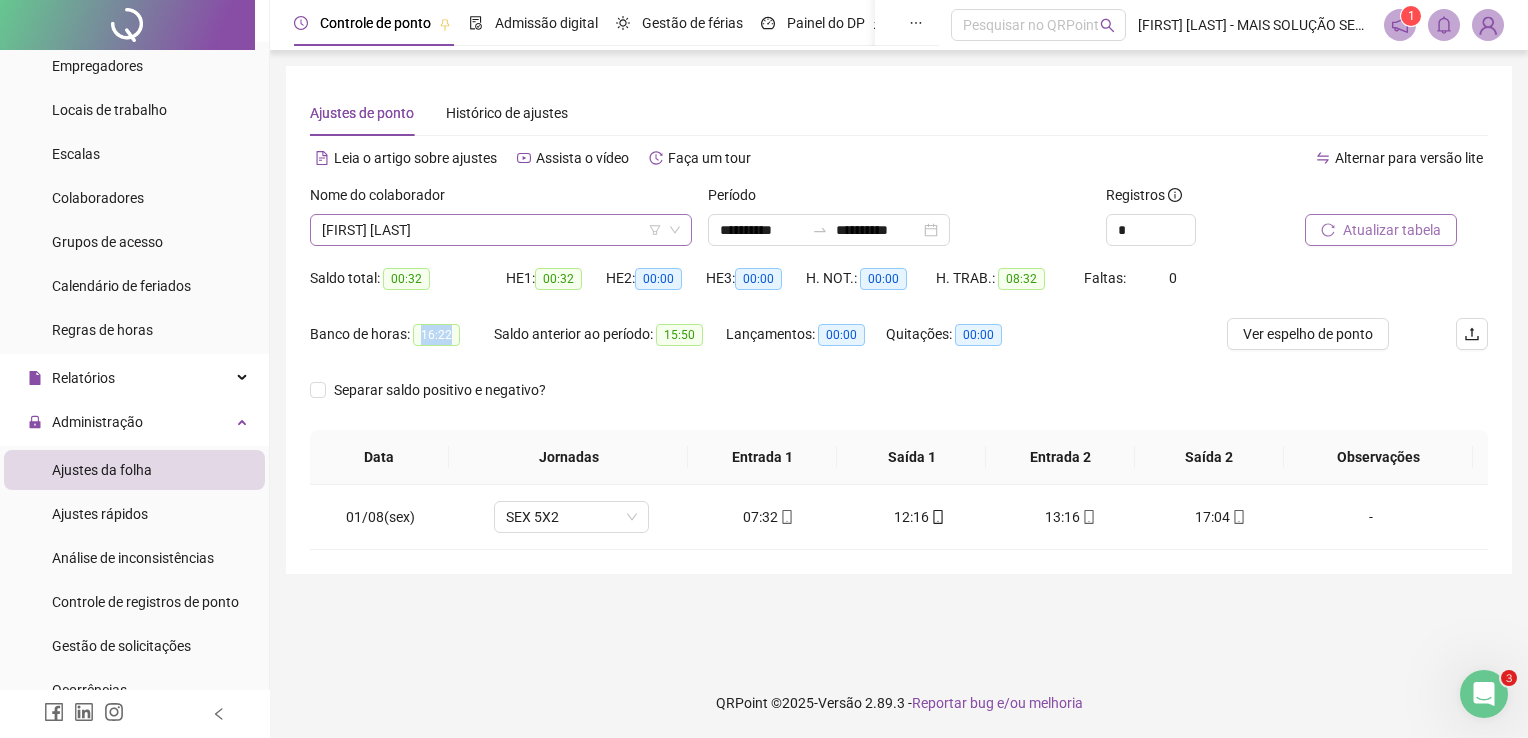 click on "[FIRST] [LAST]" at bounding box center (501, 230) 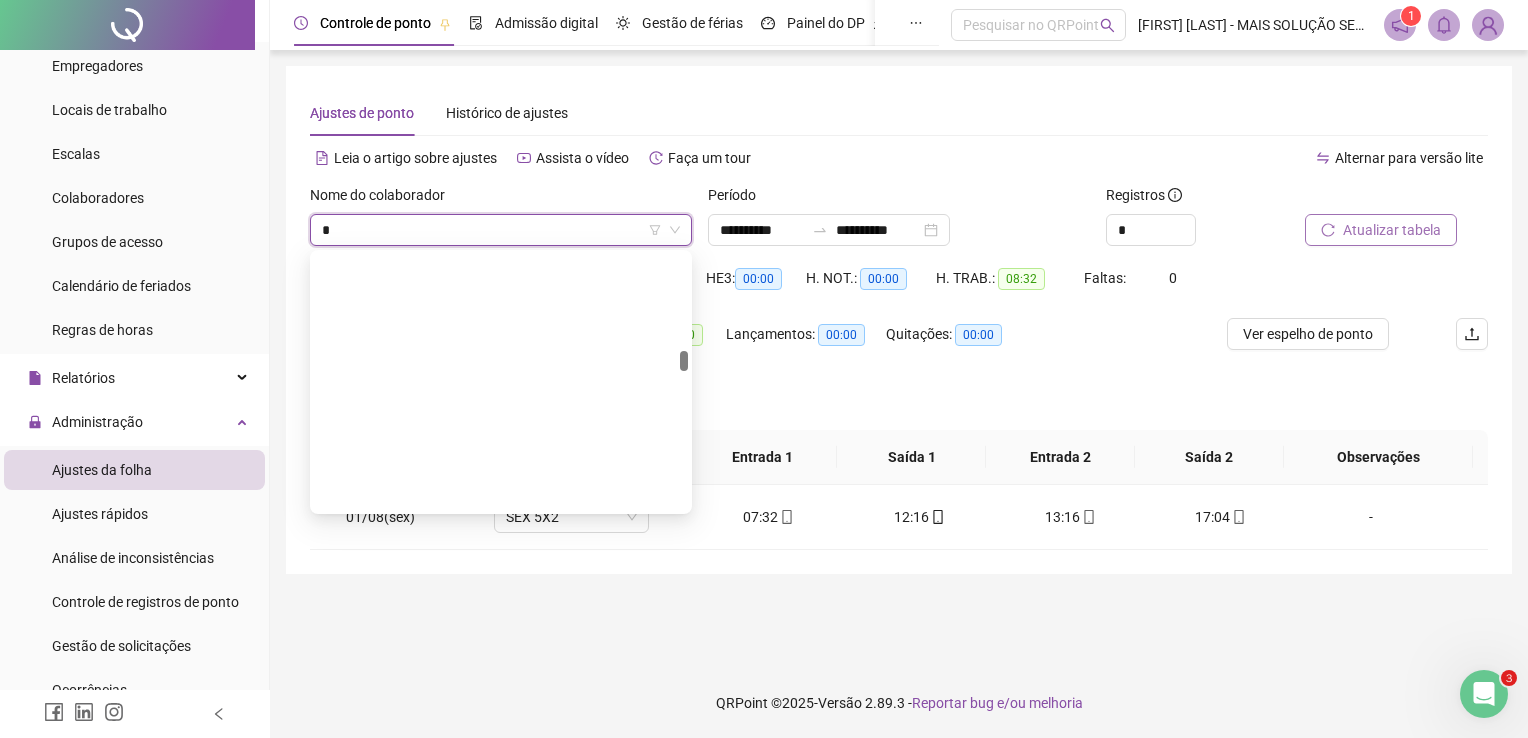 scroll, scrollTop: 2176, scrollLeft: 0, axis: vertical 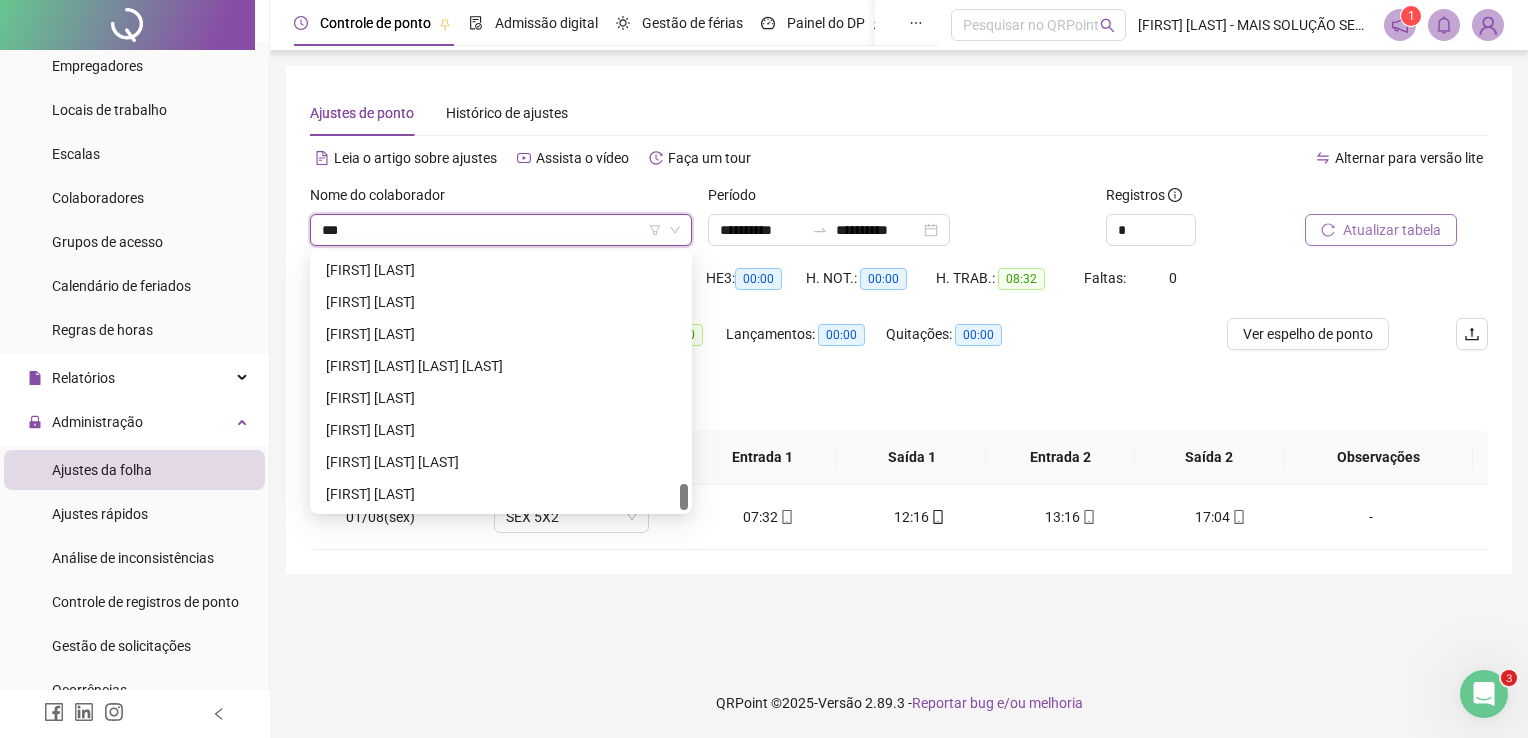 type on "****" 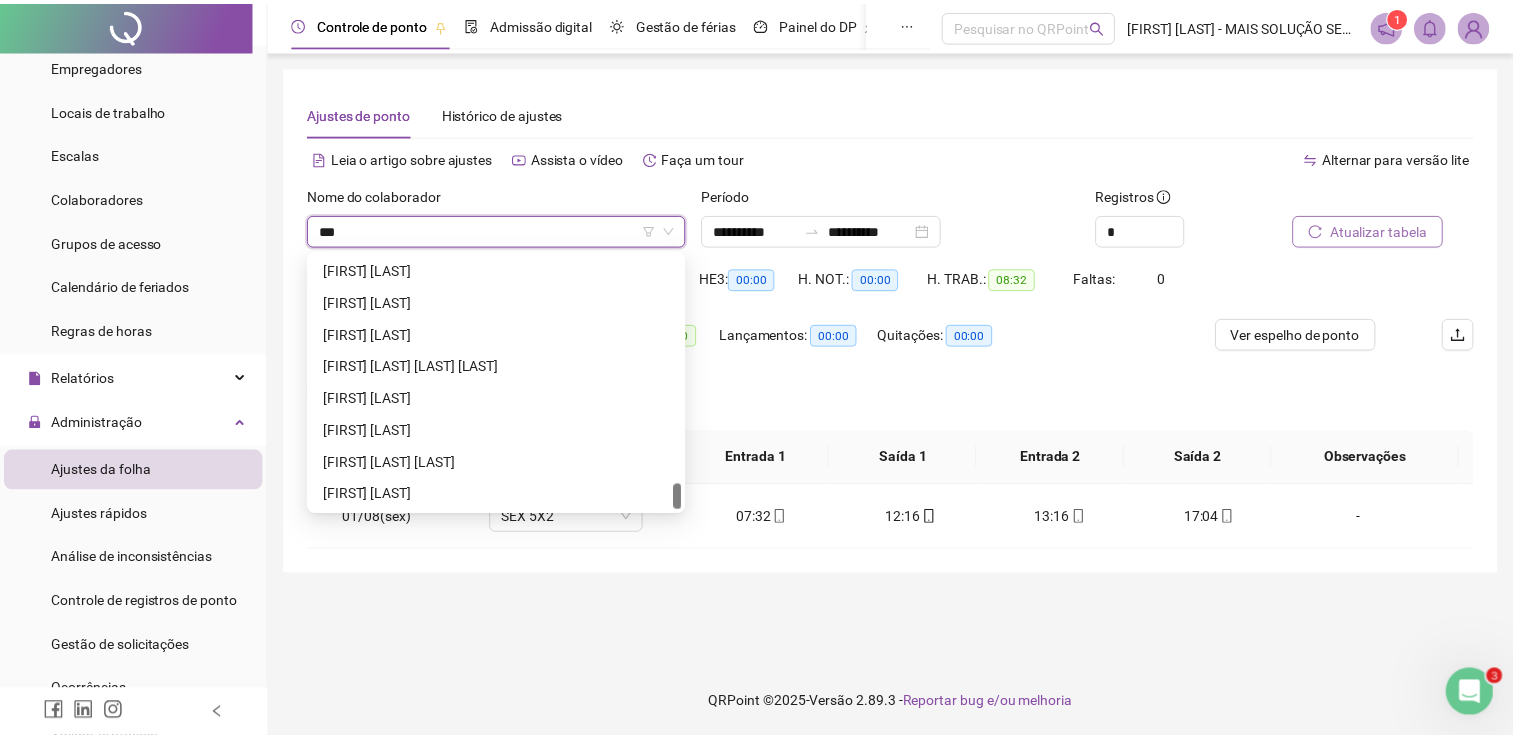 scroll, scrollTop: 0, scrollLeft: 0, axis: both 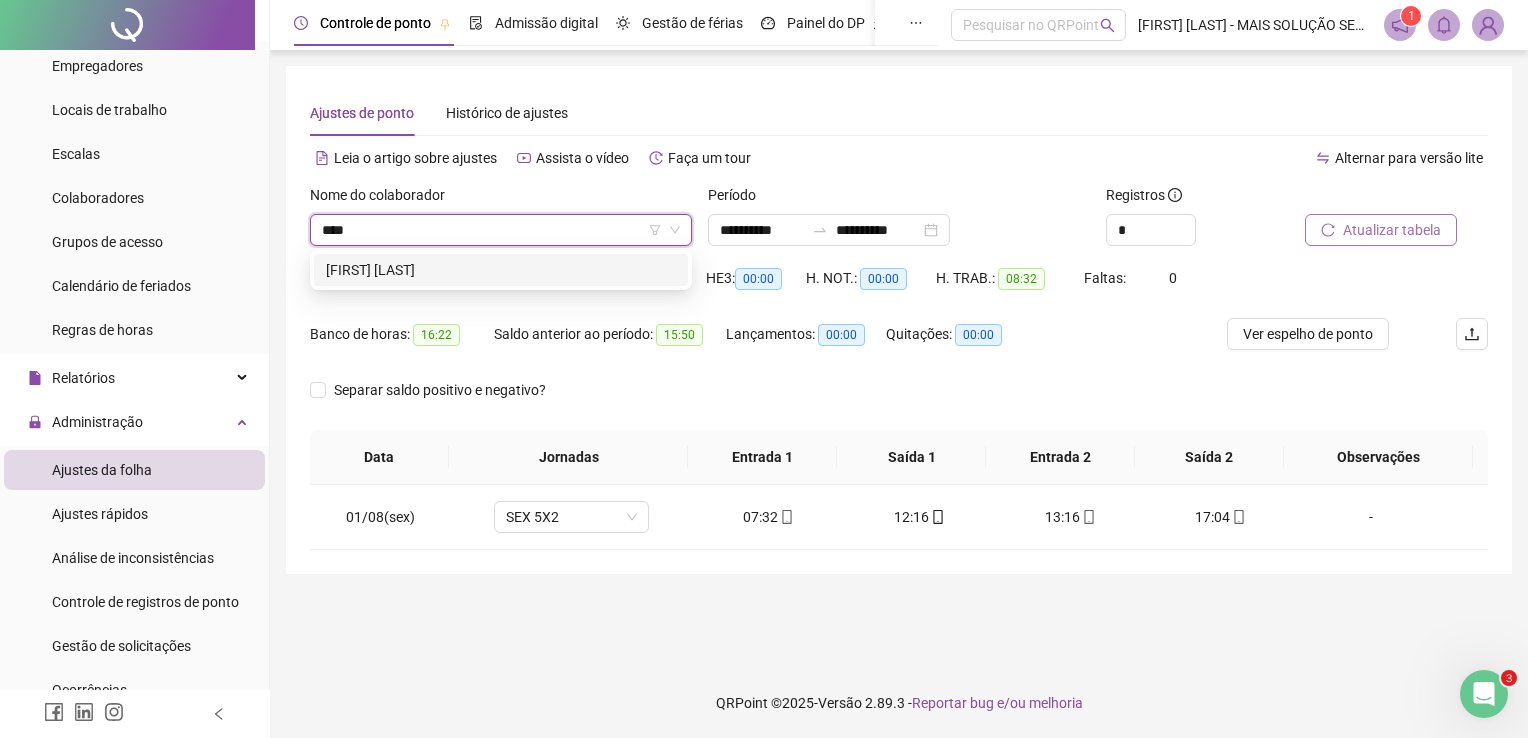click on "[FIRST] [LAST]" at bounding box center (501, 270) 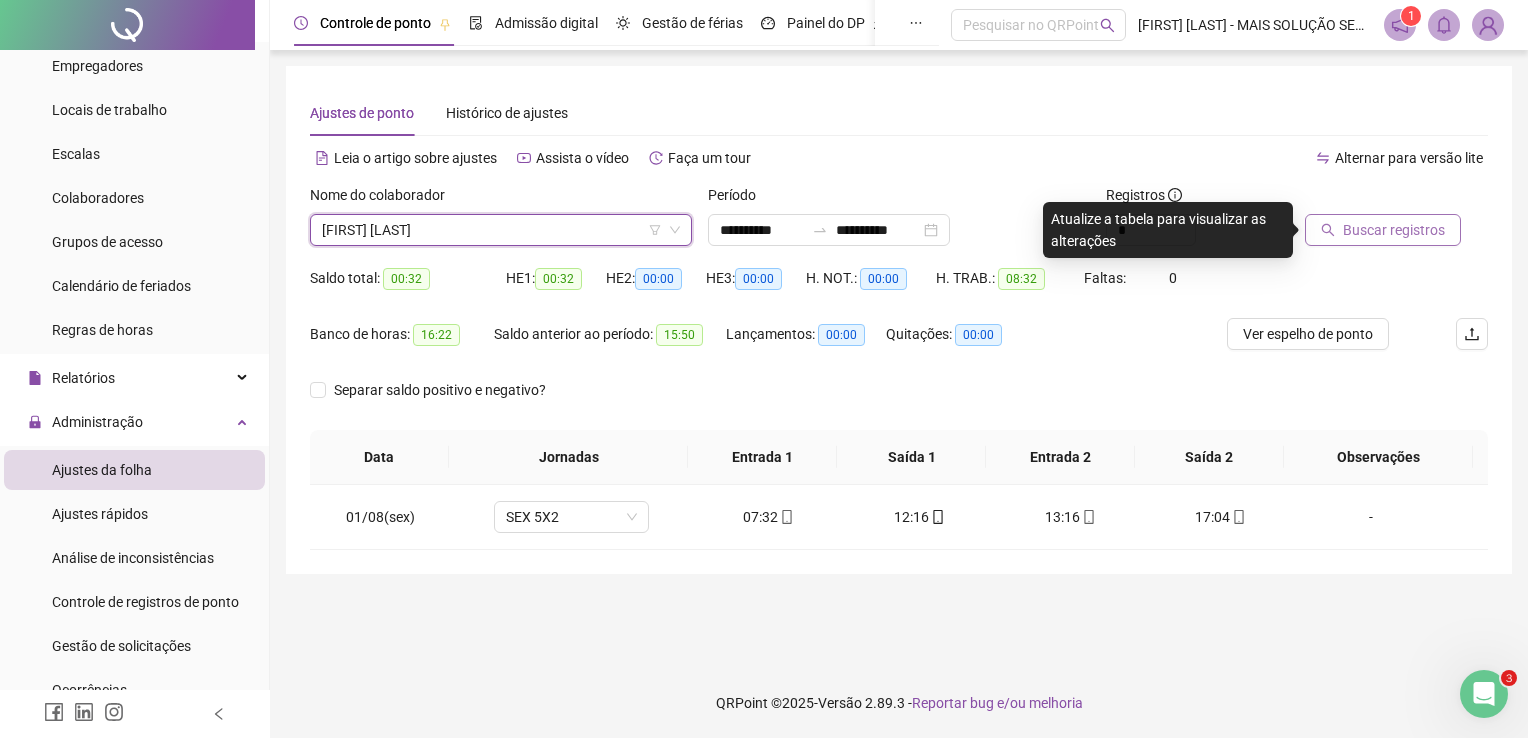 click 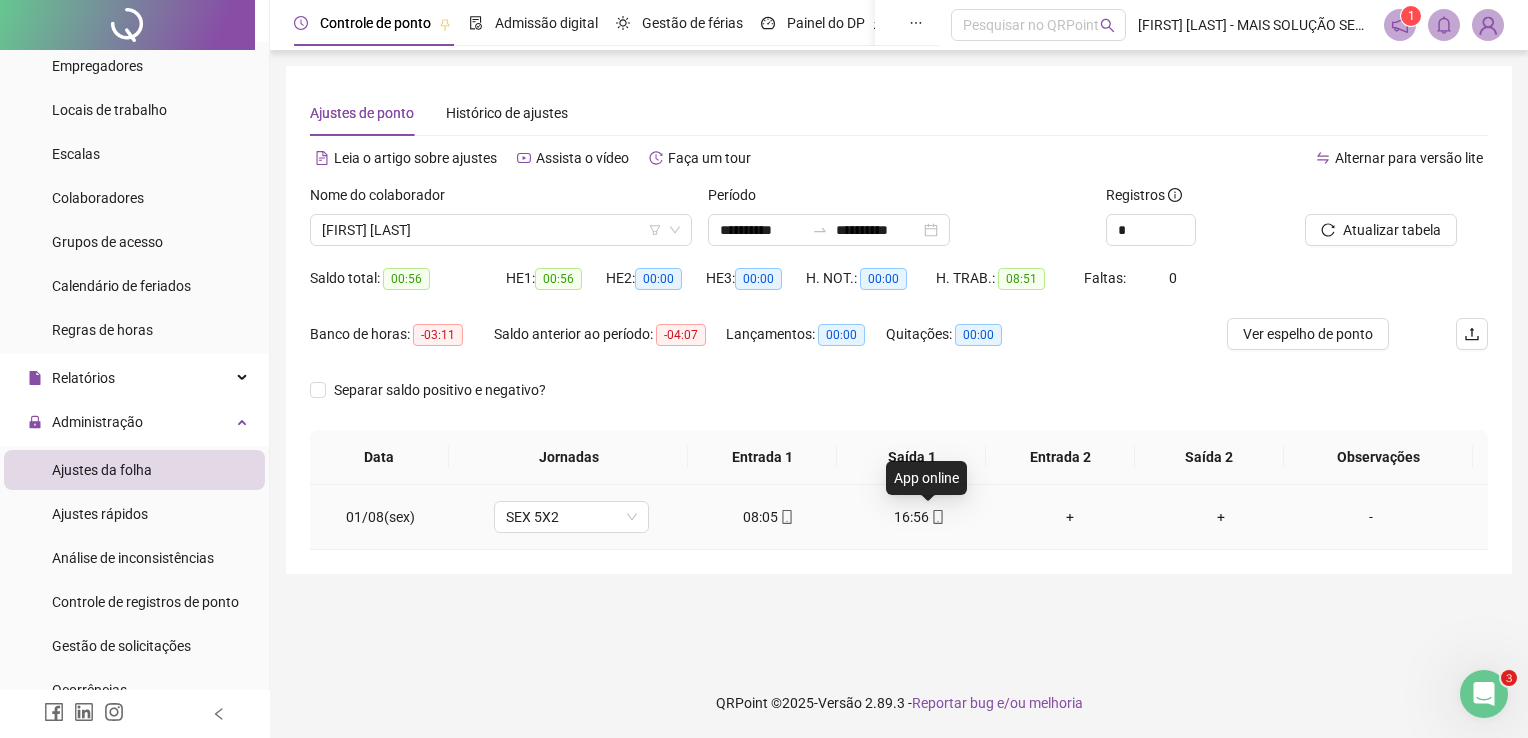 click 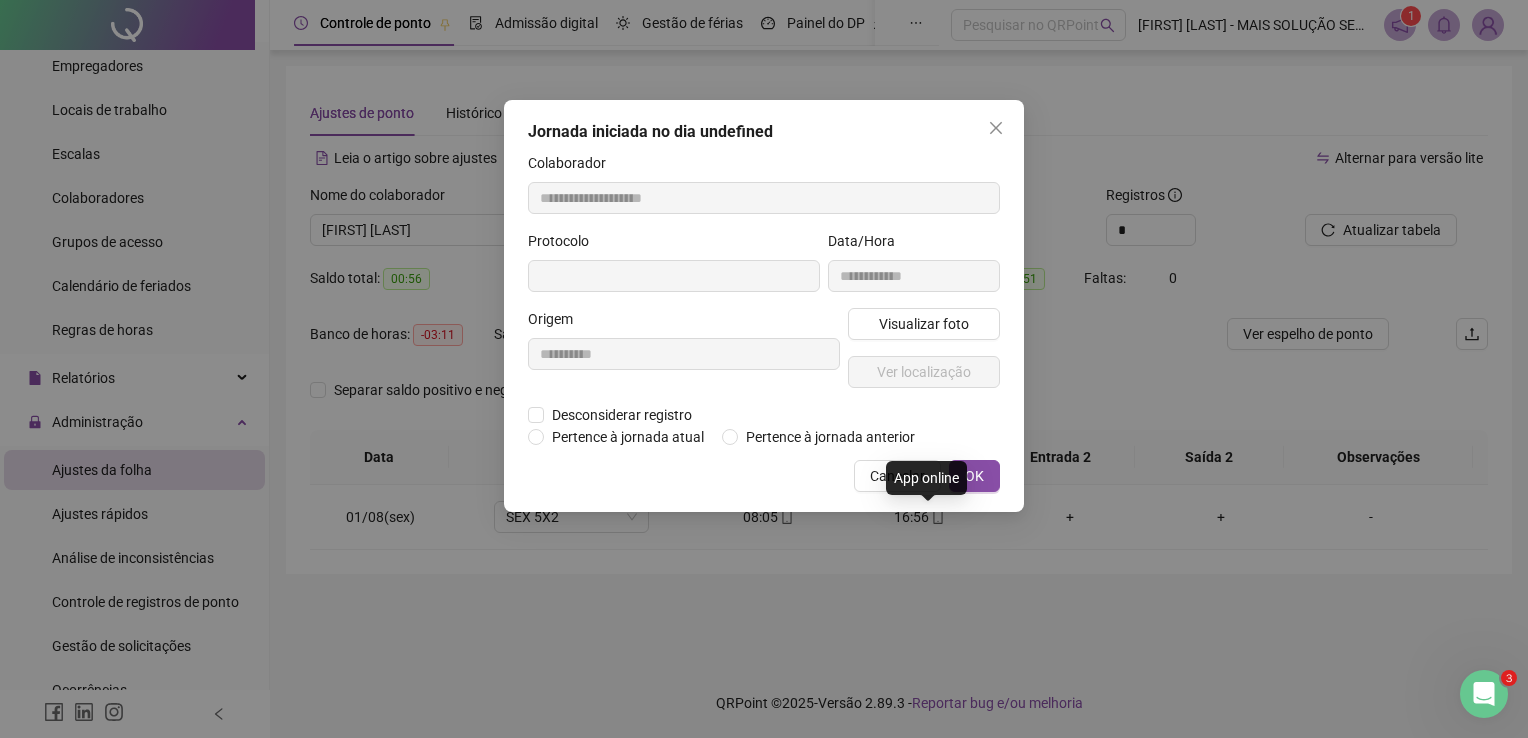 type on "**********" 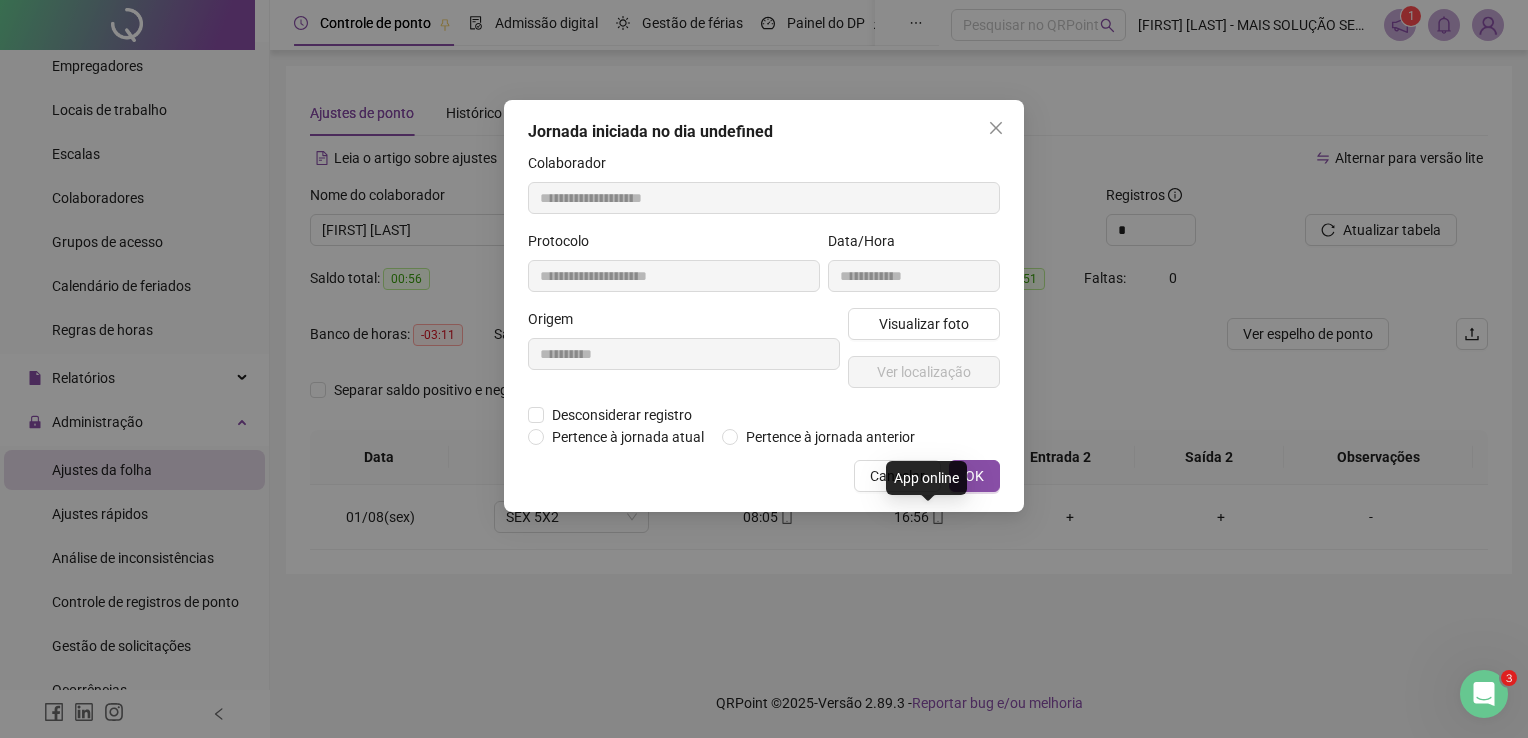 type on "**********" 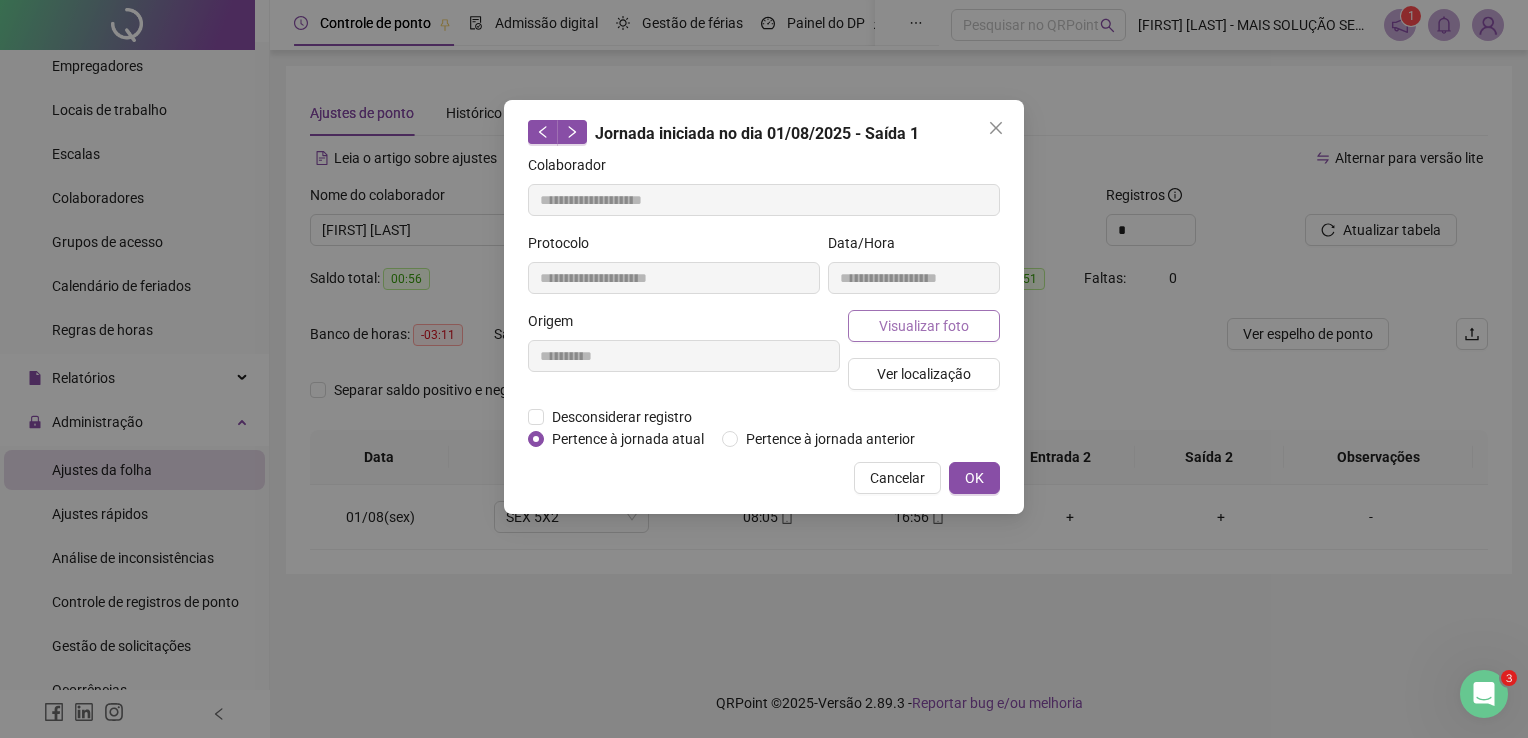 click on "Visualizar foto" at bounding box center (924, 326) 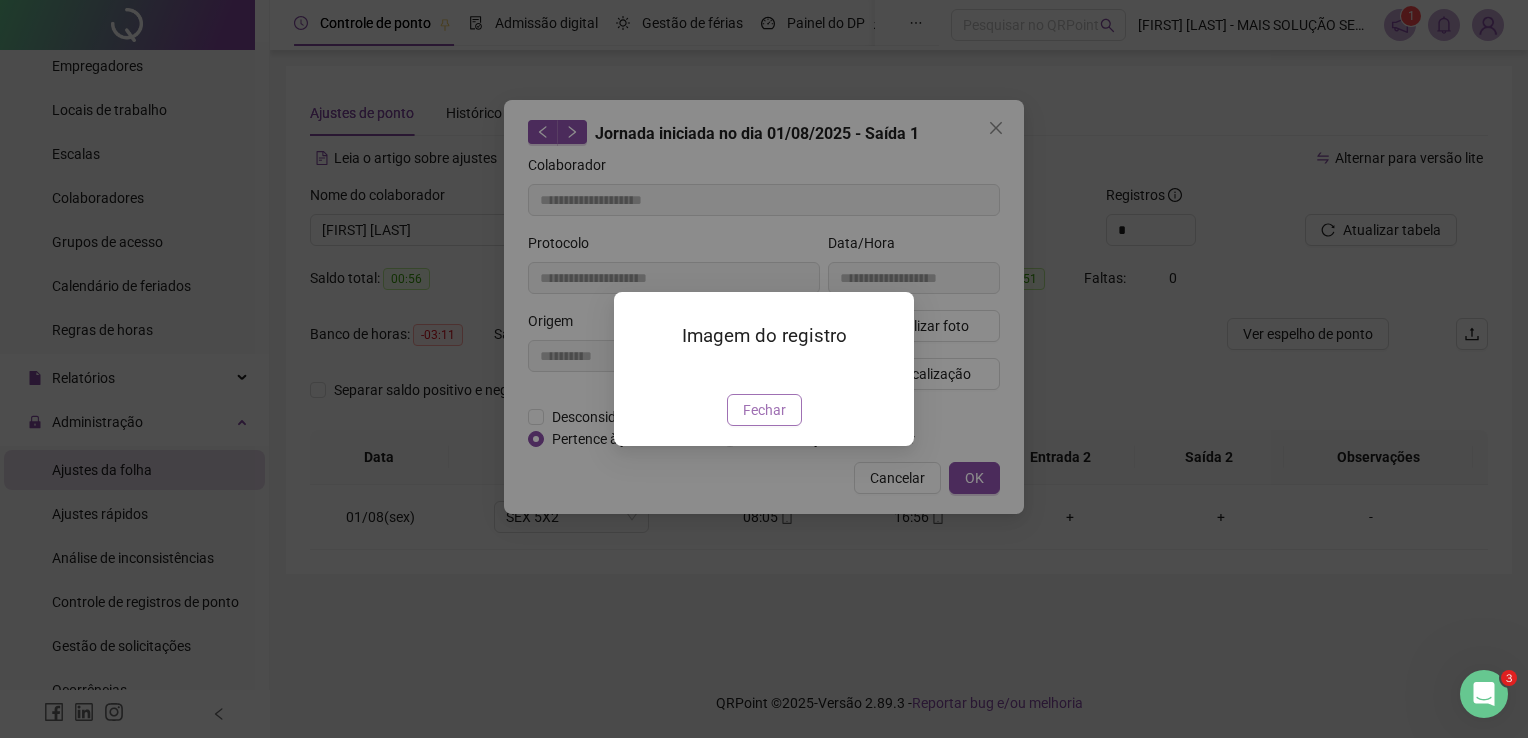 click on "Fechar" at bounding box center (764, 410) 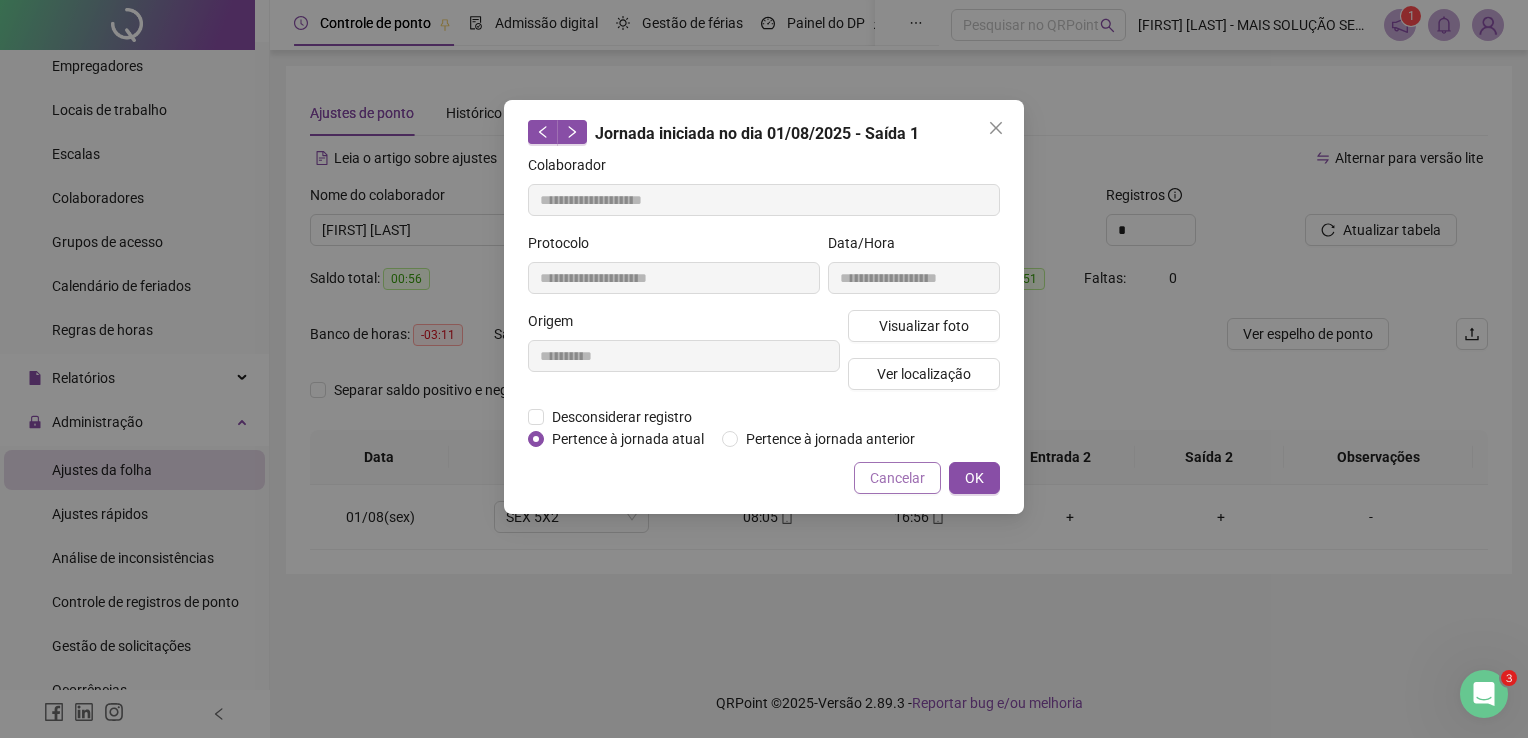 click on "Cancelar" at bounding box center [897, 478] 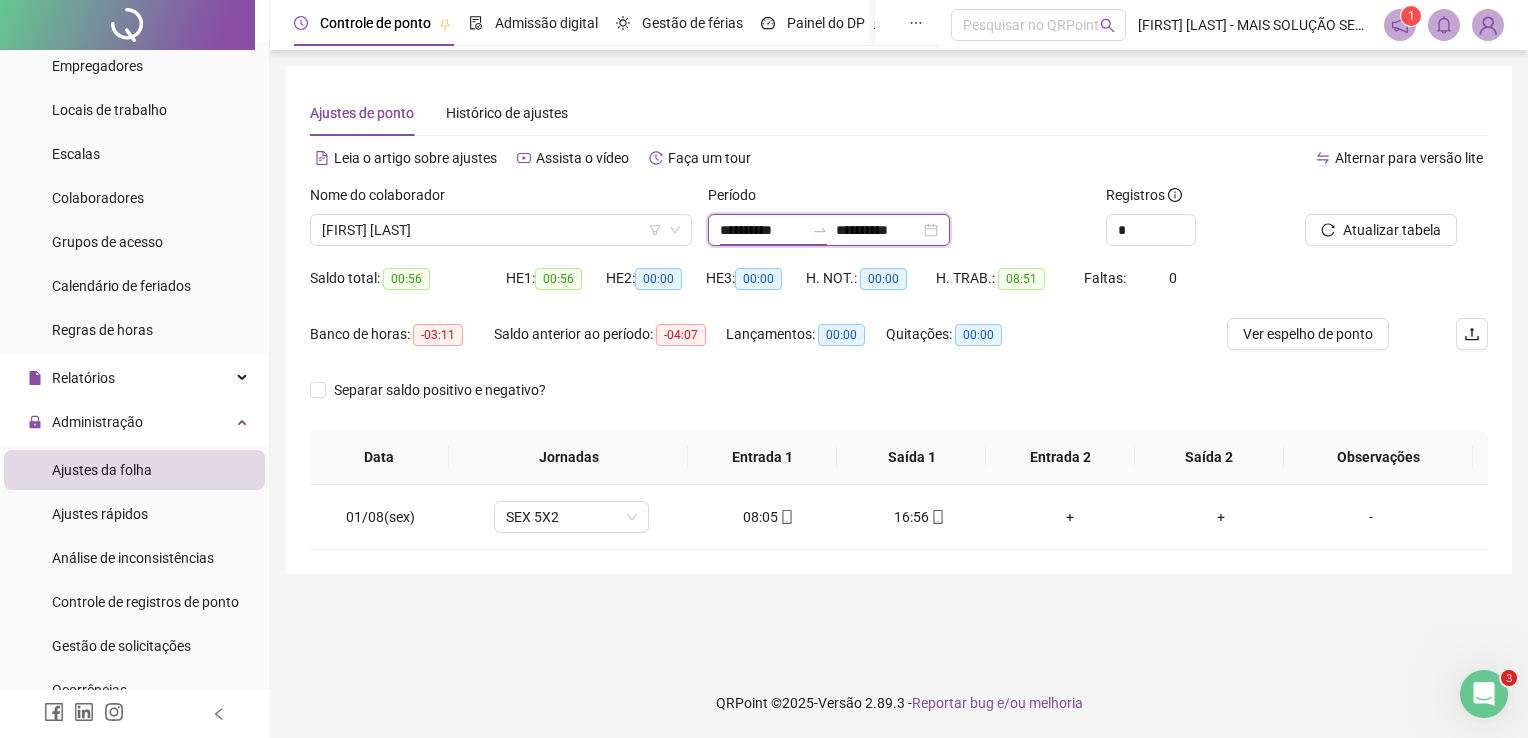 click on "**********" at bounding box center (762, 230) 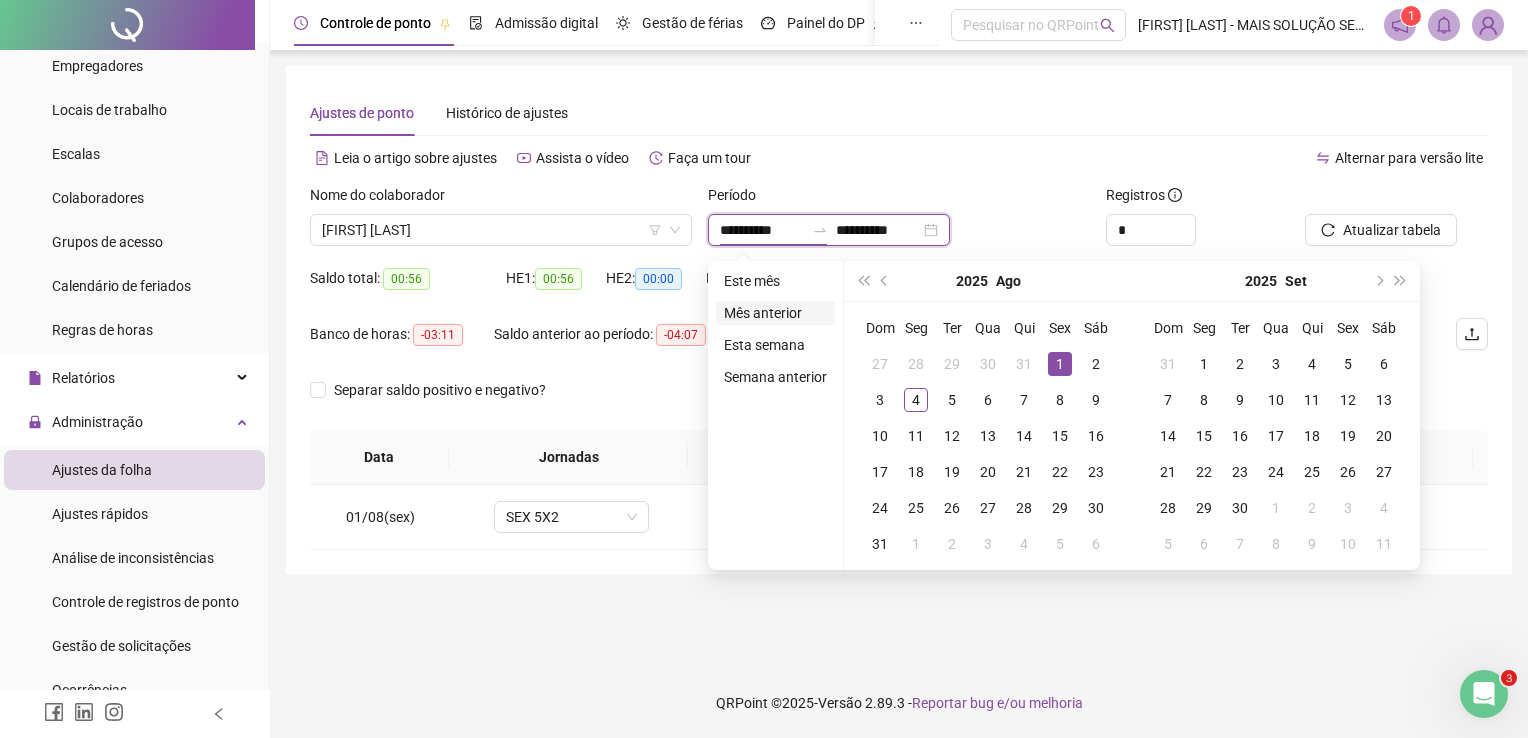 type on "**********" 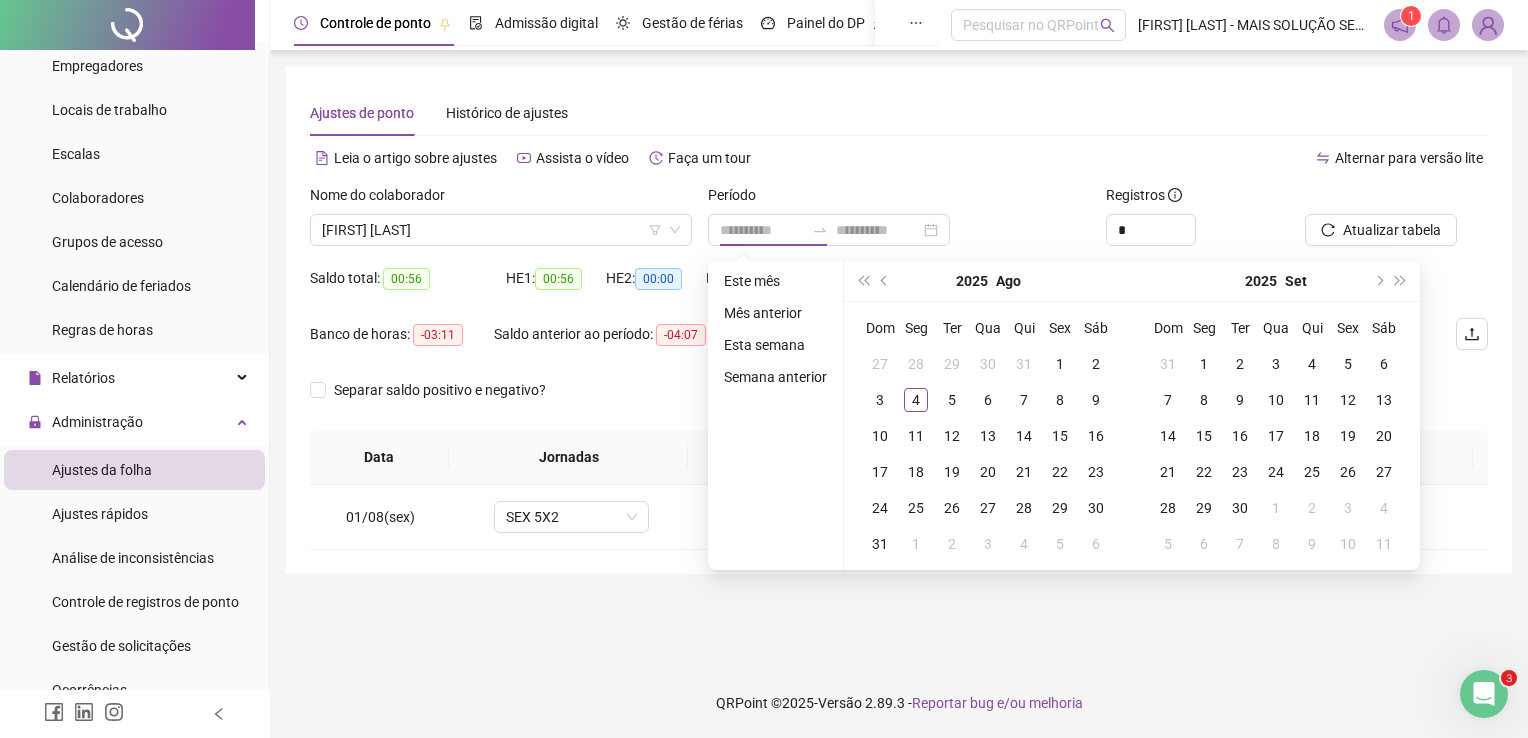 click on "Mês anterior" at bounding box center [775, 313] 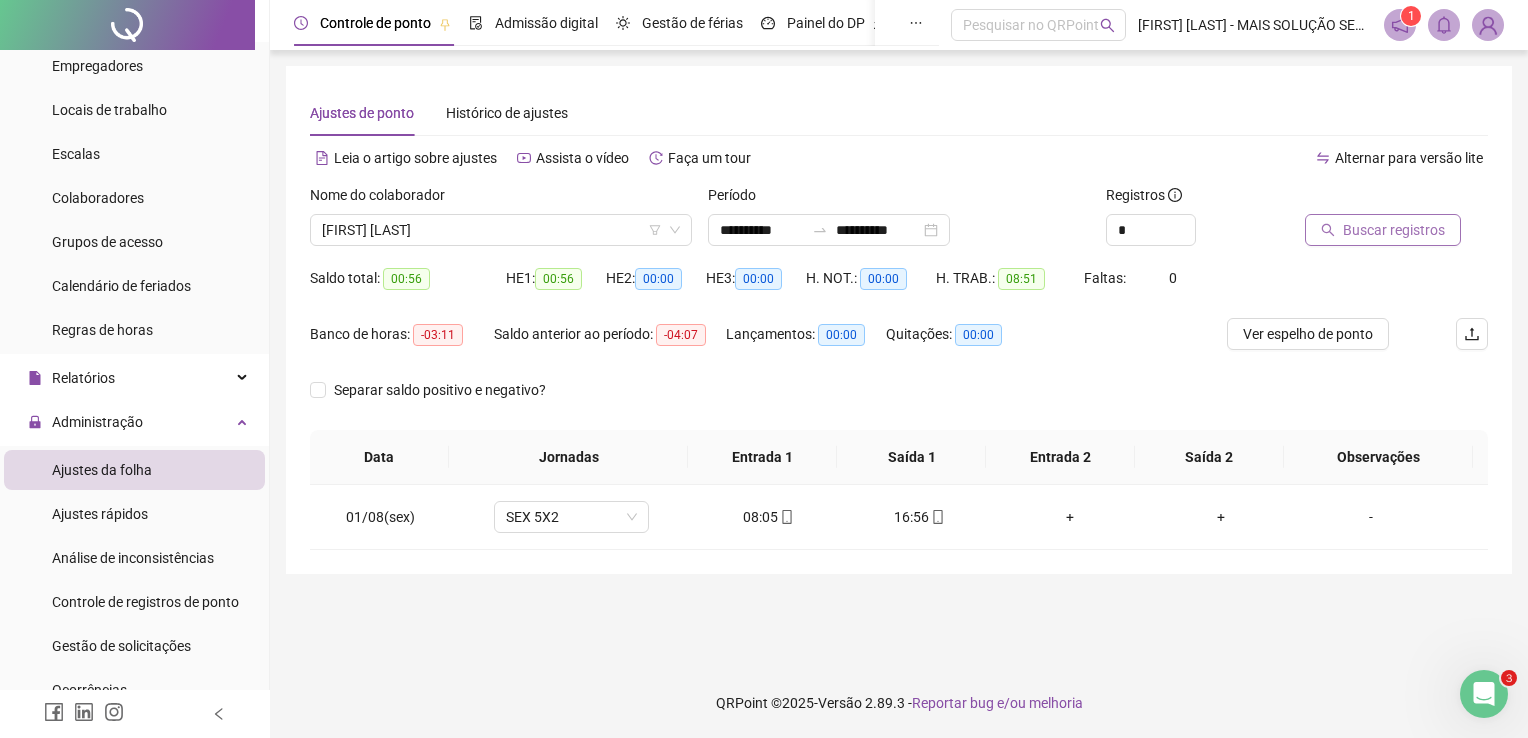 click on "Buscar registros" at bounding box center [1383, 230] 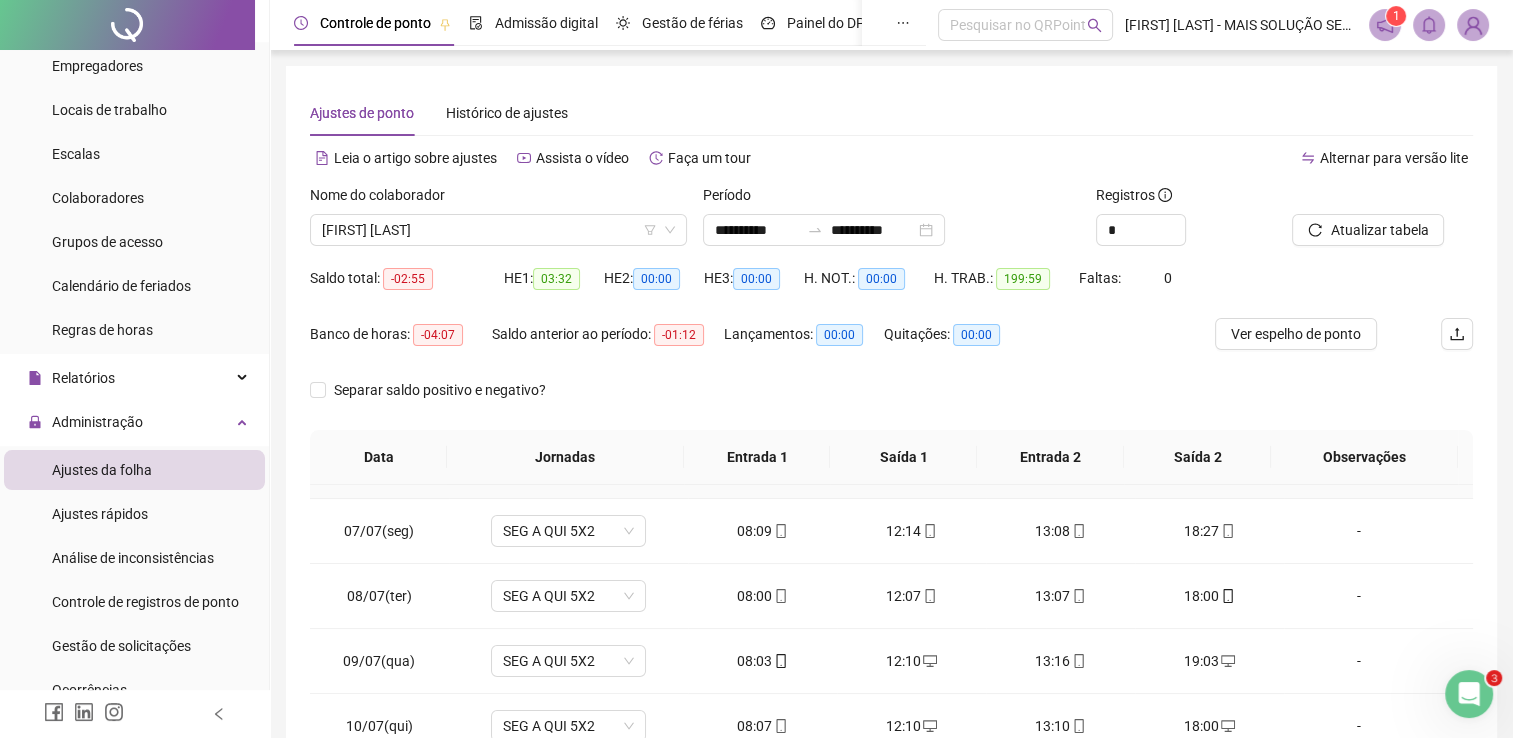 scroll, scrollTop: 400, scrollLeft: 0, axis: vertical 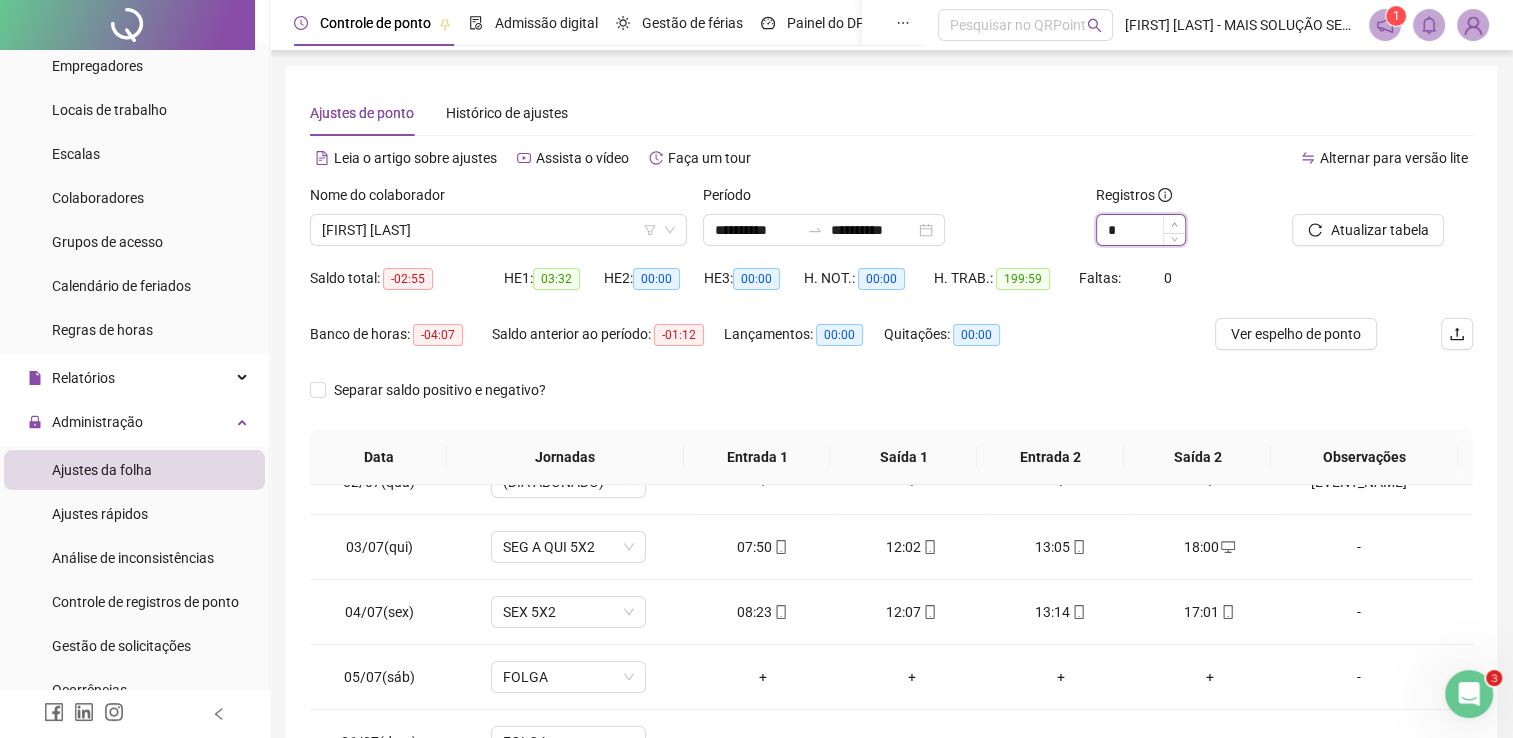 click at bounding box center (1174, 224) 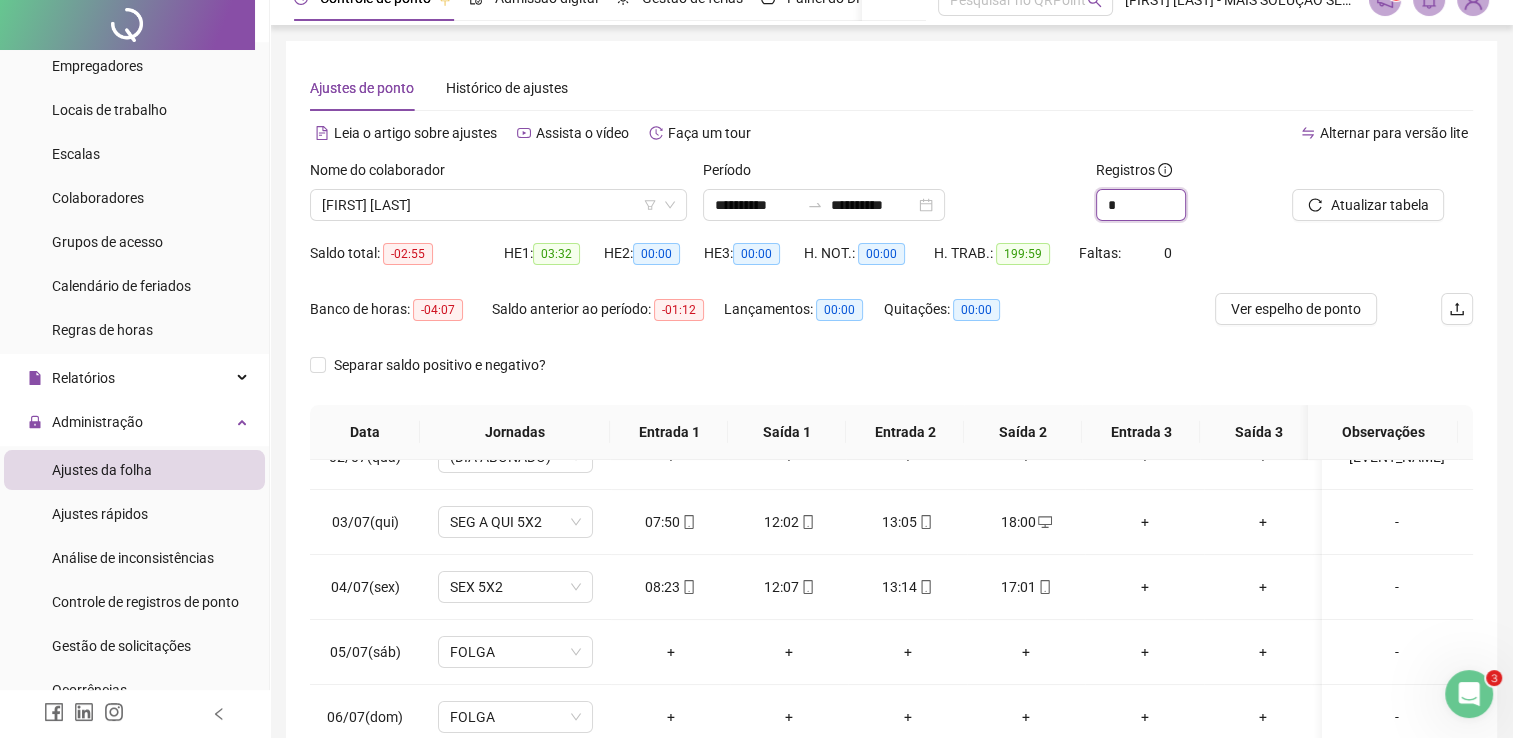 scroll, scrollTop: 283, scrollLeft: 0, axis: vertical 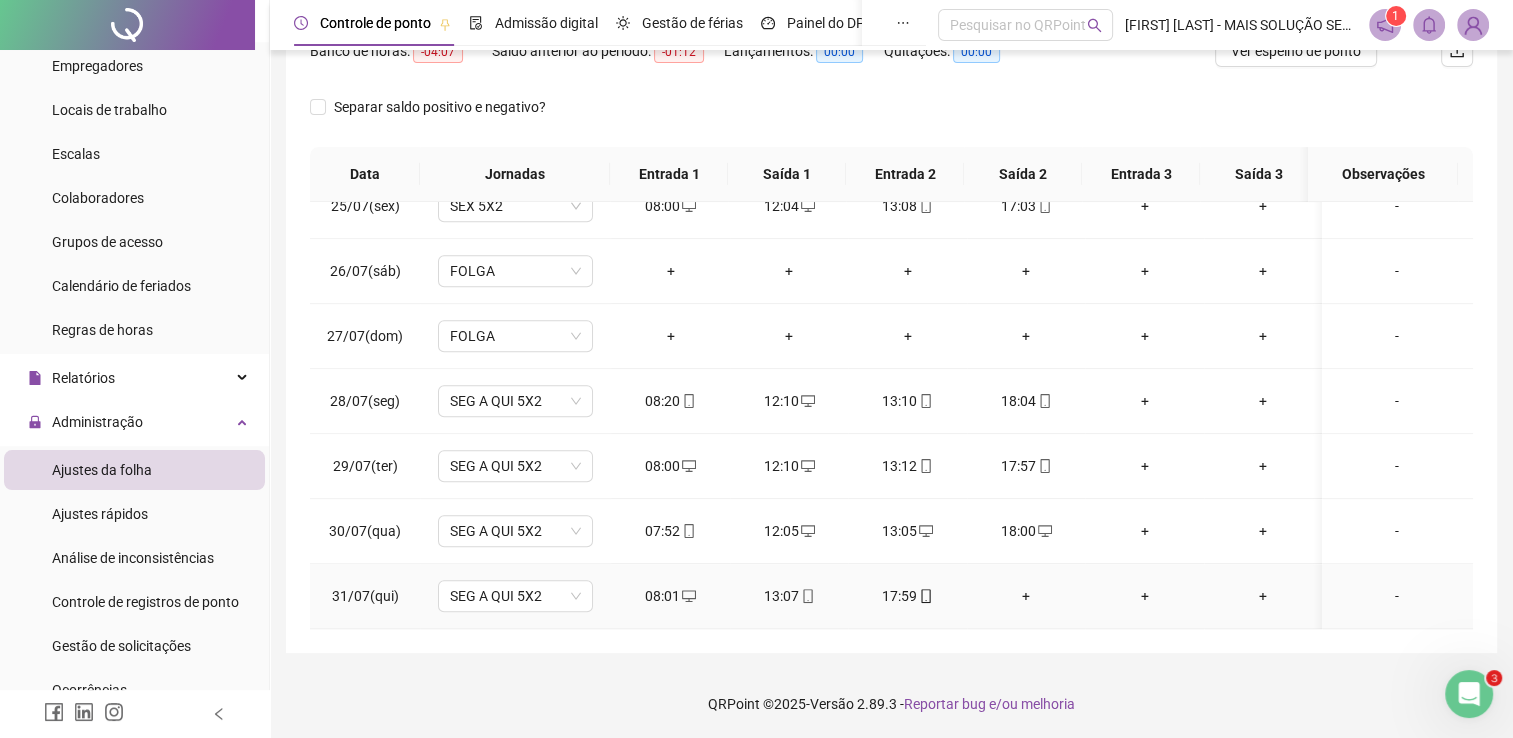 click on "+" at bounding box center [1026, 596] 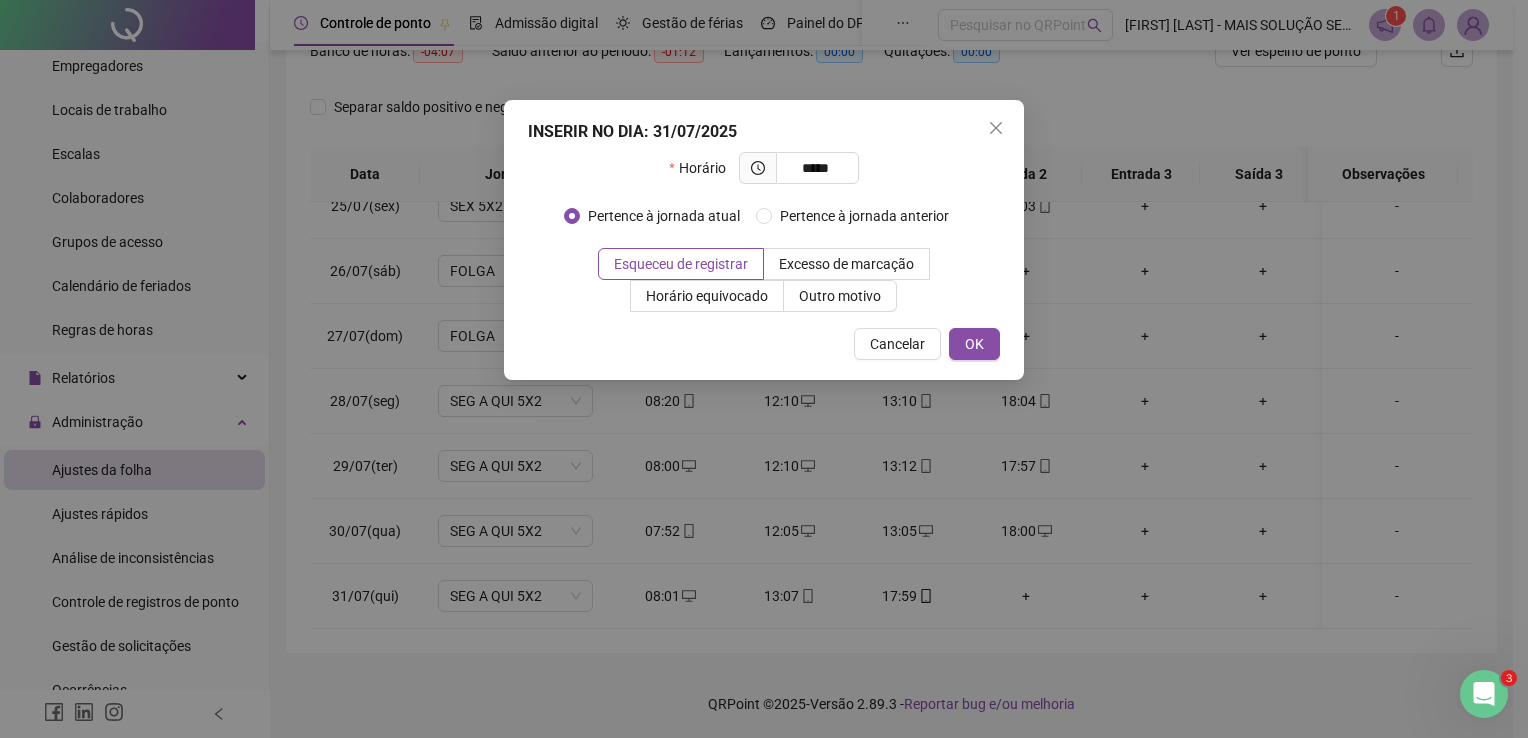 type on "*****" 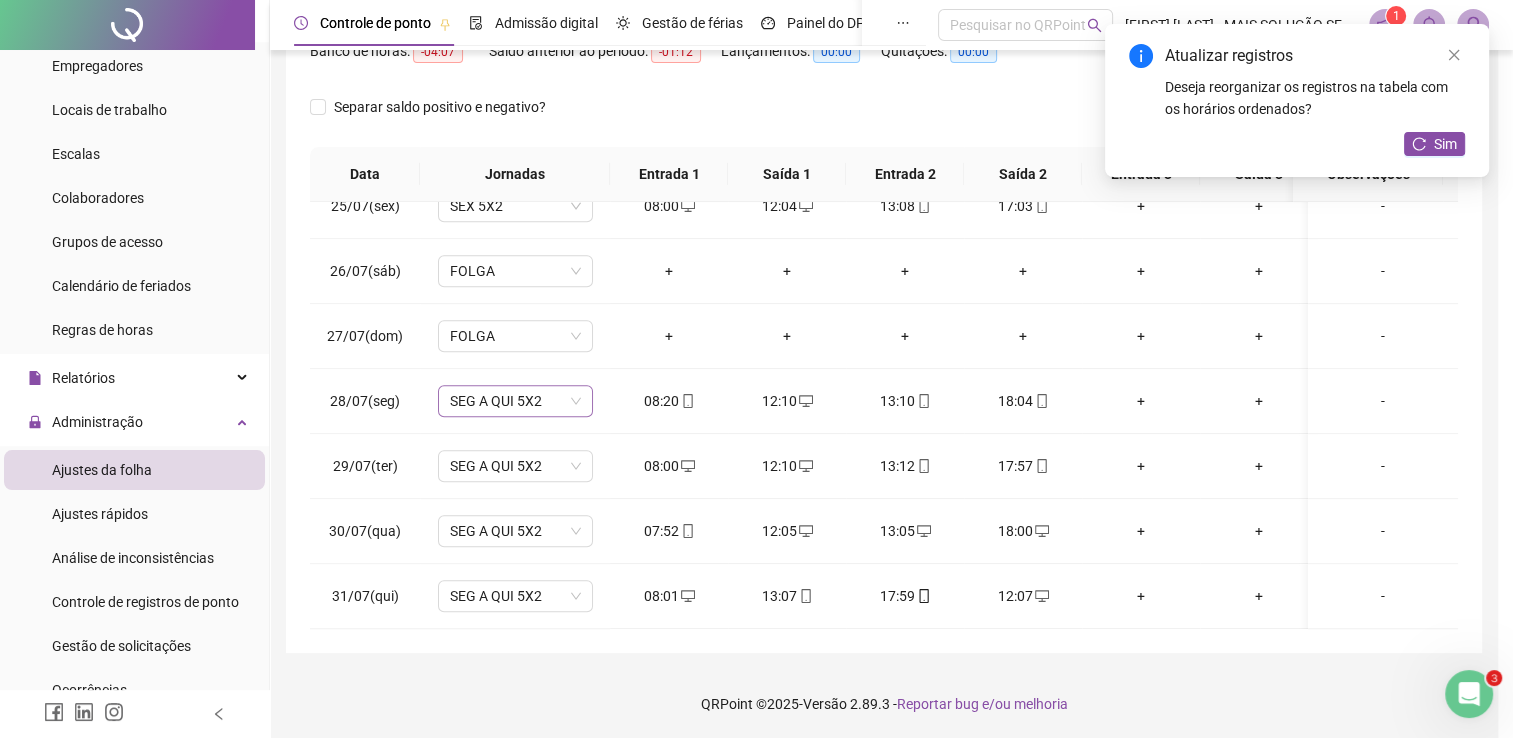 scroll, scrollTop: 1581, scrollLeft: 0, axis: vertical 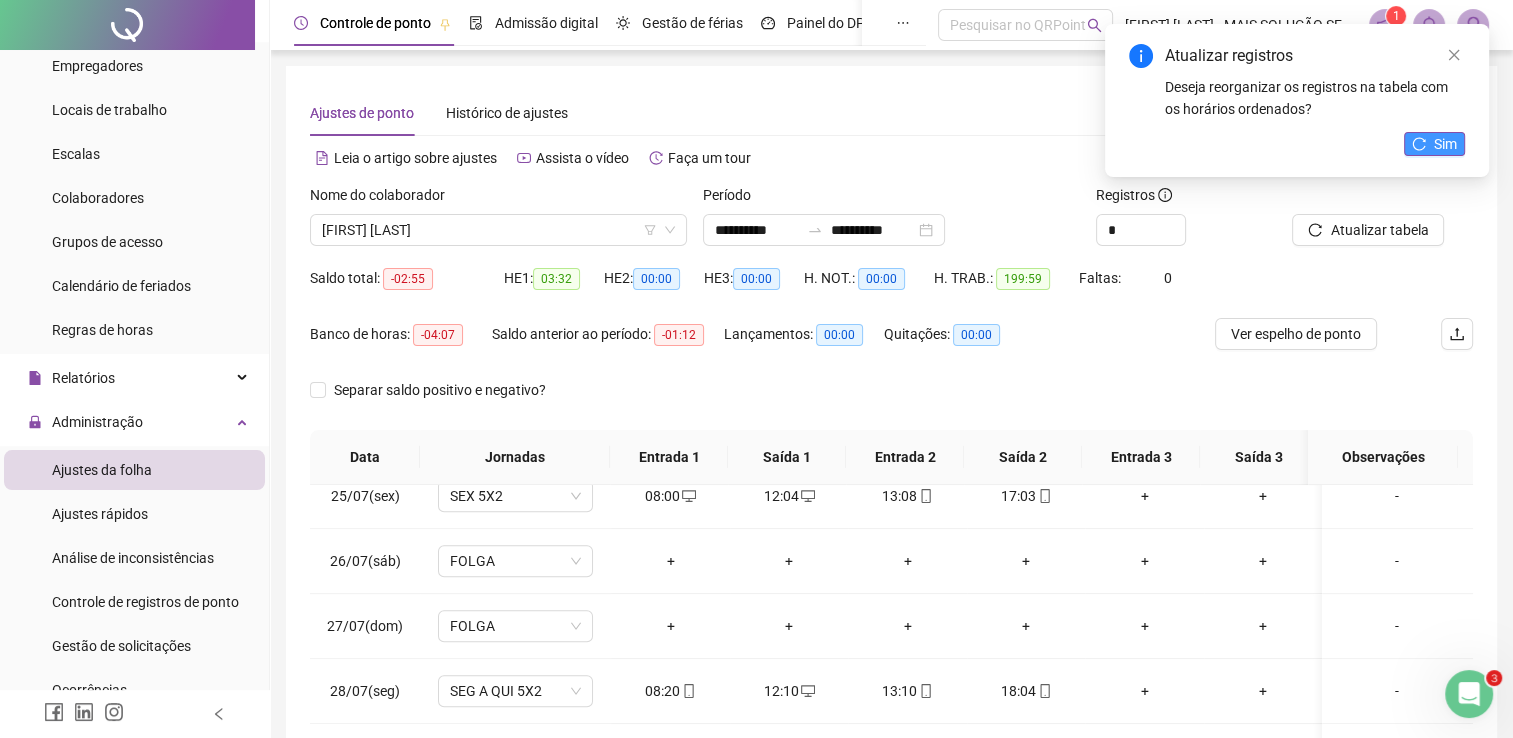 click on "Sim" at bounding box center (1445, 144) 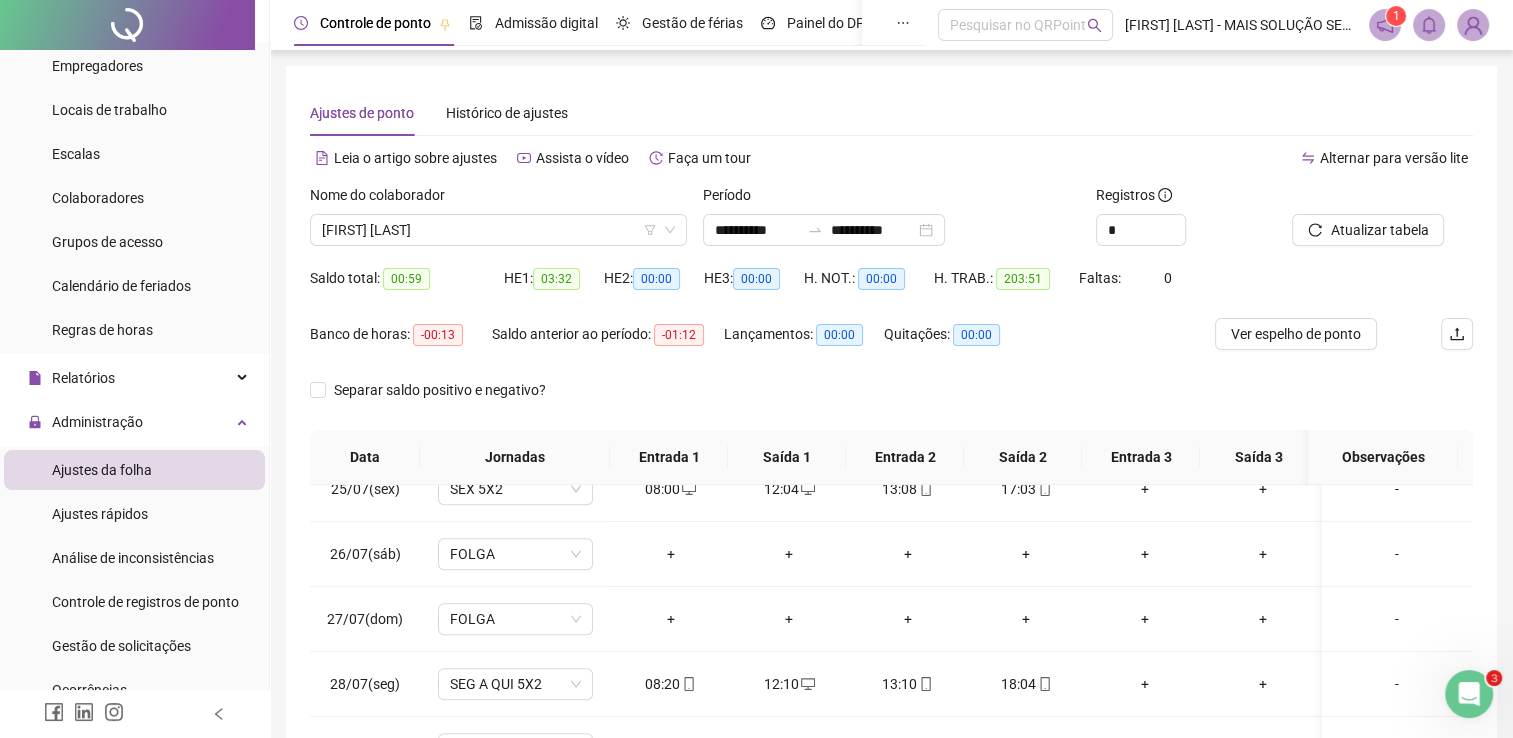 scroll, scrollTop: 1581, scrollLeft: 0, axis: vertical 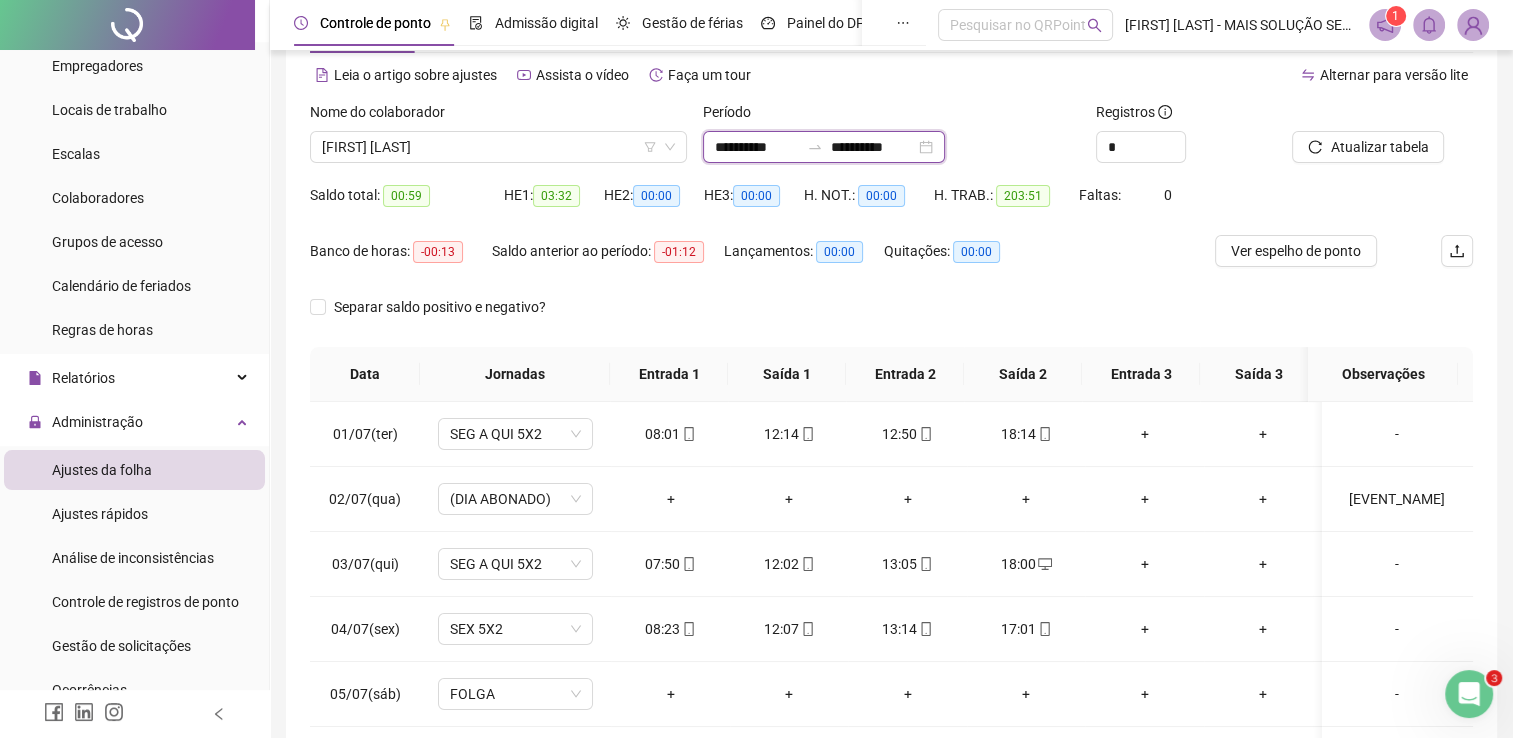 click on "**********" at bounding box center [757, 147] 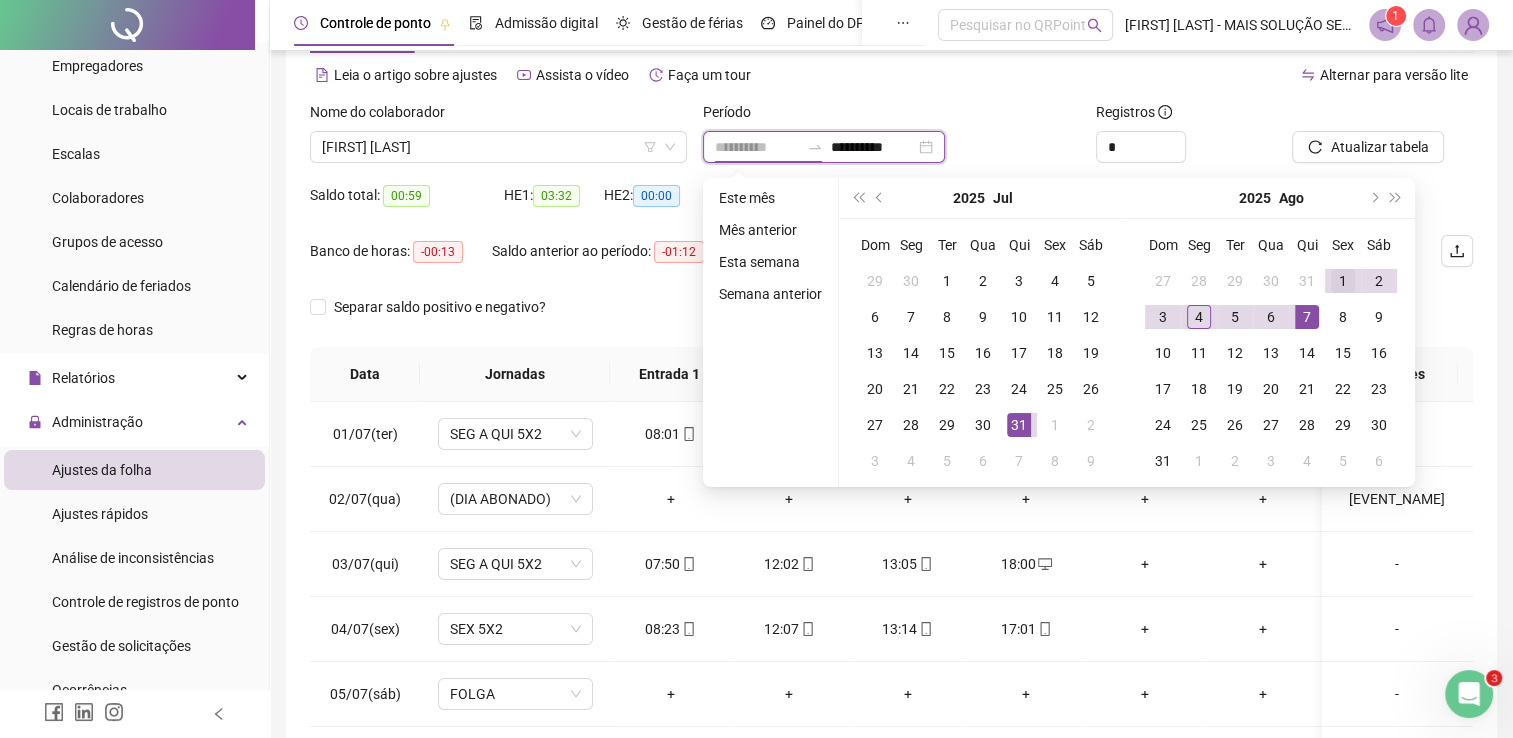 type on "**********" 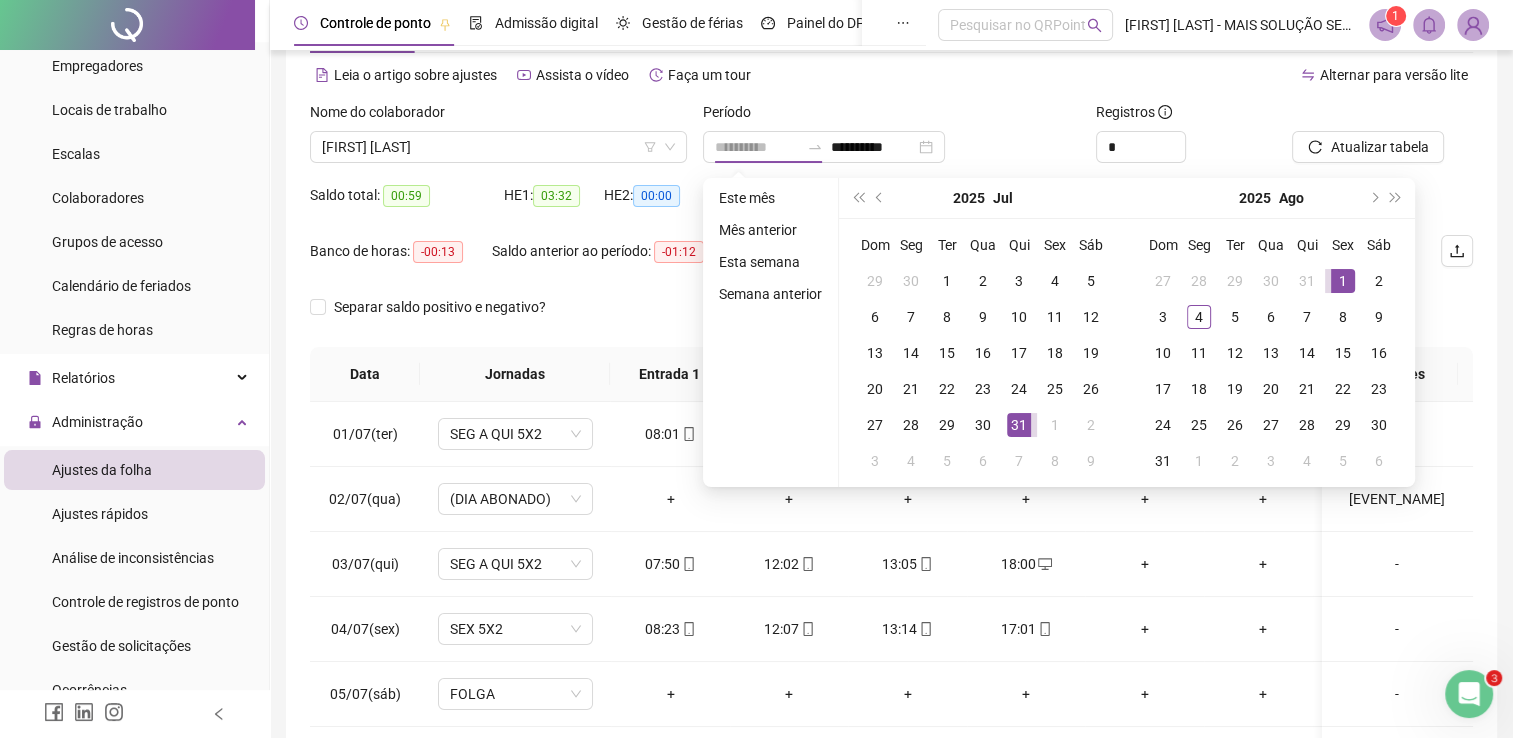 click on "1" at bounding box center (1343, 281) 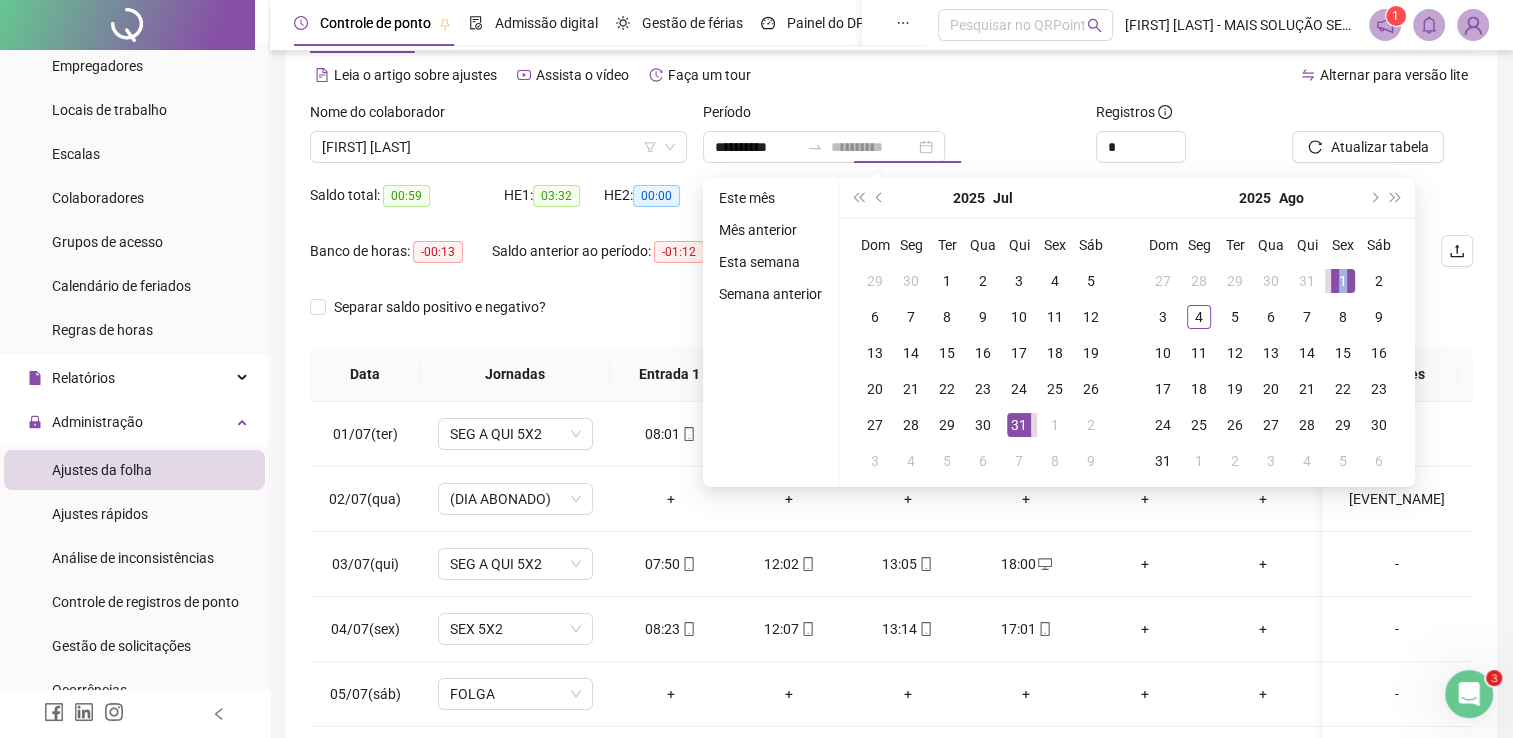 click on "1" at bounding box center [1343, 281] 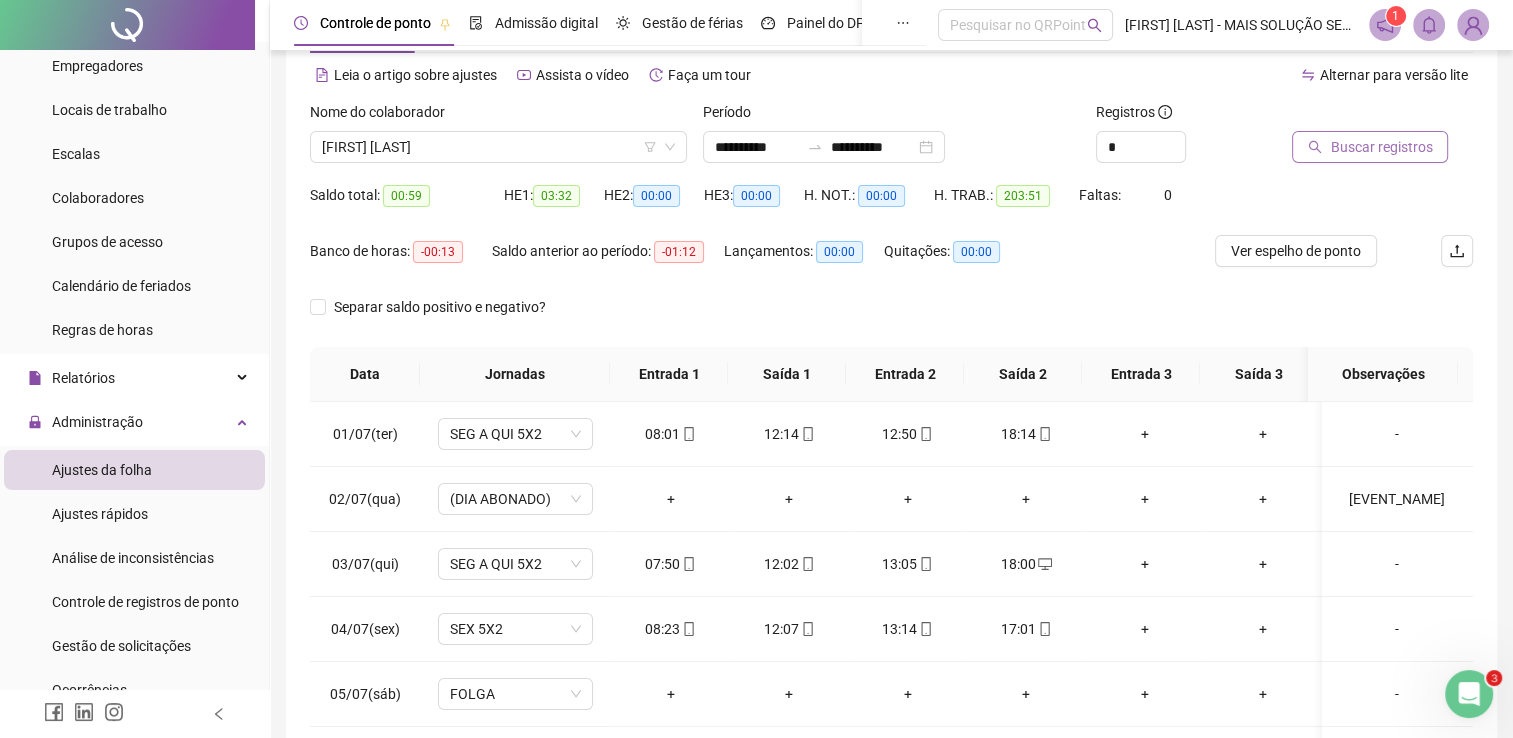 click on "Buscar registros" at bounding box center (1381, 147) 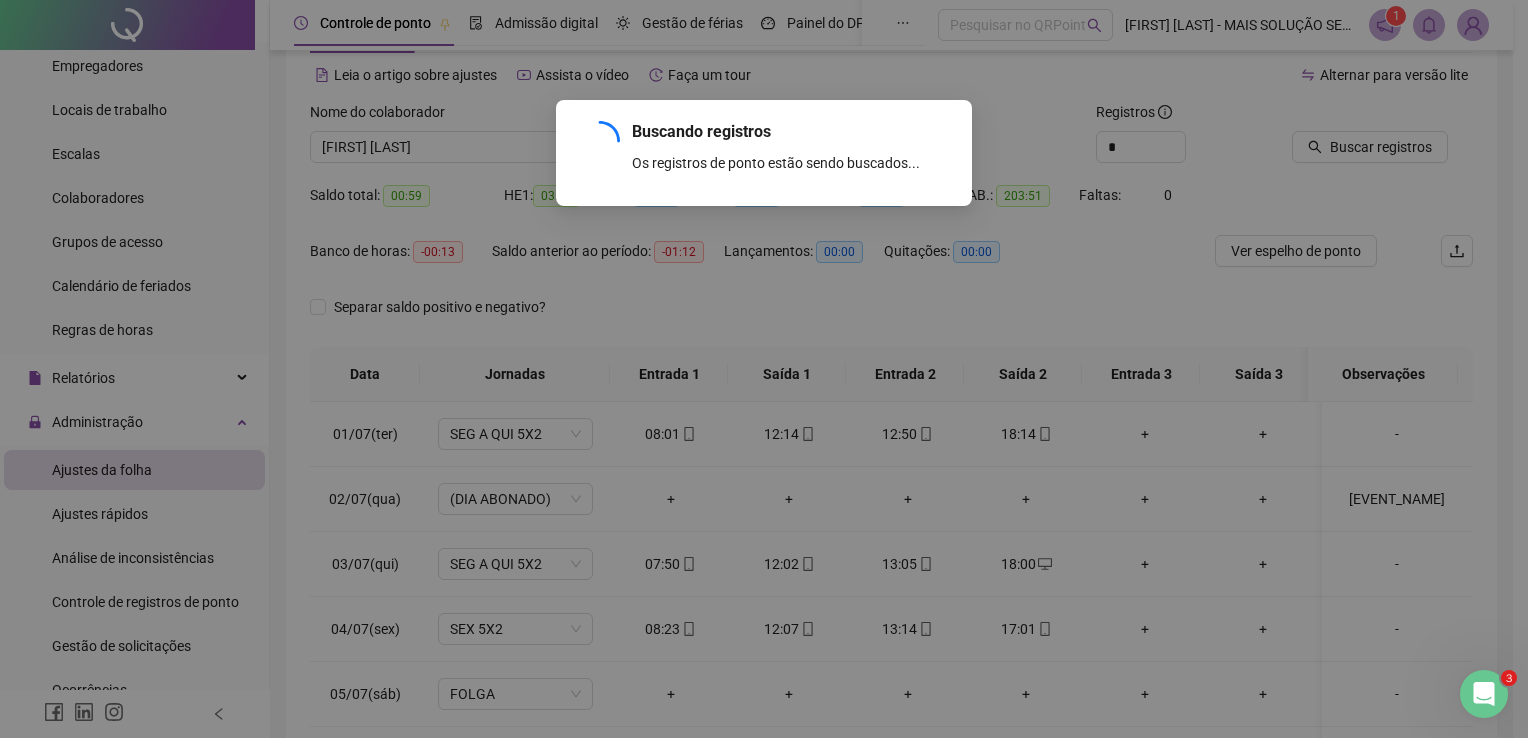 scroll, scrollTop: 0, scrollLeft: 0, axis: both 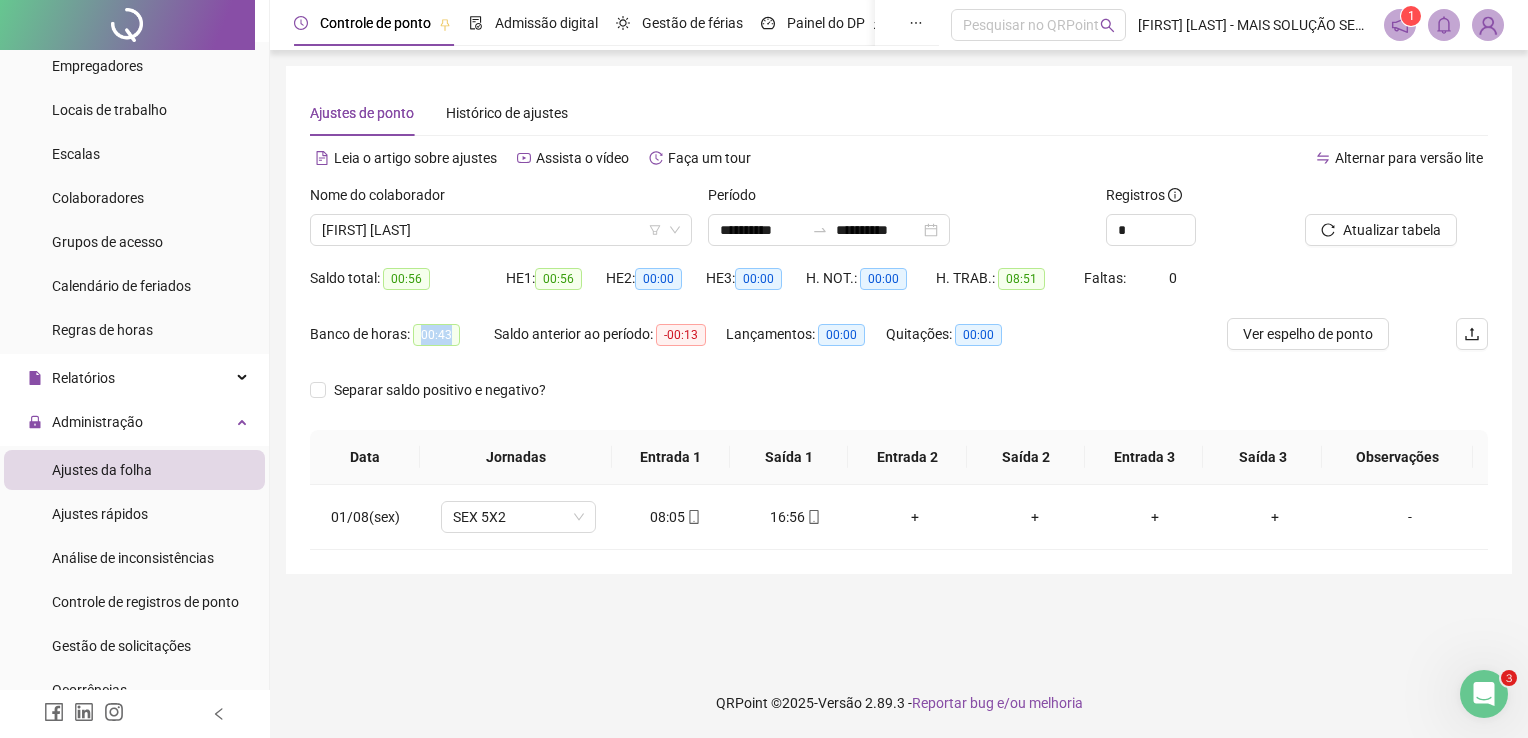 drag, startPoint x: 416, startPoint y: 339, endPoint x: 457, endPoint y: 338, distance: 41.01219 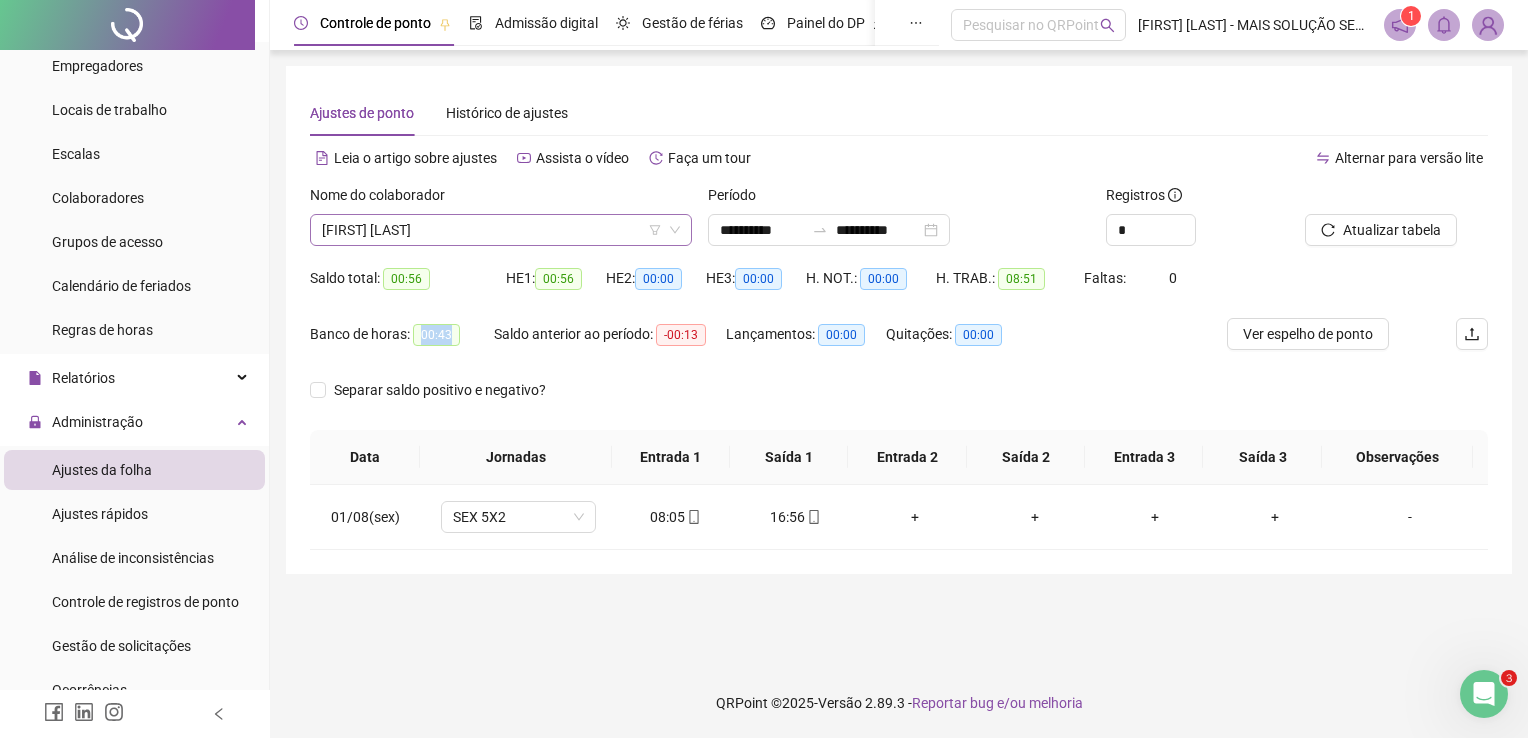 click on "[FIRST] [LAST]" at bounding box center [501, 230] 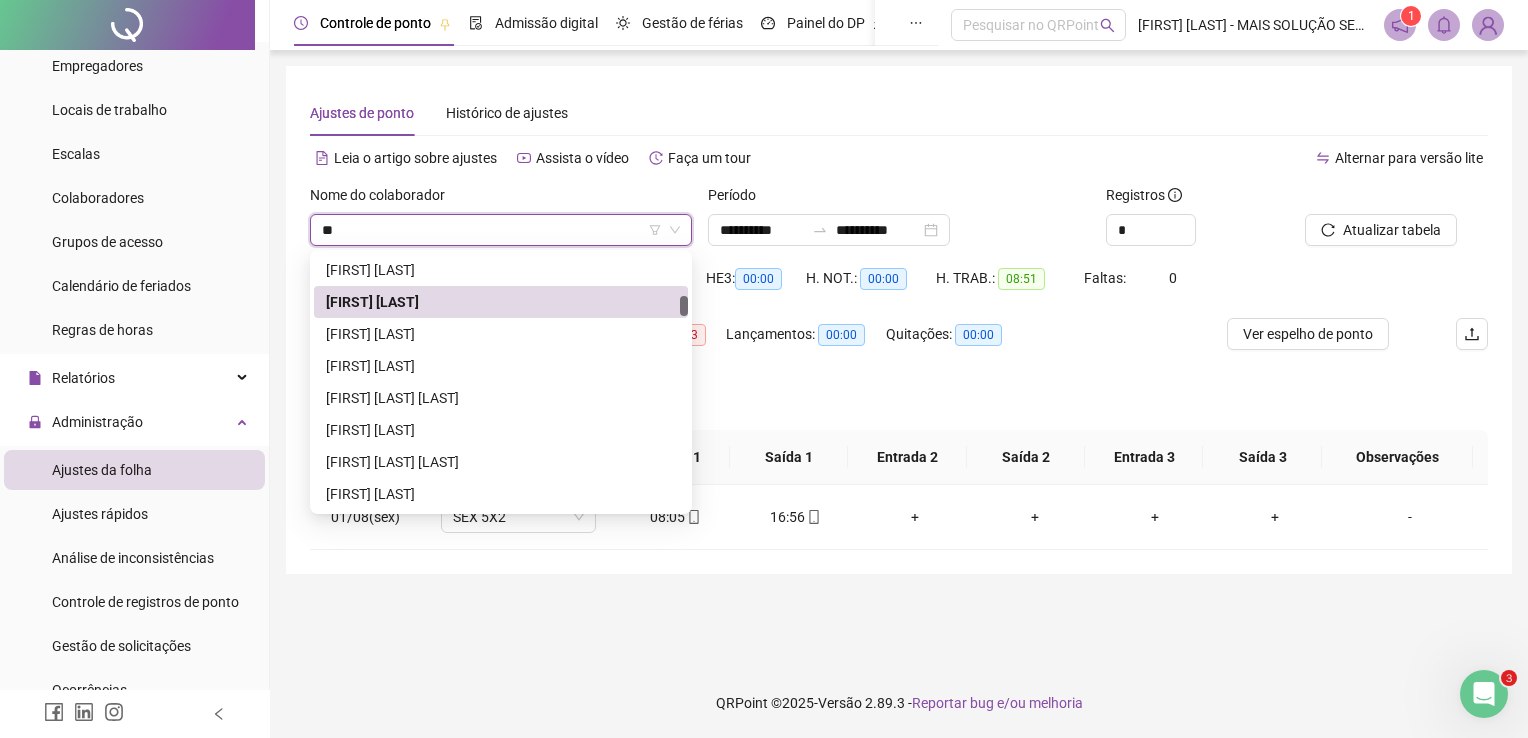 scroll, scrollTop: 512, scrollLeft: 0, axis: vertical 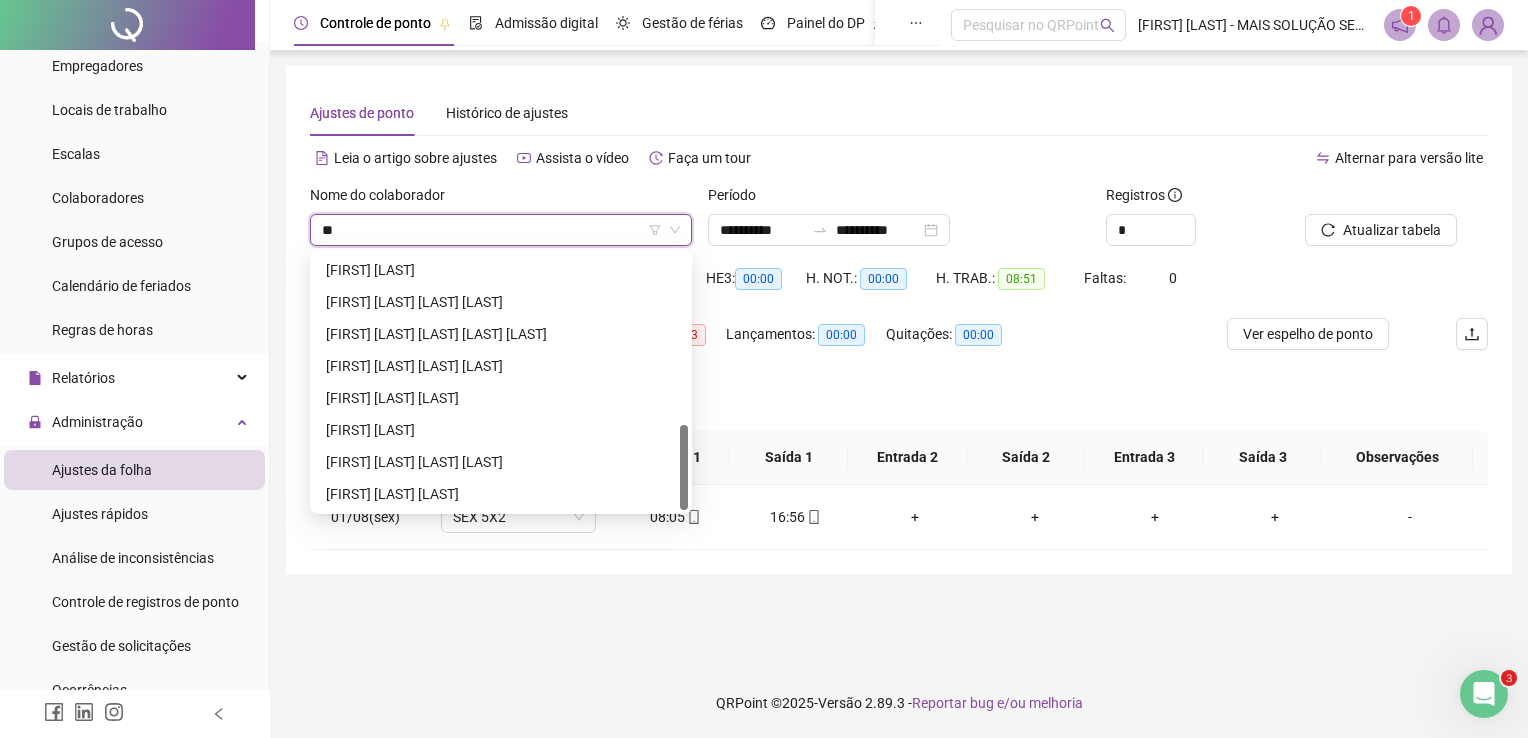 type on "***" 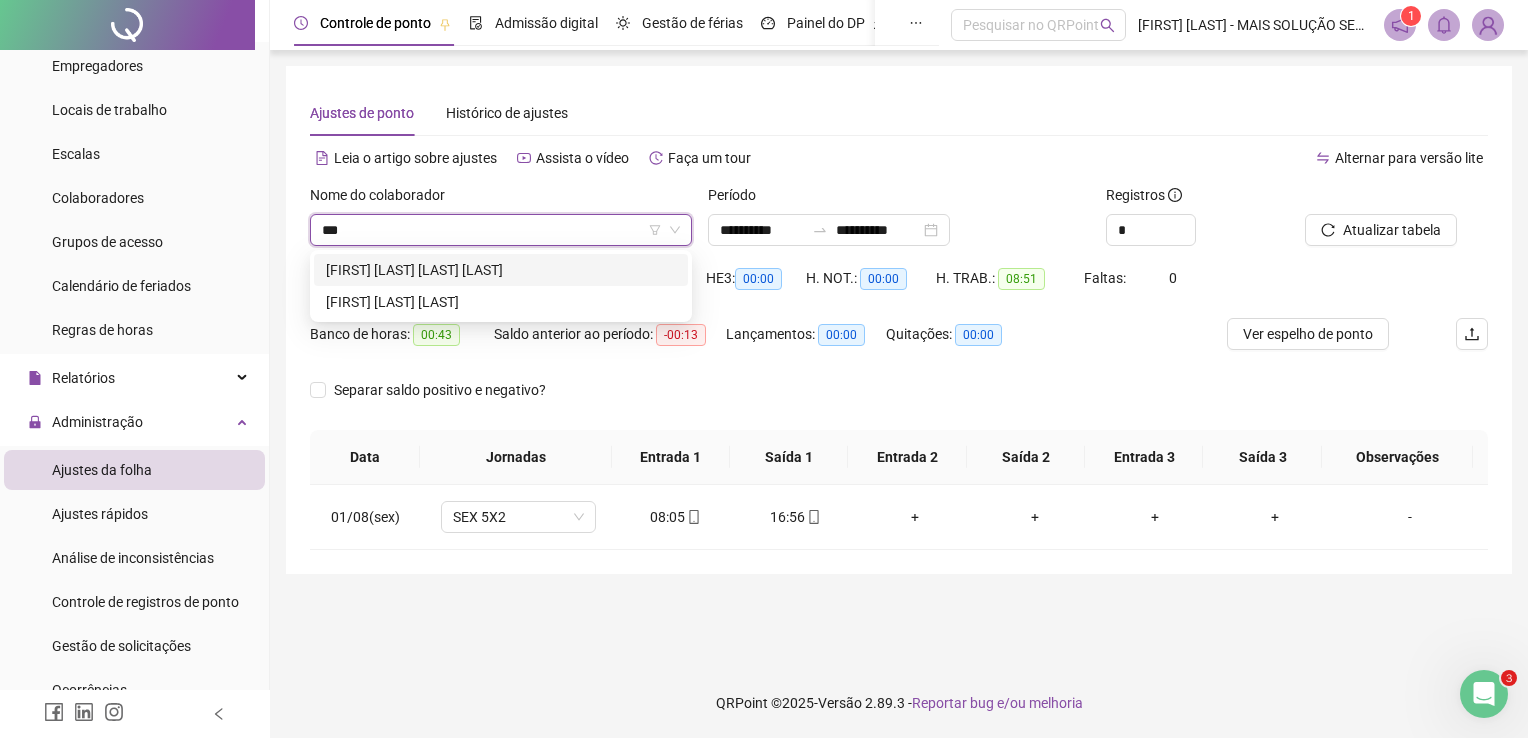 scroll, scrollTop: 0, scrollLeft: 0, axis: both 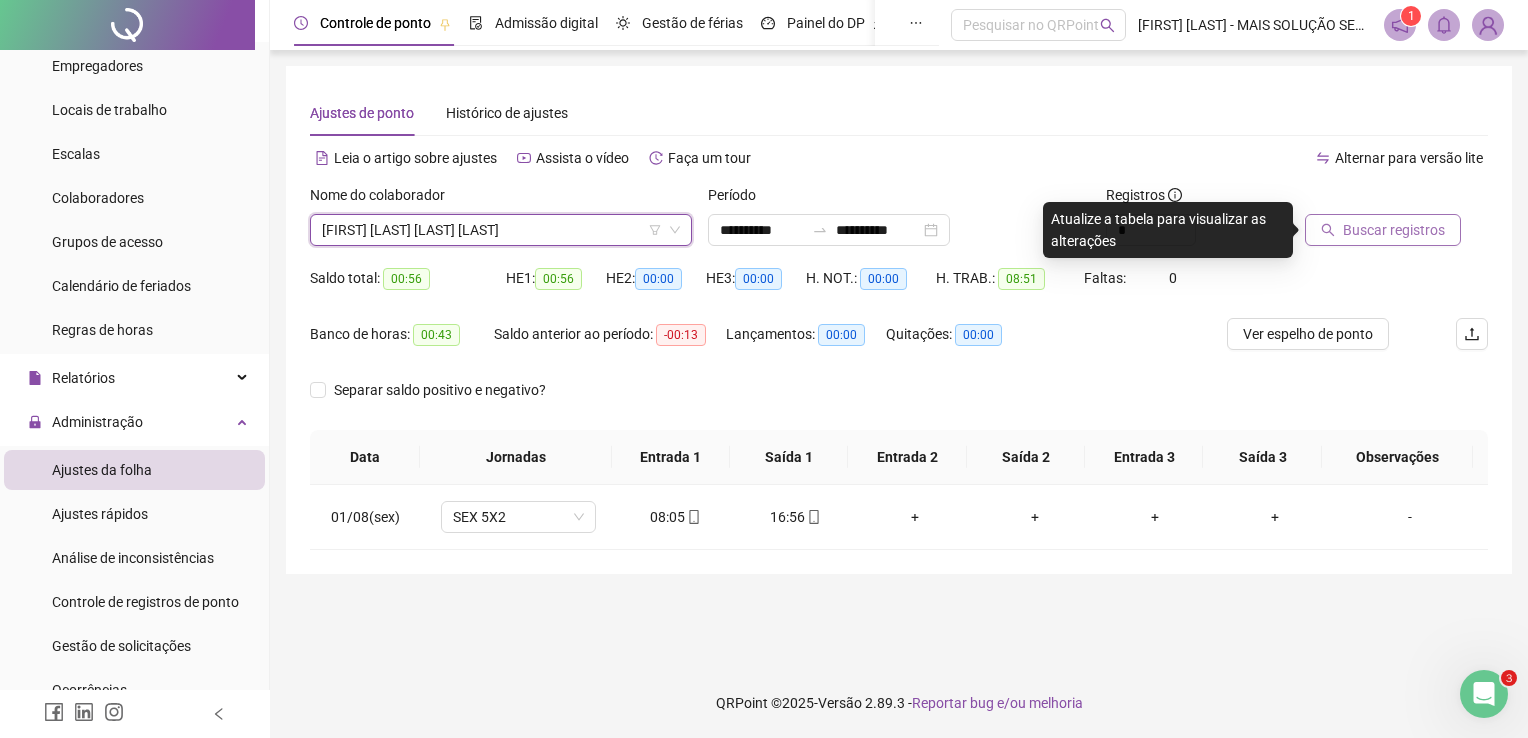 click on "Buscar registros" at bounding box center (1394, 230) 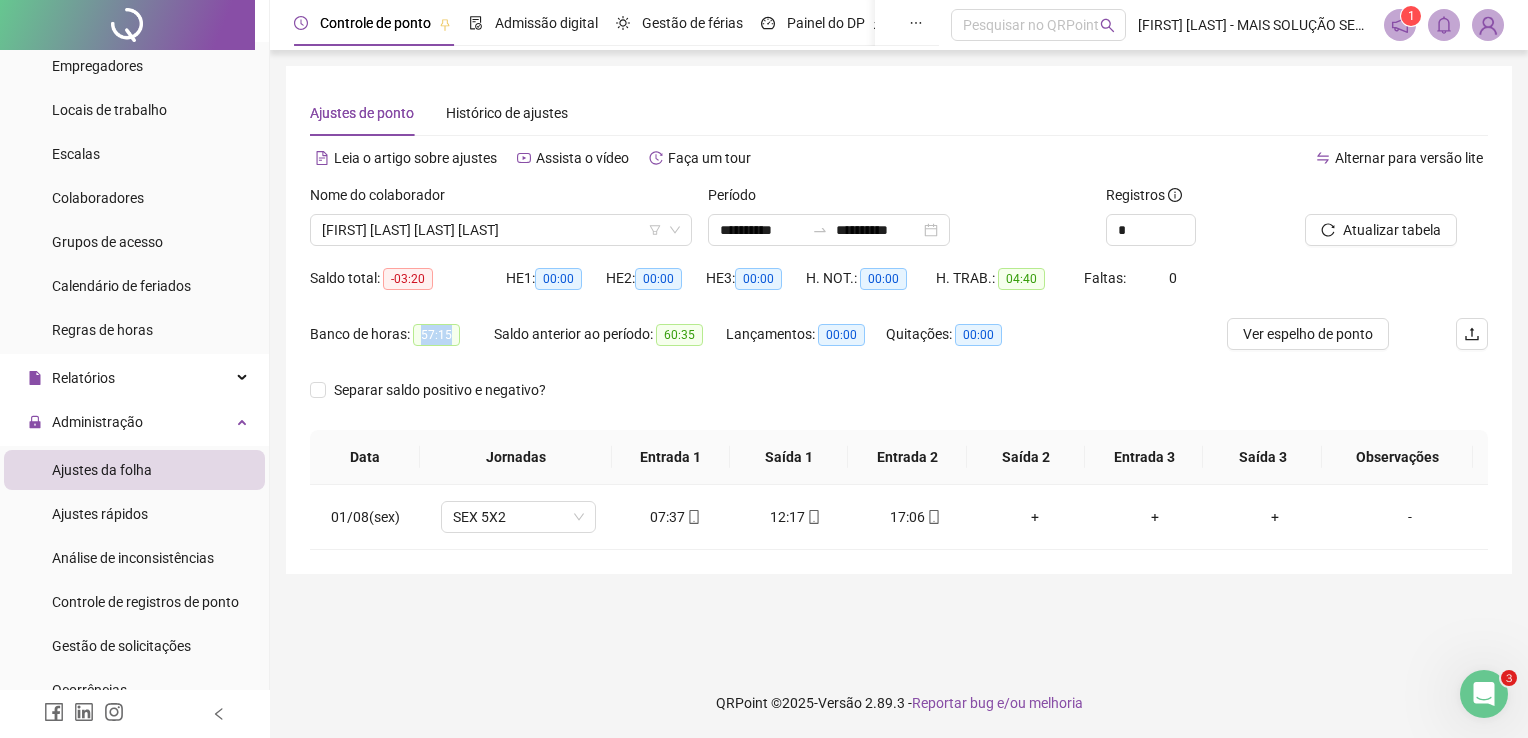 drag, startPoint x: 420, startPoint y: 332, endPoint x: 460, endPoint y: 334, distance: 40.04997 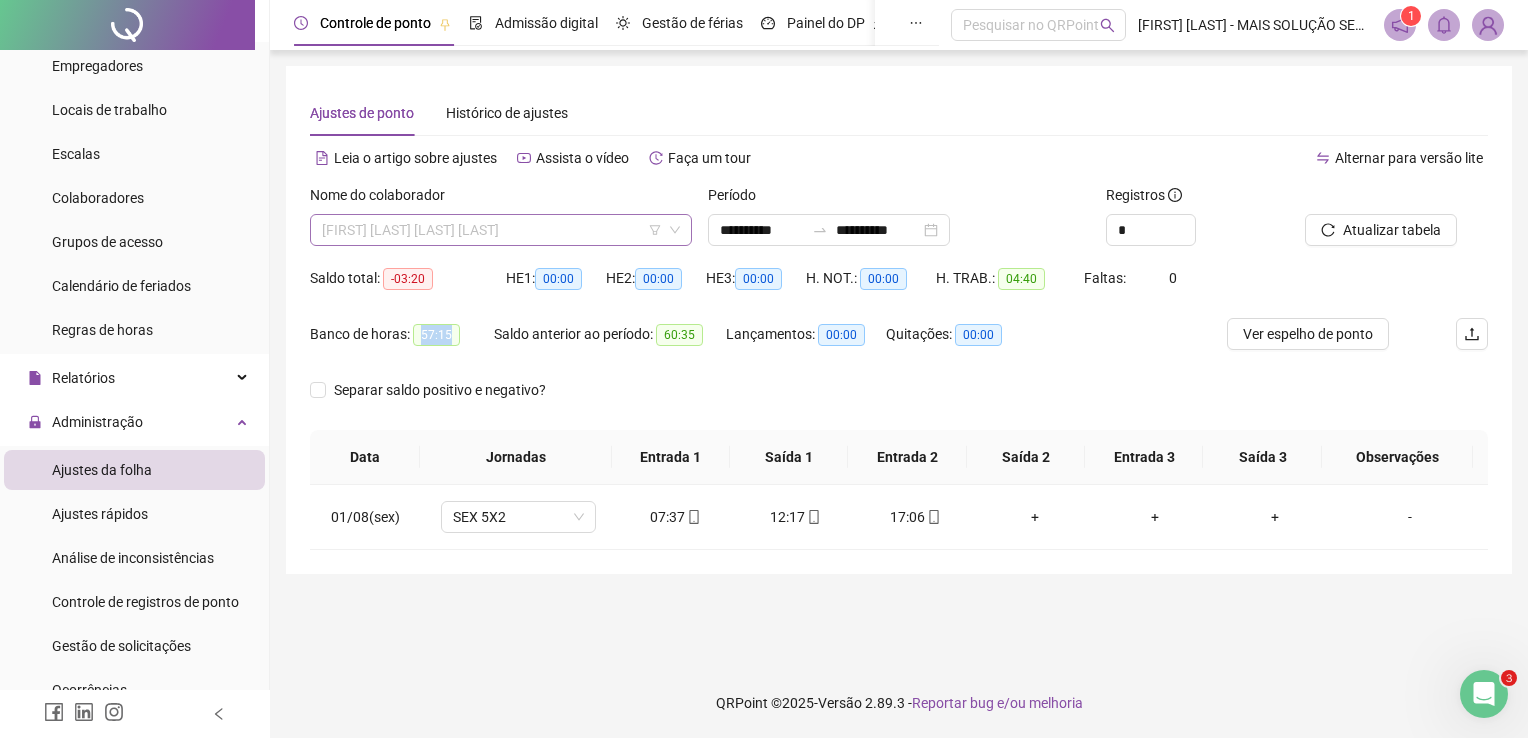 click on "[FIRST] [LAST] [LAST] [LAST]" at bounding box center [501, 230] 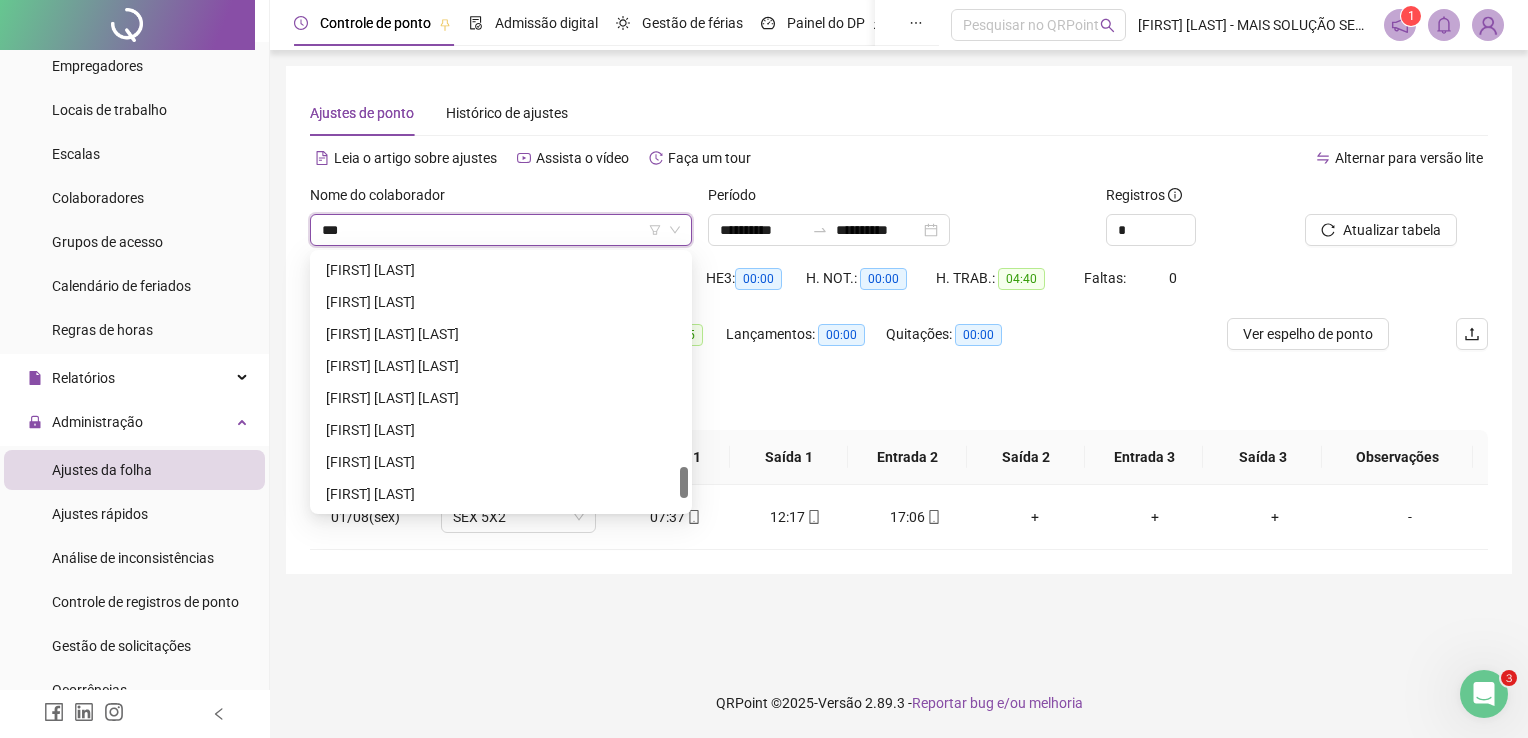 scroll, scrollTop: 0, scrollLeft: 0, axis: both 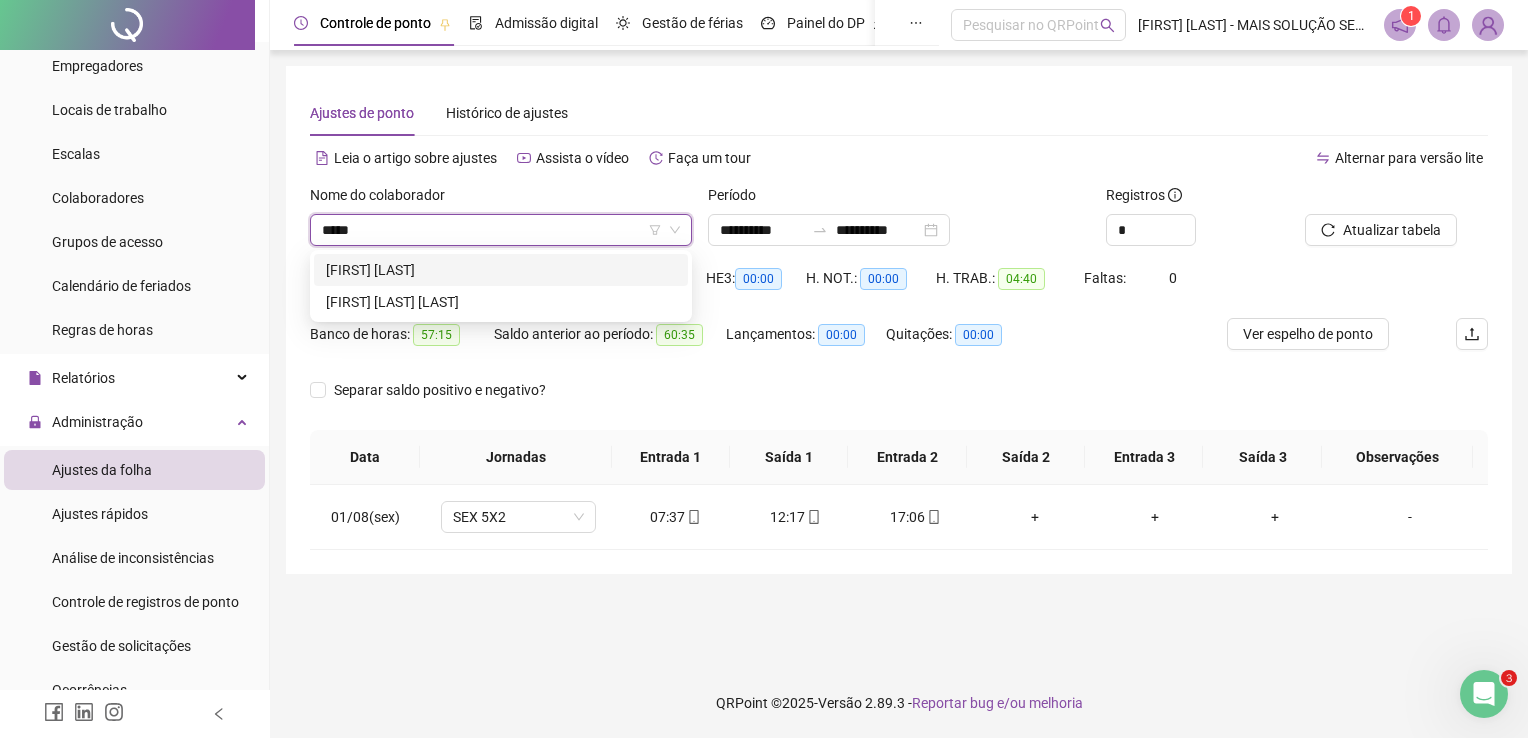 type on "******" 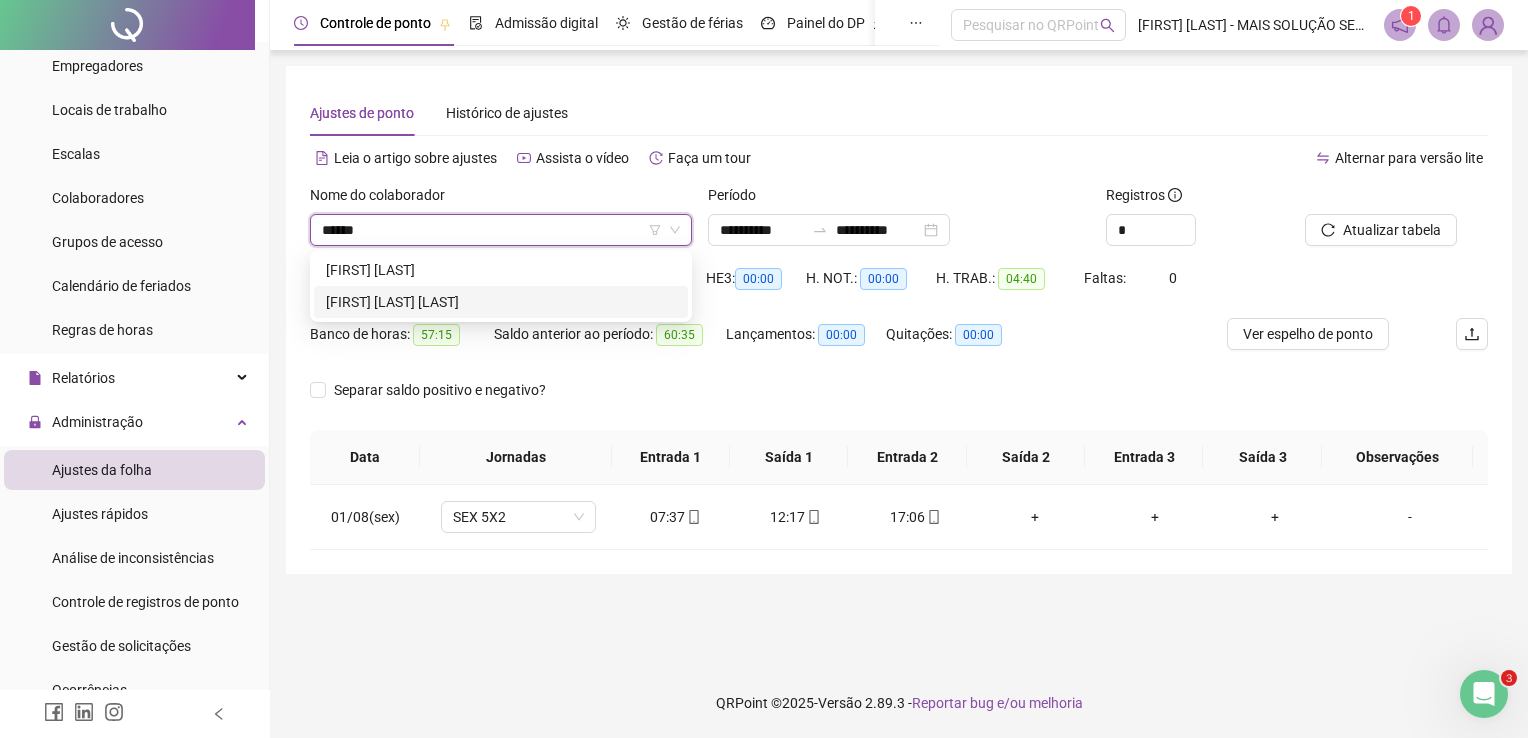 click on "[FIRST] [LAST] [LAST]" at bounding box center (501, 302) 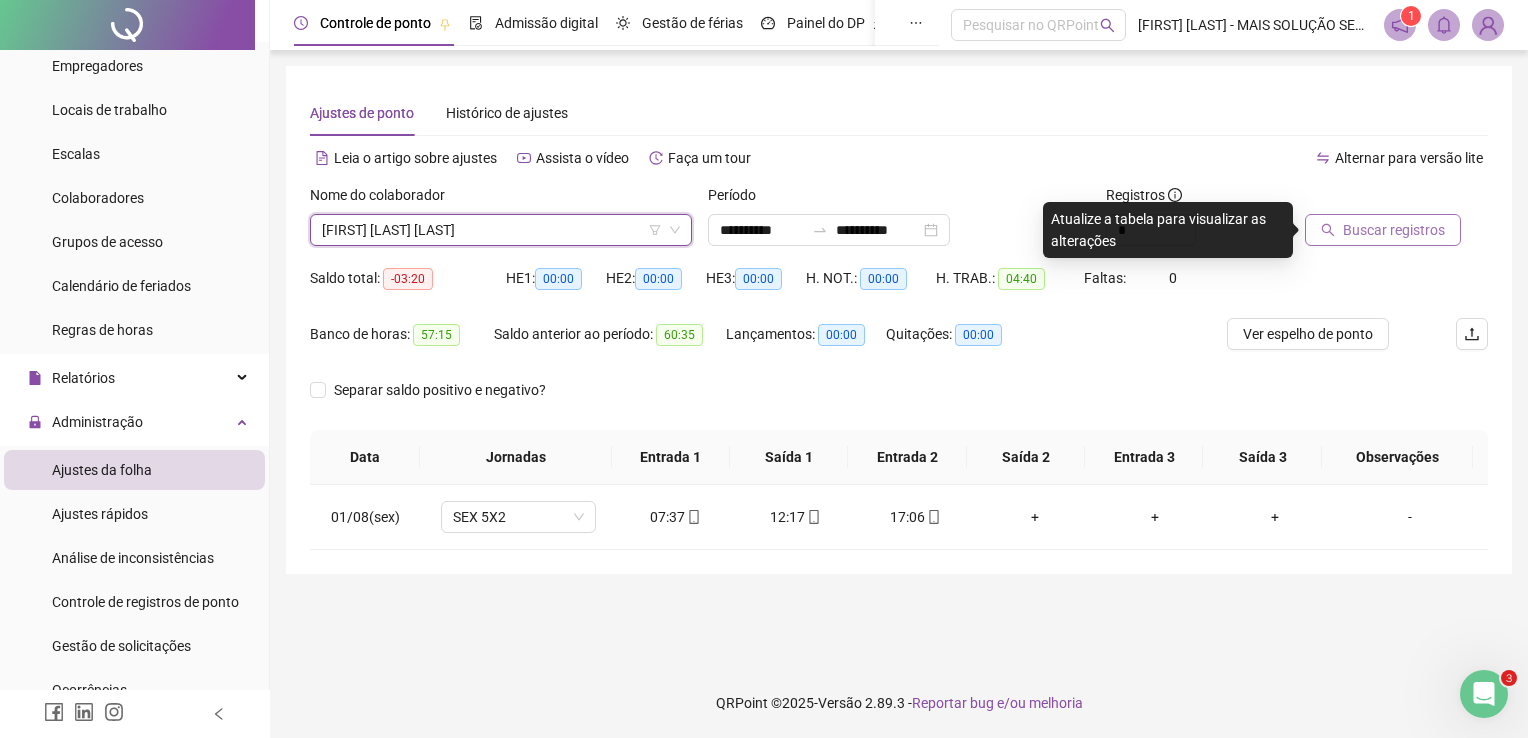 click on "Buscar registros" at bounding box center (1383, 230) 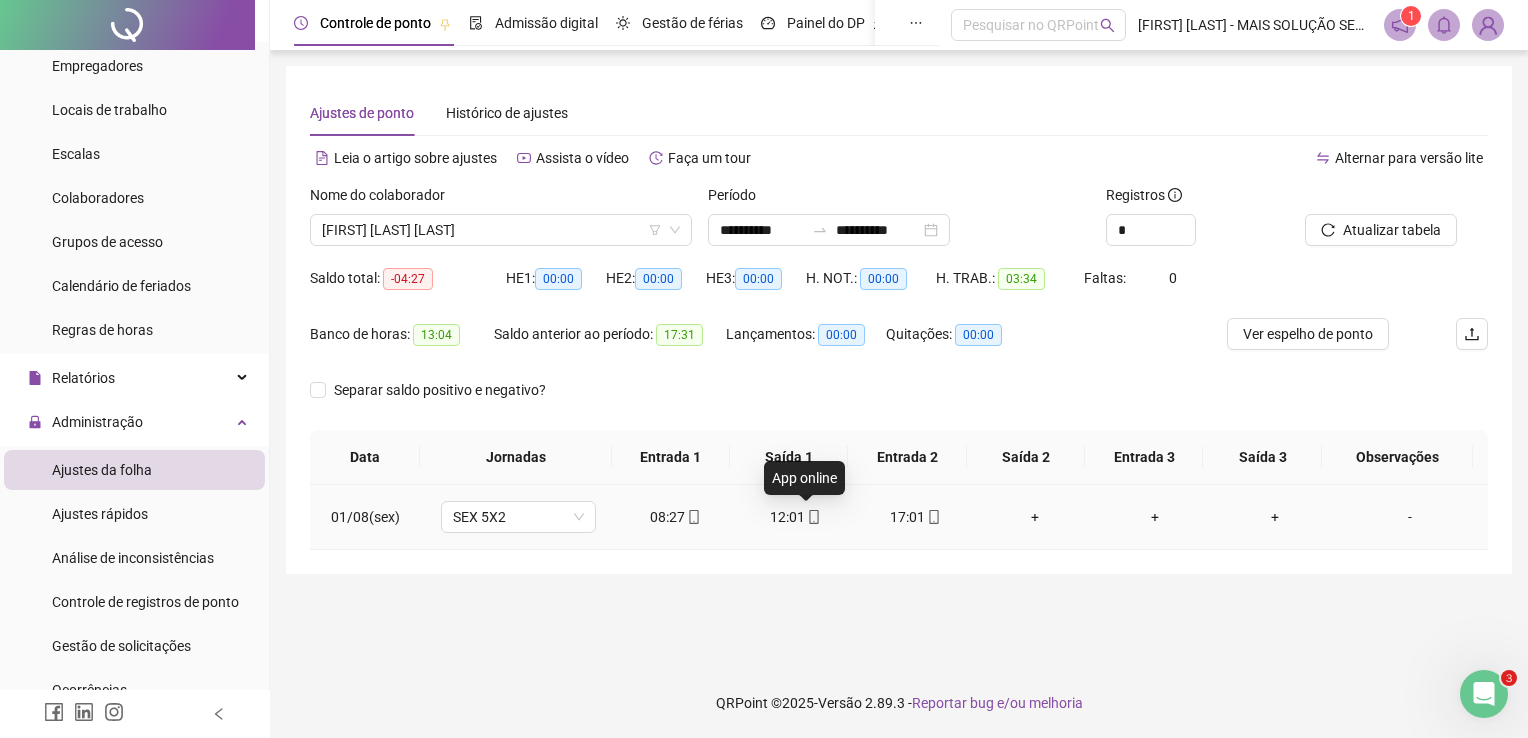 click 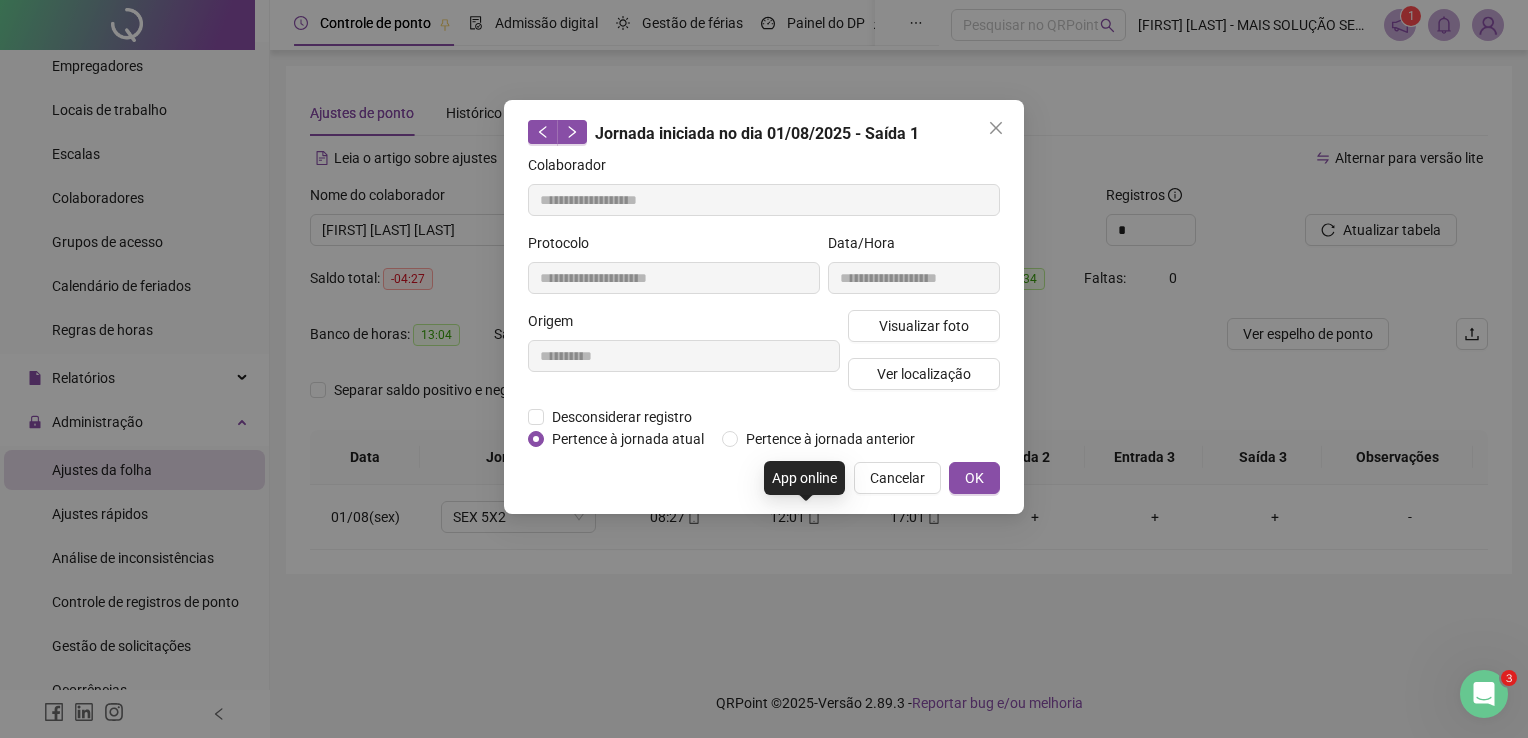 type on "**********" 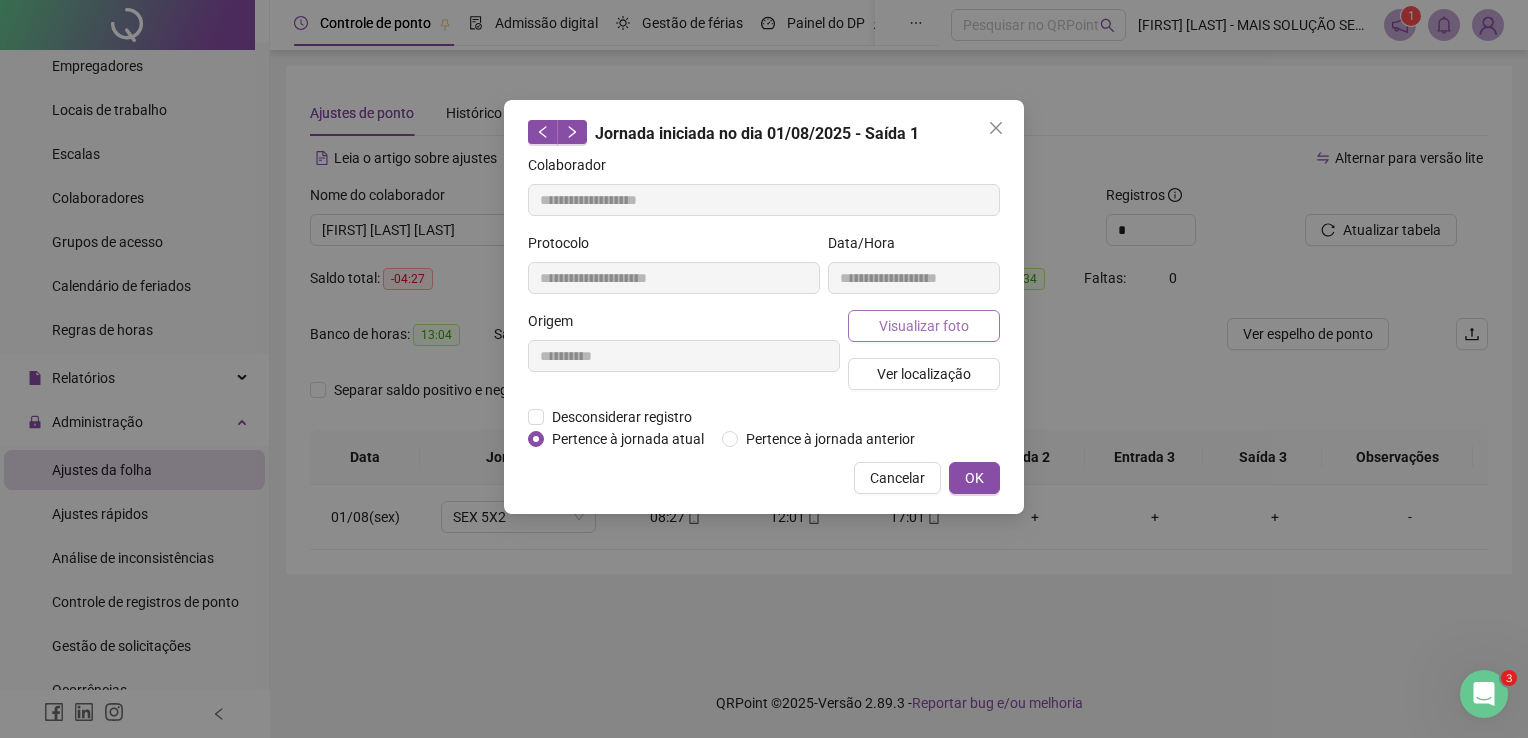 click on "Visualizar foto" at bounding box center (924, 326) 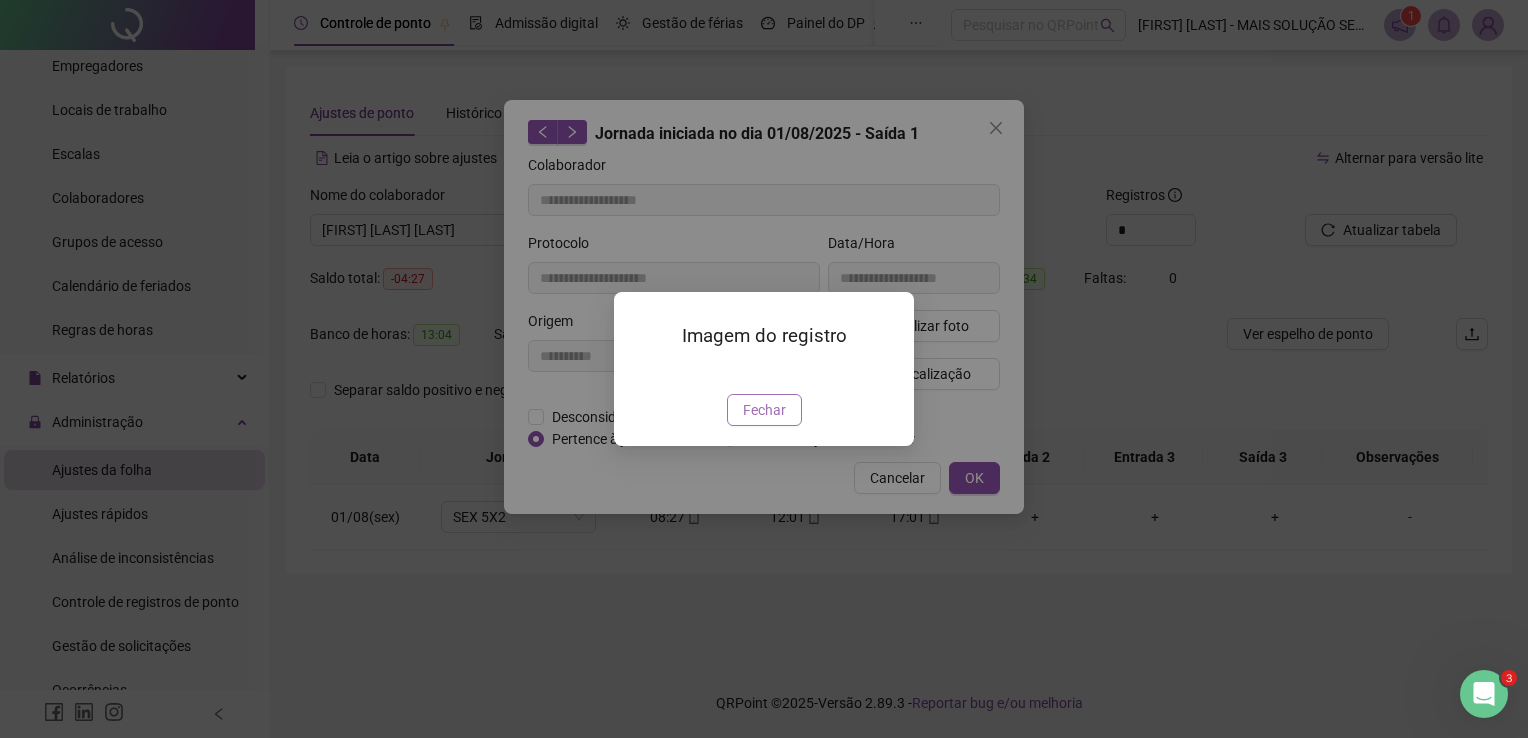 click on "Fechar" at bounding box center [764, 410] 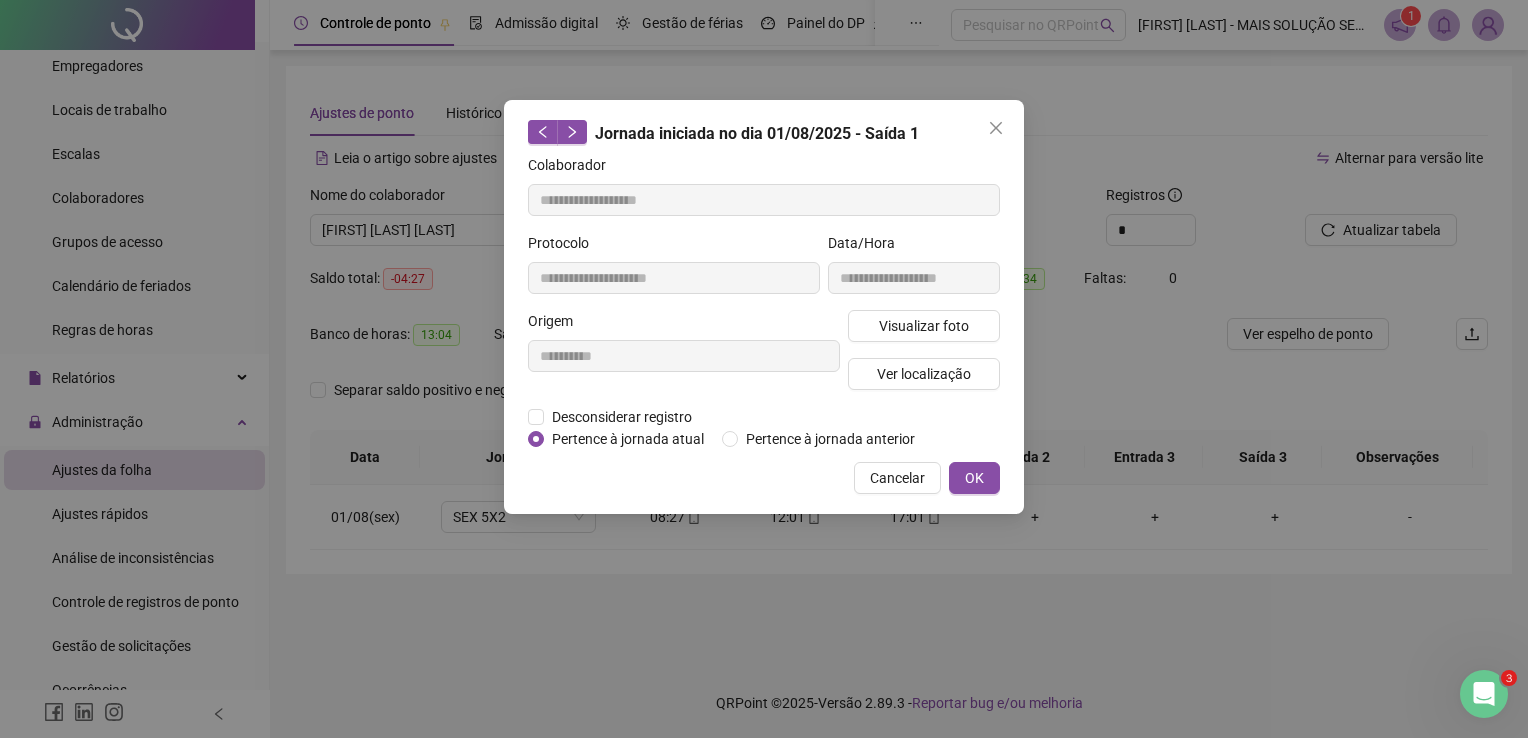 click on "Cancelar" at bounding box center (897, 478) 